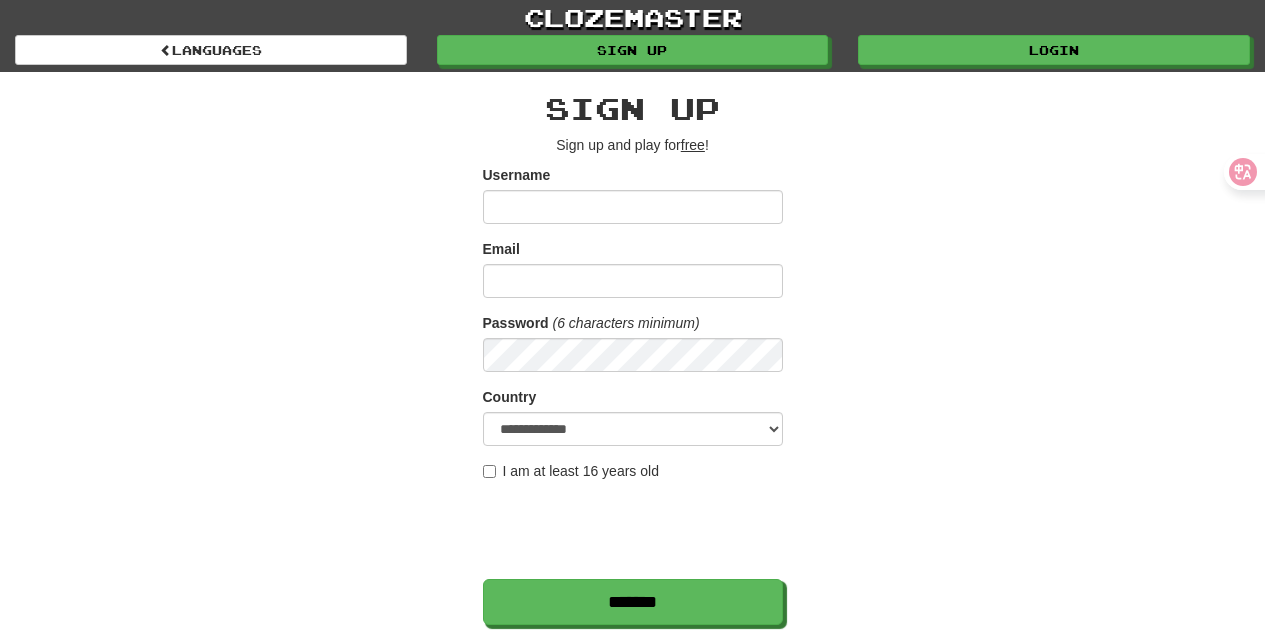 scroll, scrollTop: 0, scrollLeft: 0, axis: both 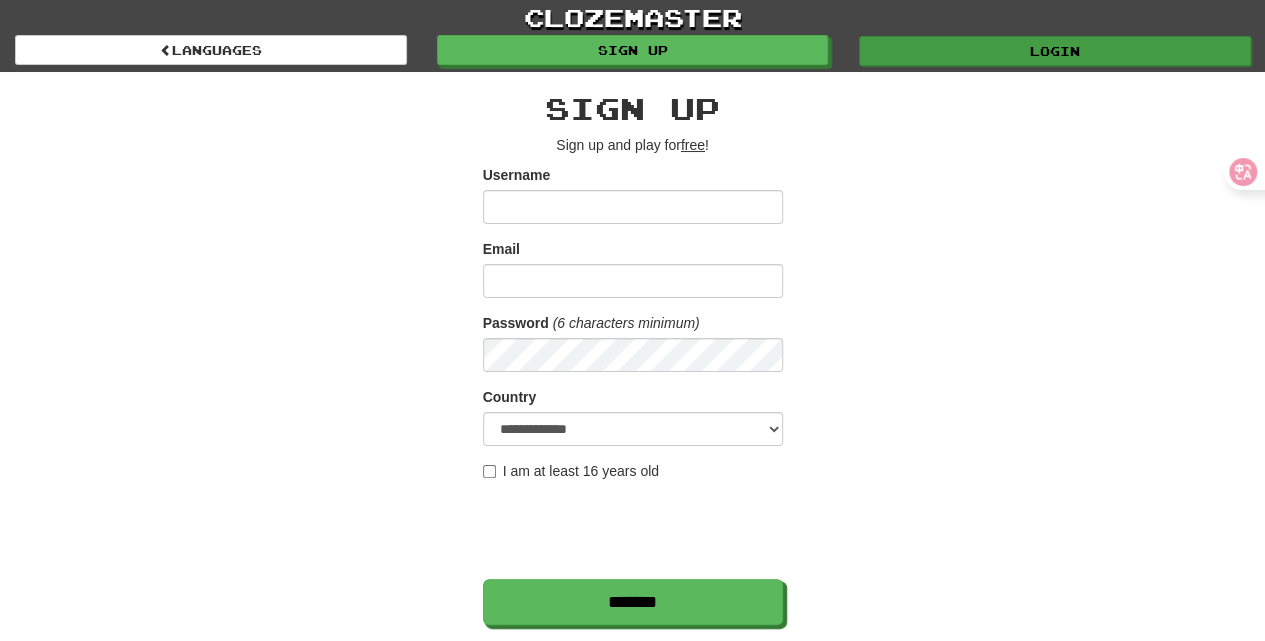 type on "**********" 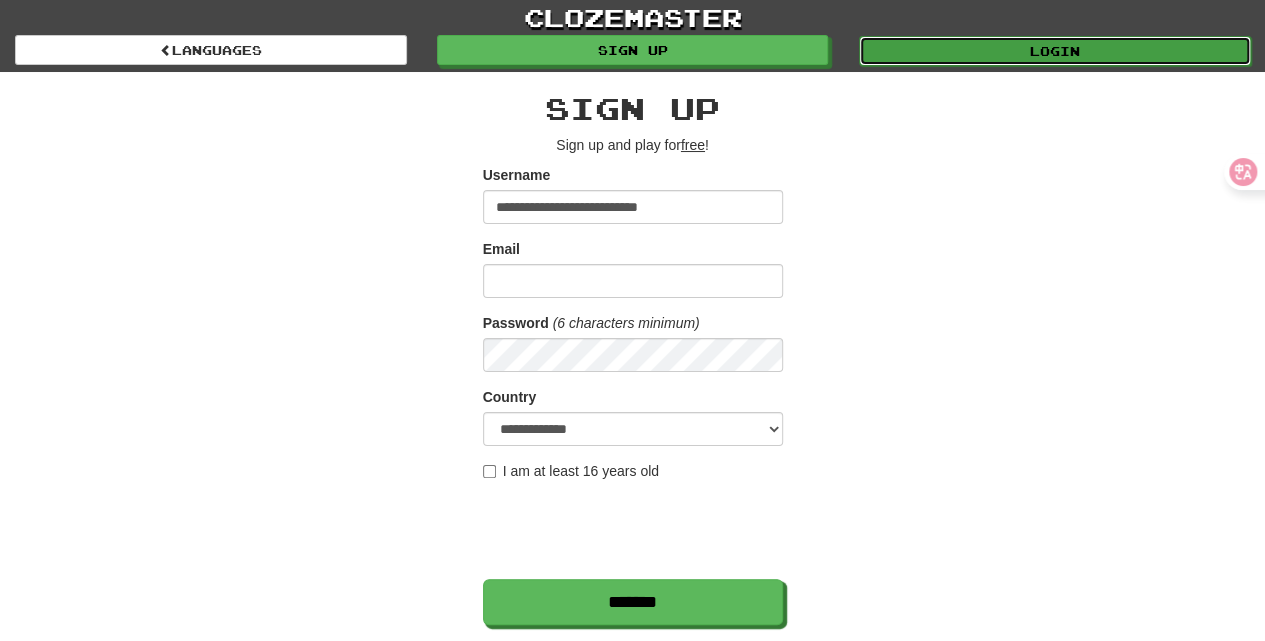 click on "Login" at bounding box center [1055, 51] 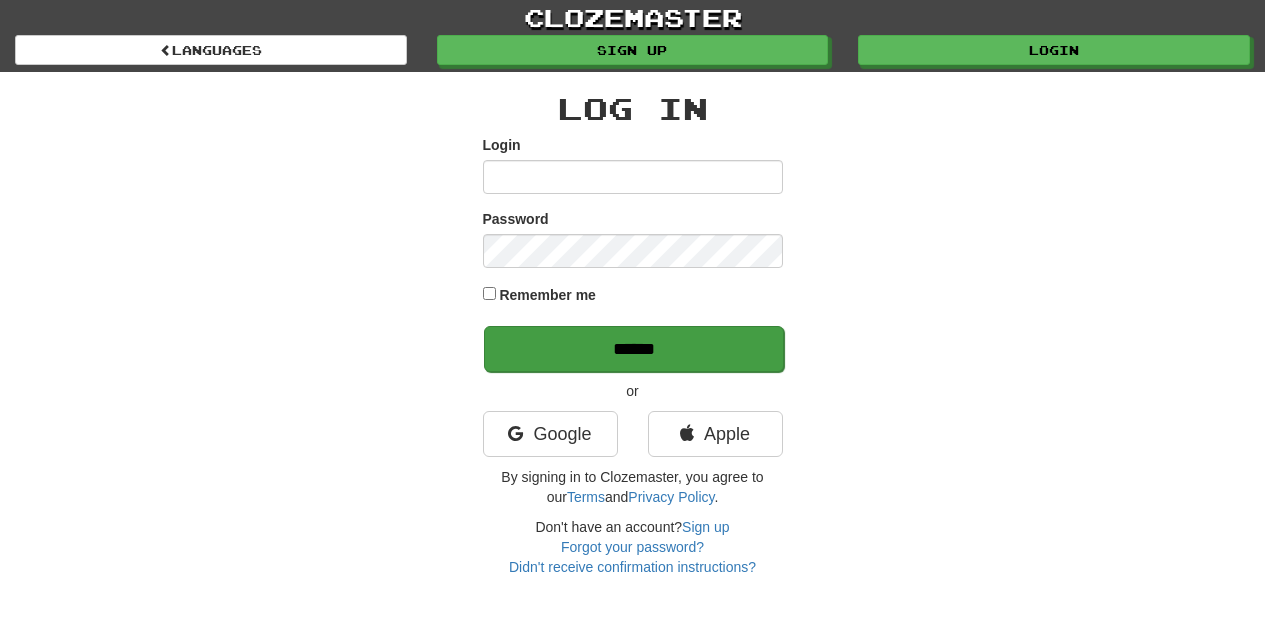 scroll, scrollTop: 0, scrollLeft: 0, axis: both 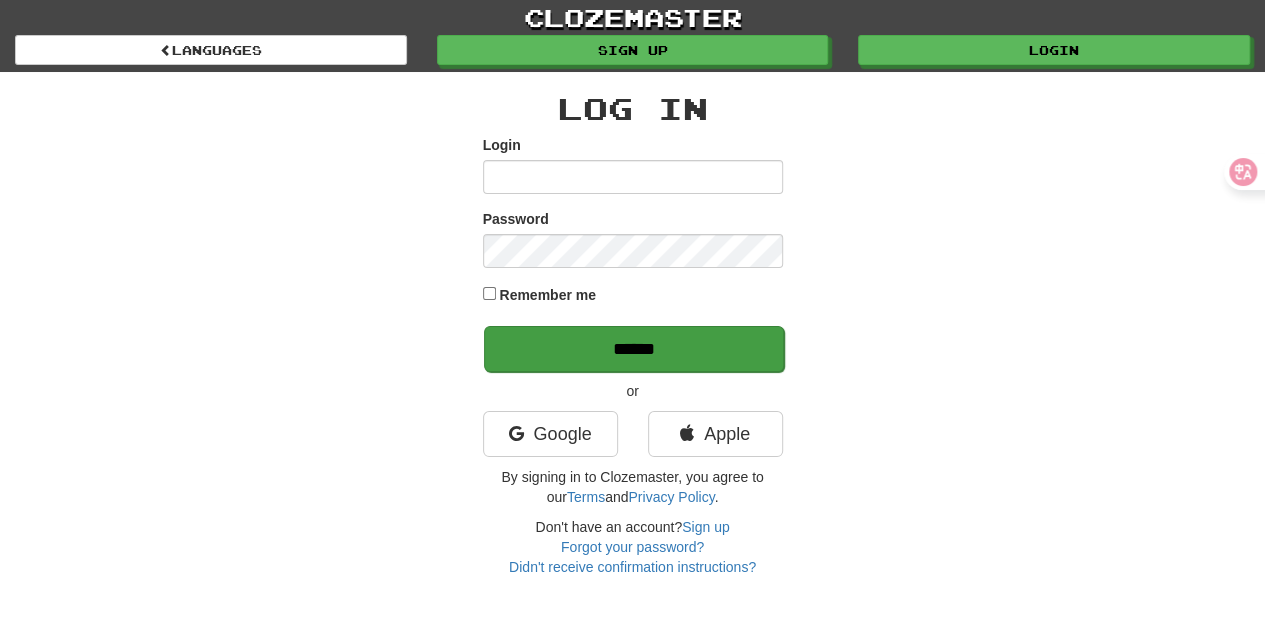 type on "**********" 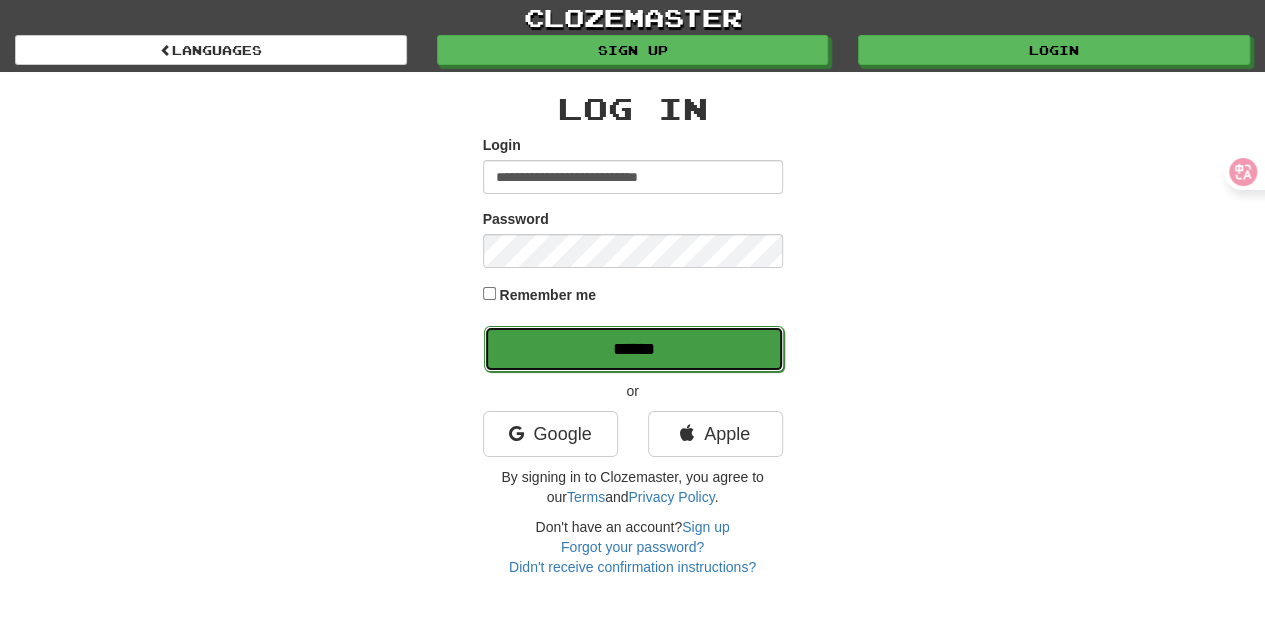 click on "******" at bounding box center (634, 349) 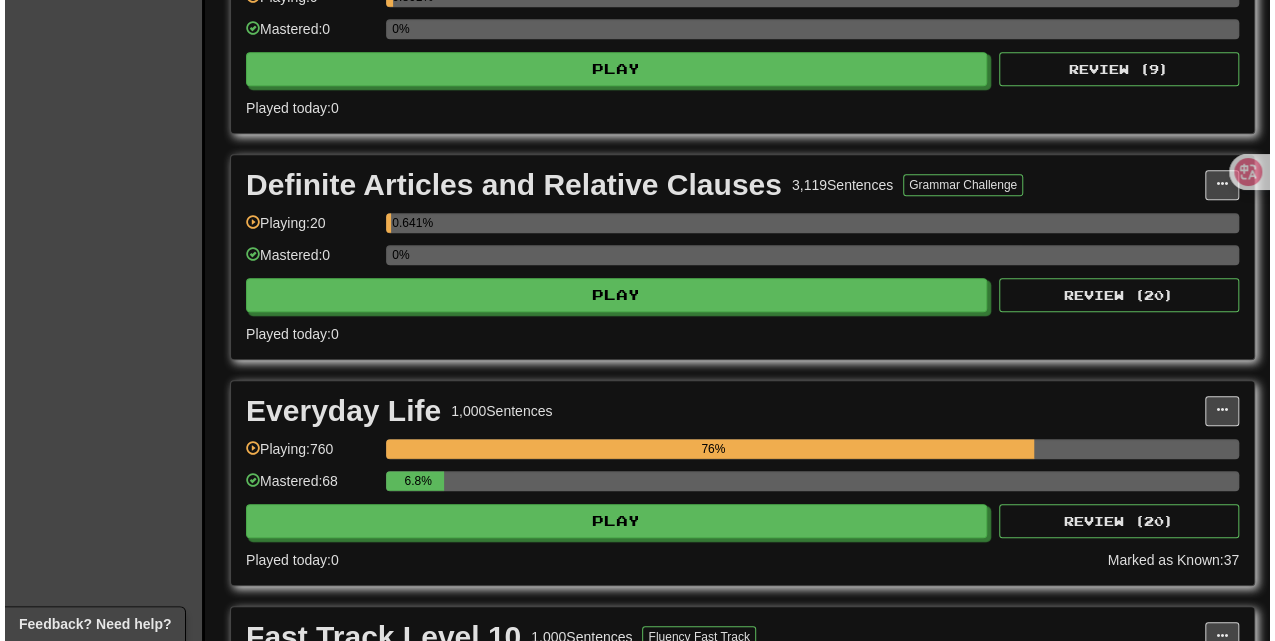 scroll, scrollTop: 733, scrollLeft: 0, axis: vertical 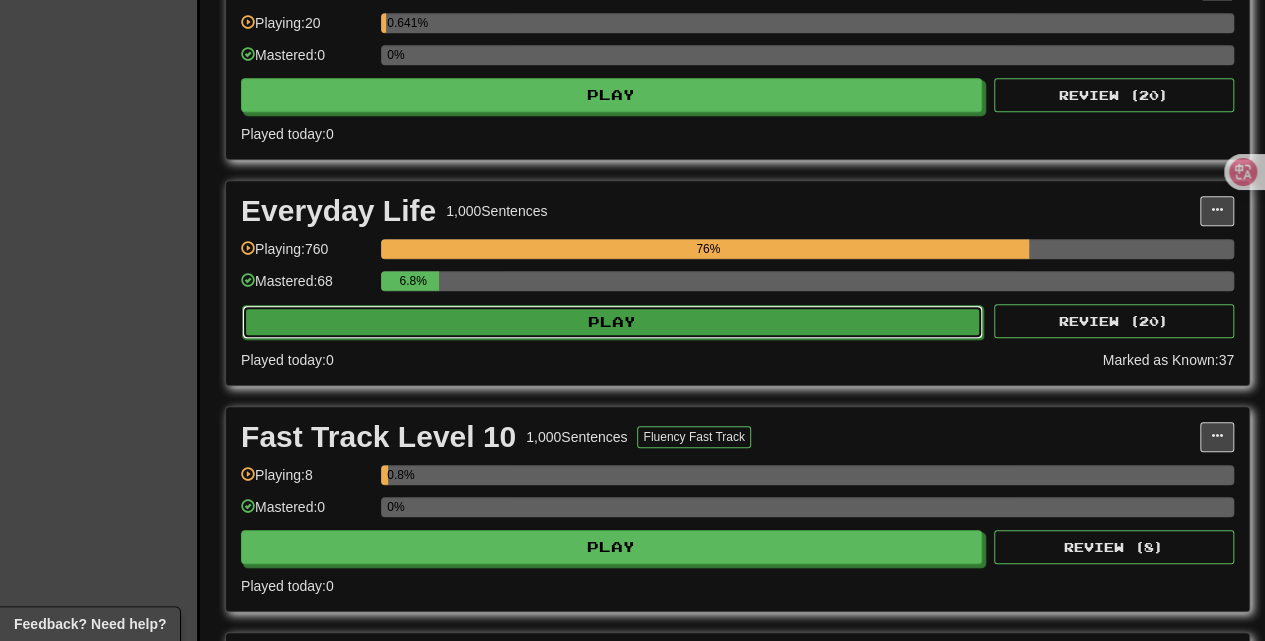 click on "Play" at bounding box center (612, 322) 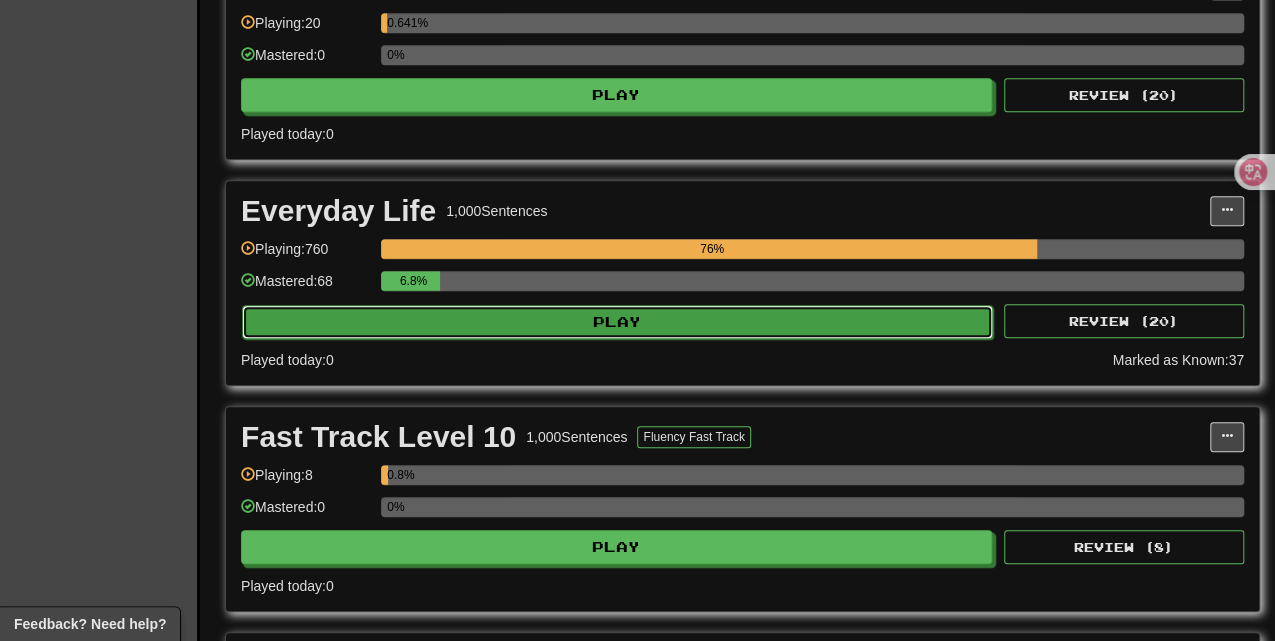 select on "**" 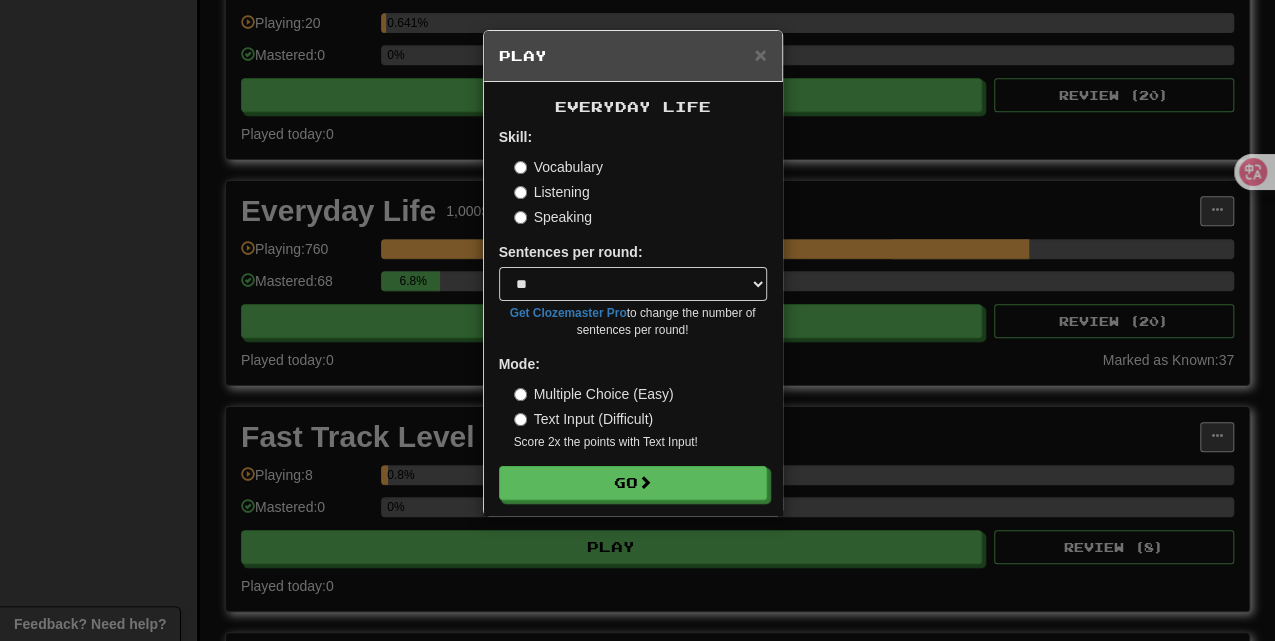 click on "Speaking" at bounding box center (553, 217) 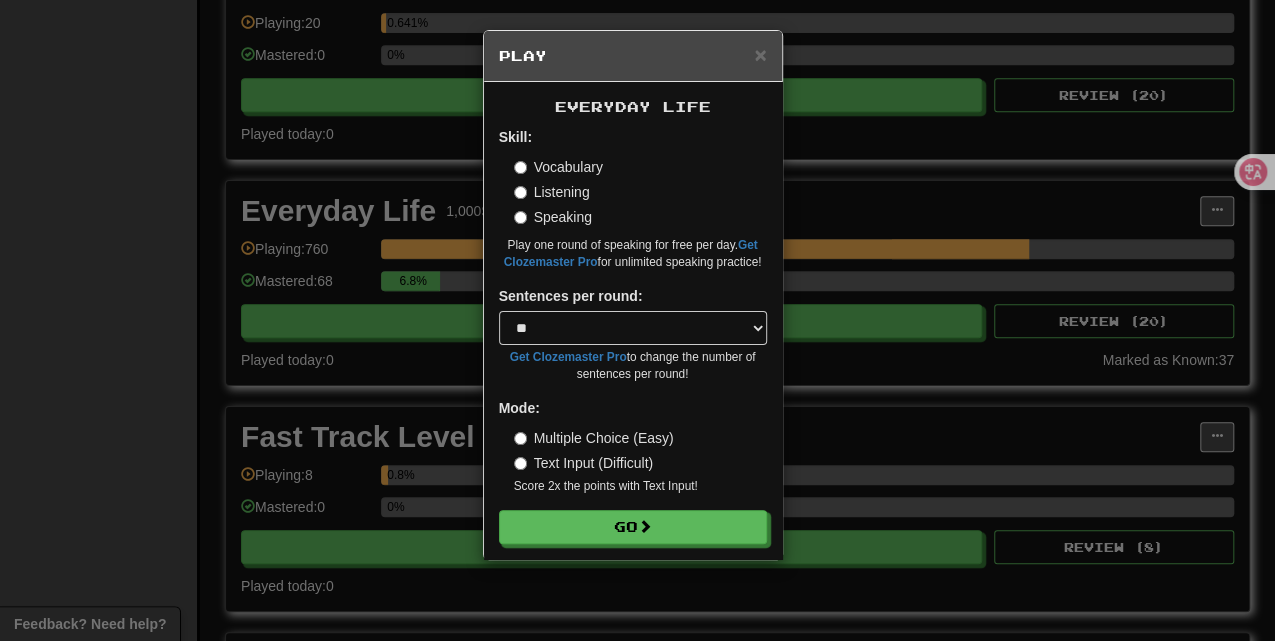 click on "Text Input (Difficult)" at bounding box center (584, 463) 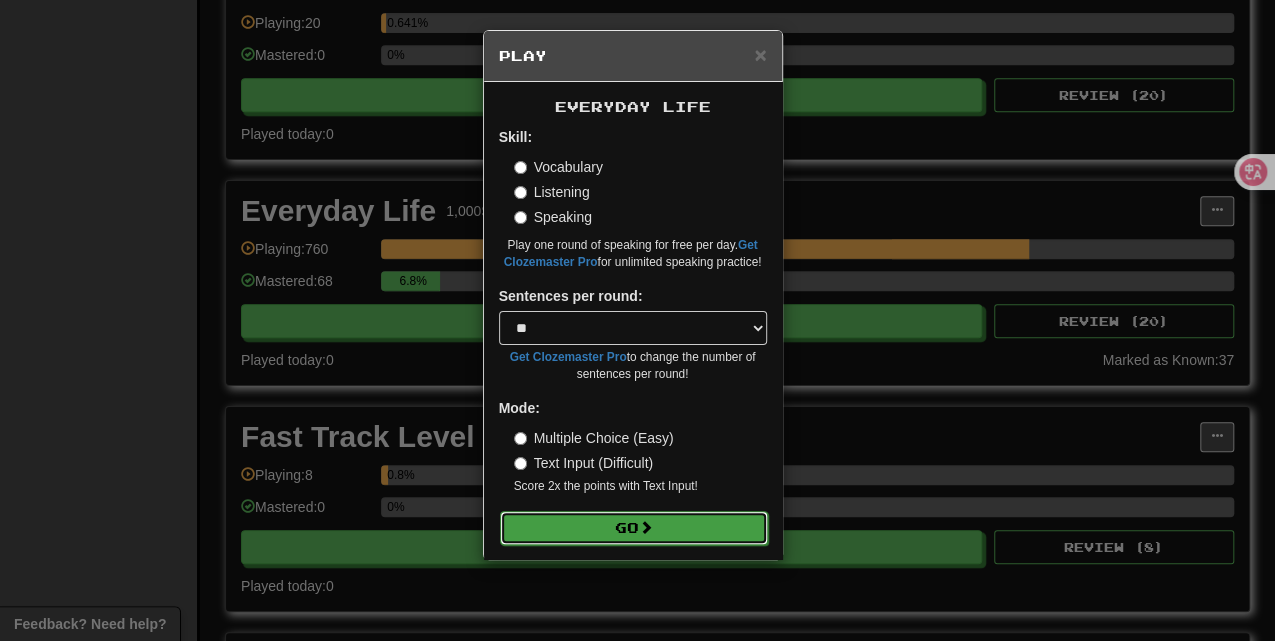 click on "Go" at bounding box center [634, 528] 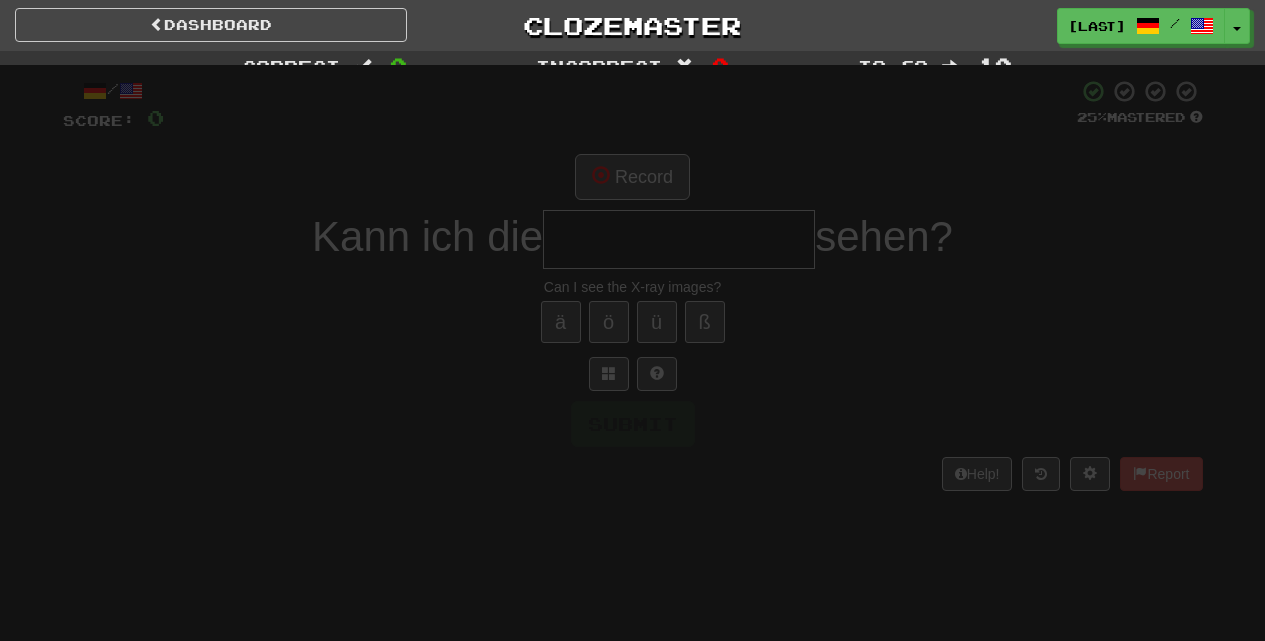scroll, scrollTop: 0, scrollLeft: 0, axis: both 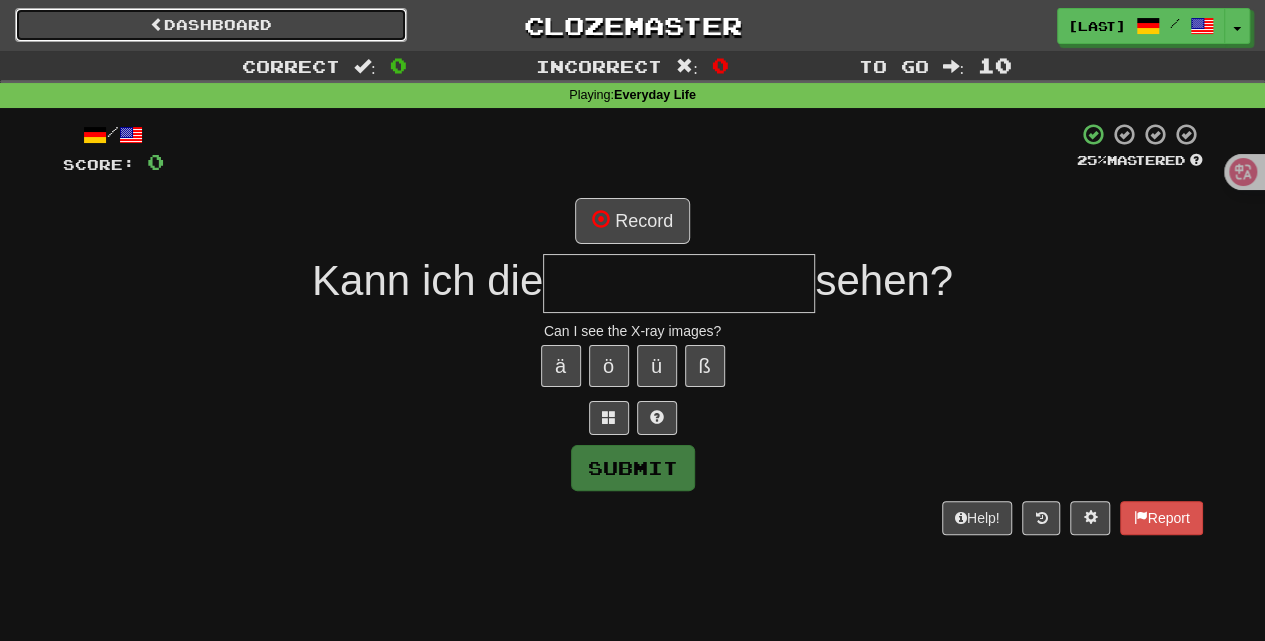 click on "Dashboard" at bounding box center [211, 25] 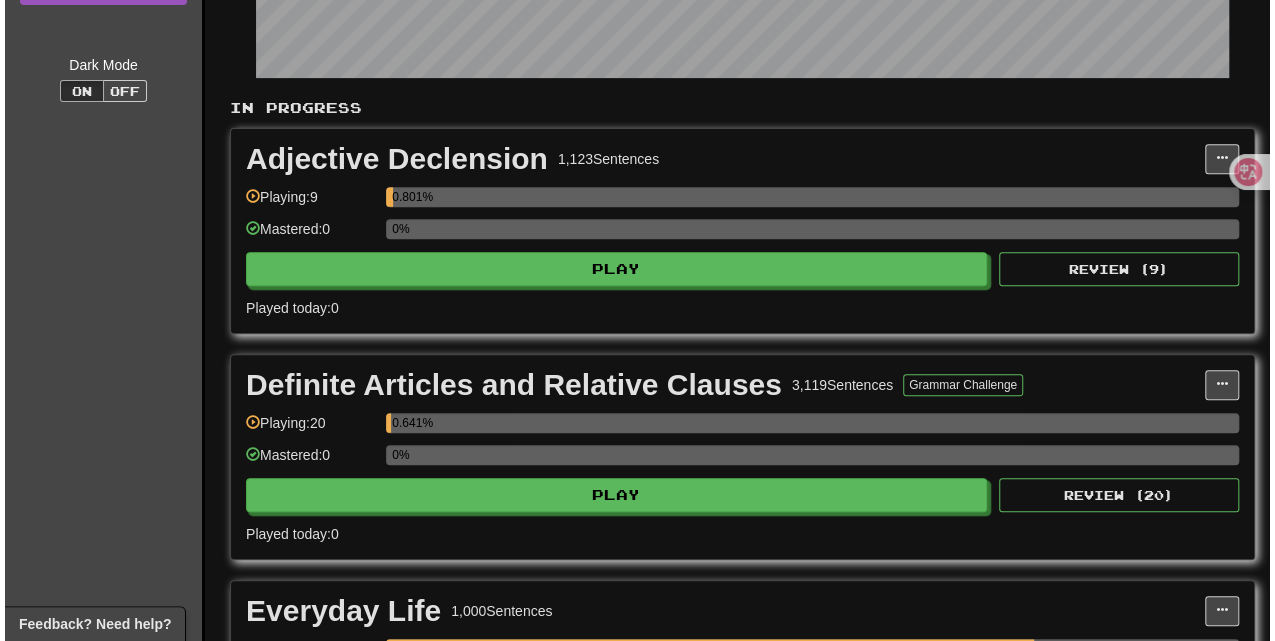 scroll, scrollTop: 600, scrollLeft: 0, axis: vertical 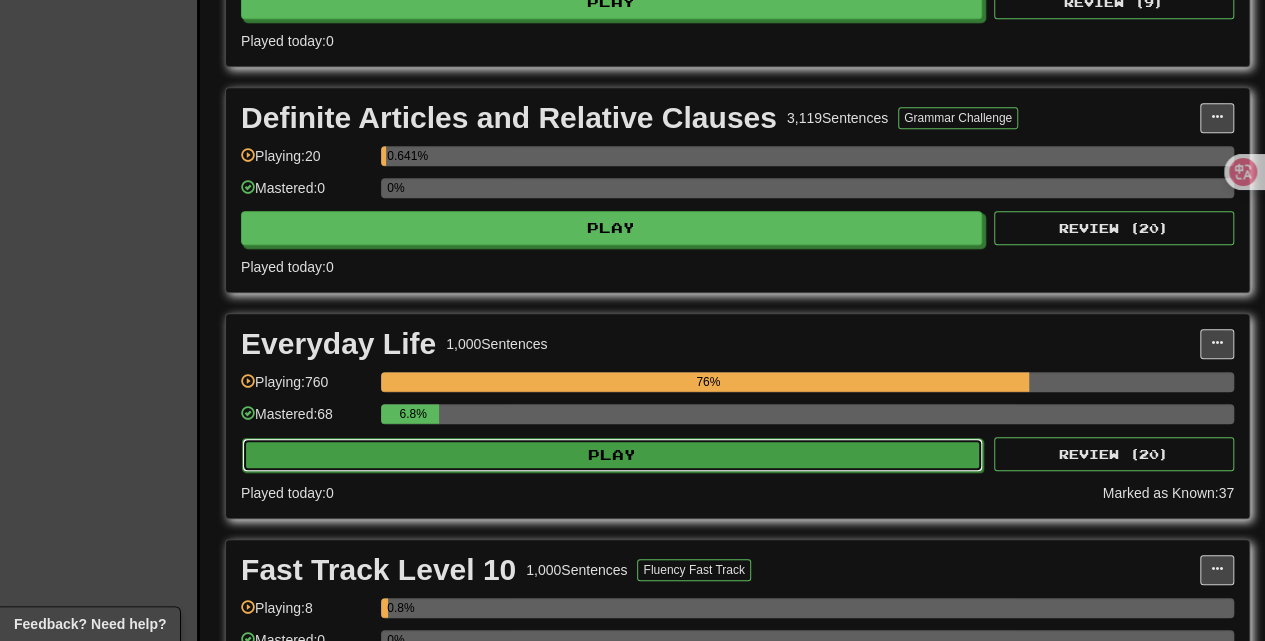 click on "Play" at bounding box center [612, 455] 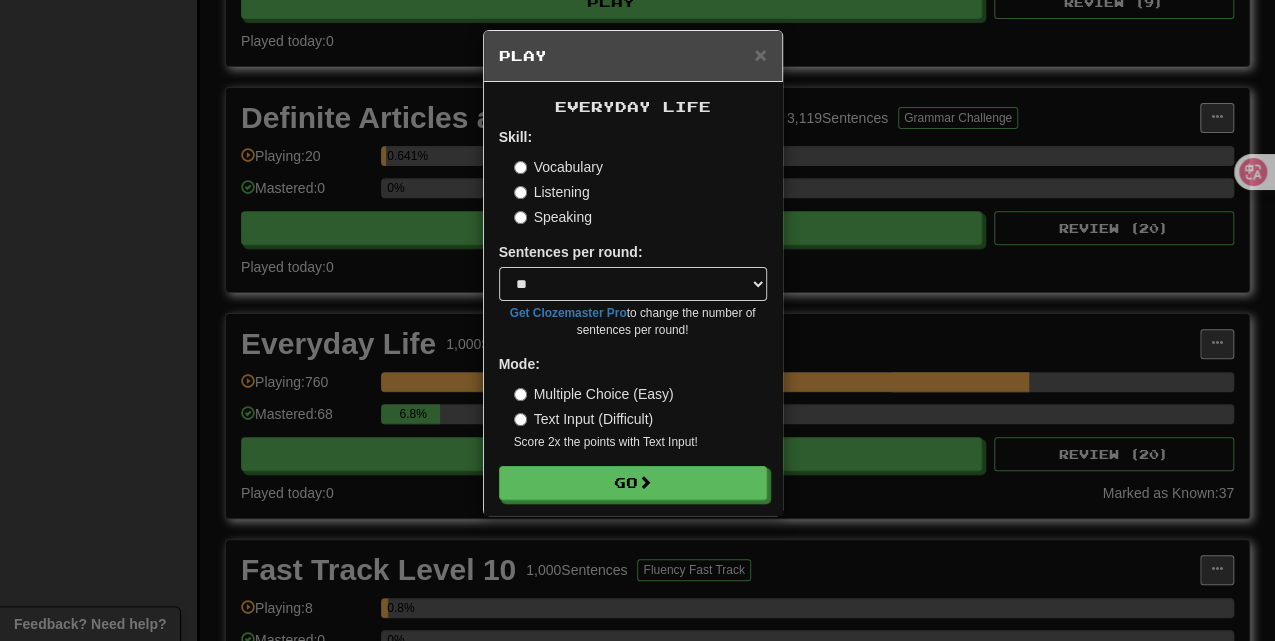 click on "Speaking" at bounding box center (553, 217) 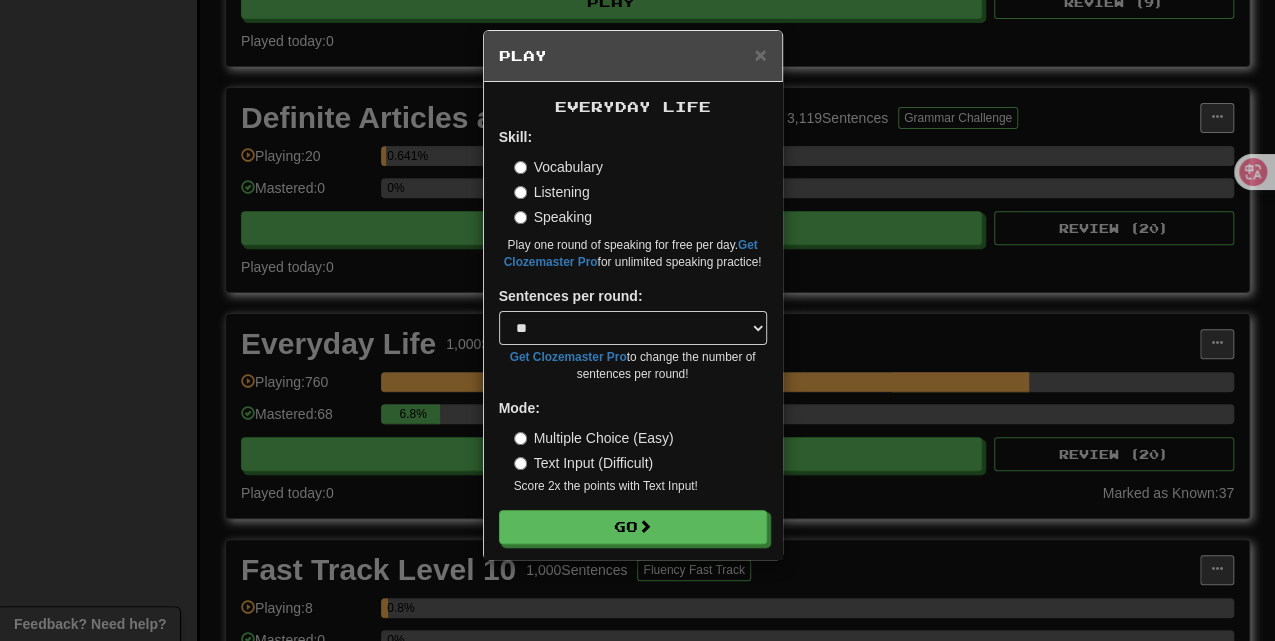 click on "Listening" at bounding box center (552, 192) 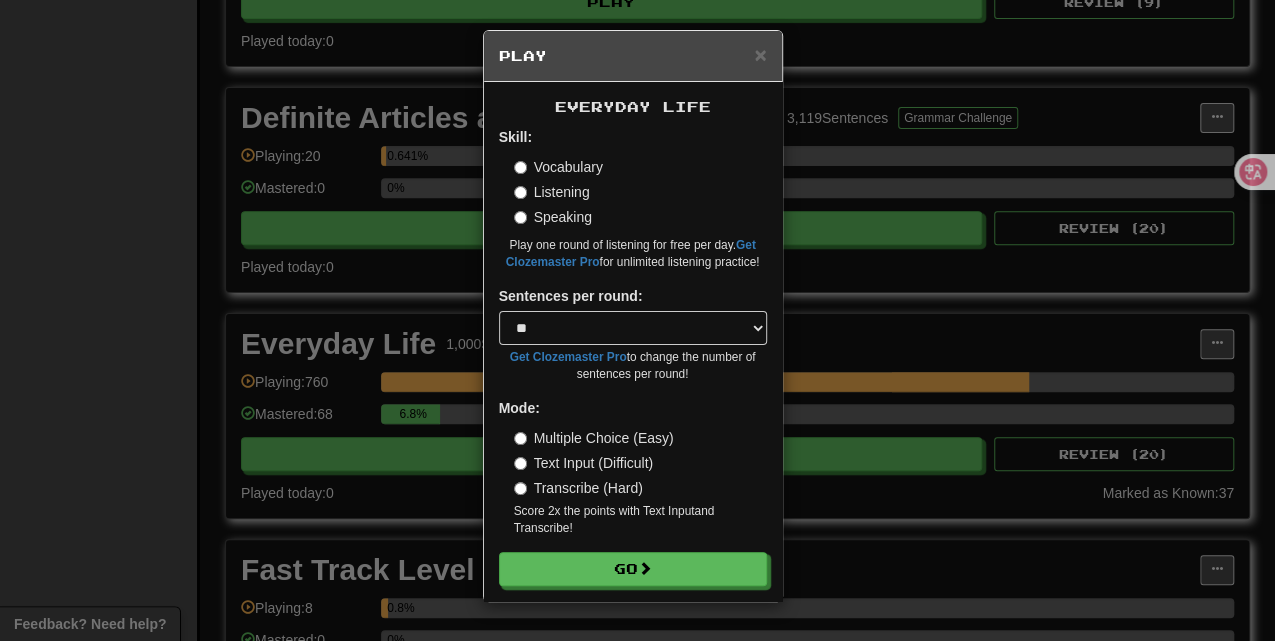 click on "Transcribe (Hard)" at bounding box center [578, 488] 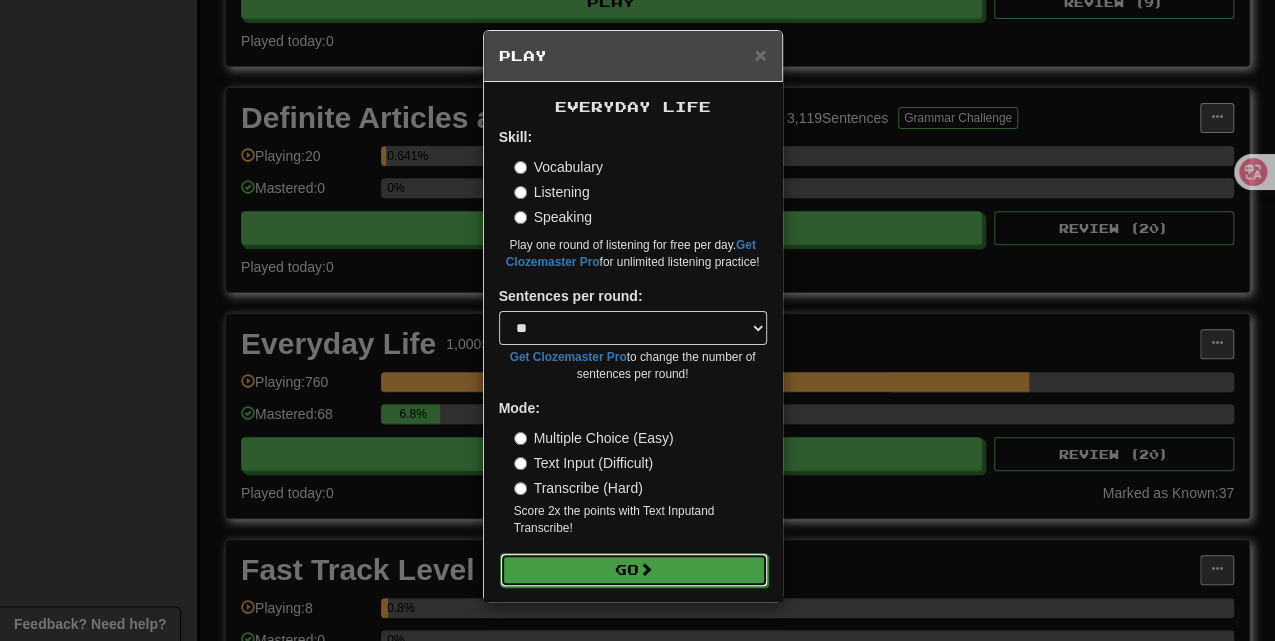 click on "Go" at bounding box center (634, 570) 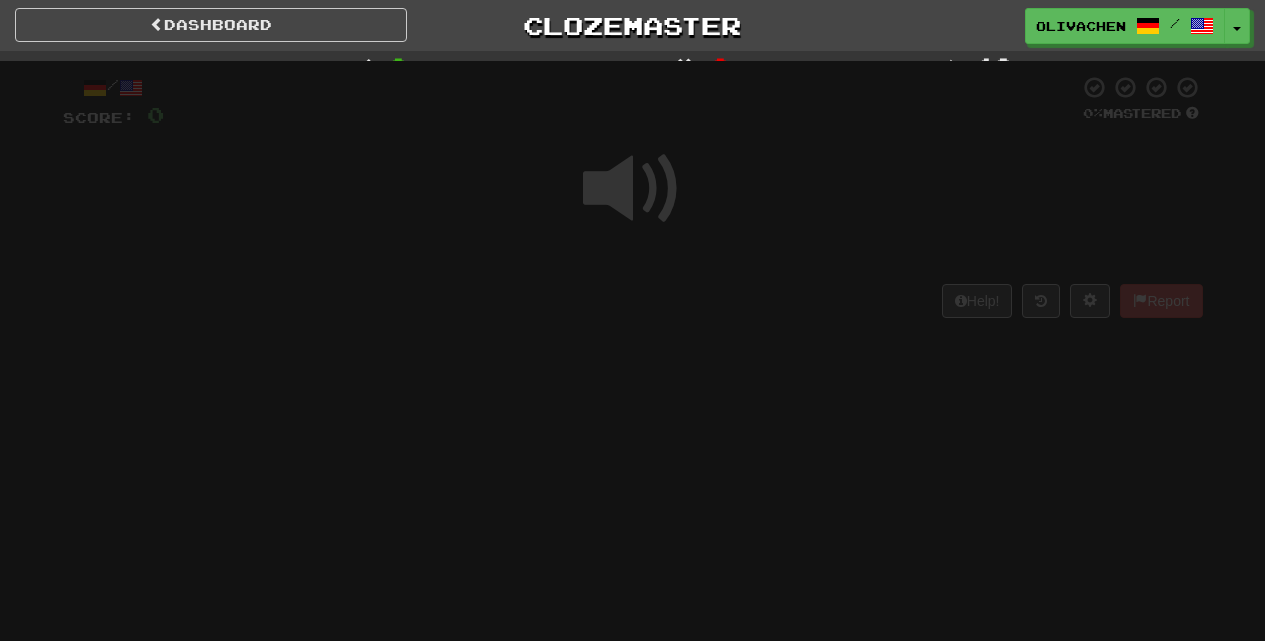 scroll, scrollTop: 0, scrollLeft: 0, axis: both 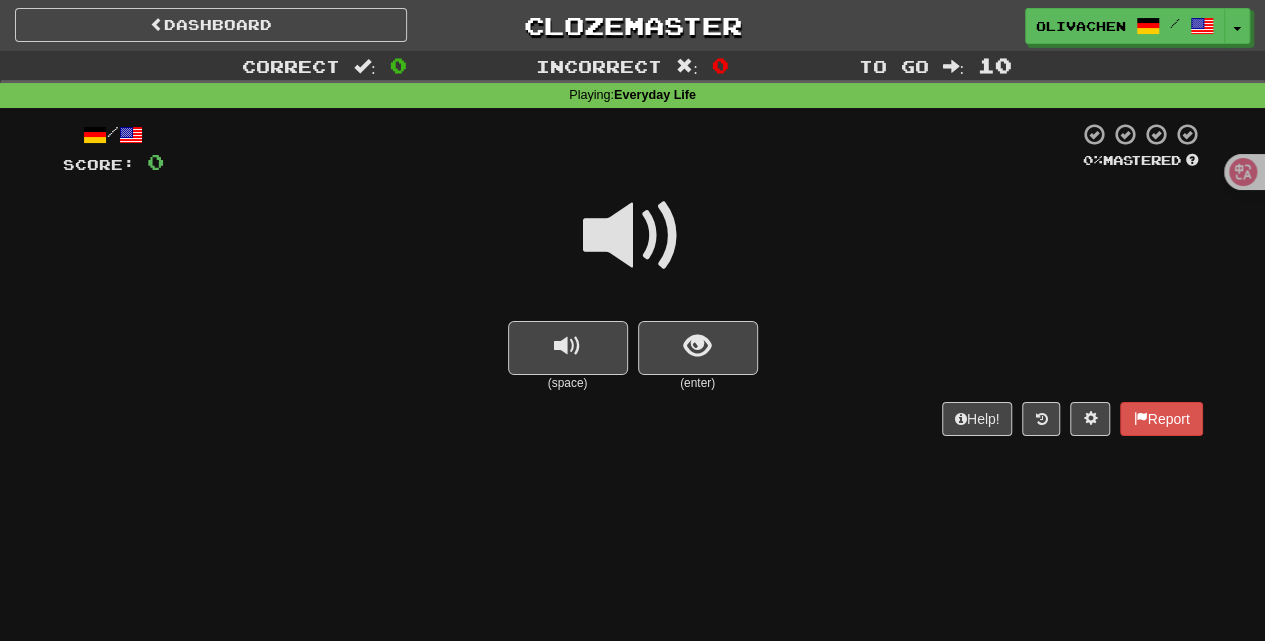 click at bounding box center [633, 236] 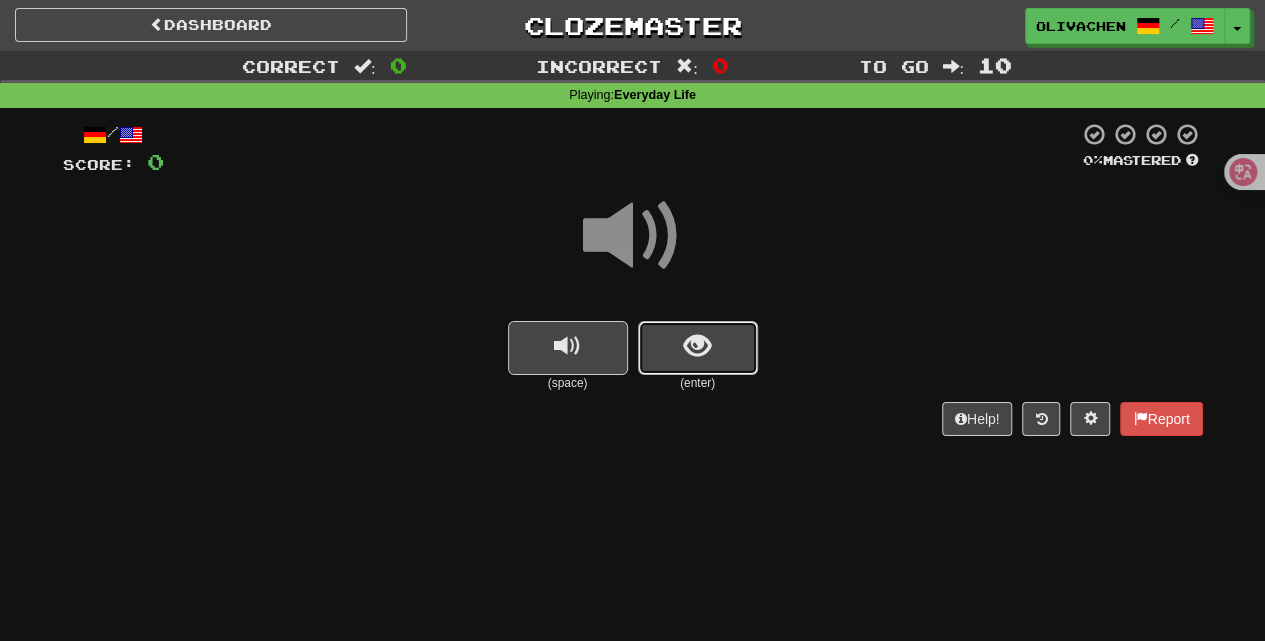 click at bounding box center (698, 348) 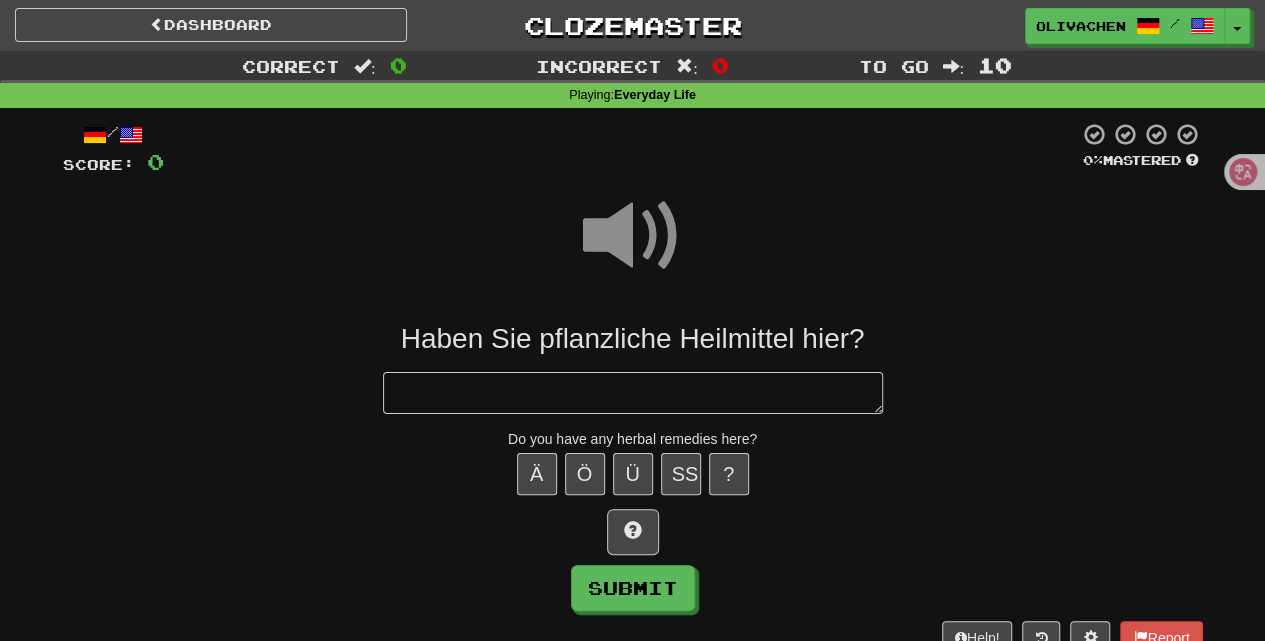 type on "*" 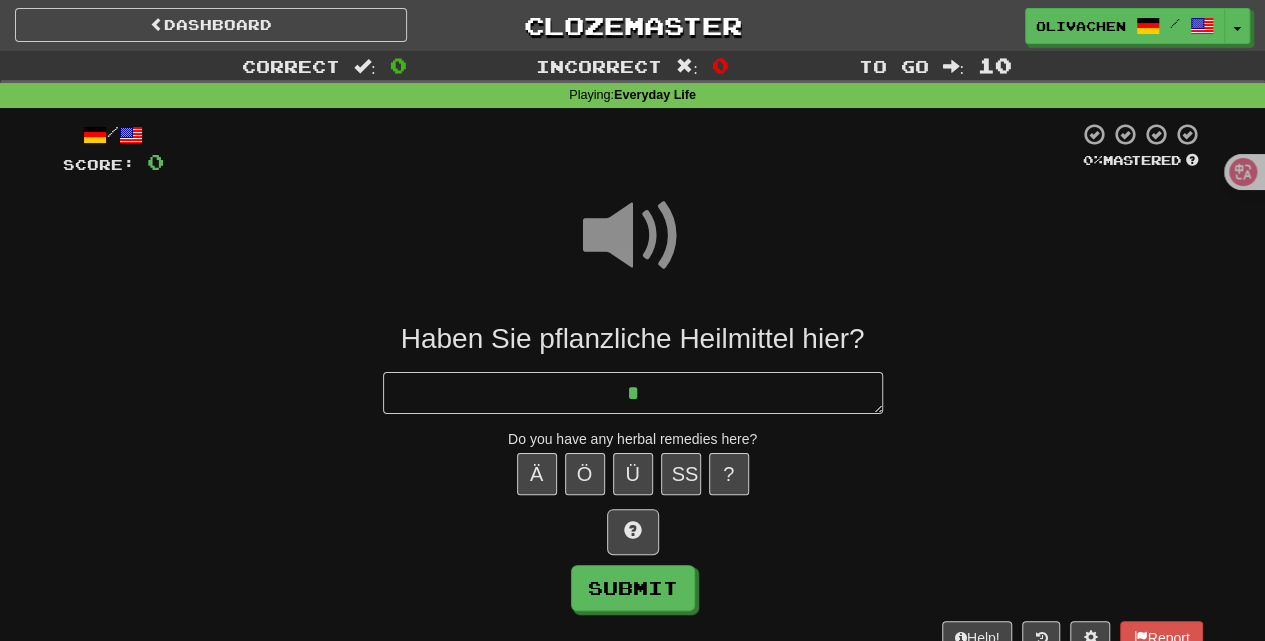 type on "*" 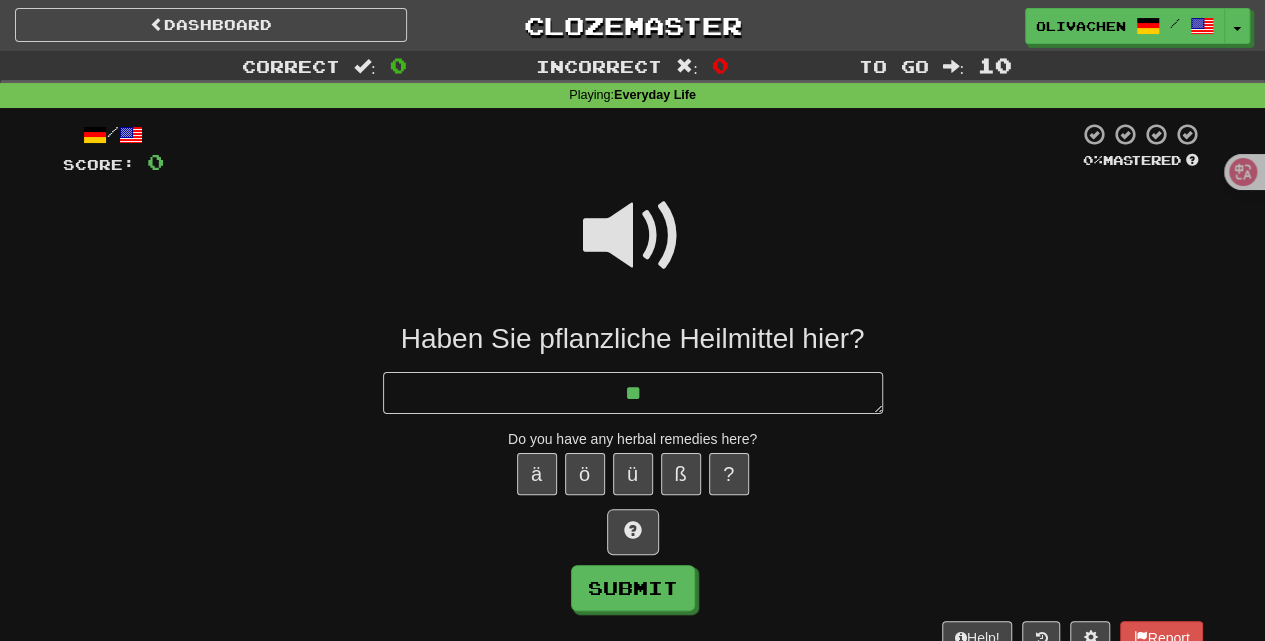 type on "*" 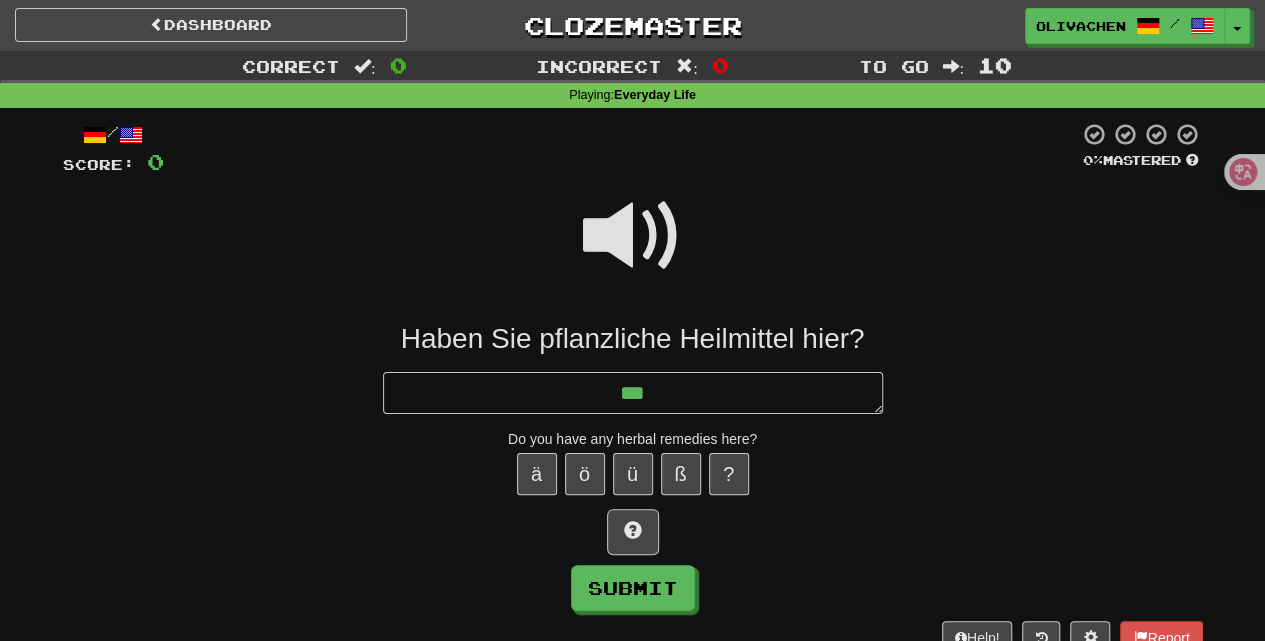type on "*" 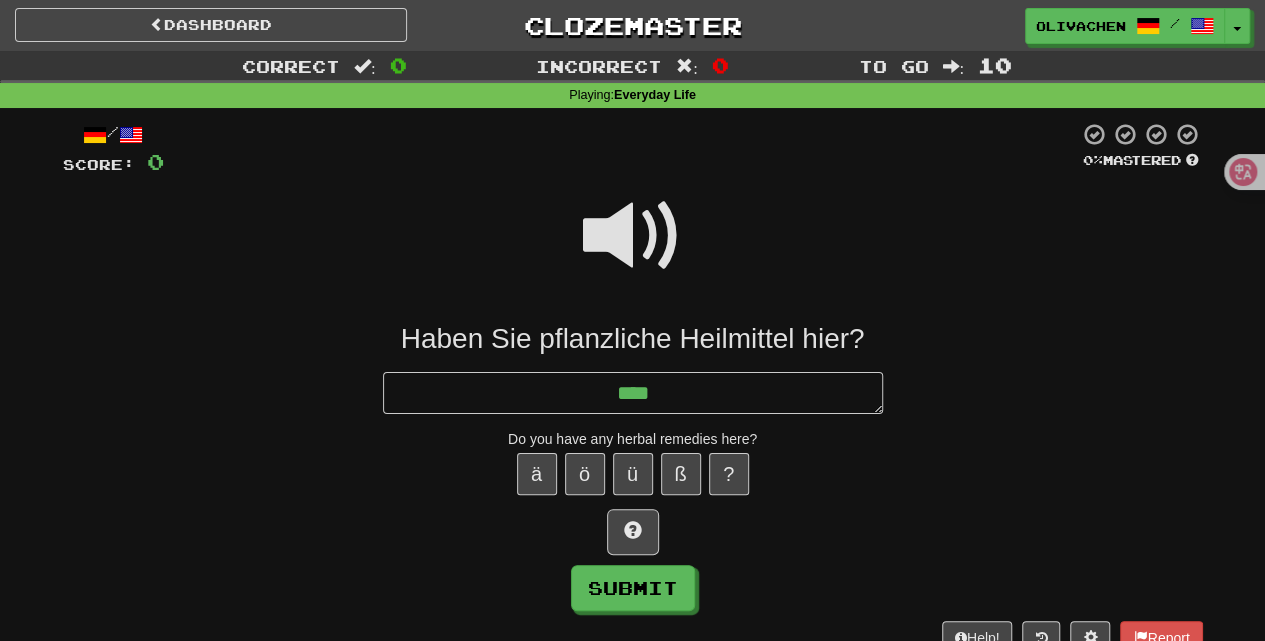type on "*" 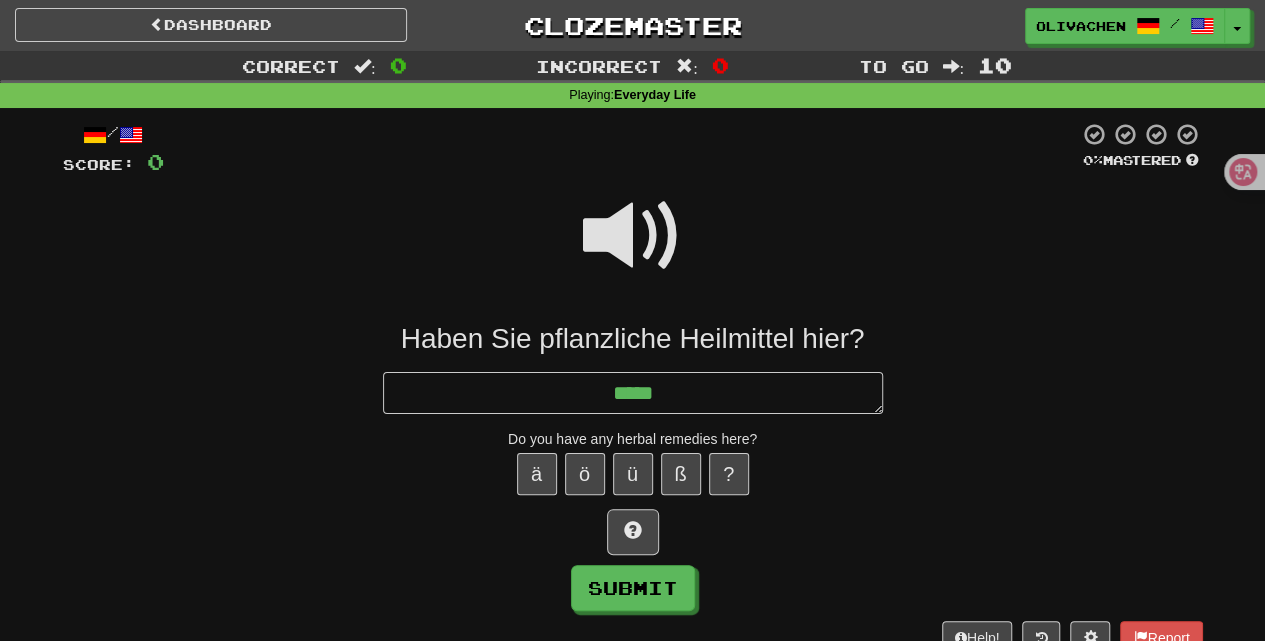 type on "*" 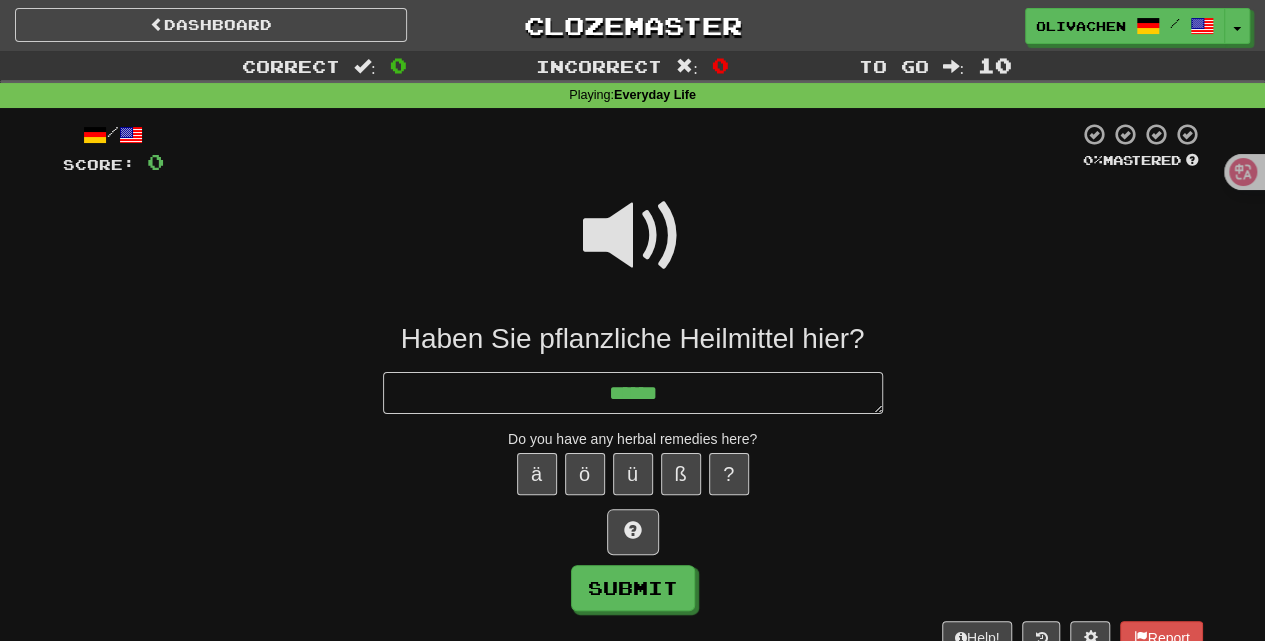 type on "*" 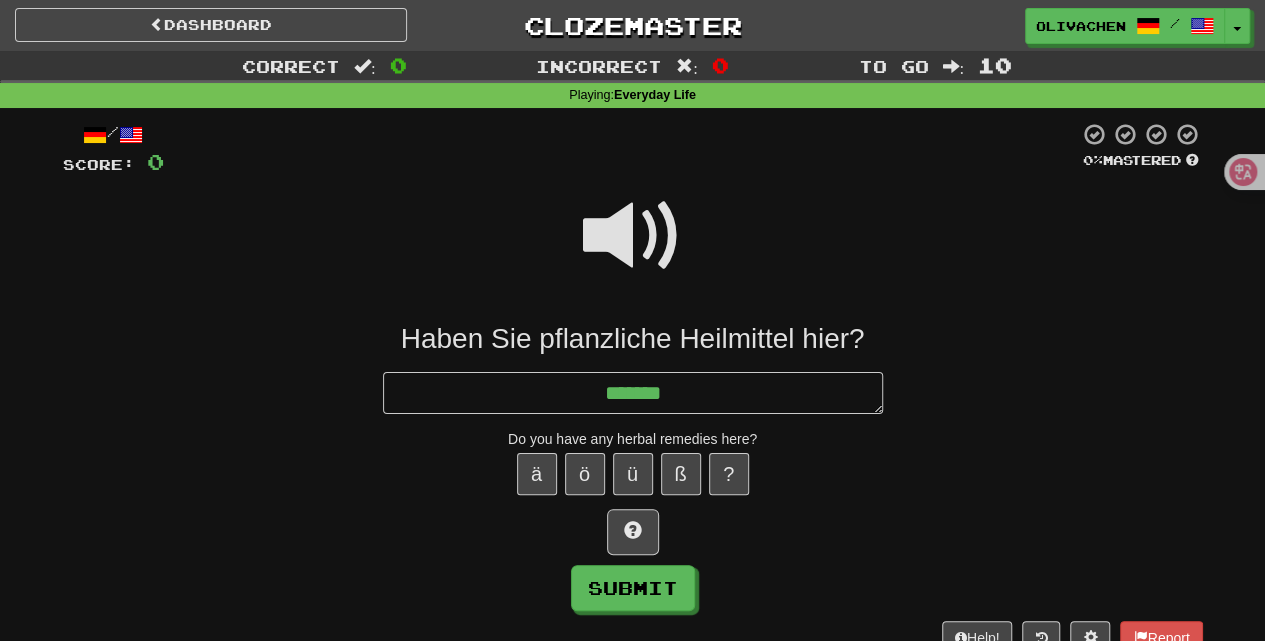 type on "*" 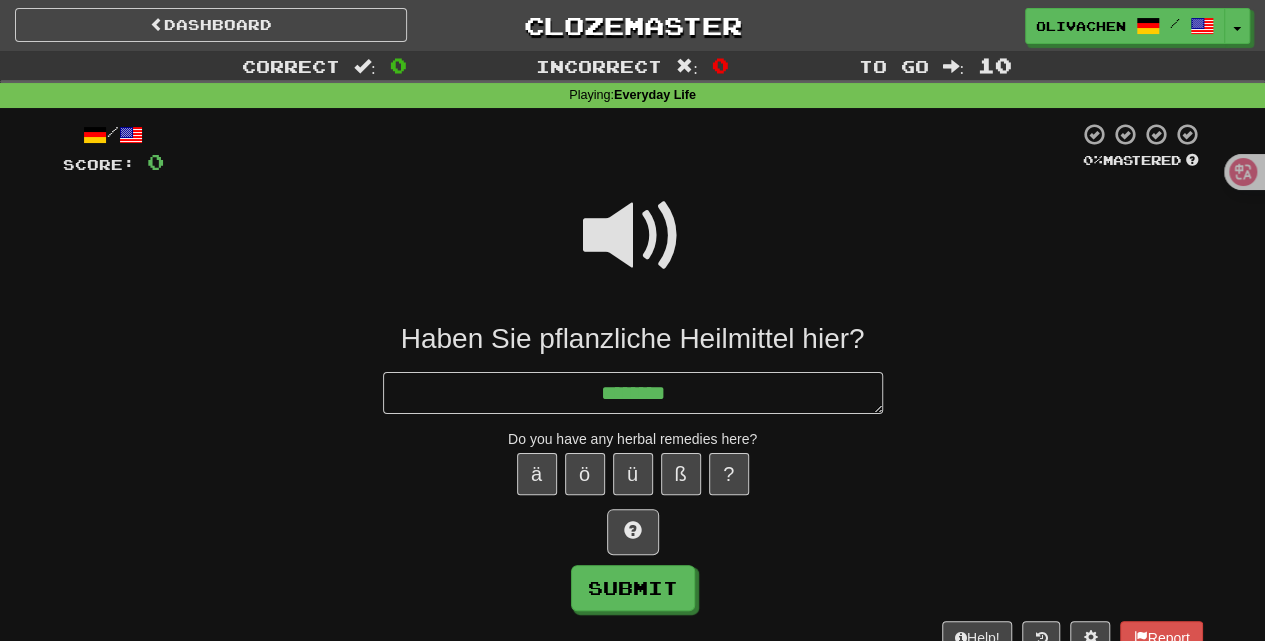 type on "*" 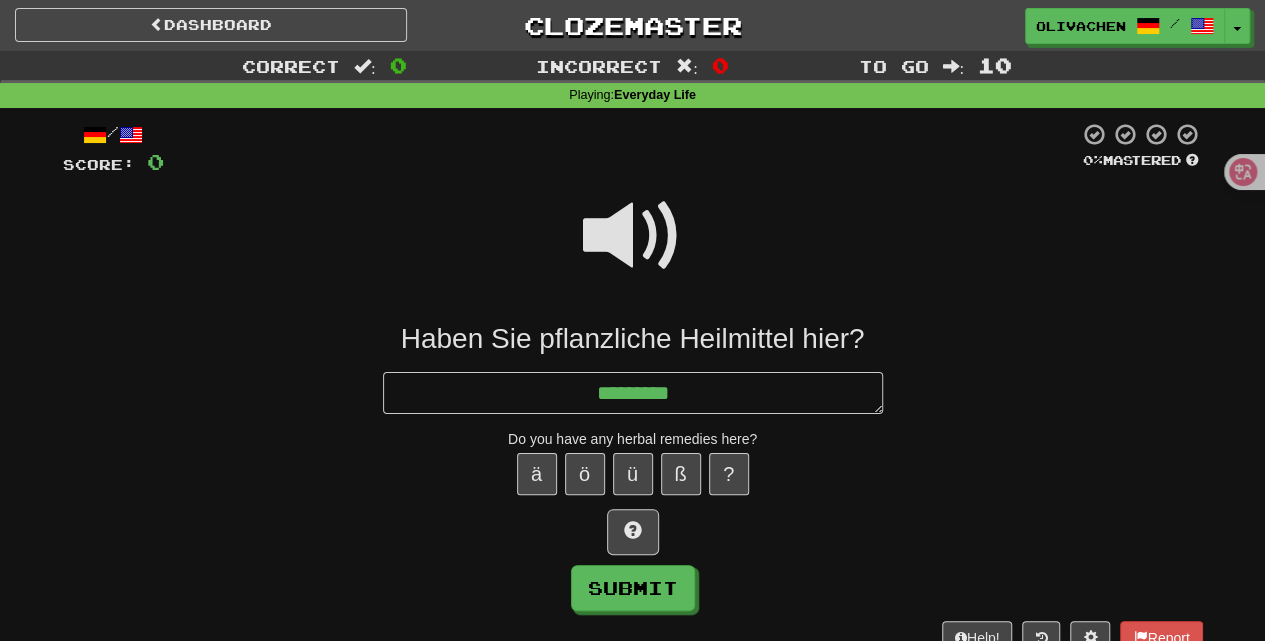 type on "*" 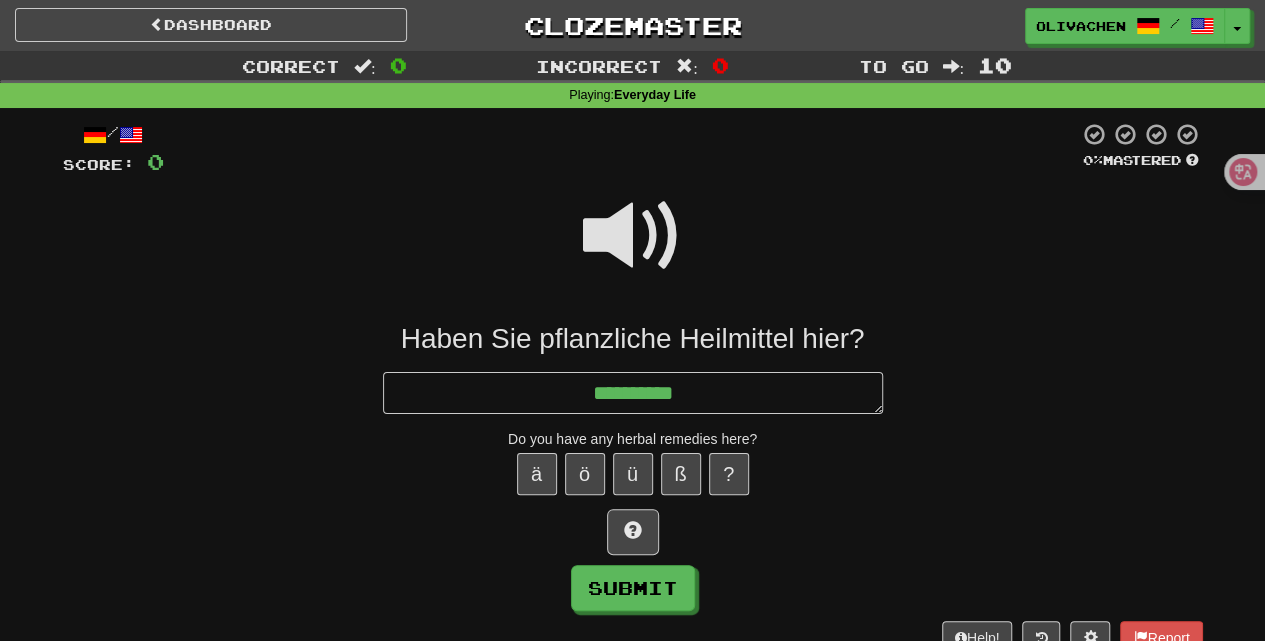 type on "*********" 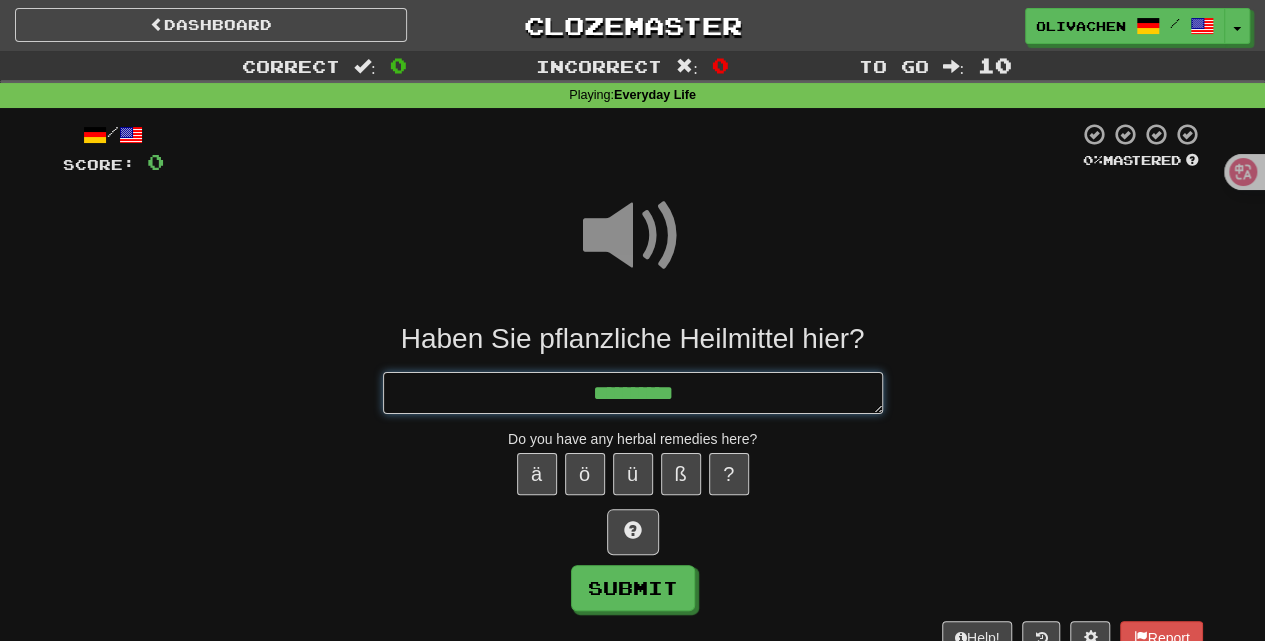 click on "*********" at bounding box center (633, 392) 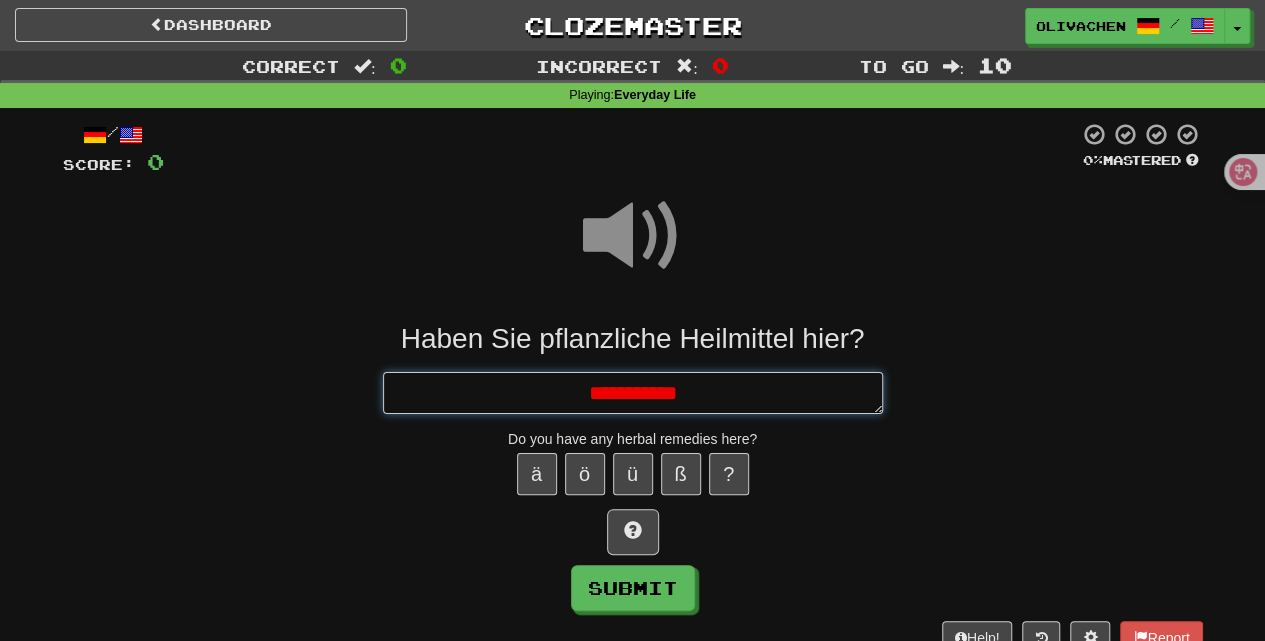 type on "*" 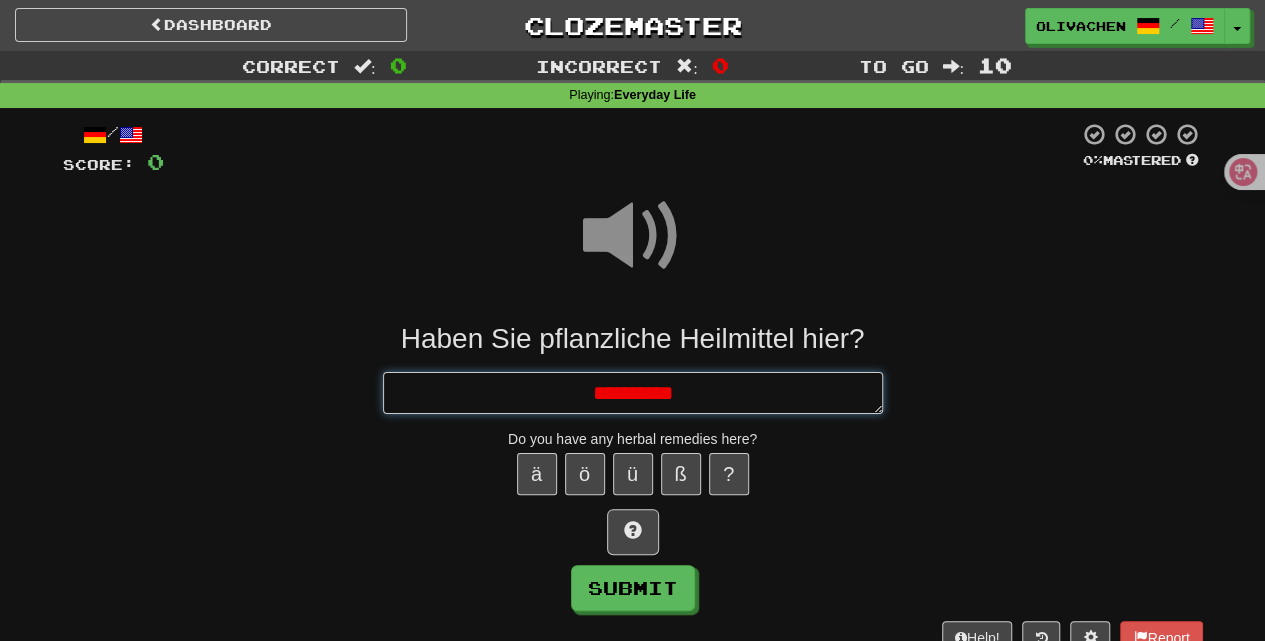 type on "*" 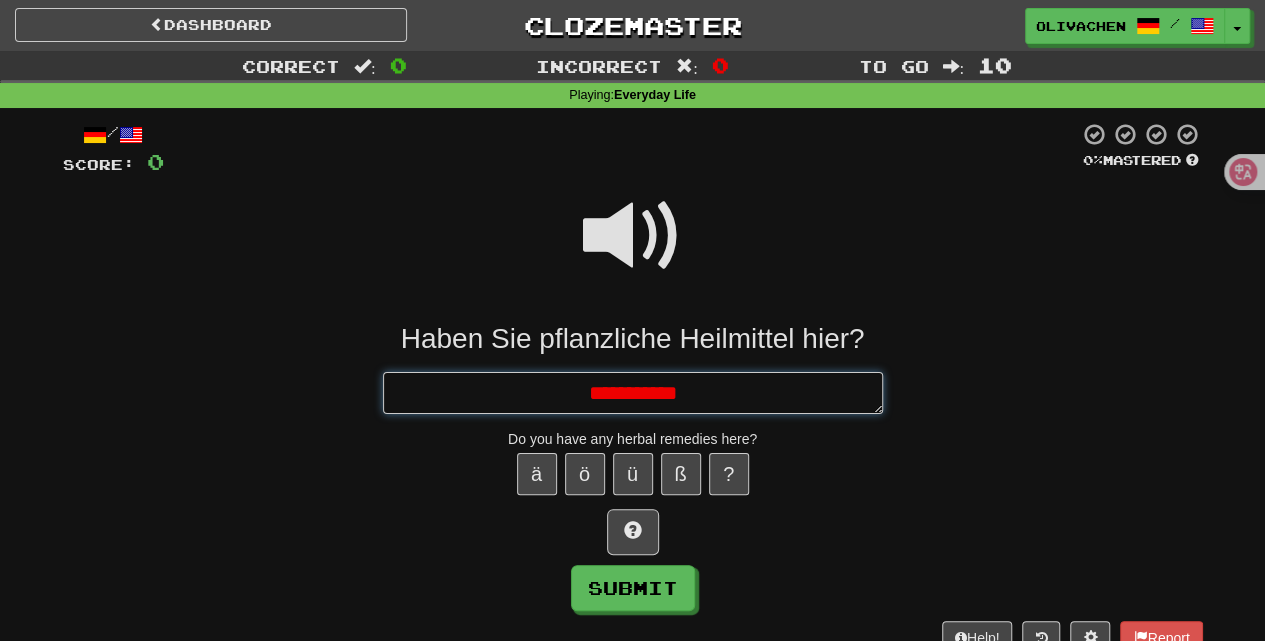 type on "*" 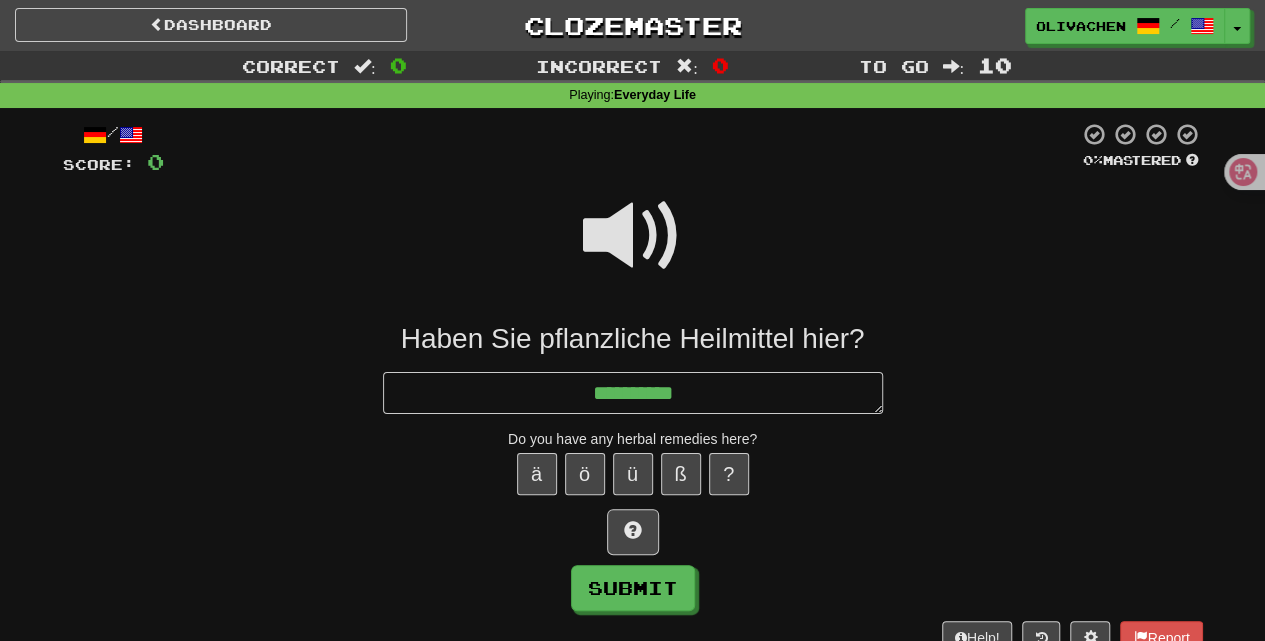 click at bounding box center (633, 236) 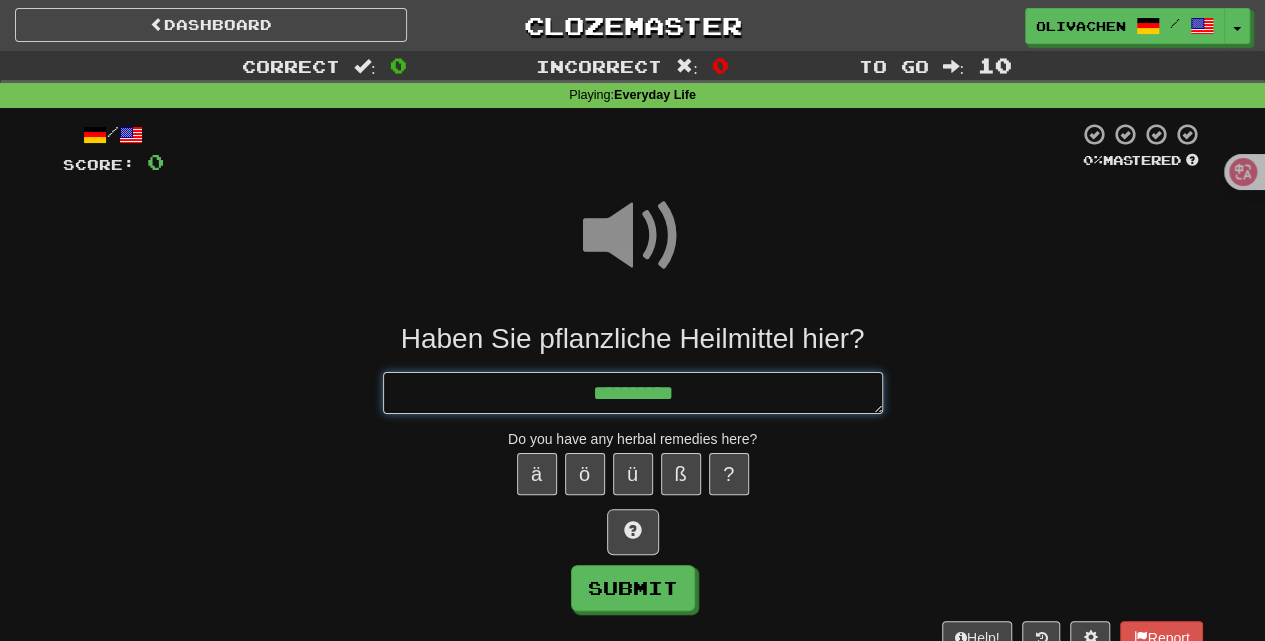 click on "*********" at bounding box center [633, 392] 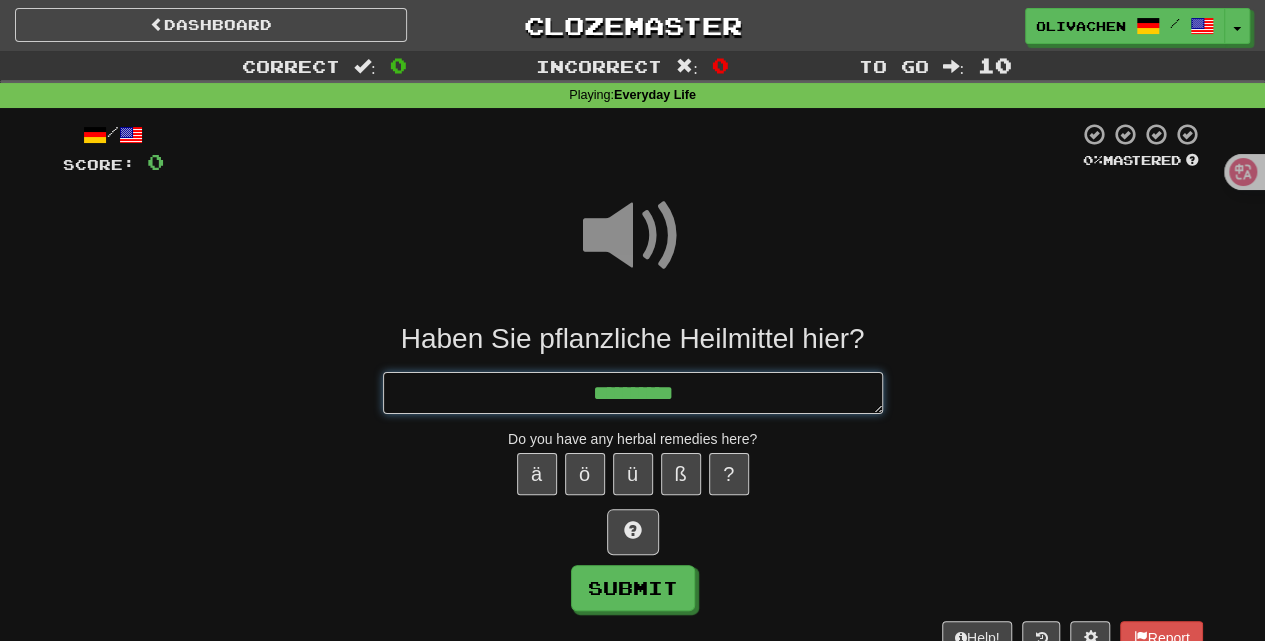 type on "*" 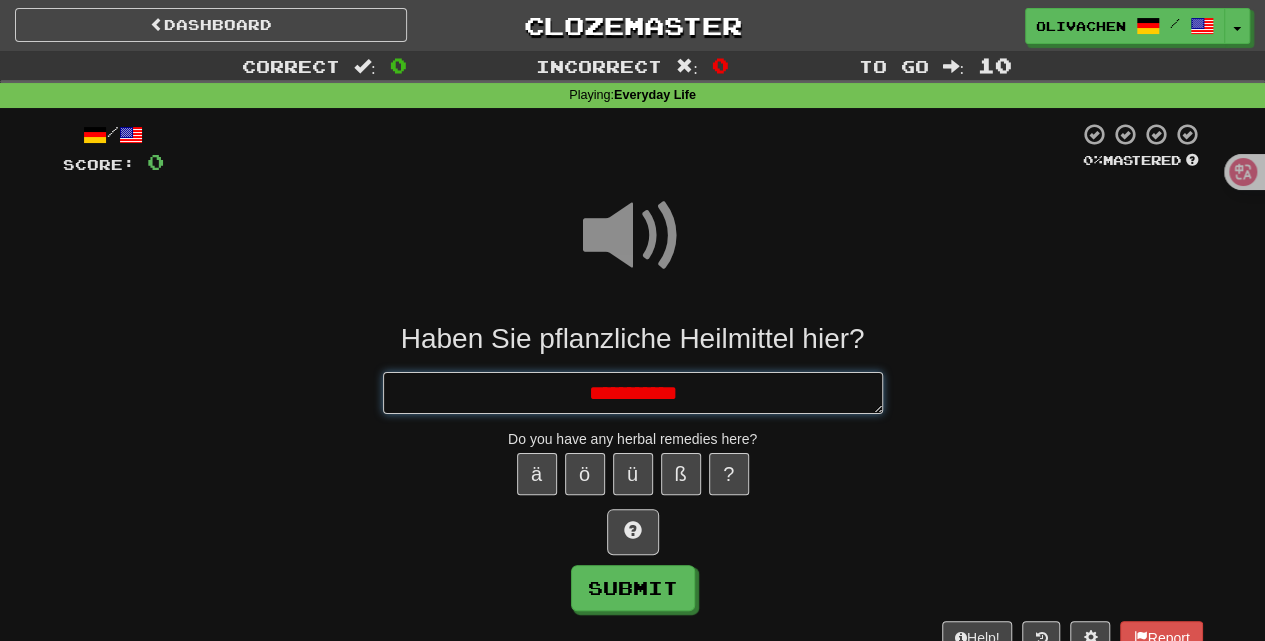 type on "*" 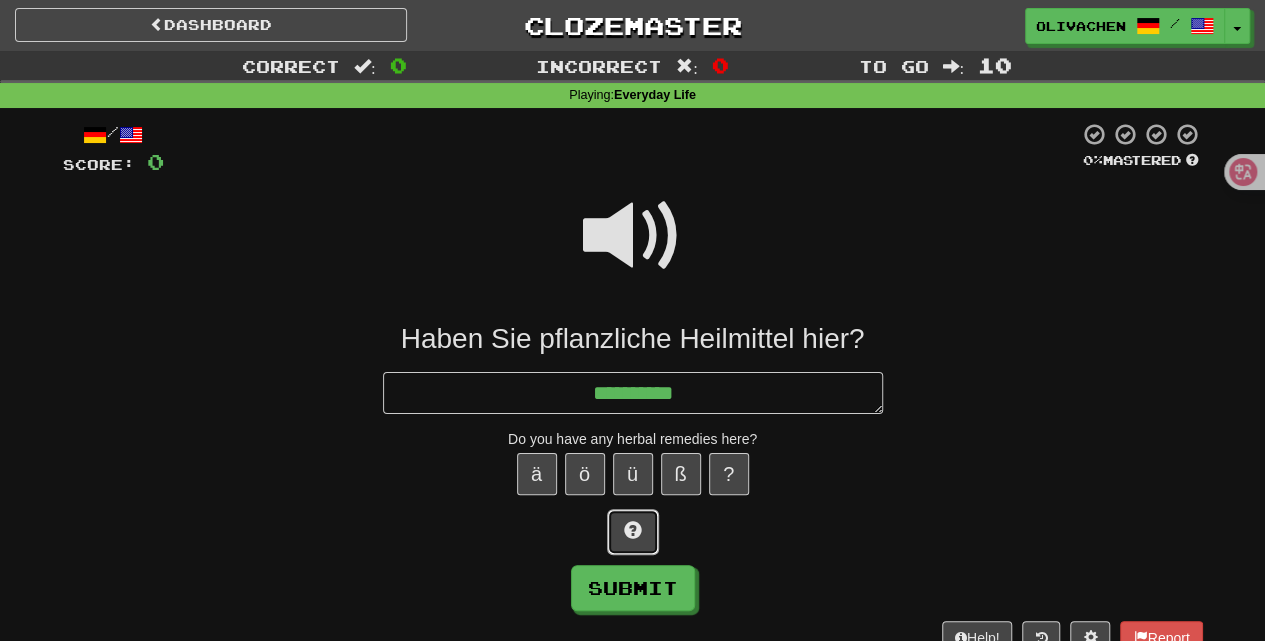 click at bounding box center (633, 532) 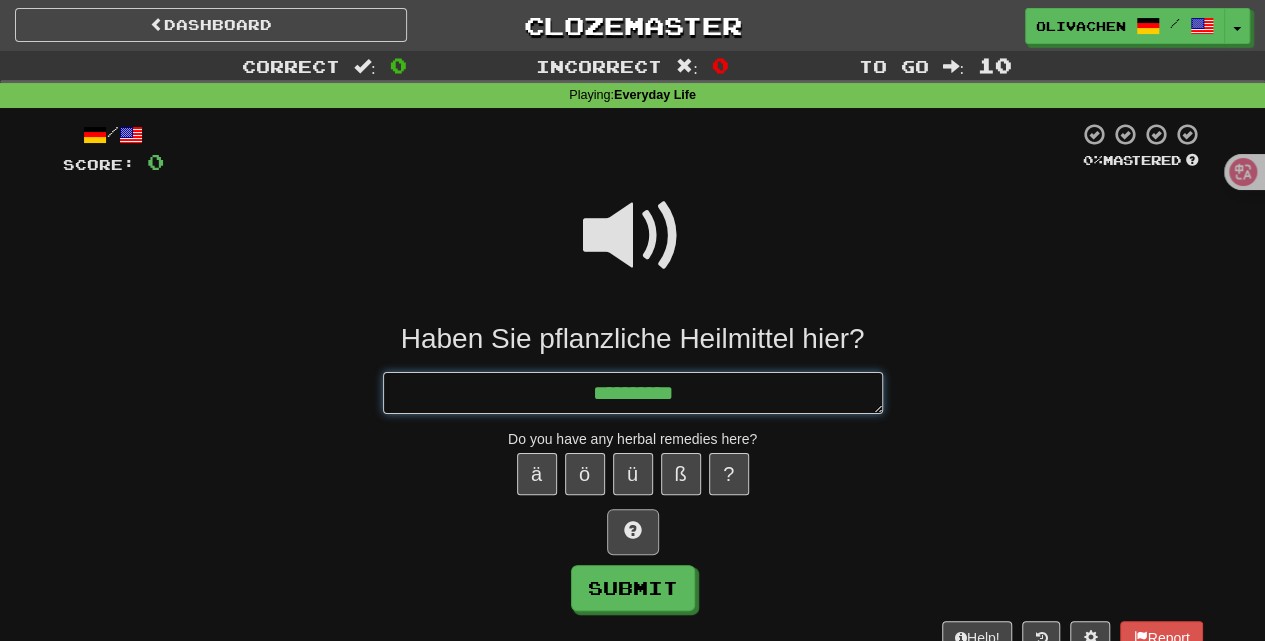 type on "*" 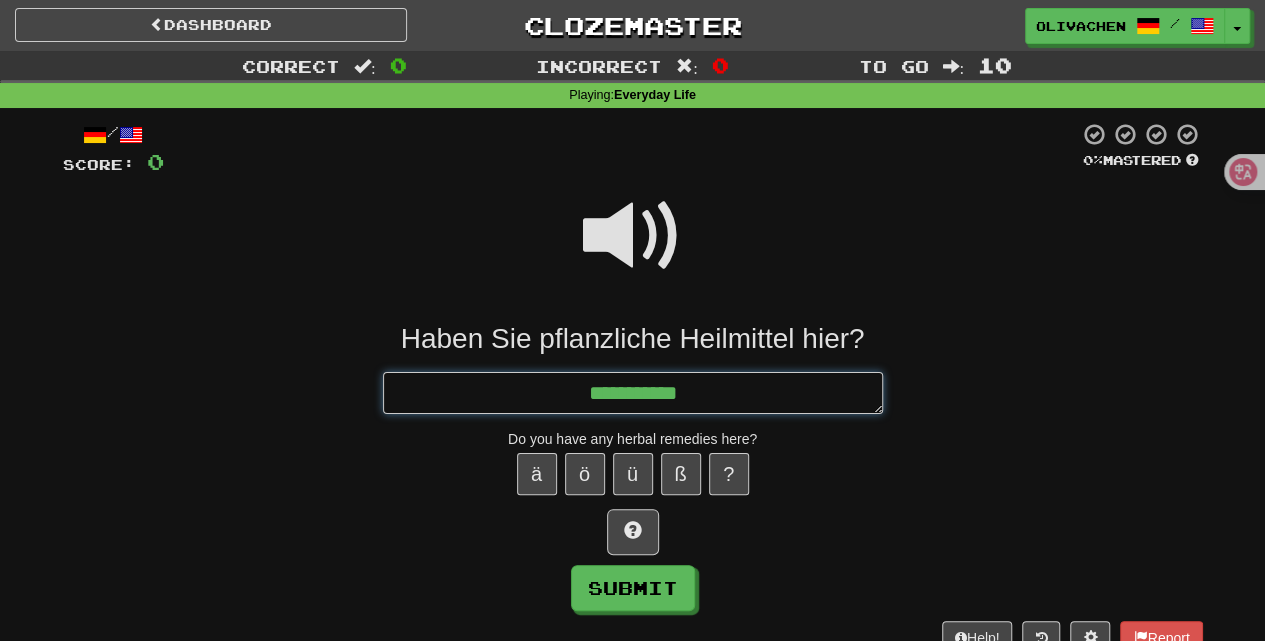 click on "**********" at bounding box center [633, 392] 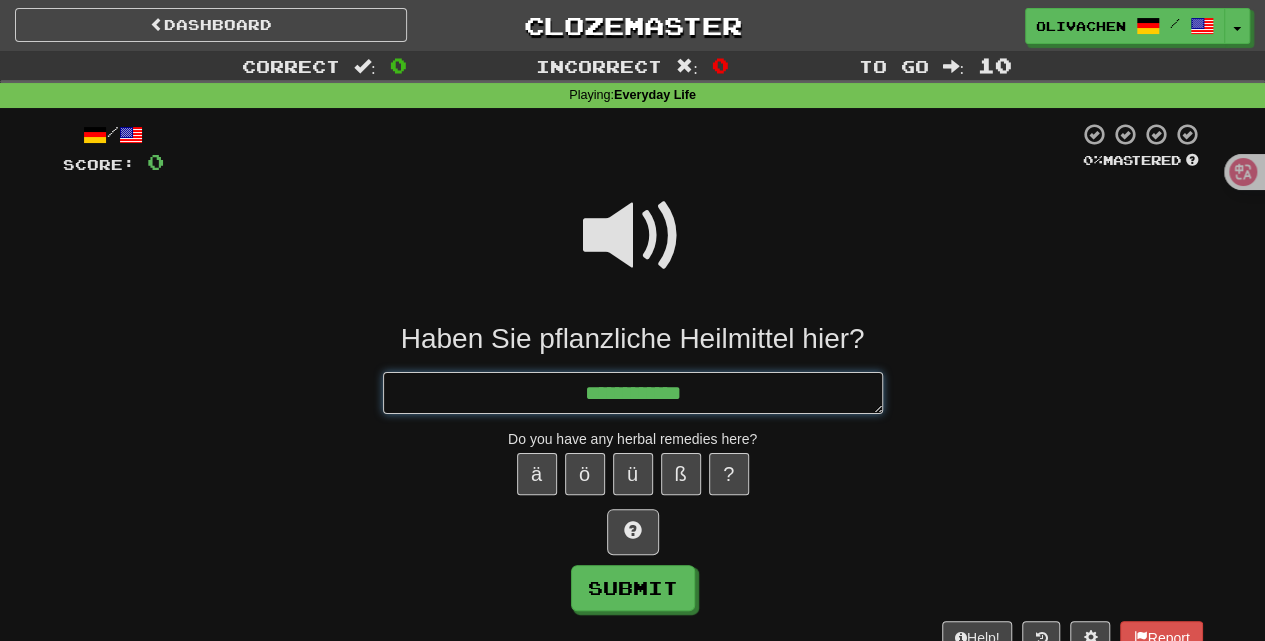 type on "*" 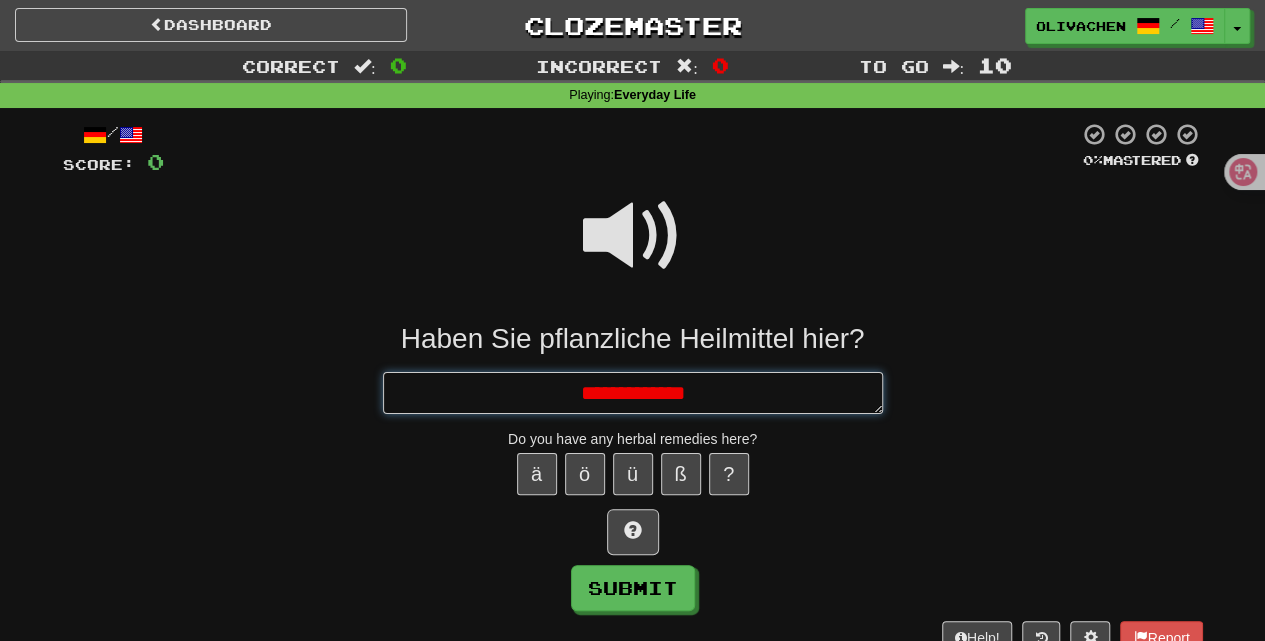 type on "*" 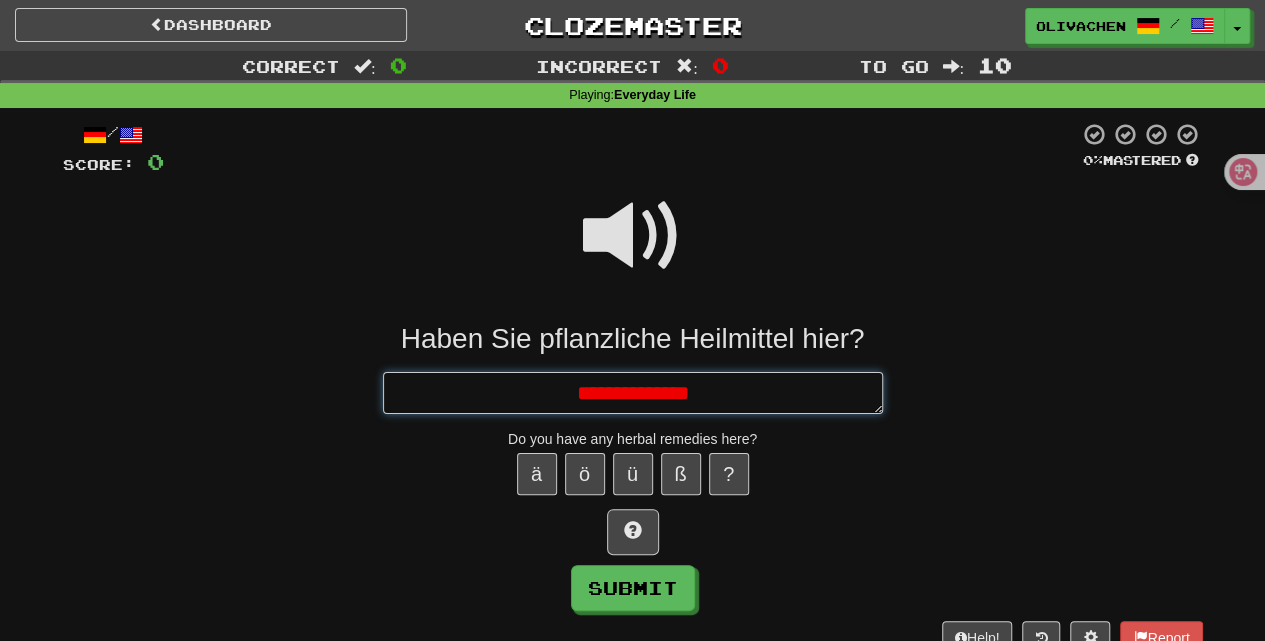 type on "*" 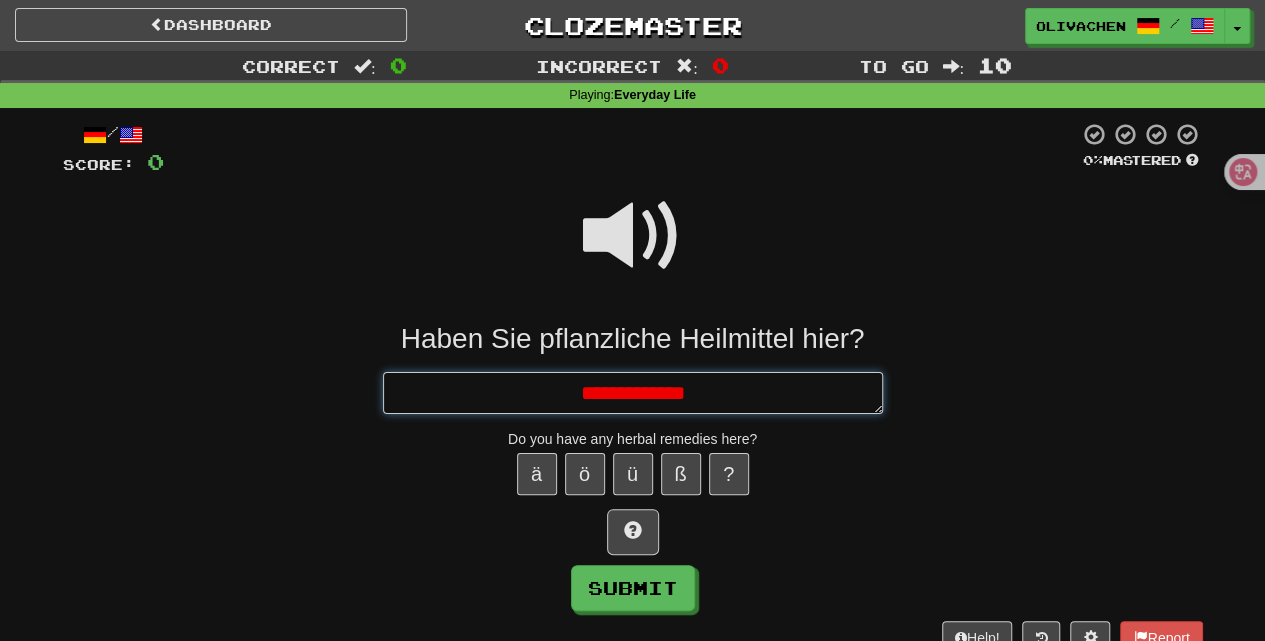 type on "*" 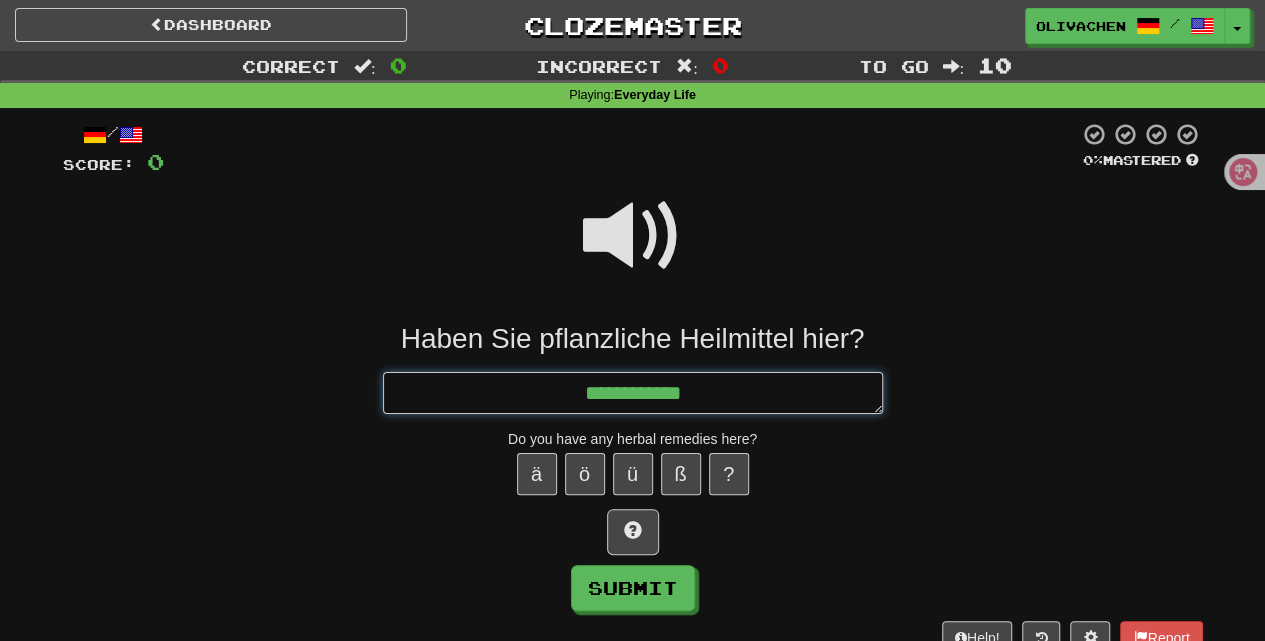 type on "*" 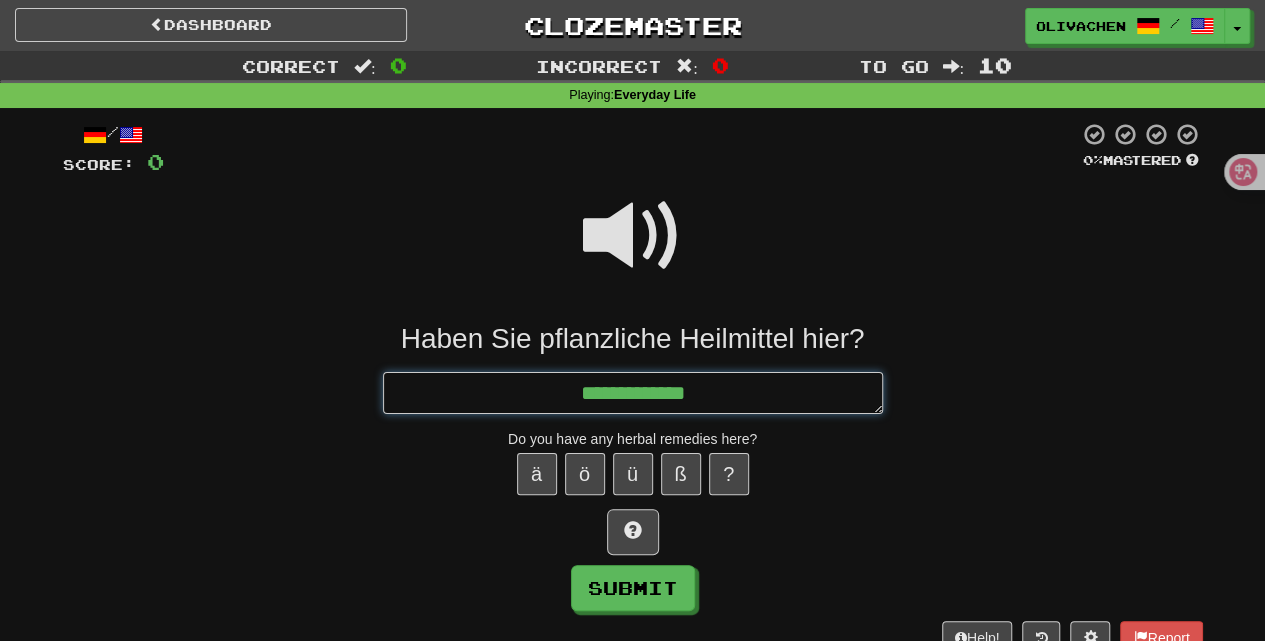 type on "*" 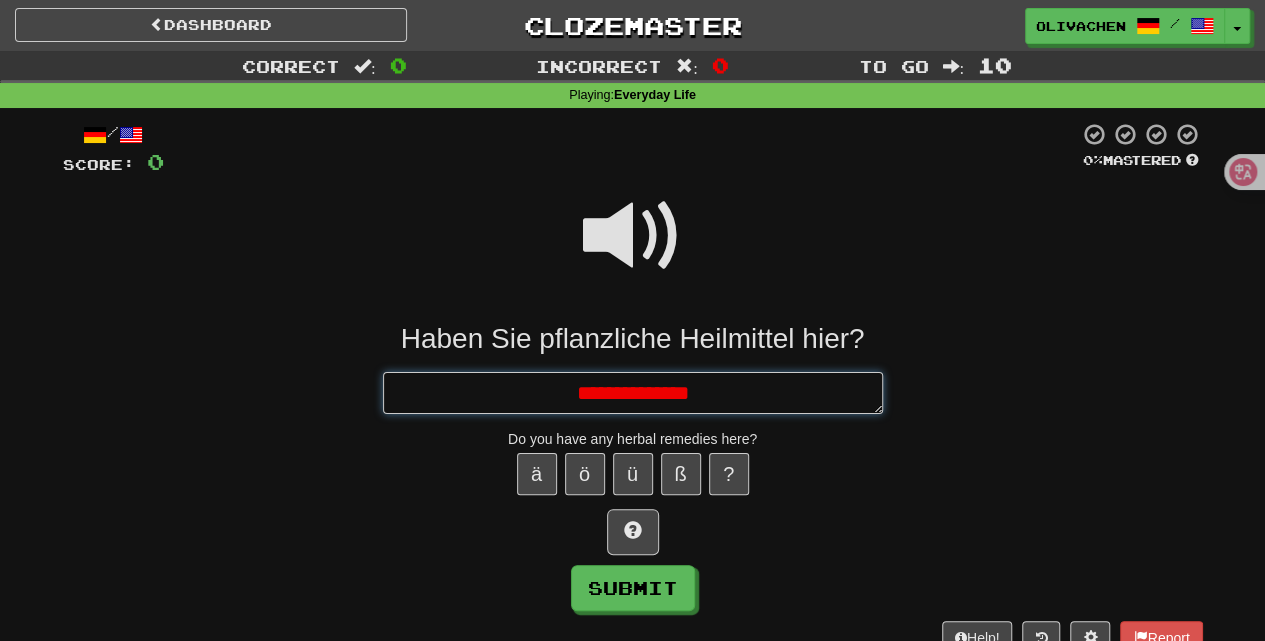 type on "*" 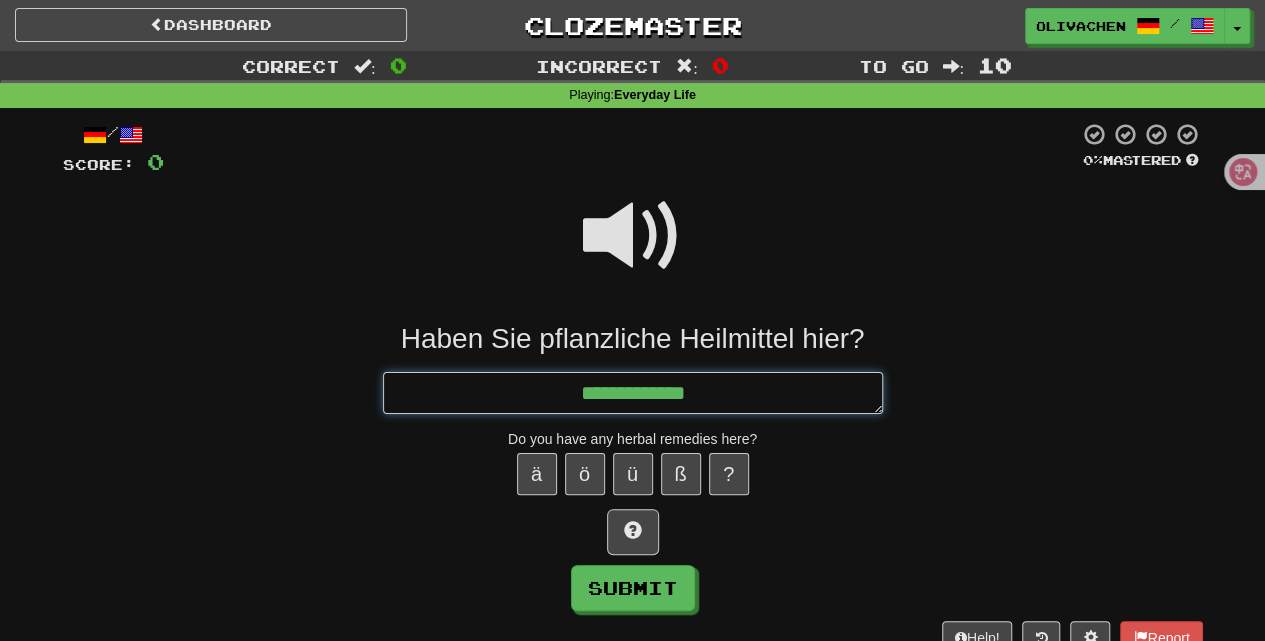 type on "*" 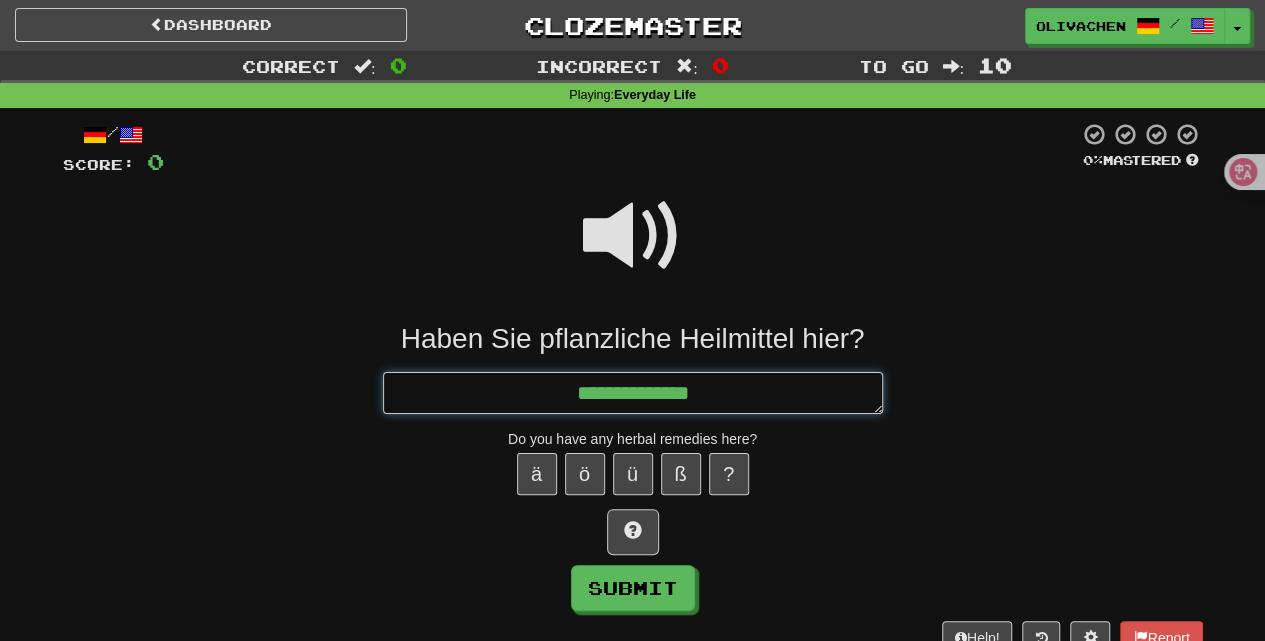 type on "*" 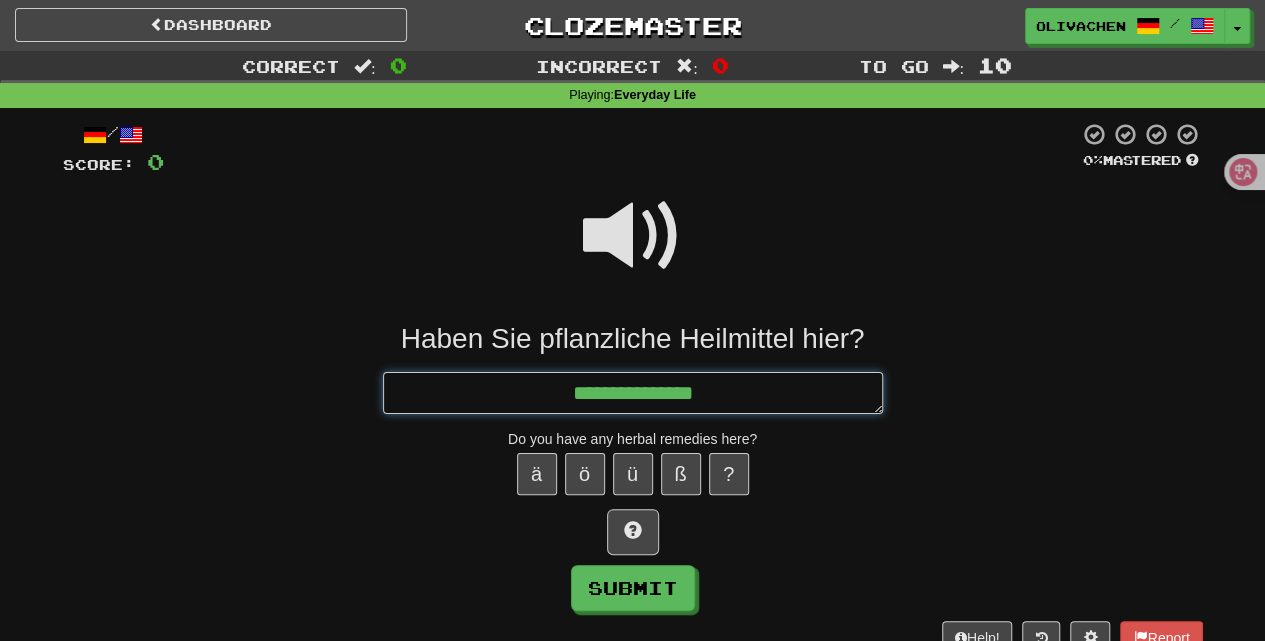 type on "*" 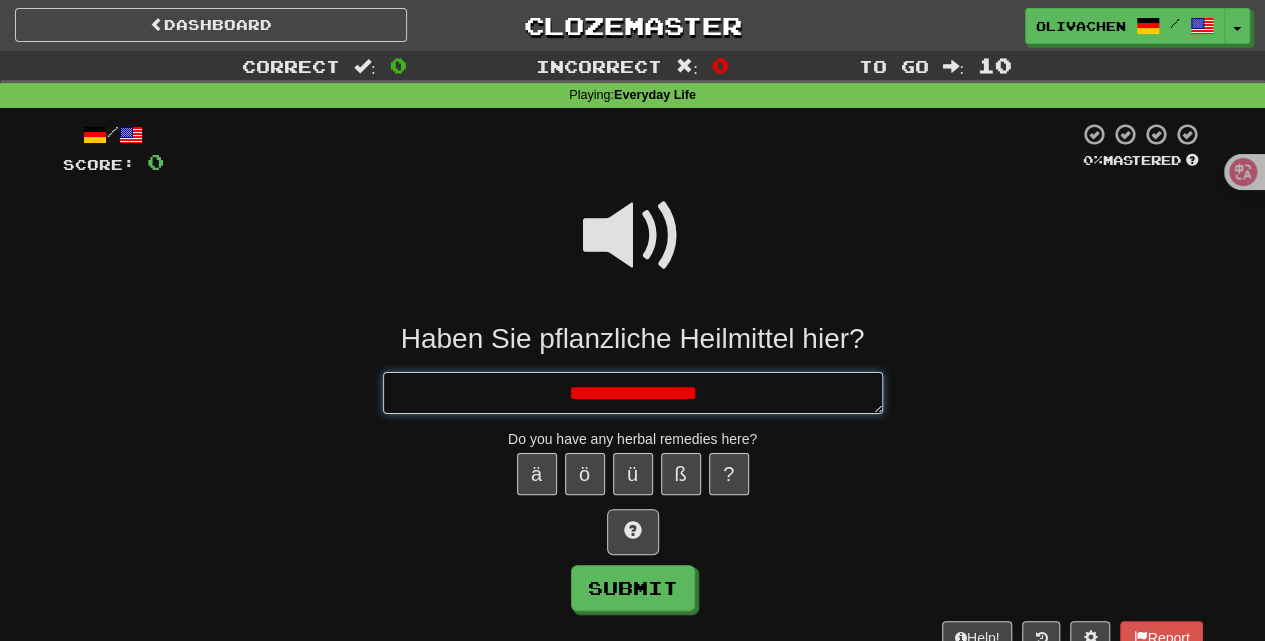 type on "*" 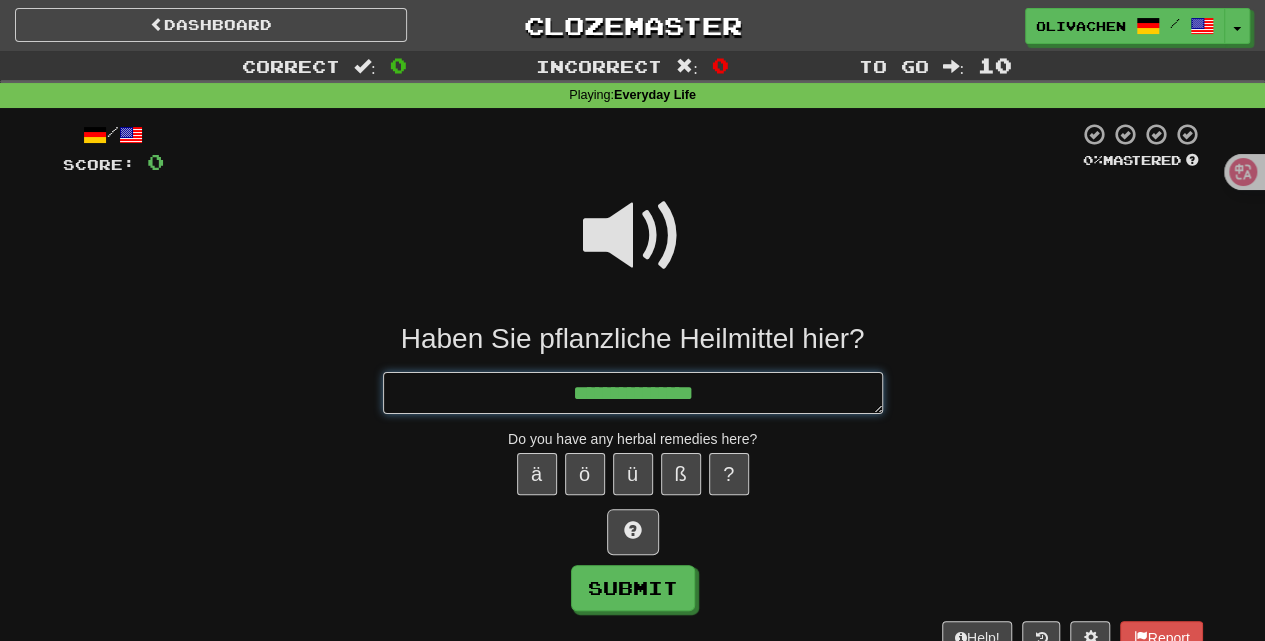 type on "*" 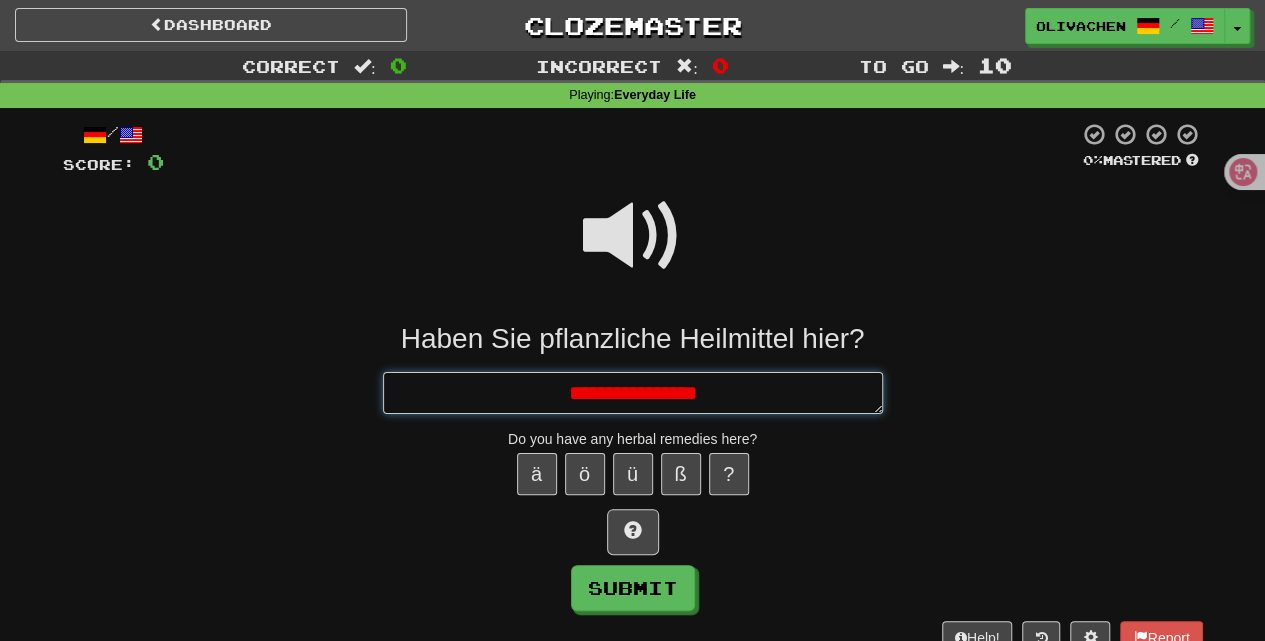 type on "*" 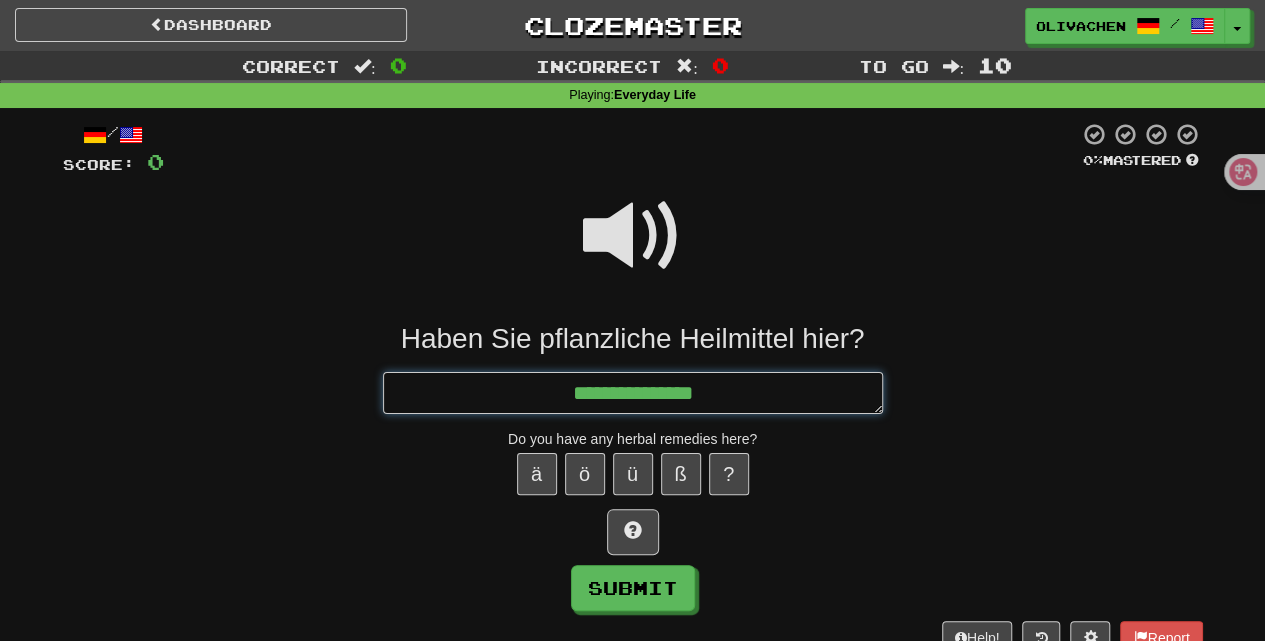 type on "*" 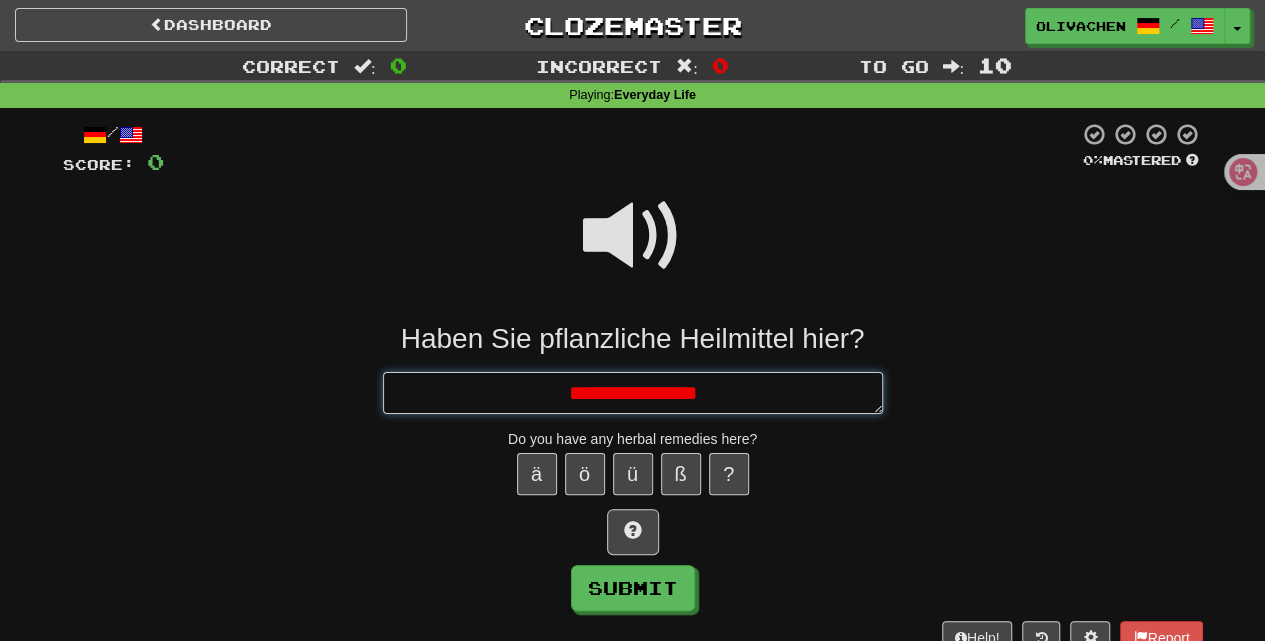 type on "*" 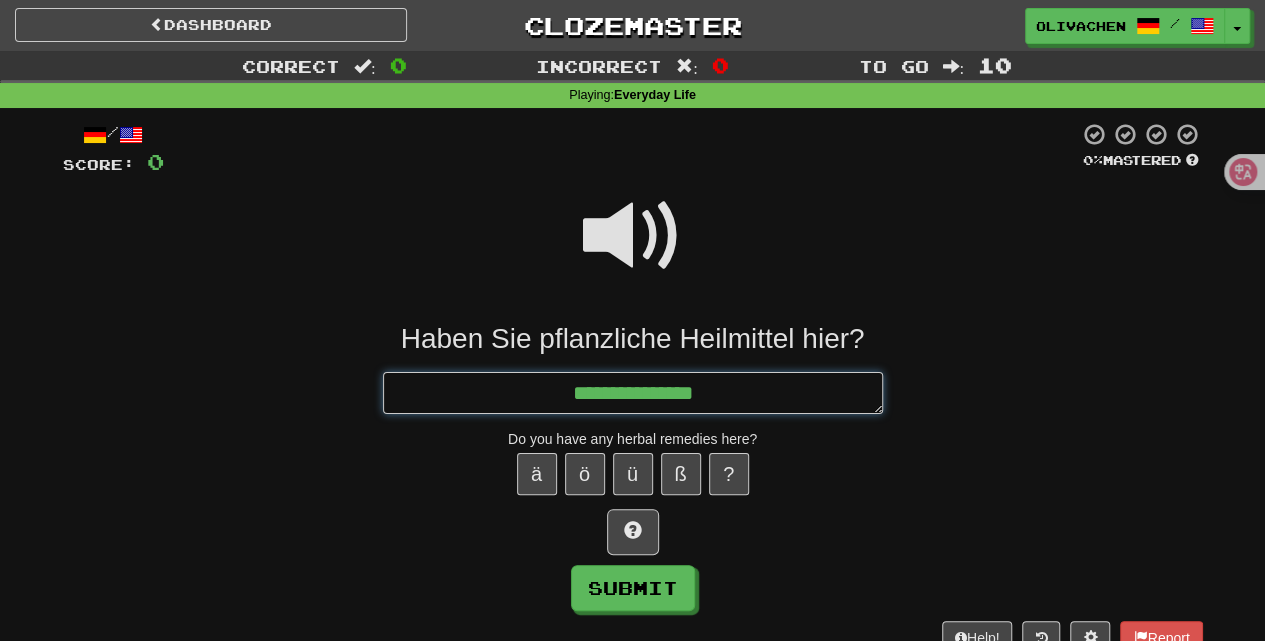 type on "*" 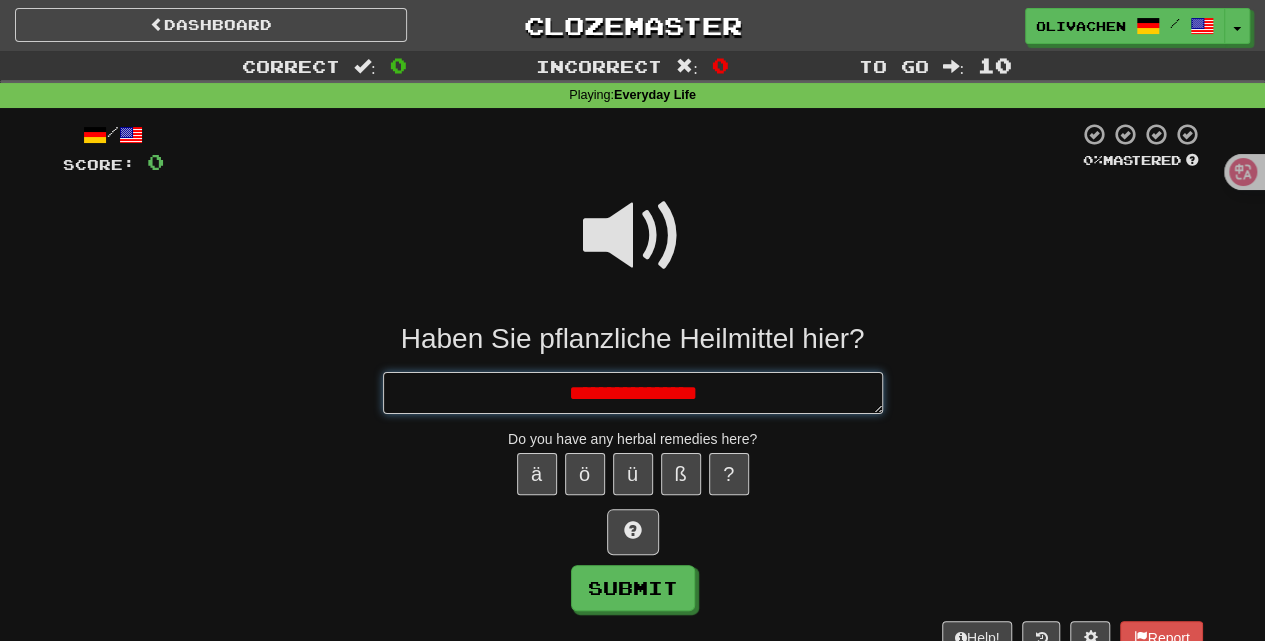 type on "*" 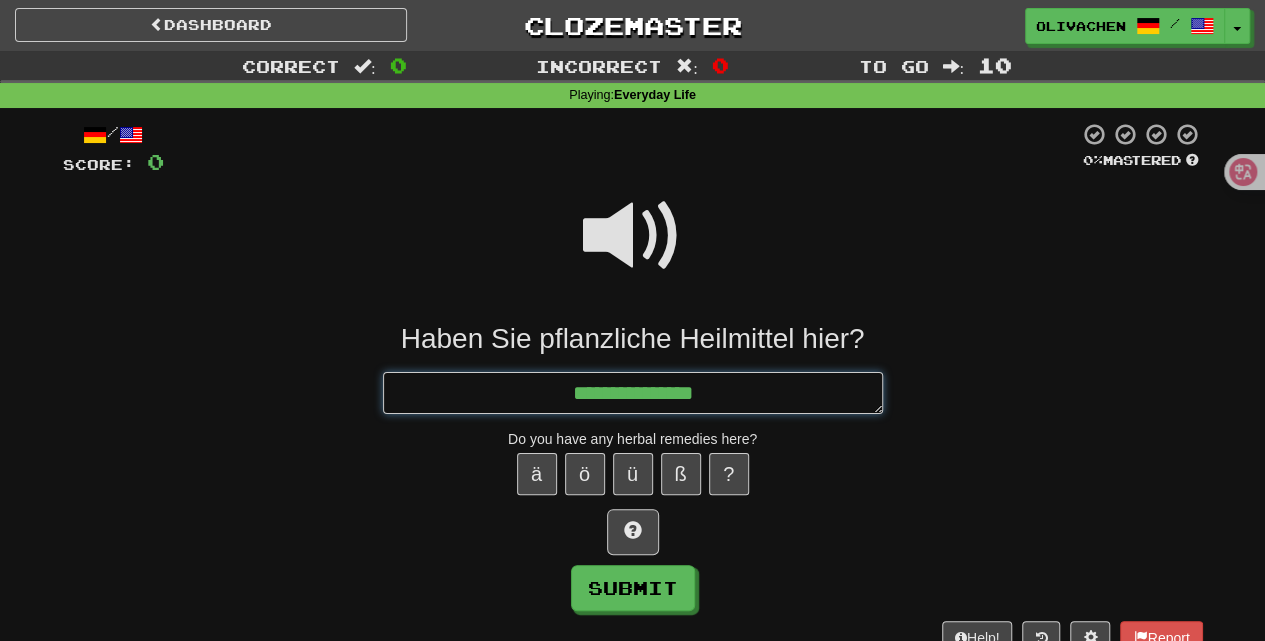 type on "**********" 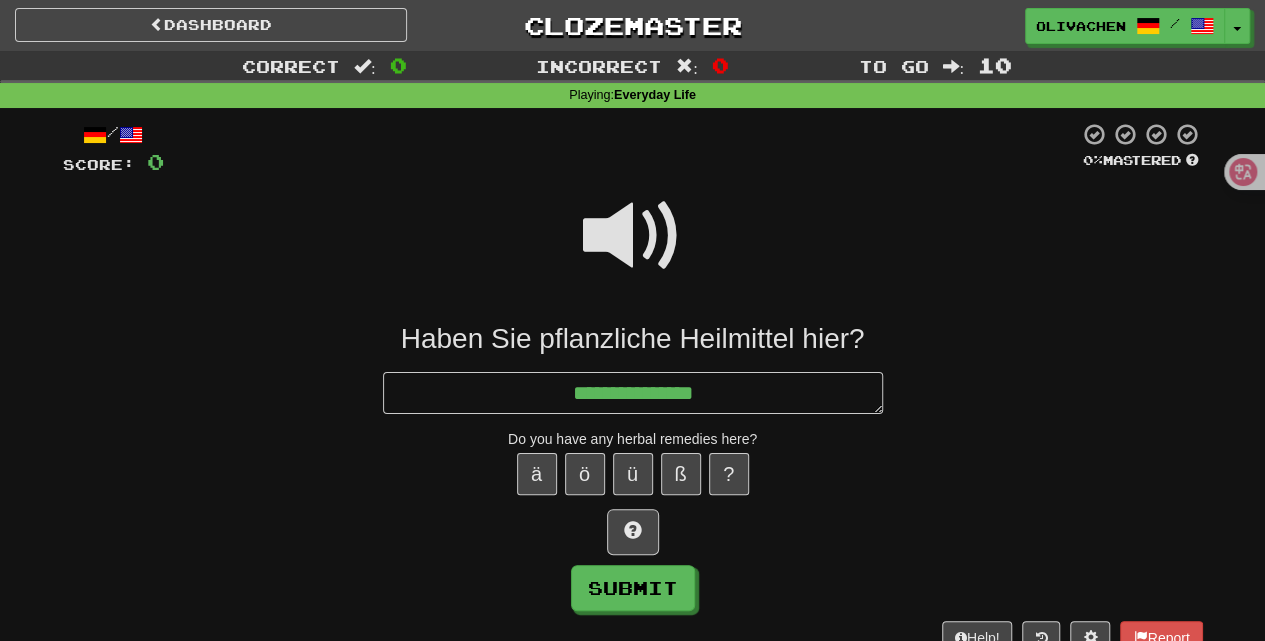 click at bounding box center (633, 236) 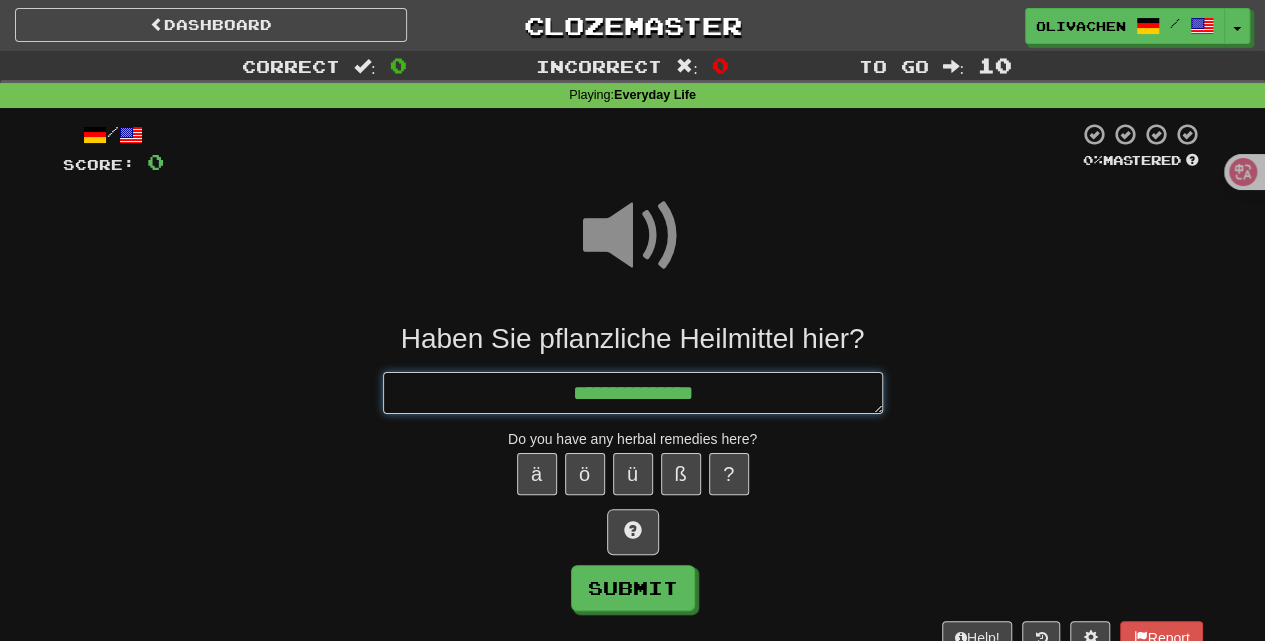 click on "**********" at bounding box center (633, 392) 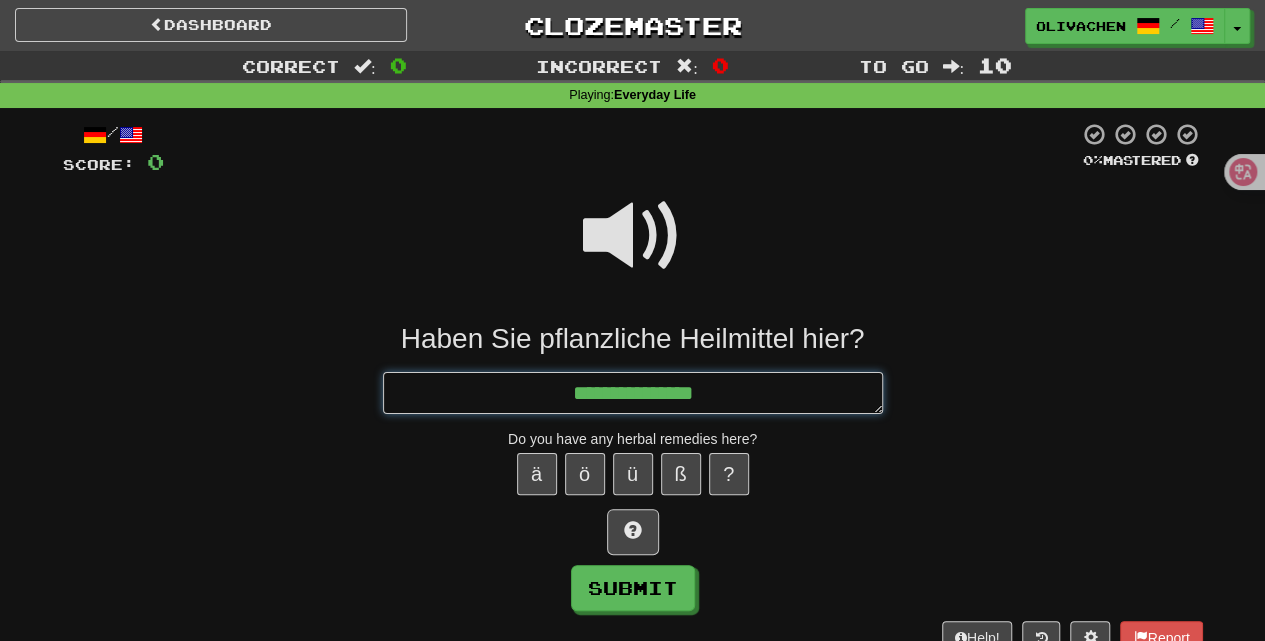 type on "*" 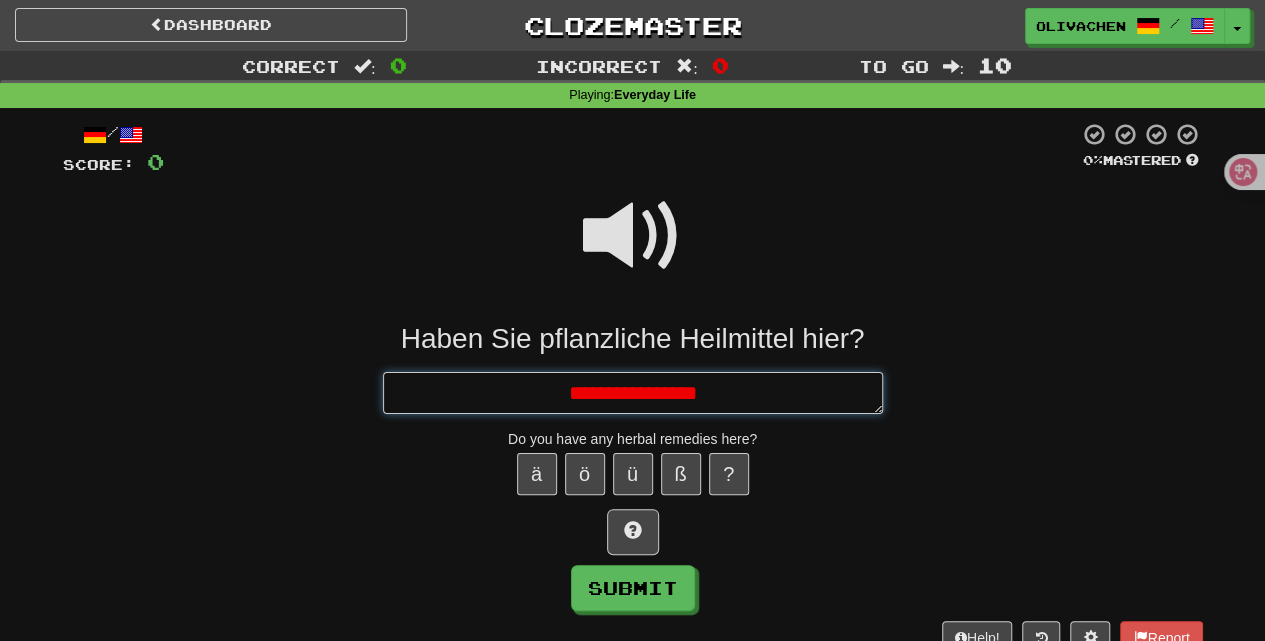 type on "*" 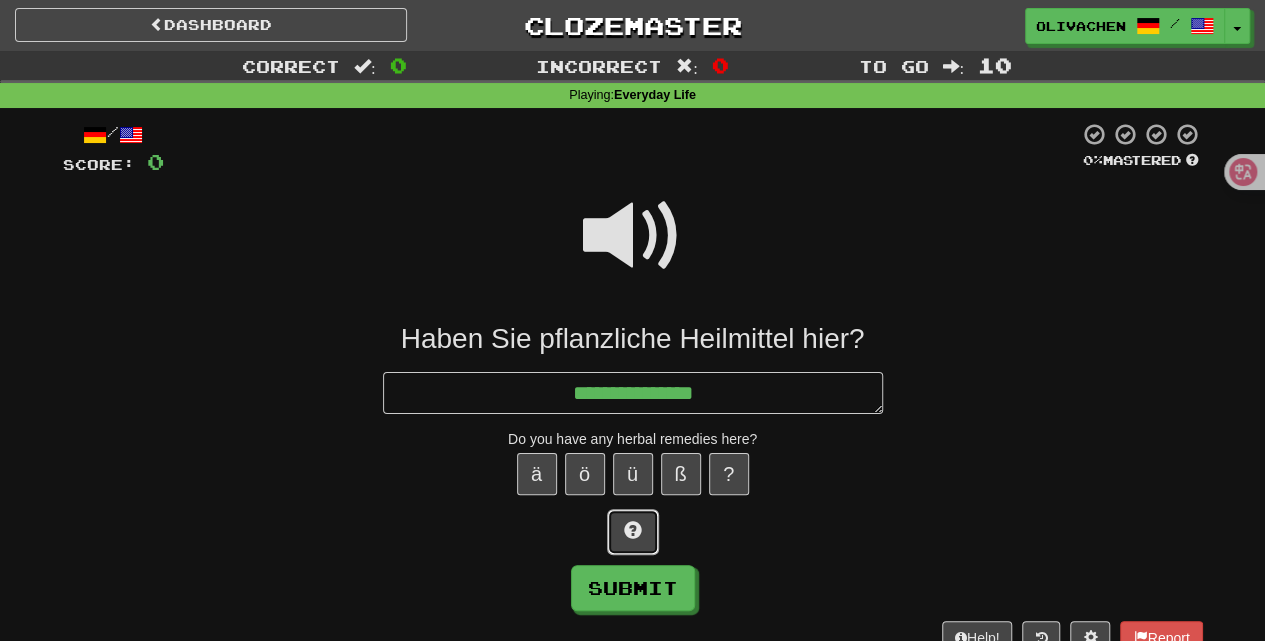 click at bounding box center [633, 532] 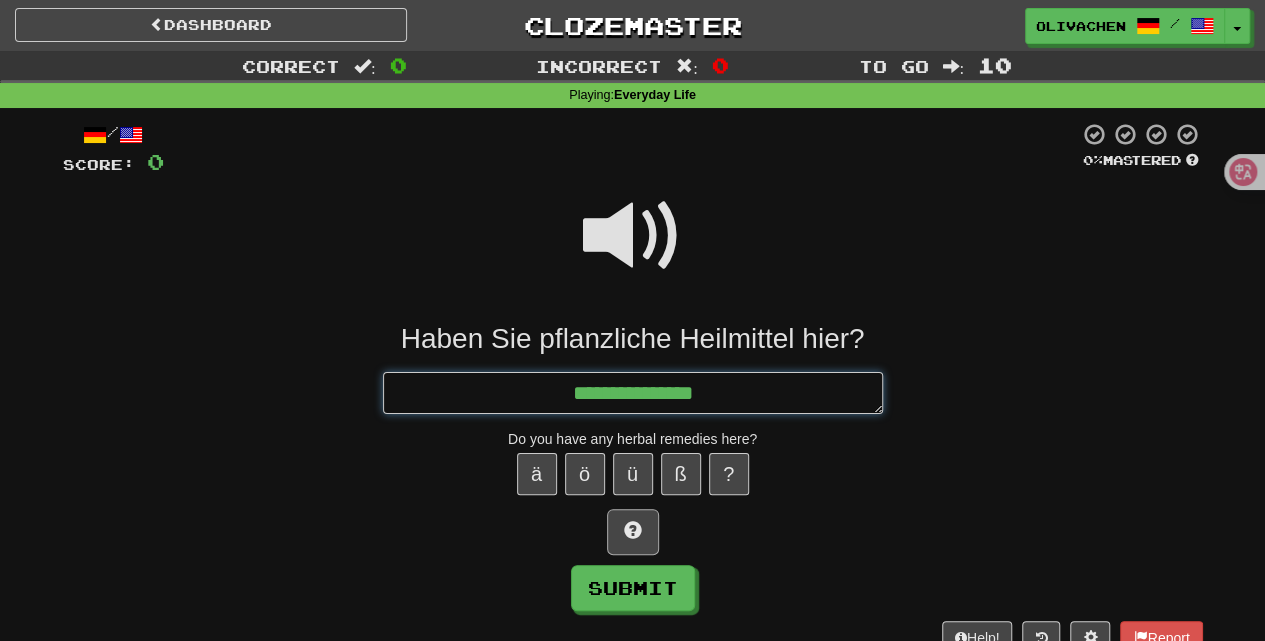 type on "*" 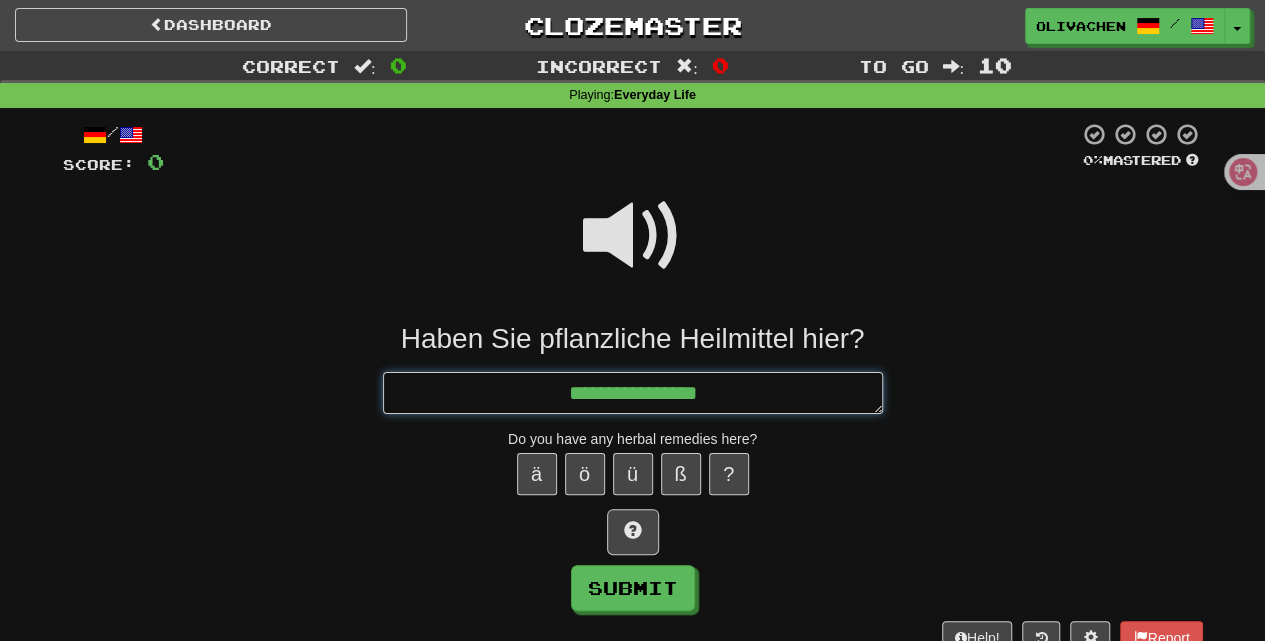 click on "**********" at bounding box center [633, 392] 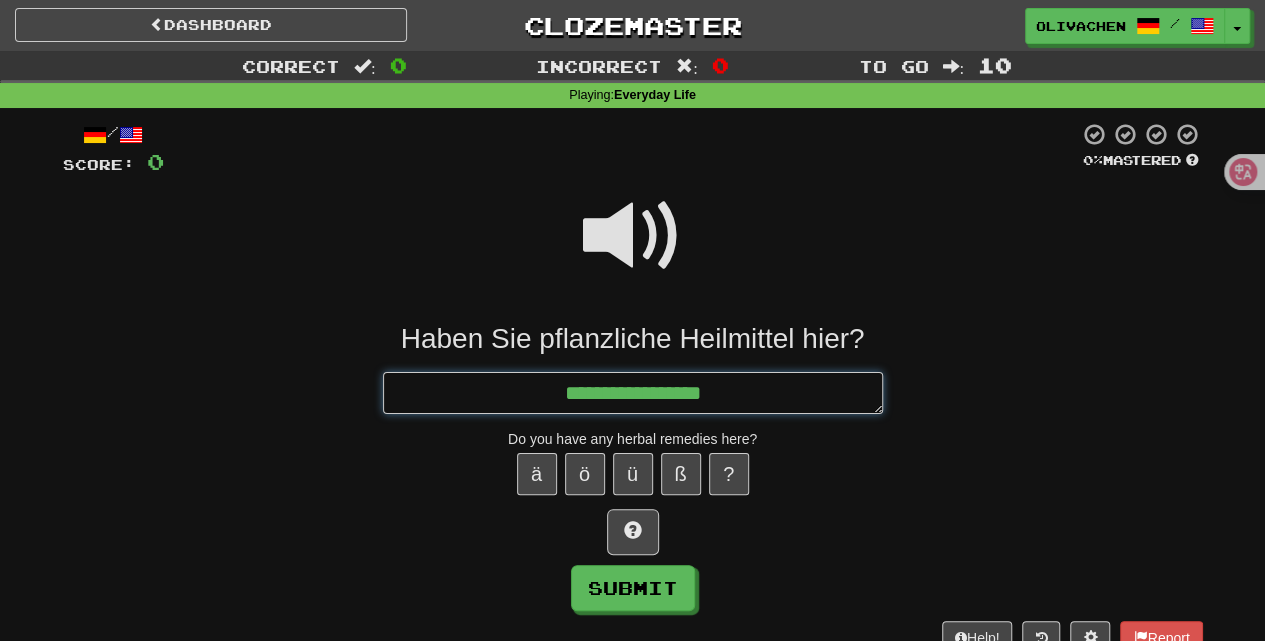type on "*" 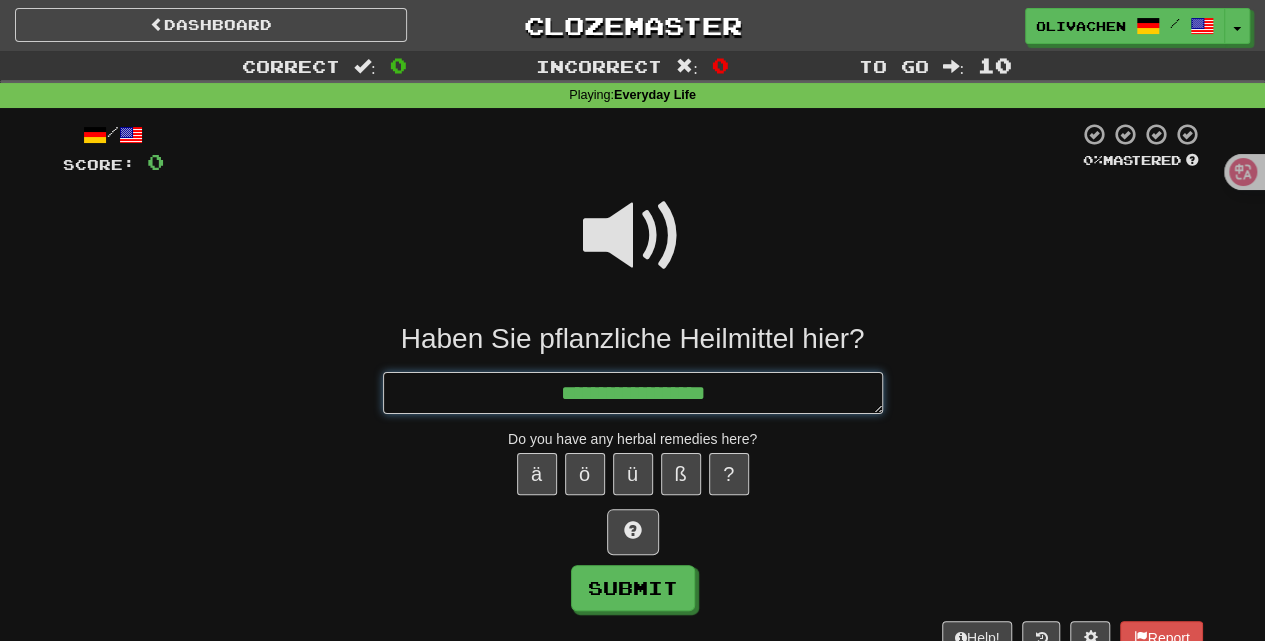 type on "*" 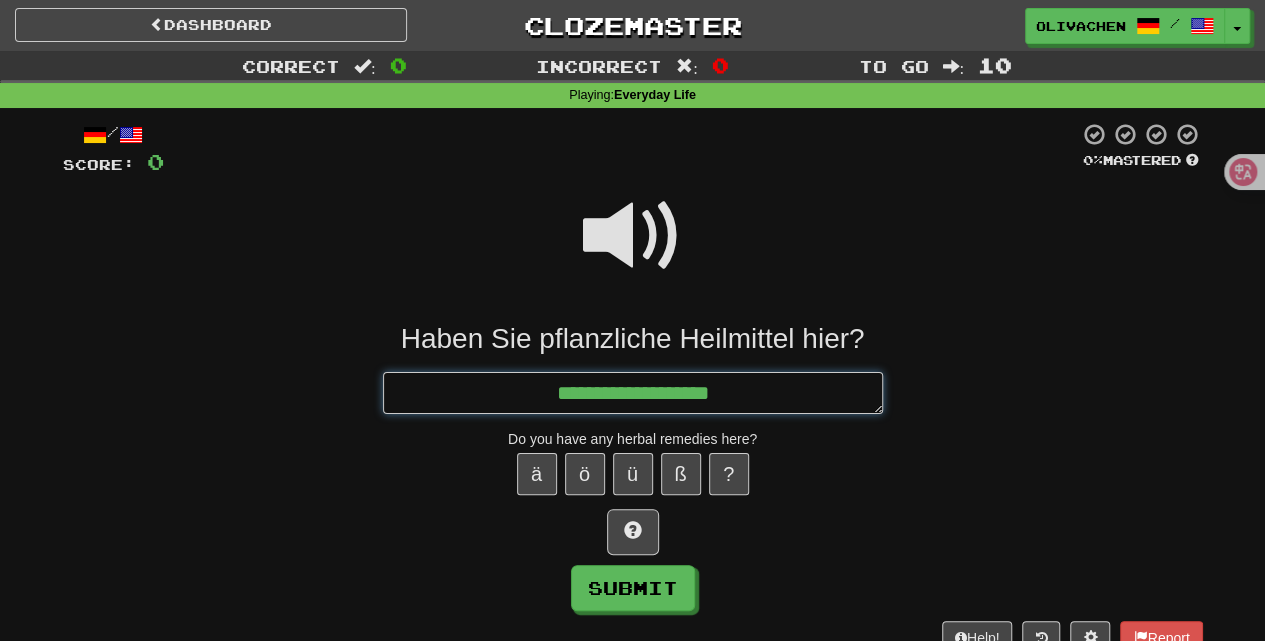 type on "*" 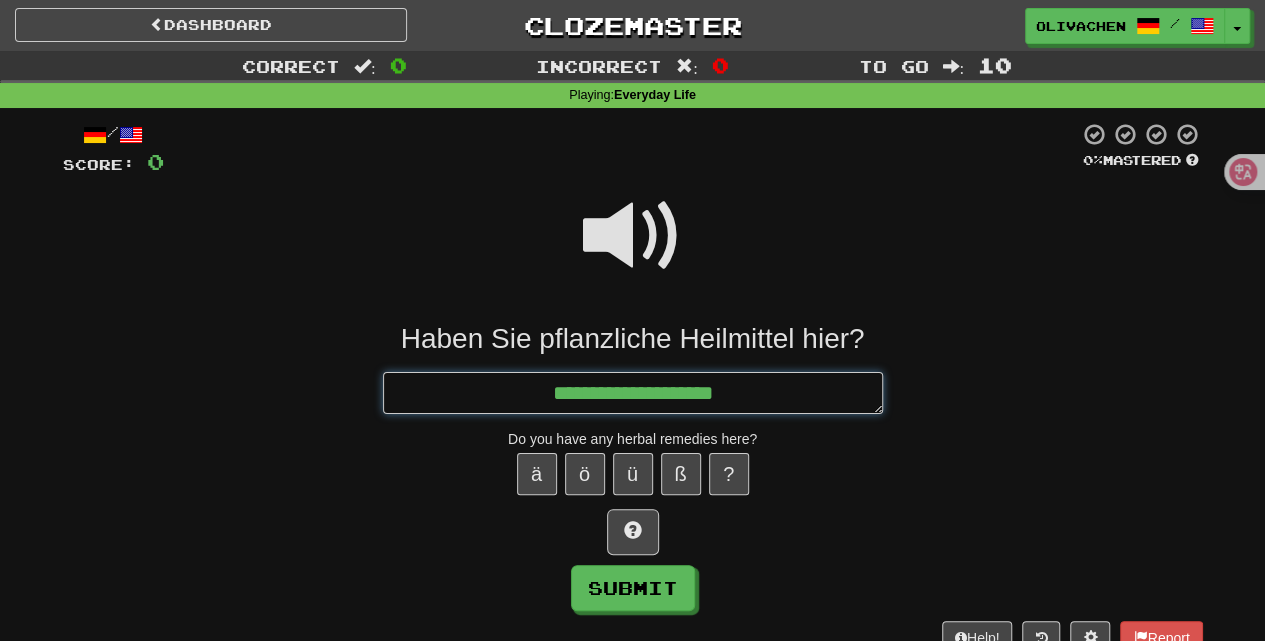 type on "*" 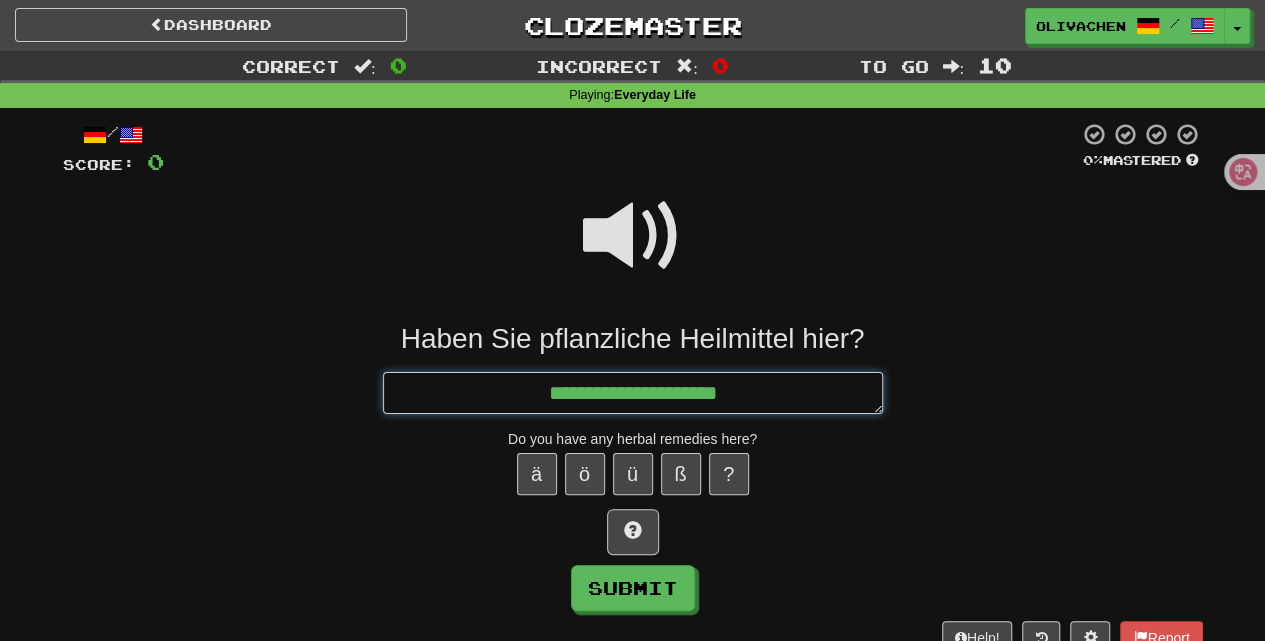 type on "*" 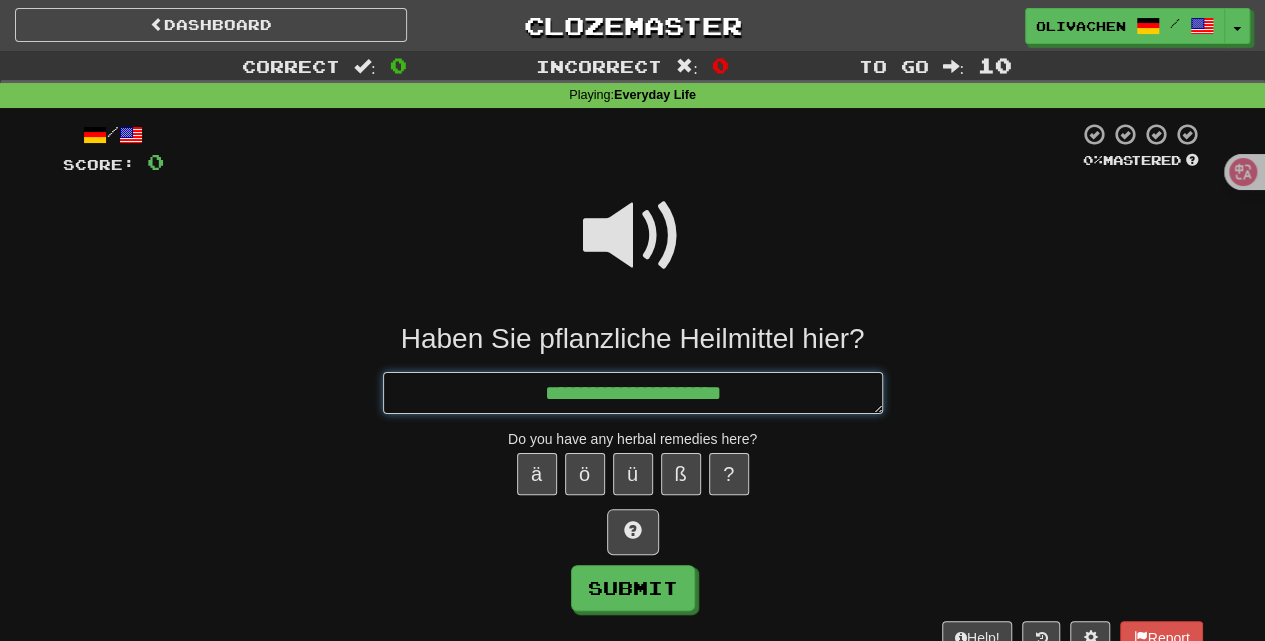 type on "**********" 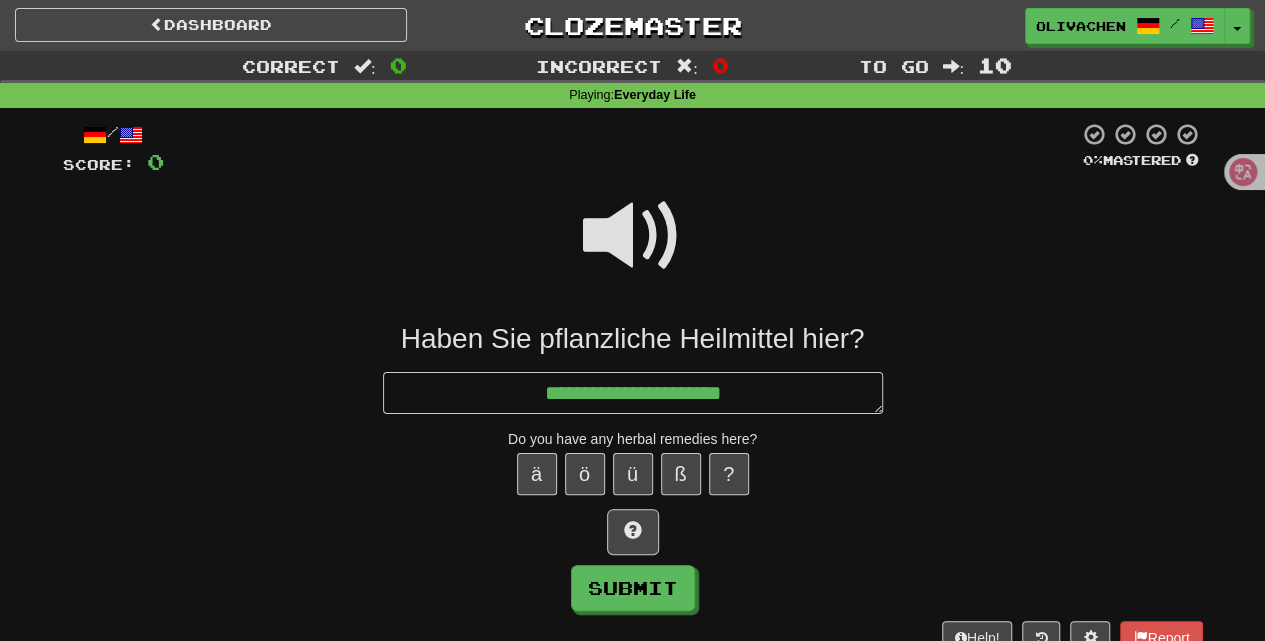 click at bounding box center (633, 236) 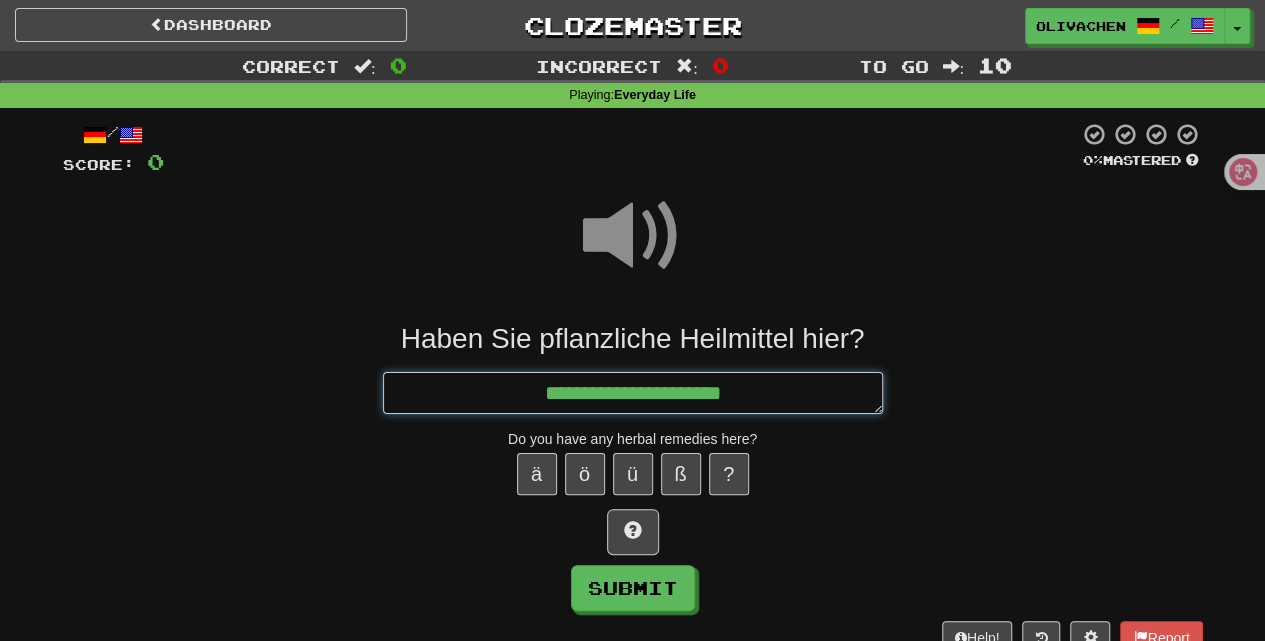 click on "**********" at bounding box center [633, 392] 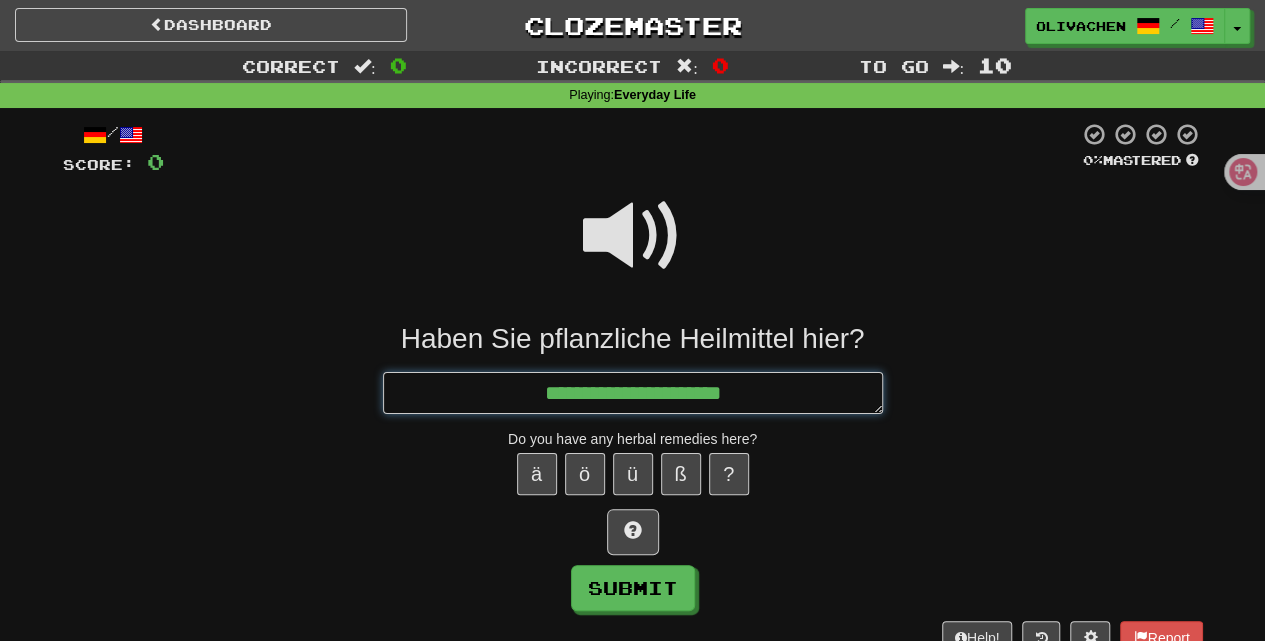 type on "*" 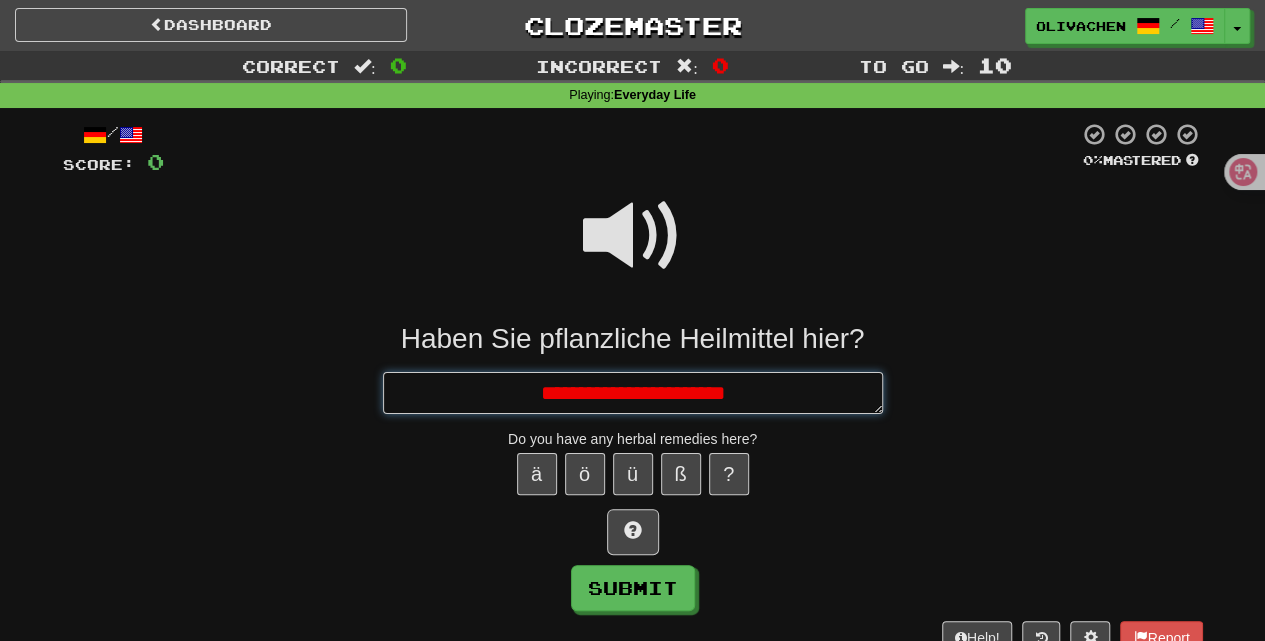 type on "*" 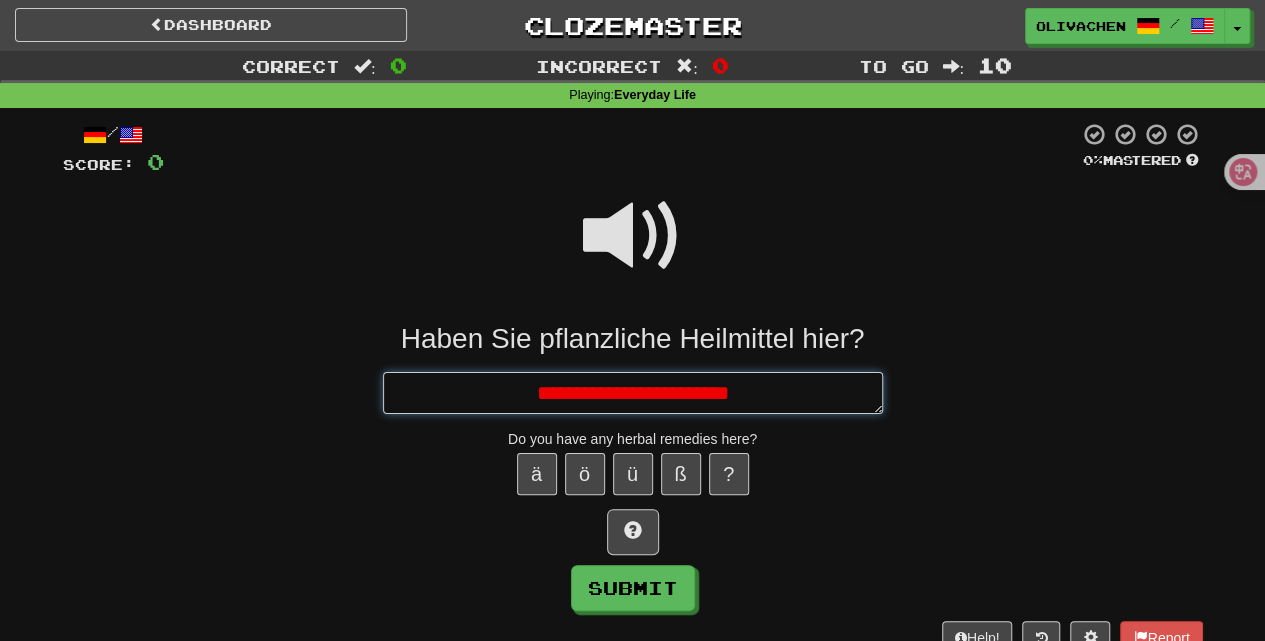 type on "*" 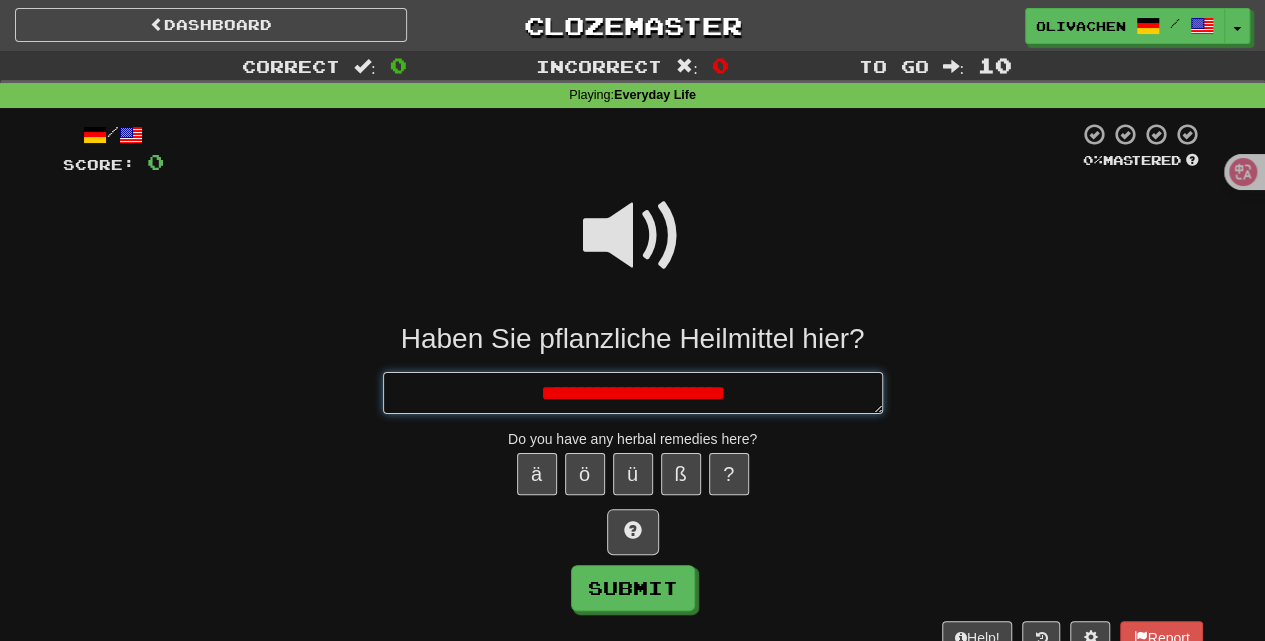 type on "*" 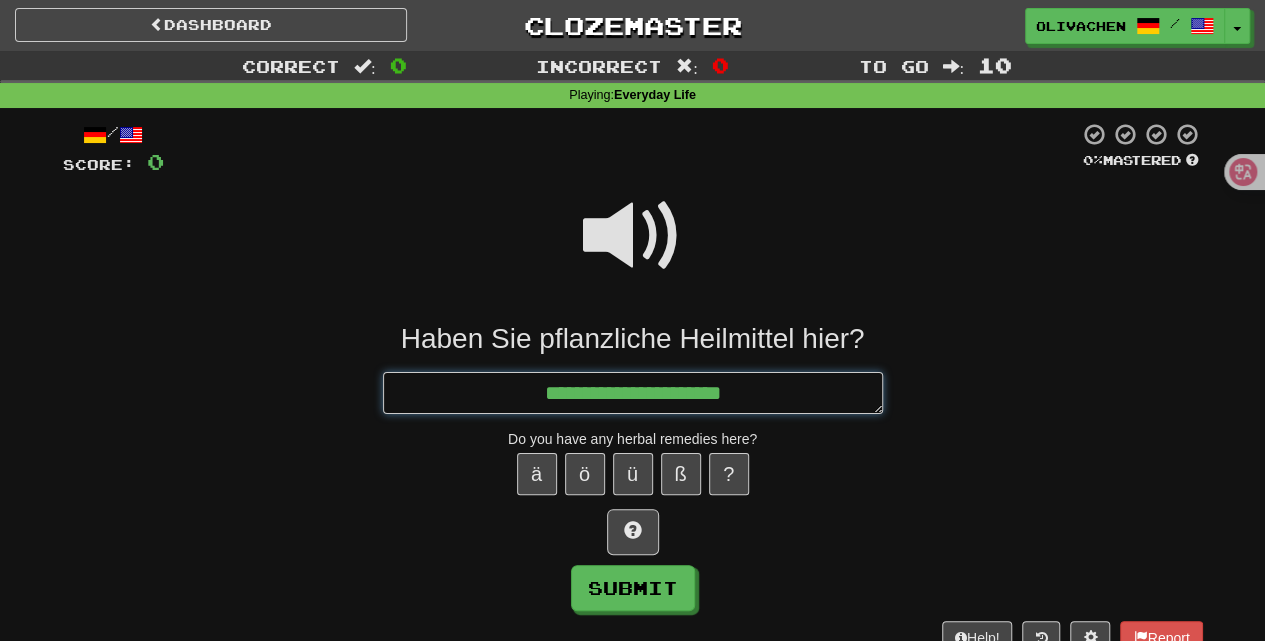 type on "*" 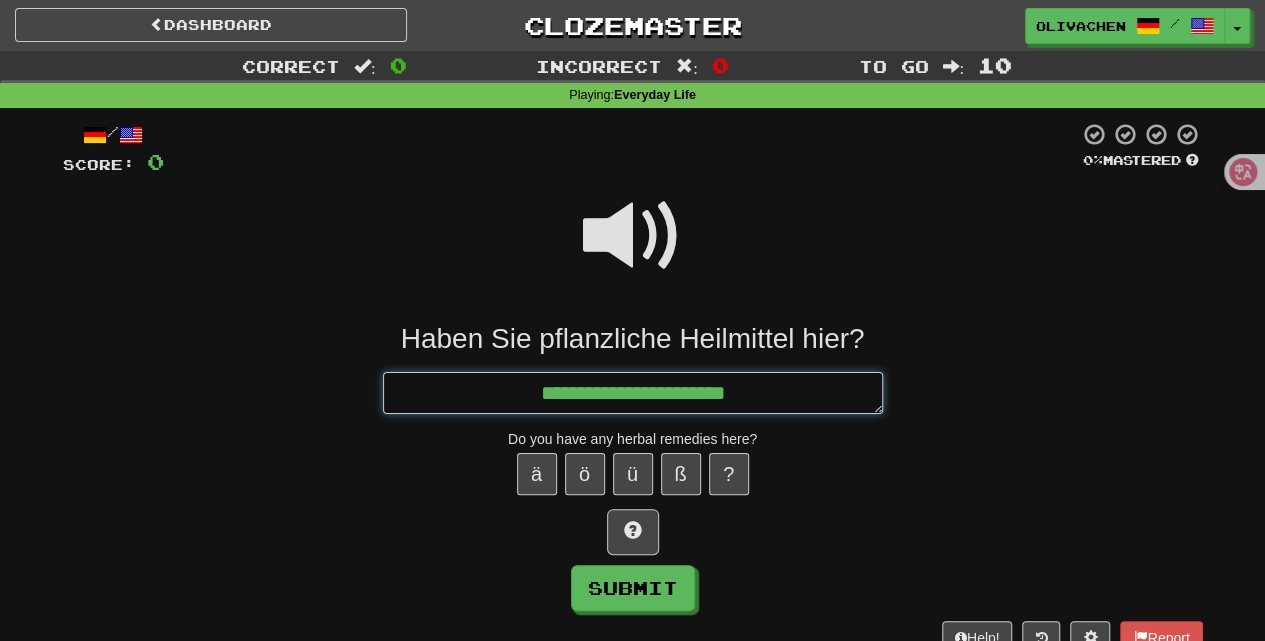 type on "*" 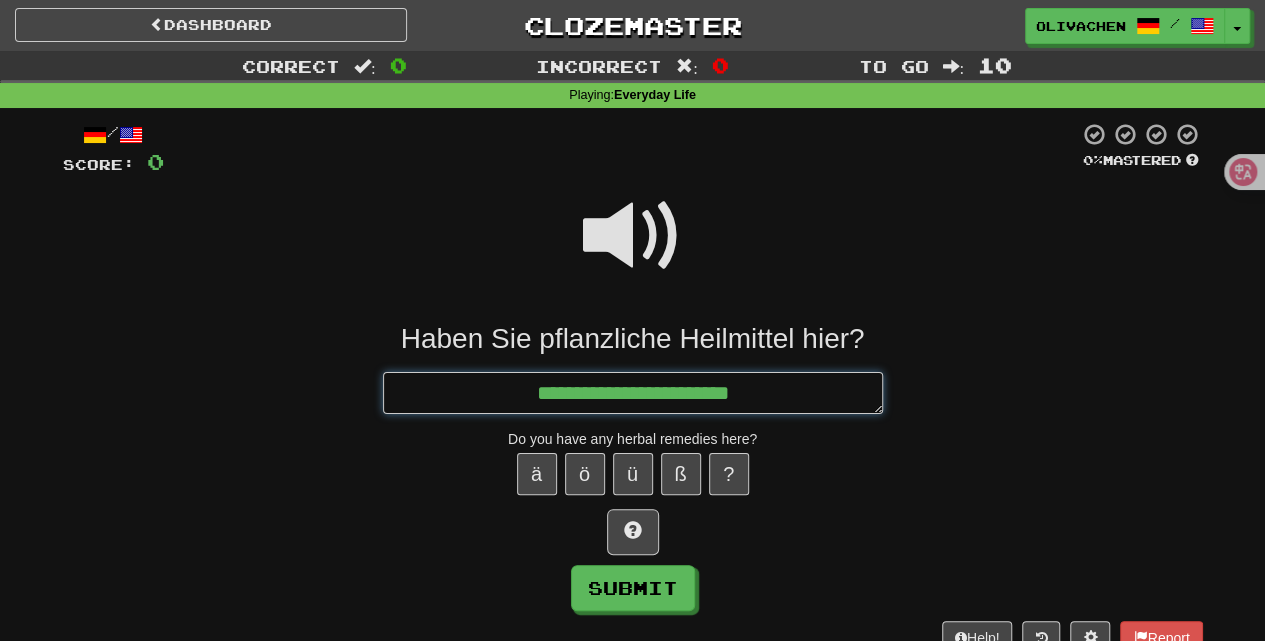 type on "*" 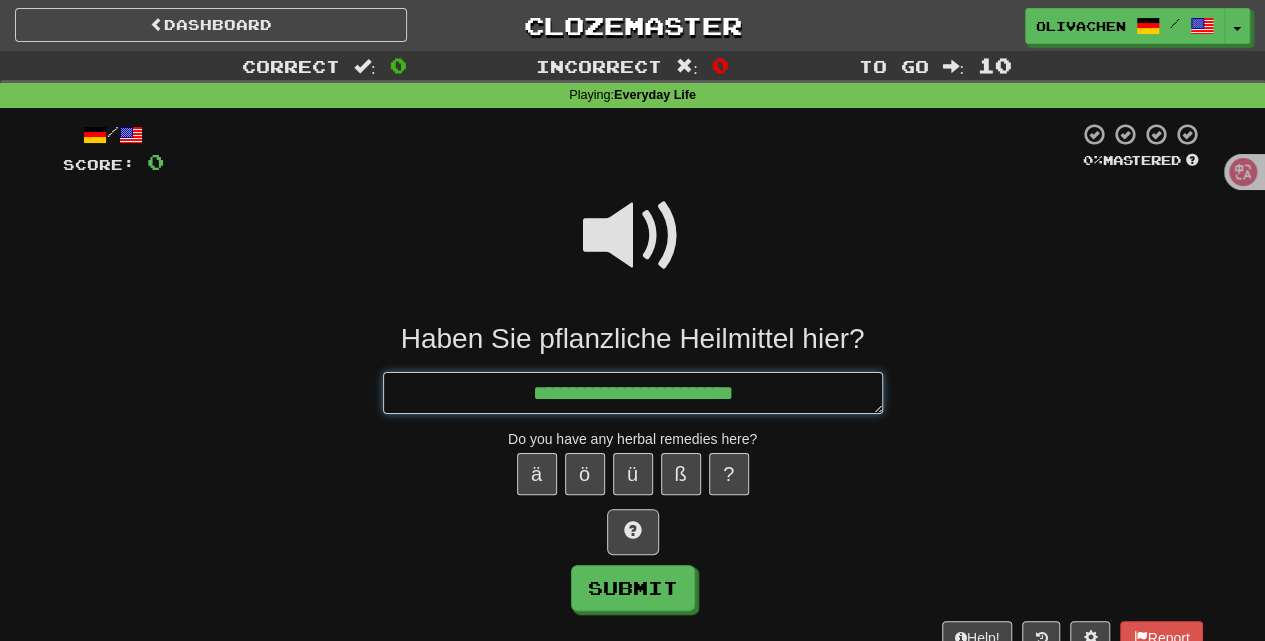 type on "*" 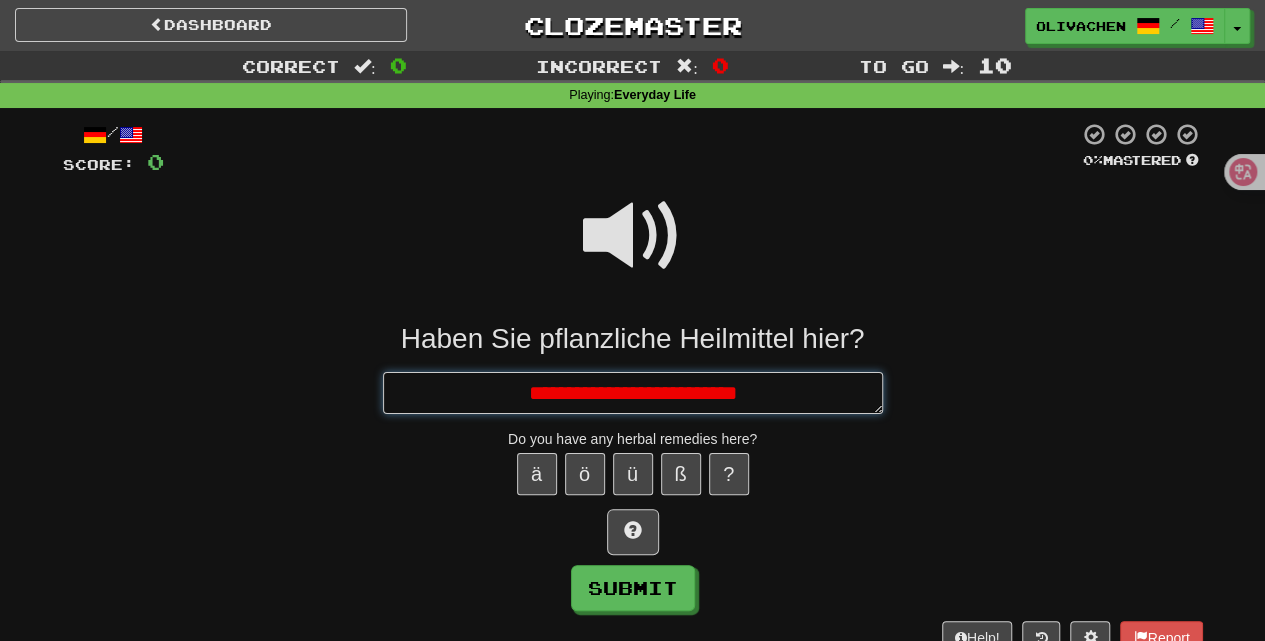 type on "*" 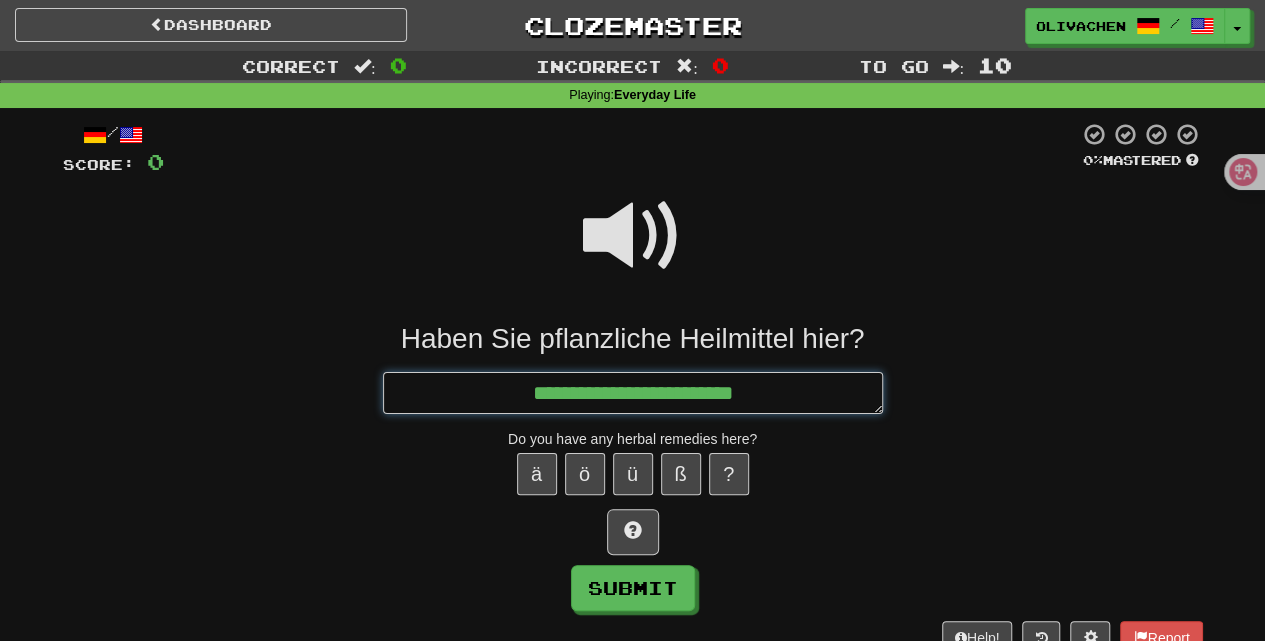type on "*" 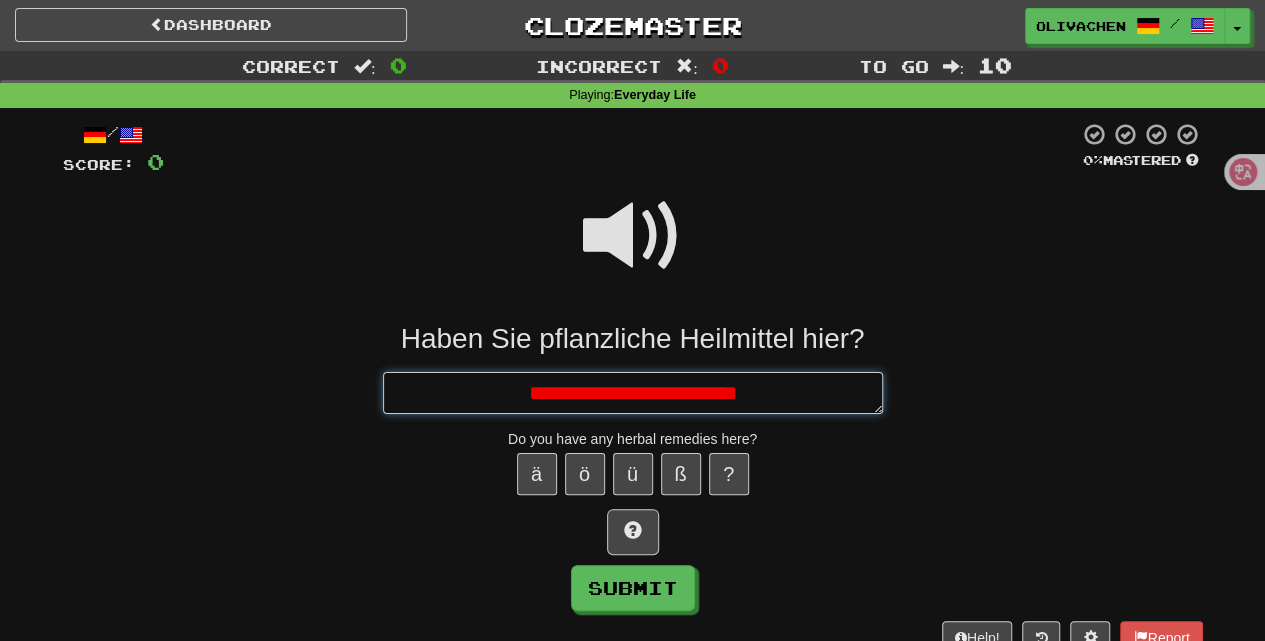 type on "*" 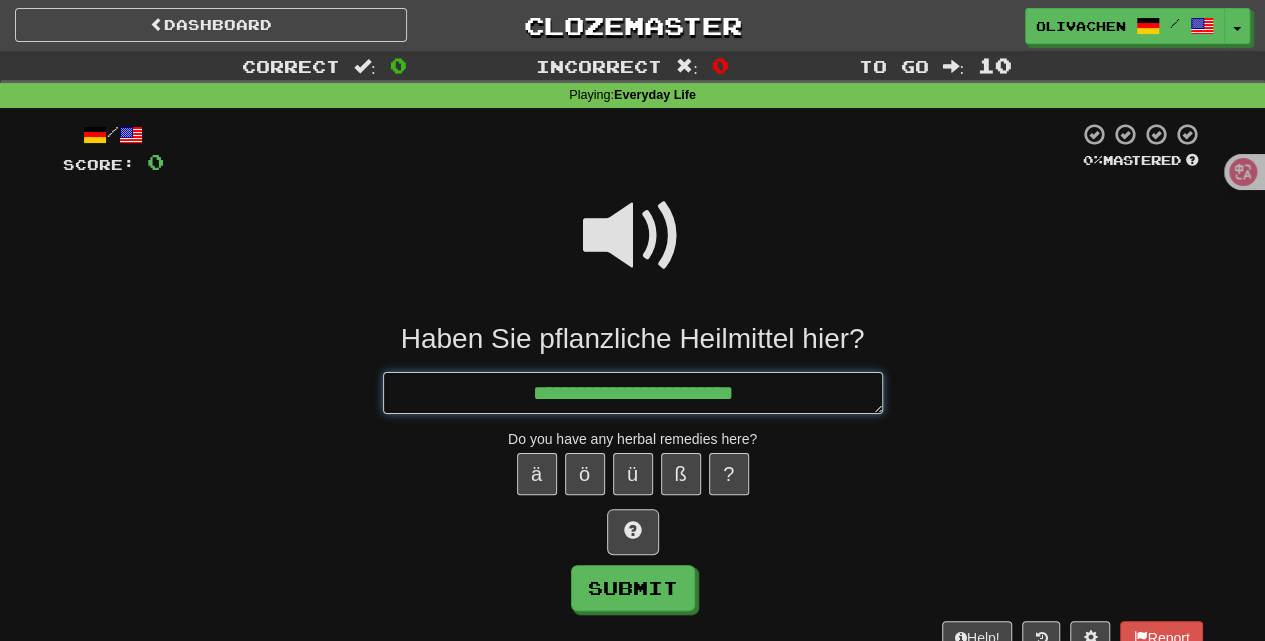 type on "*" 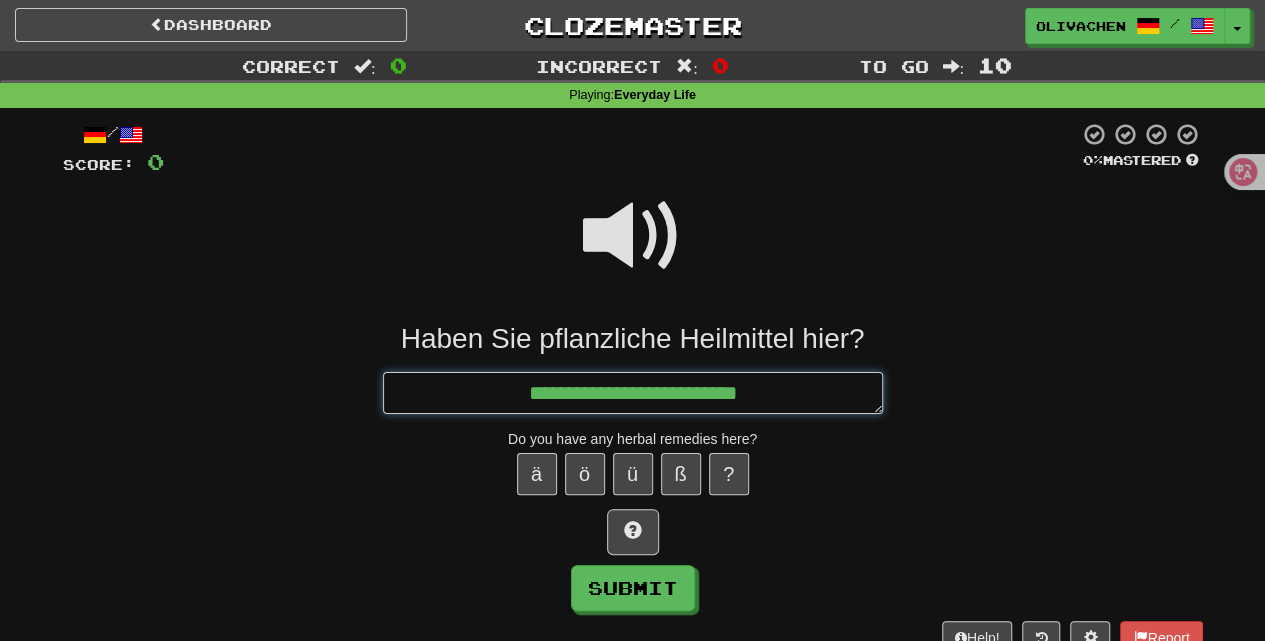 type on "*" 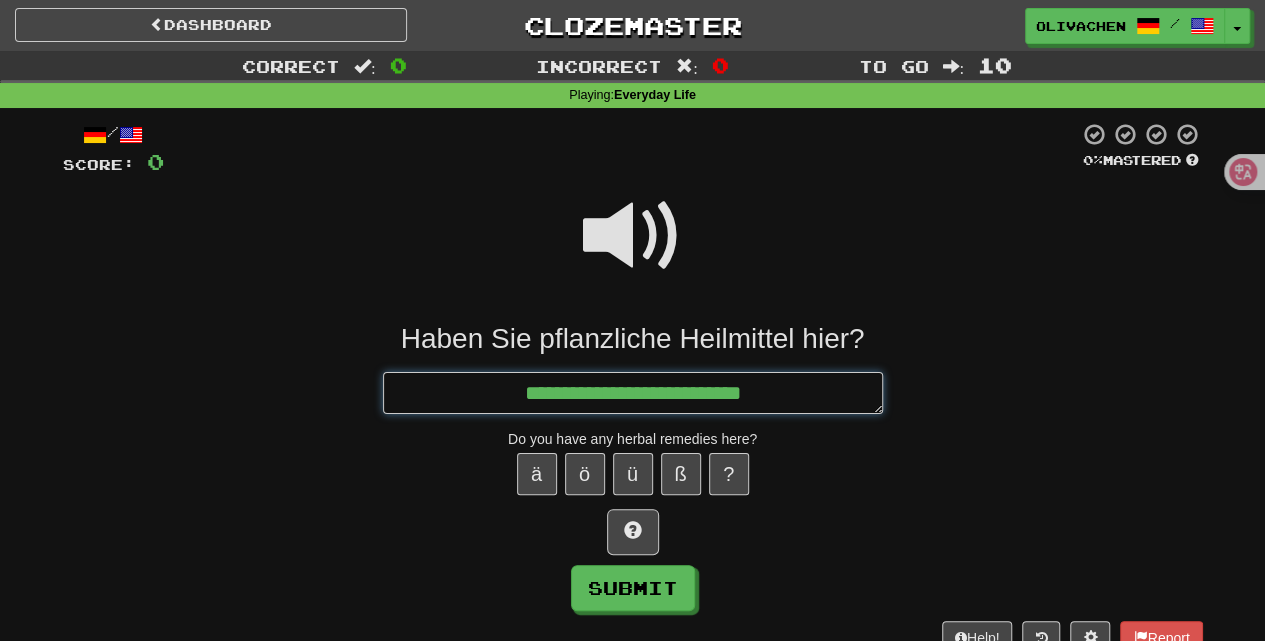 type on "*" 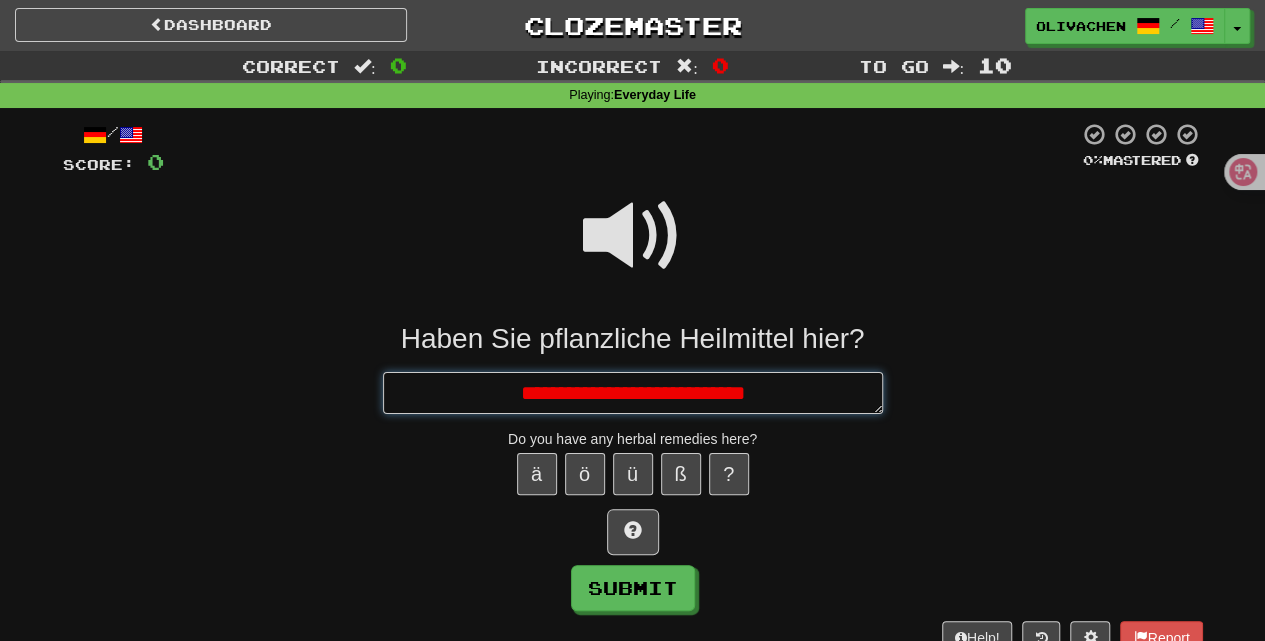 type on "*" 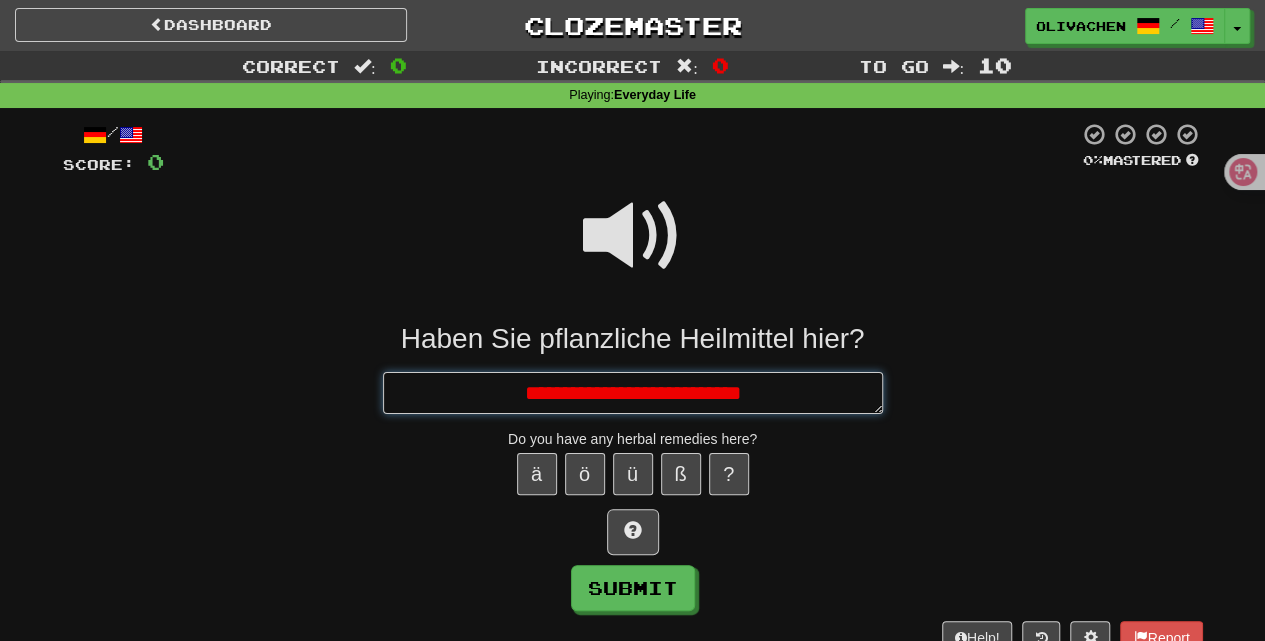 type on "*" 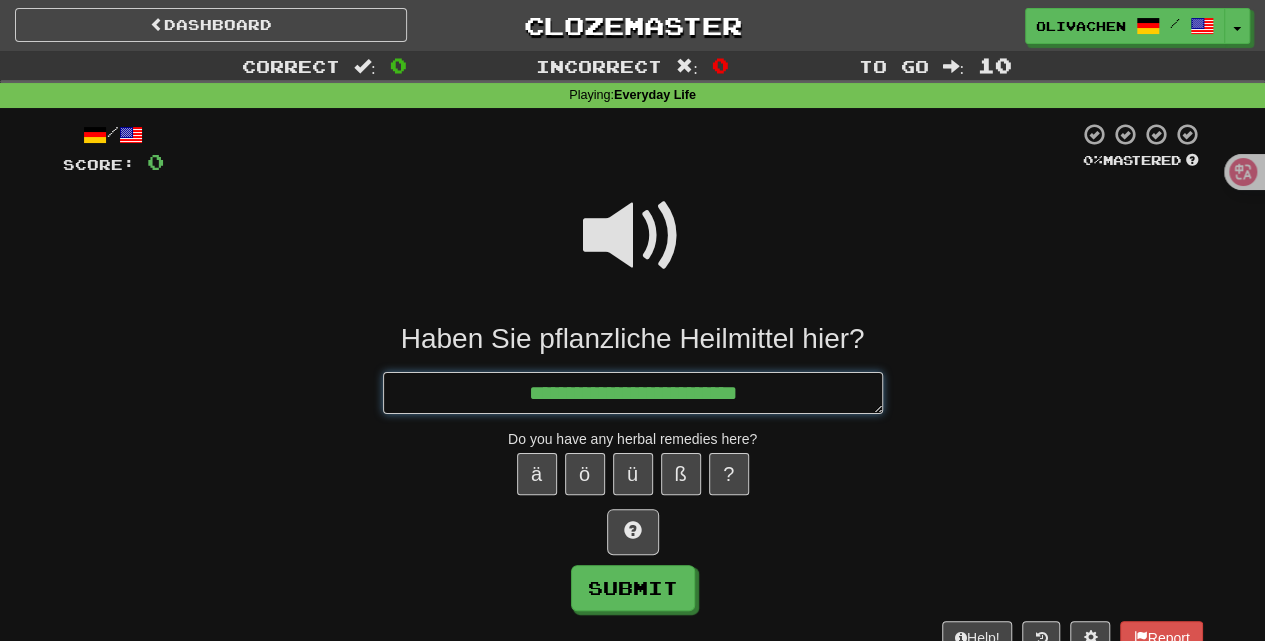 type on "*" 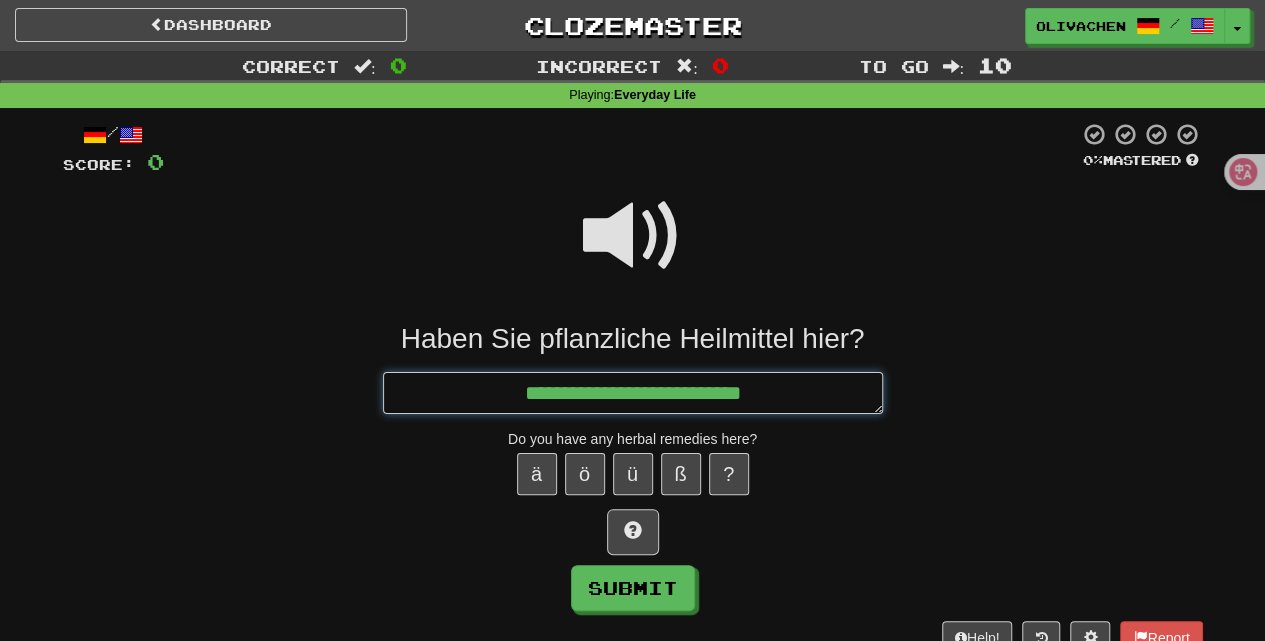 type on "*" 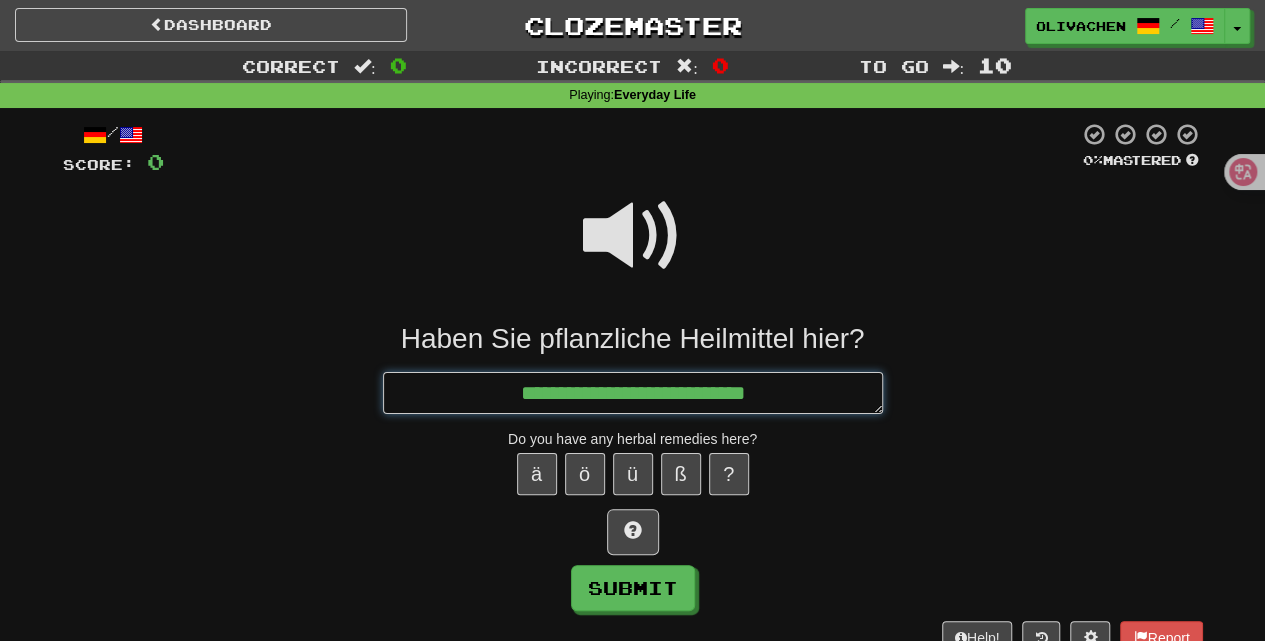 type on "*" 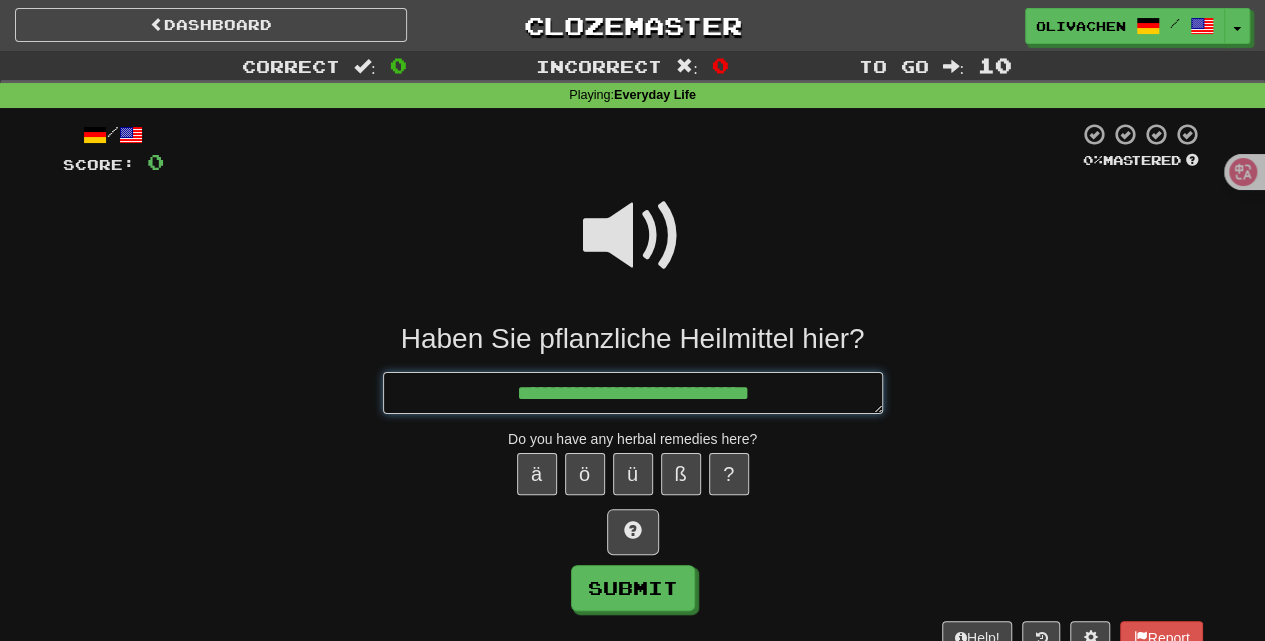 type on "*" 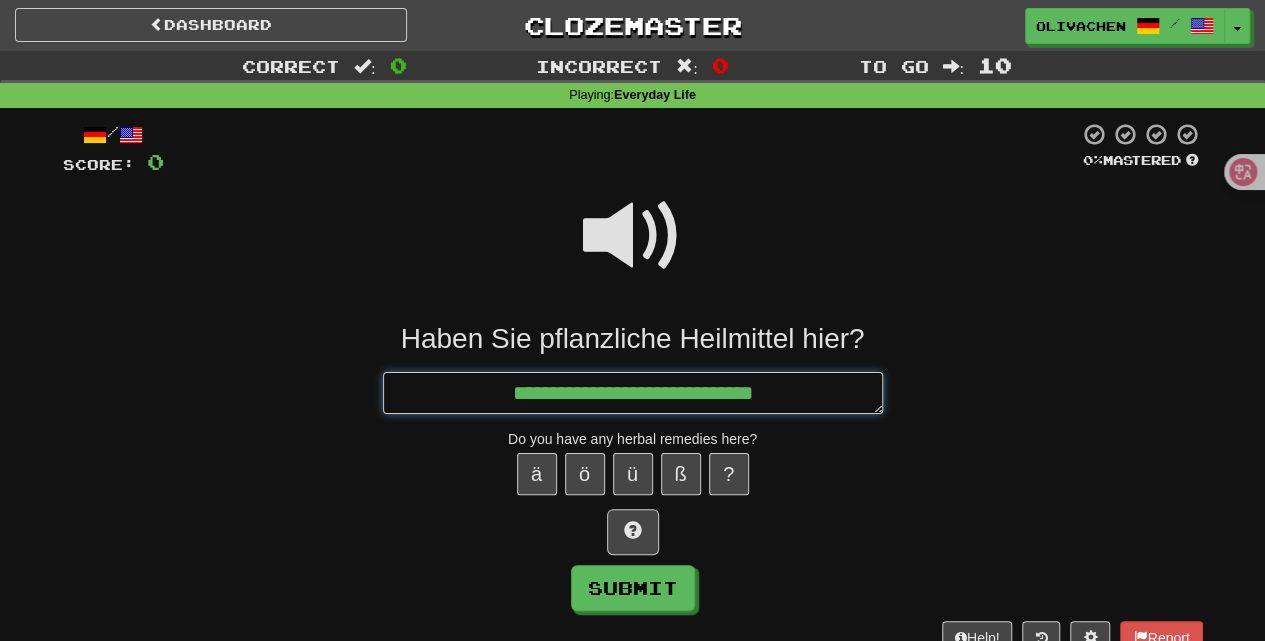 type on "*" 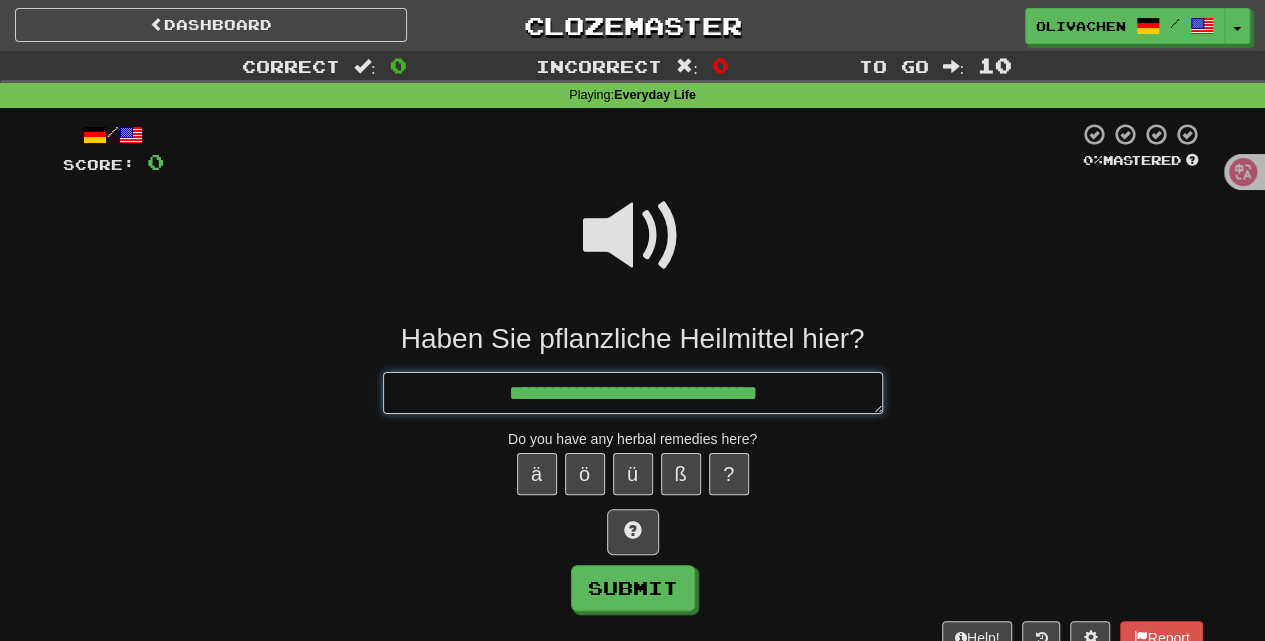 type on "*" 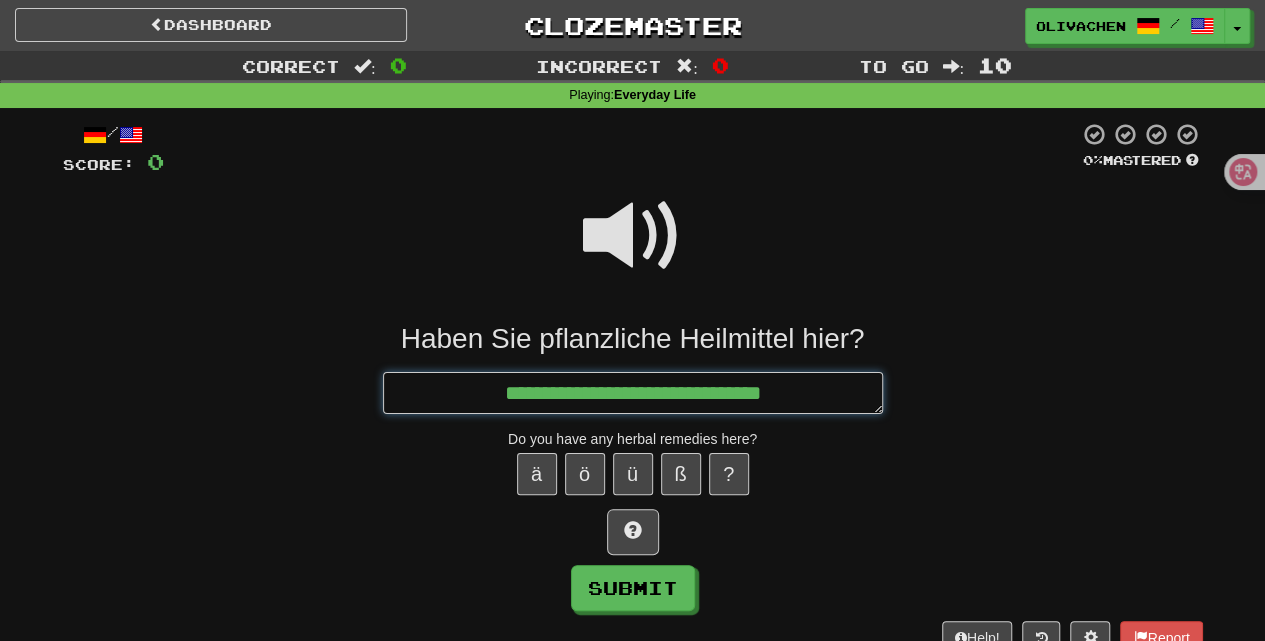 type on "*" 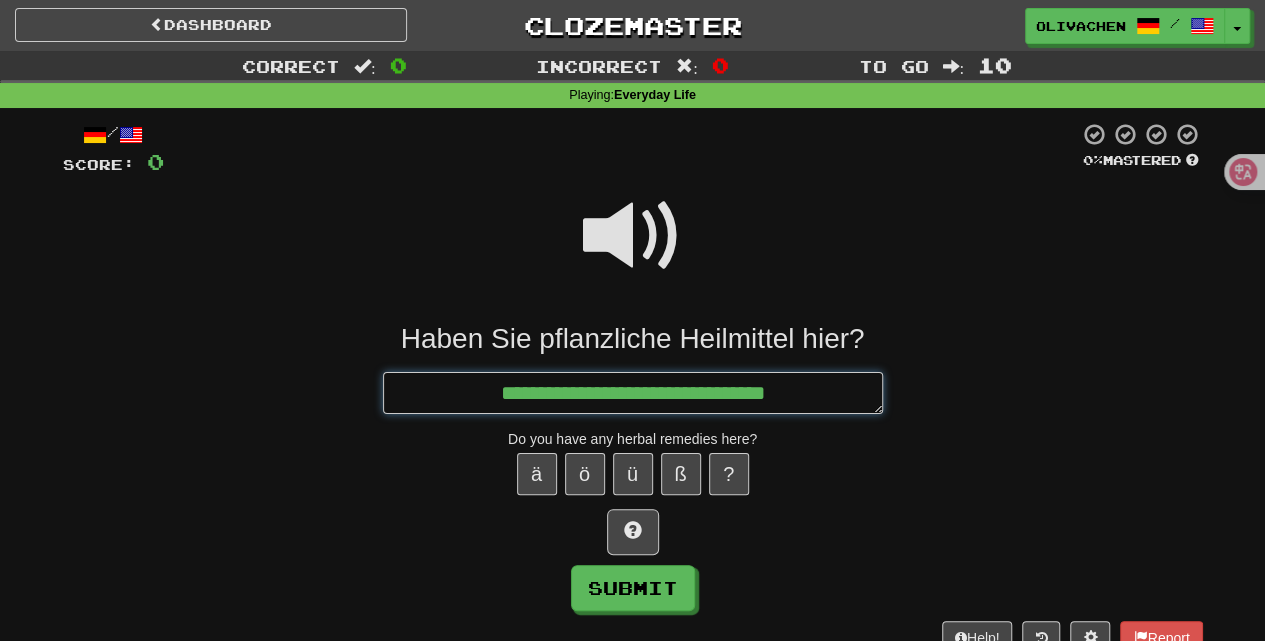type on "*" 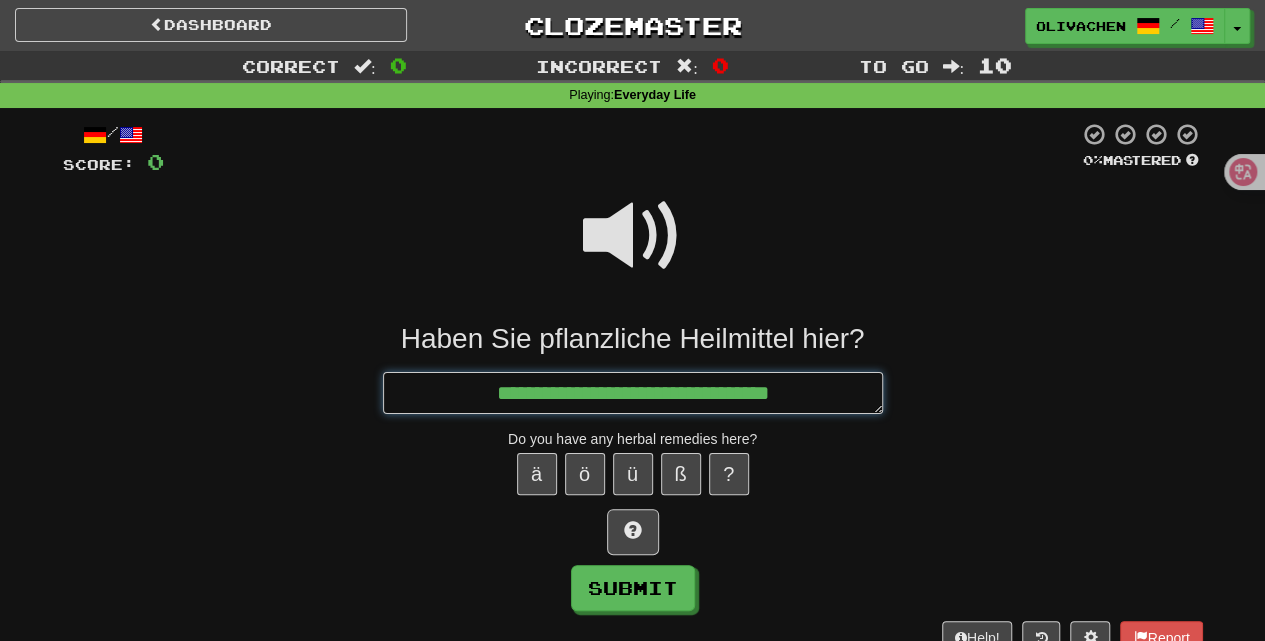 type on "*" 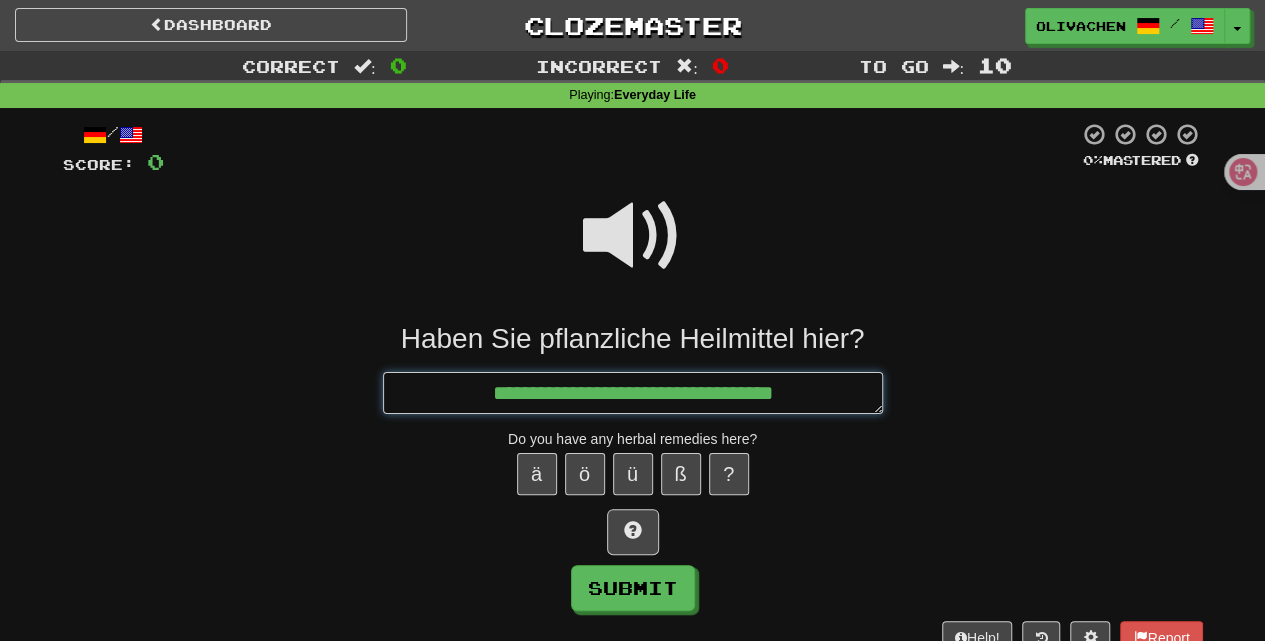 type on "*" 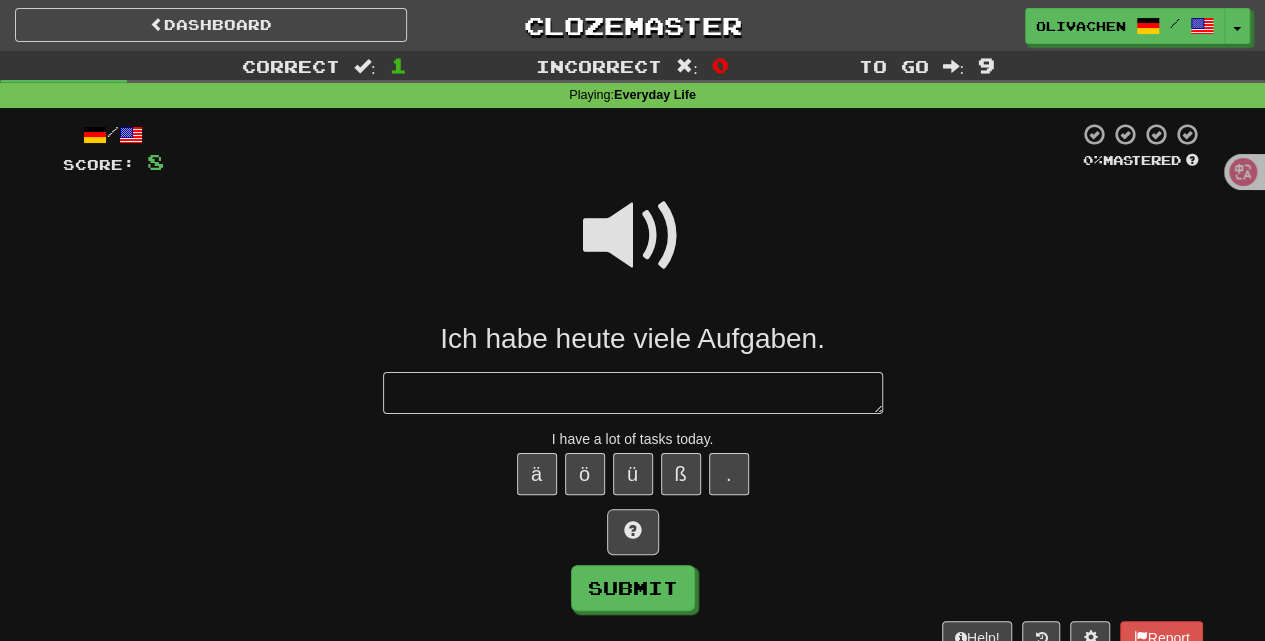 type on "*" 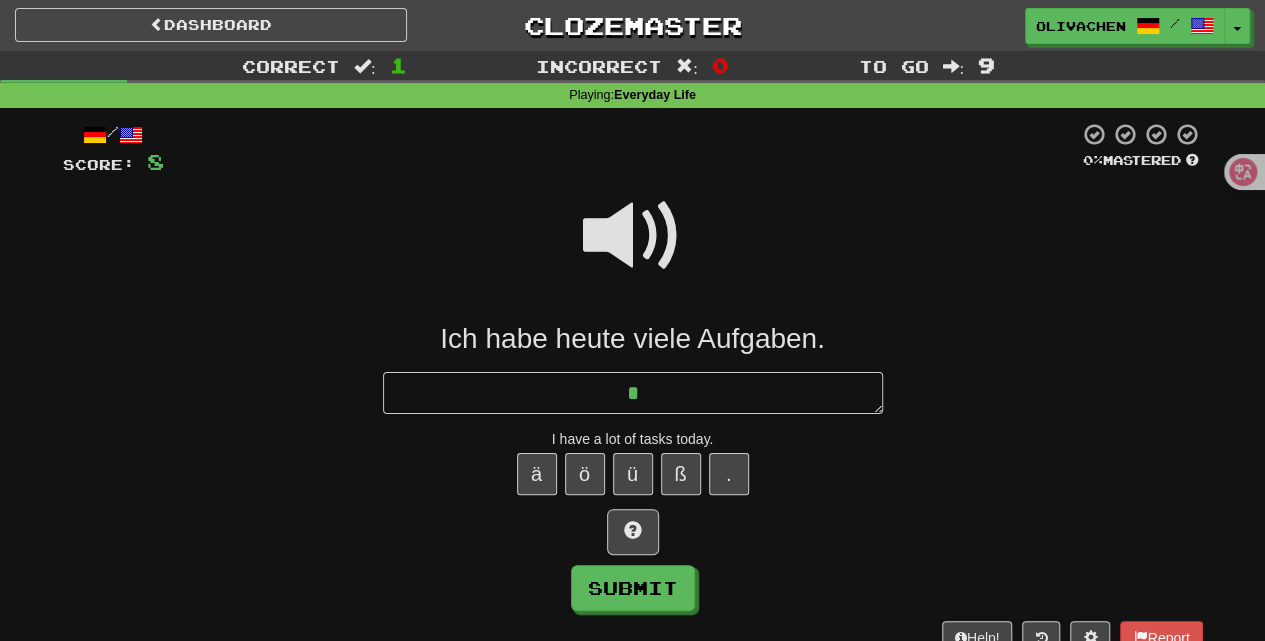type on "*" 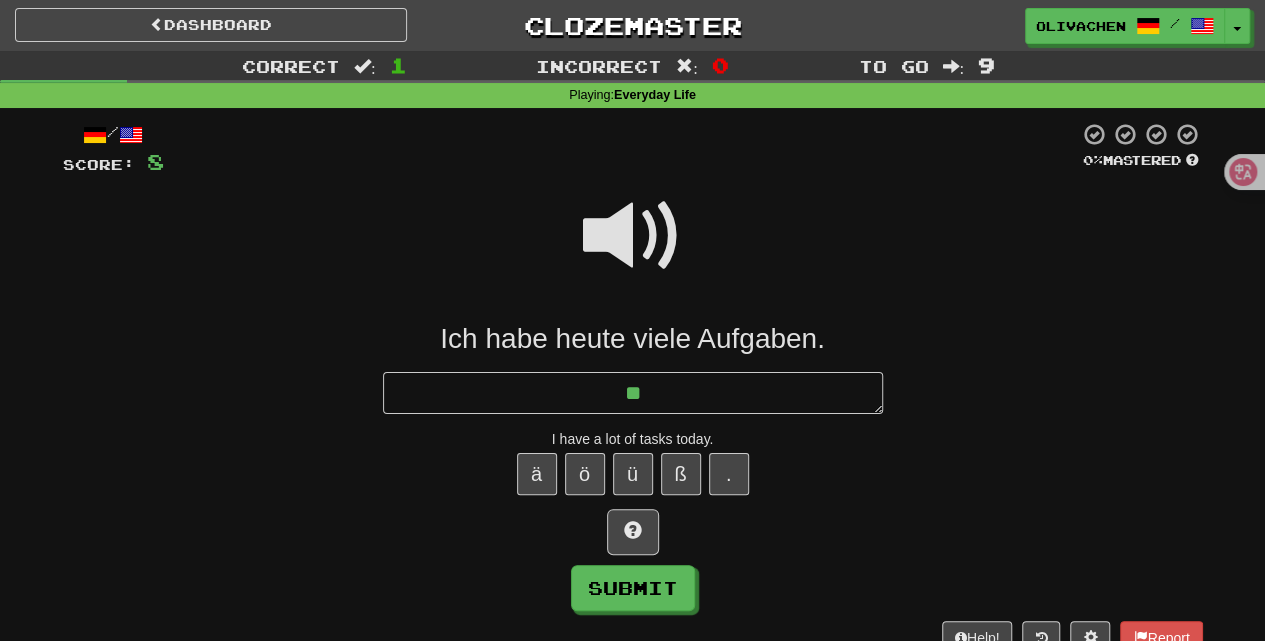 type on "*" 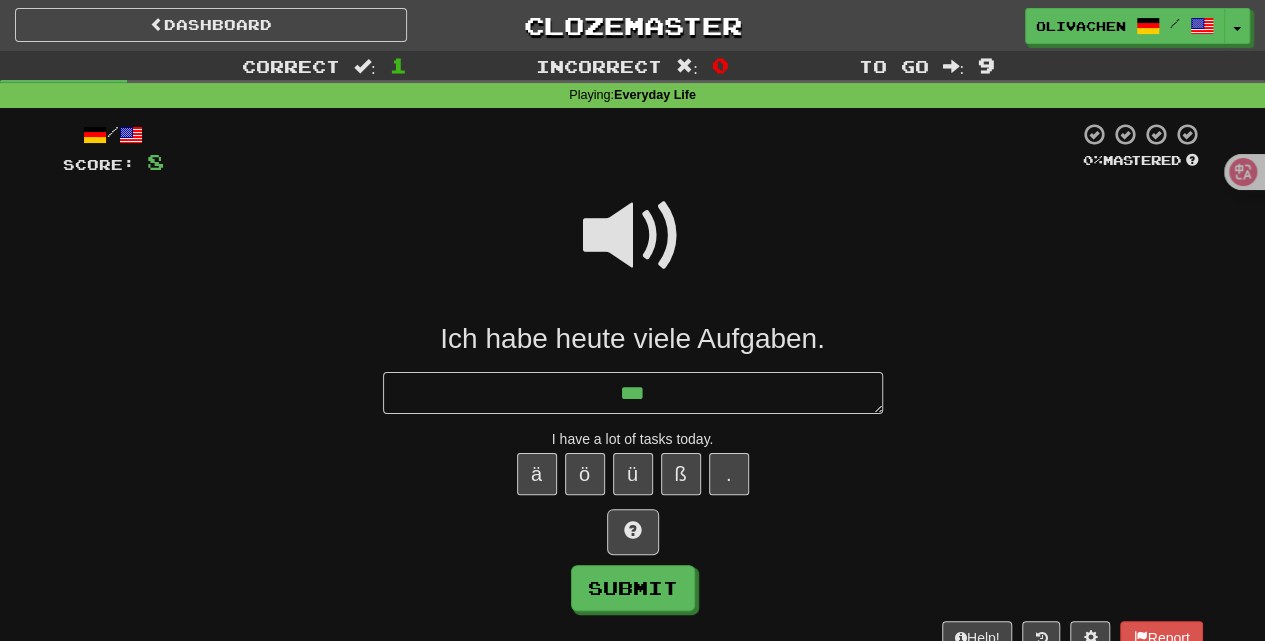 type on "*" 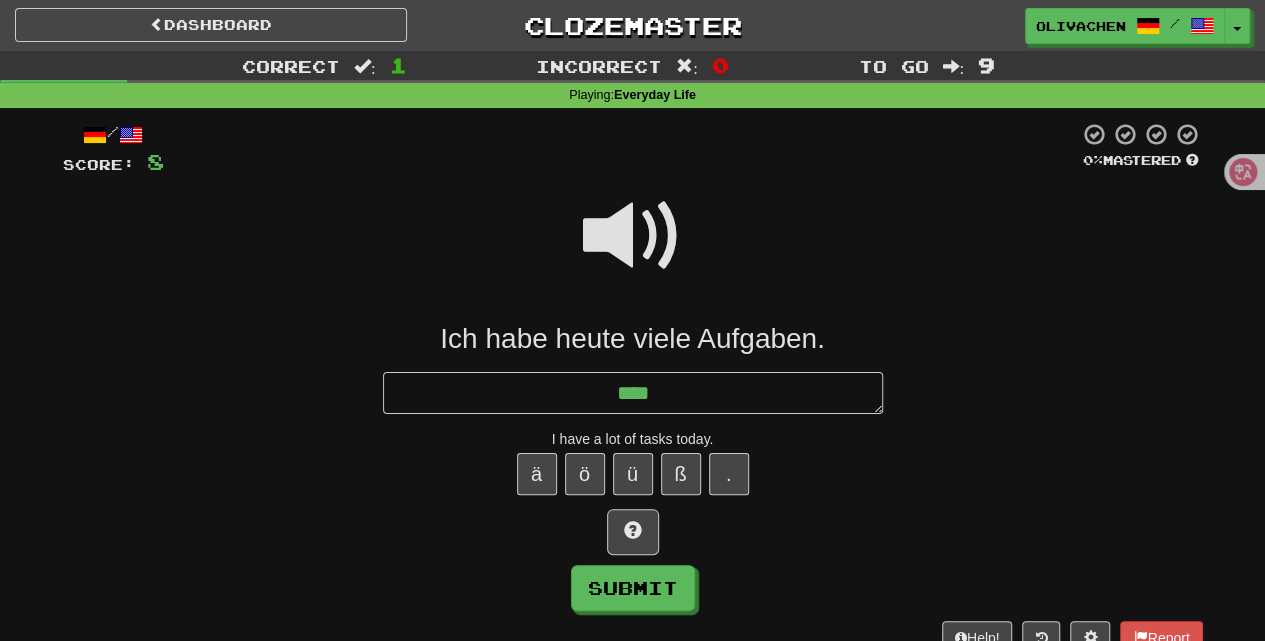 type on "*" 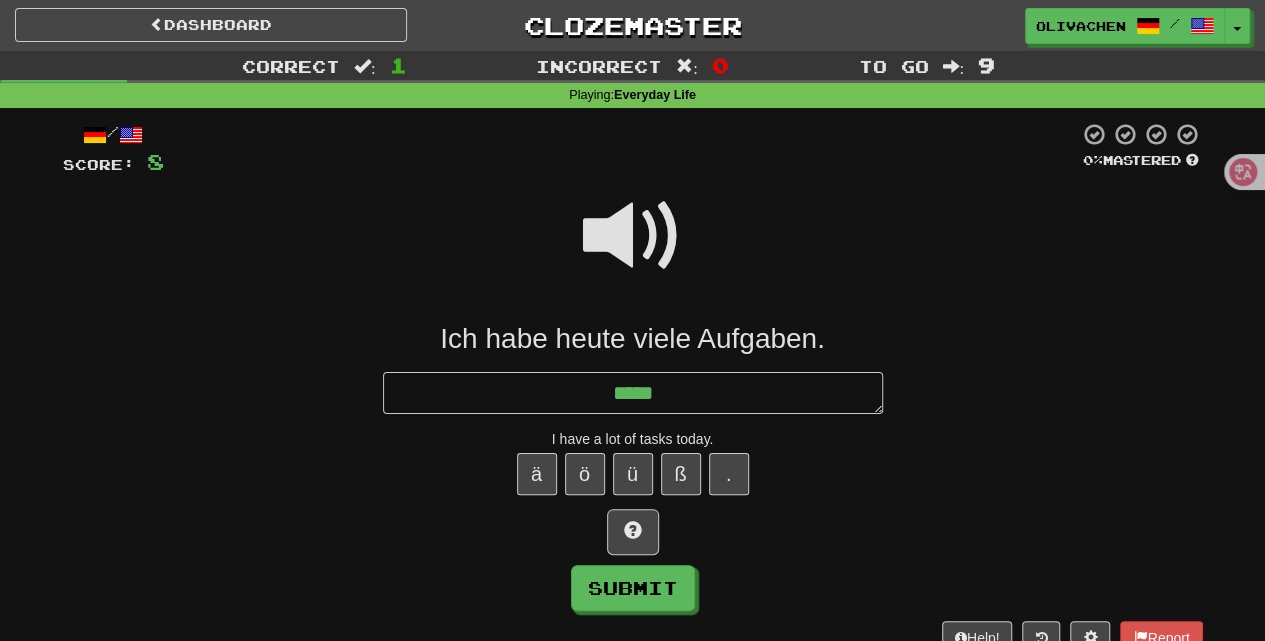 type on "*" 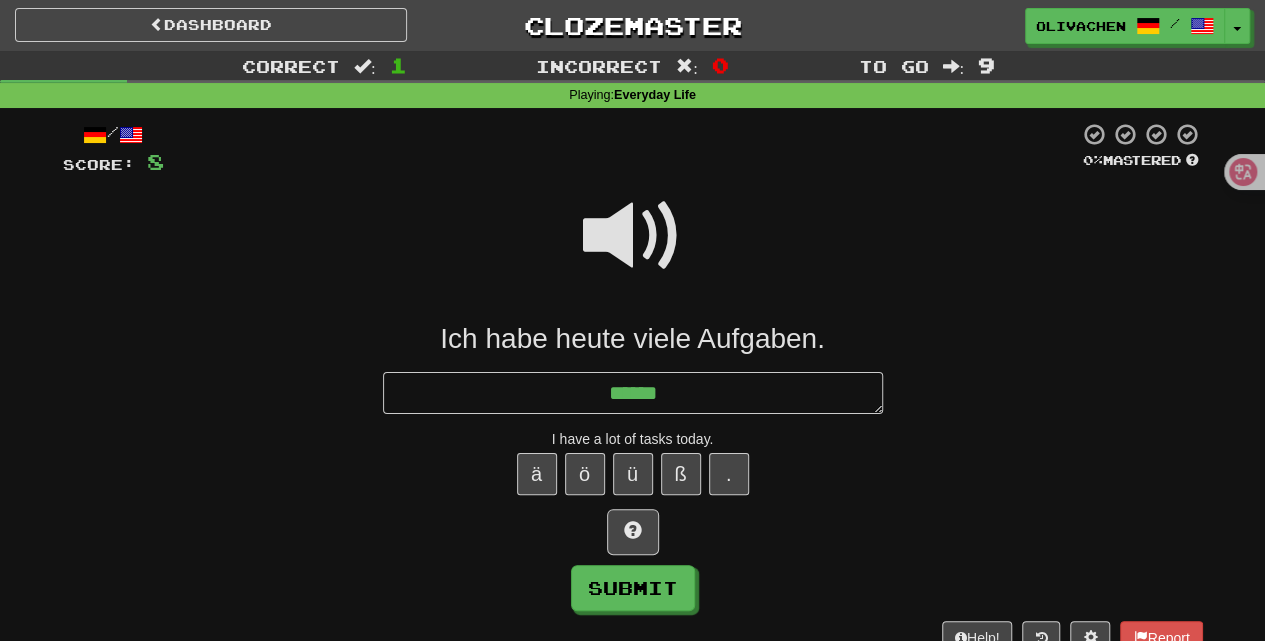type on "*" 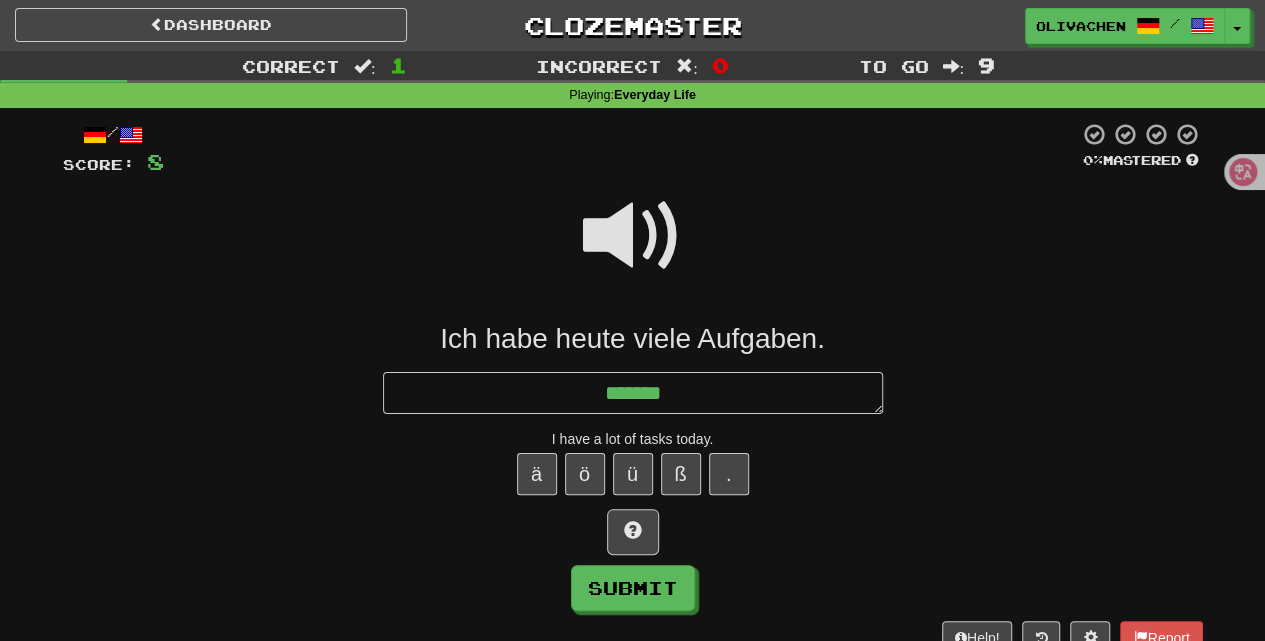 type on "*" 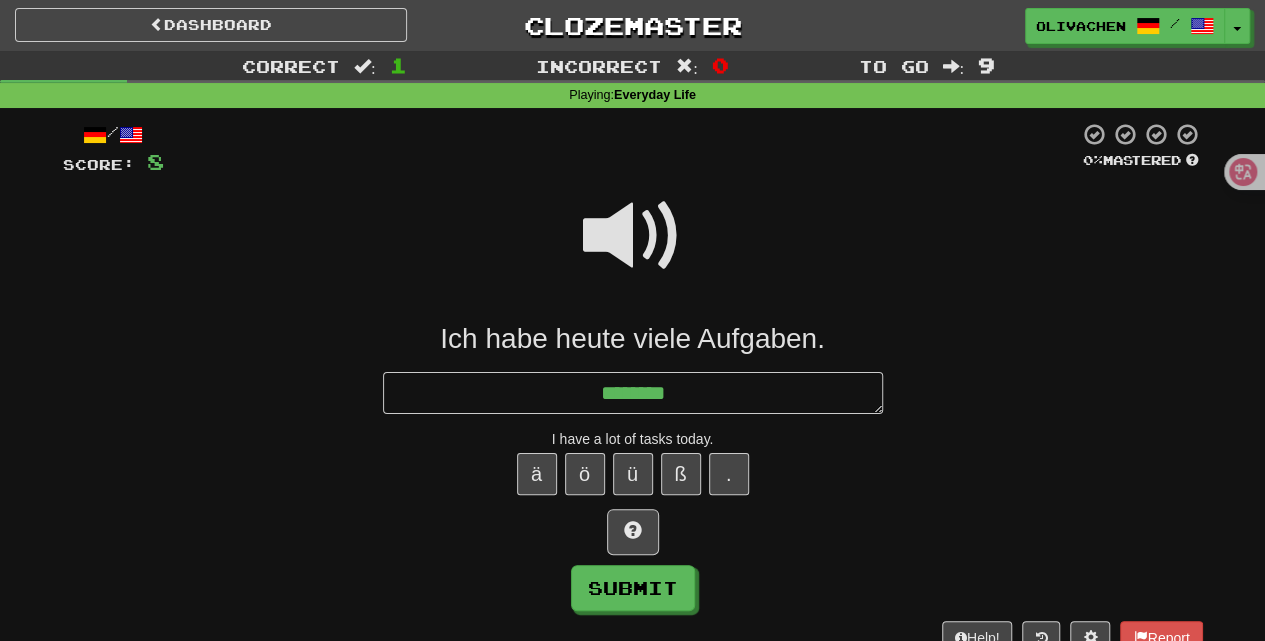type on "********" 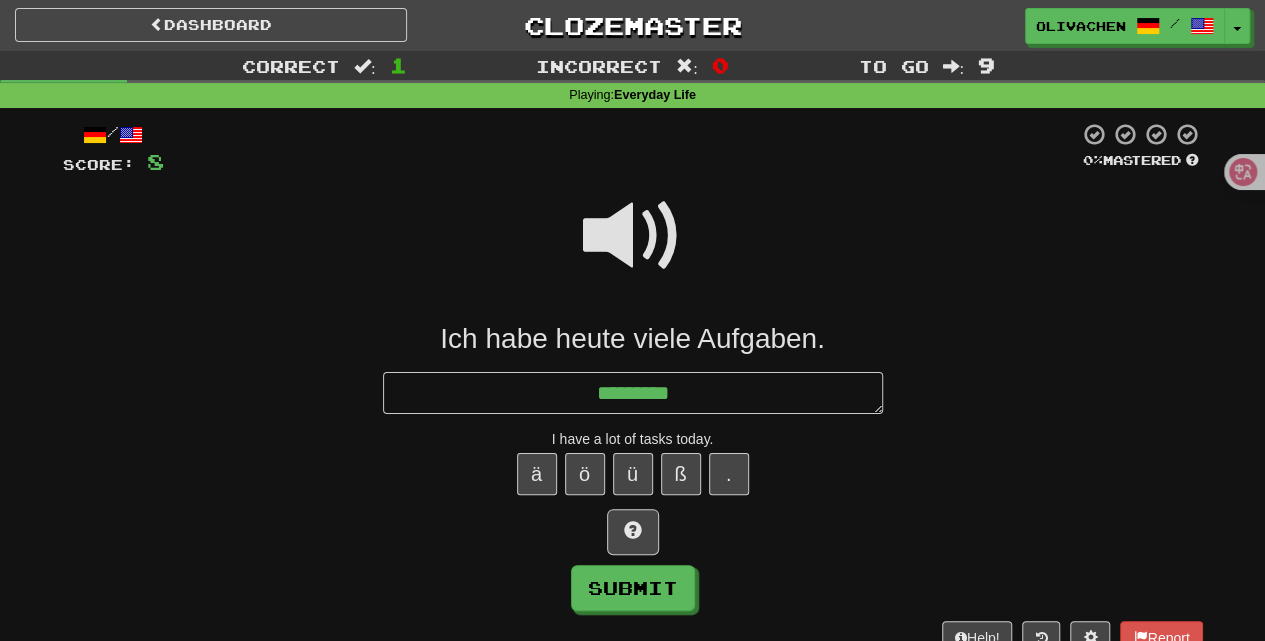 type on "*" 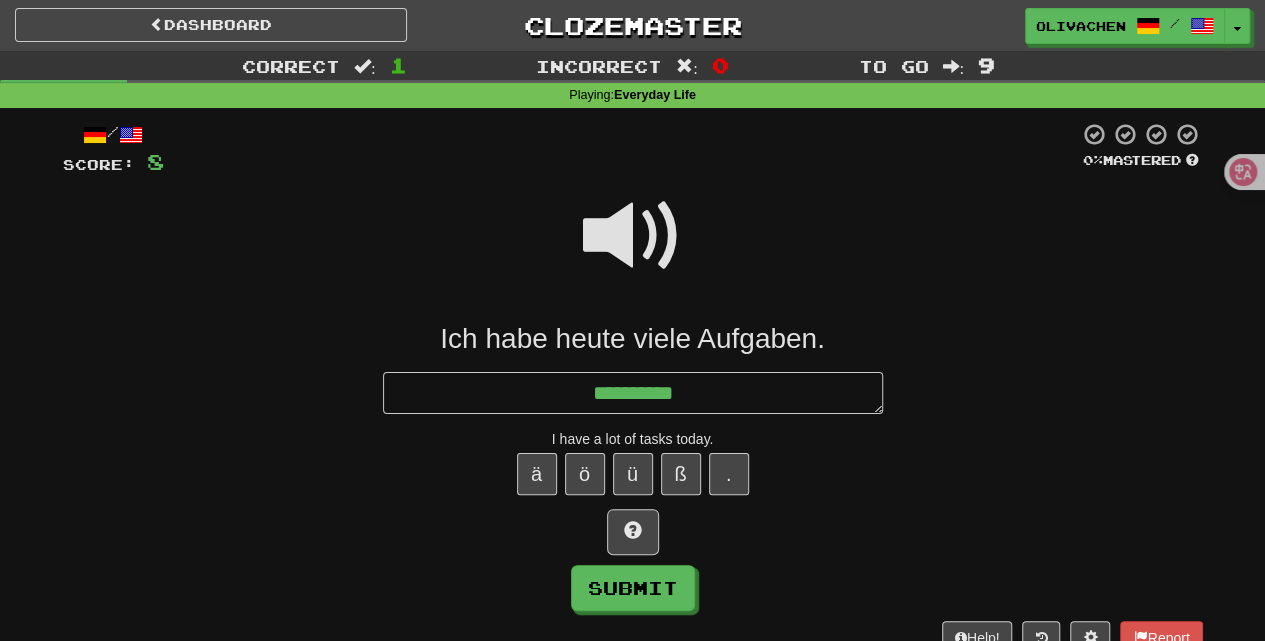 type on "*" 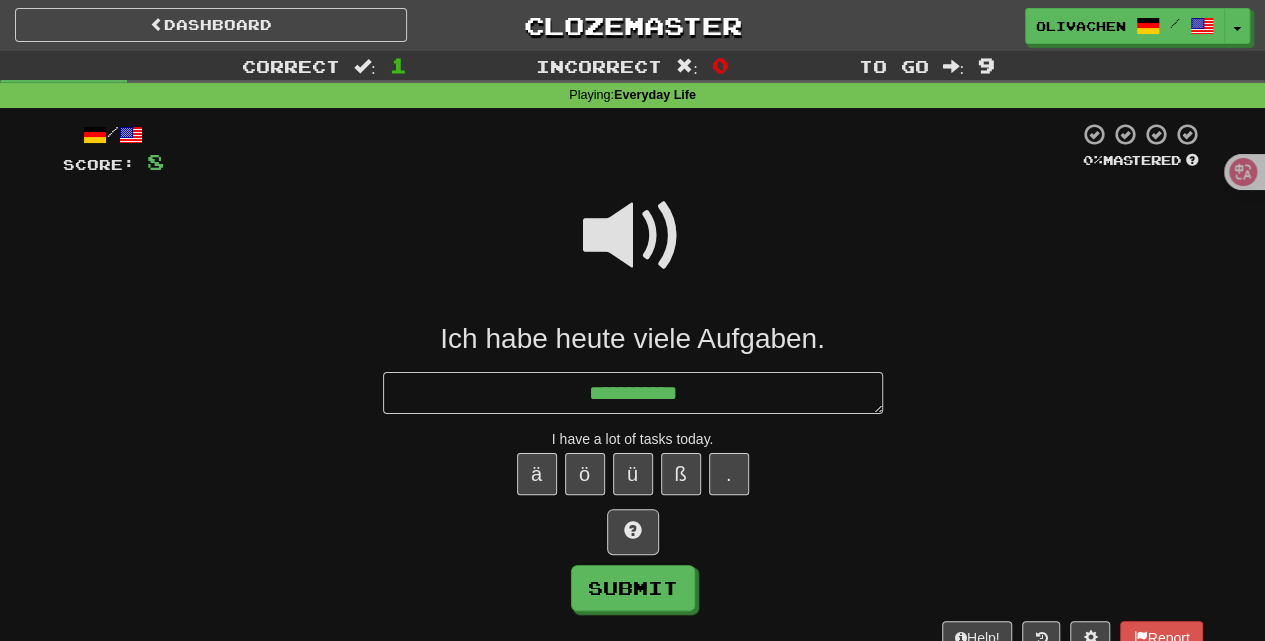 type on "*" 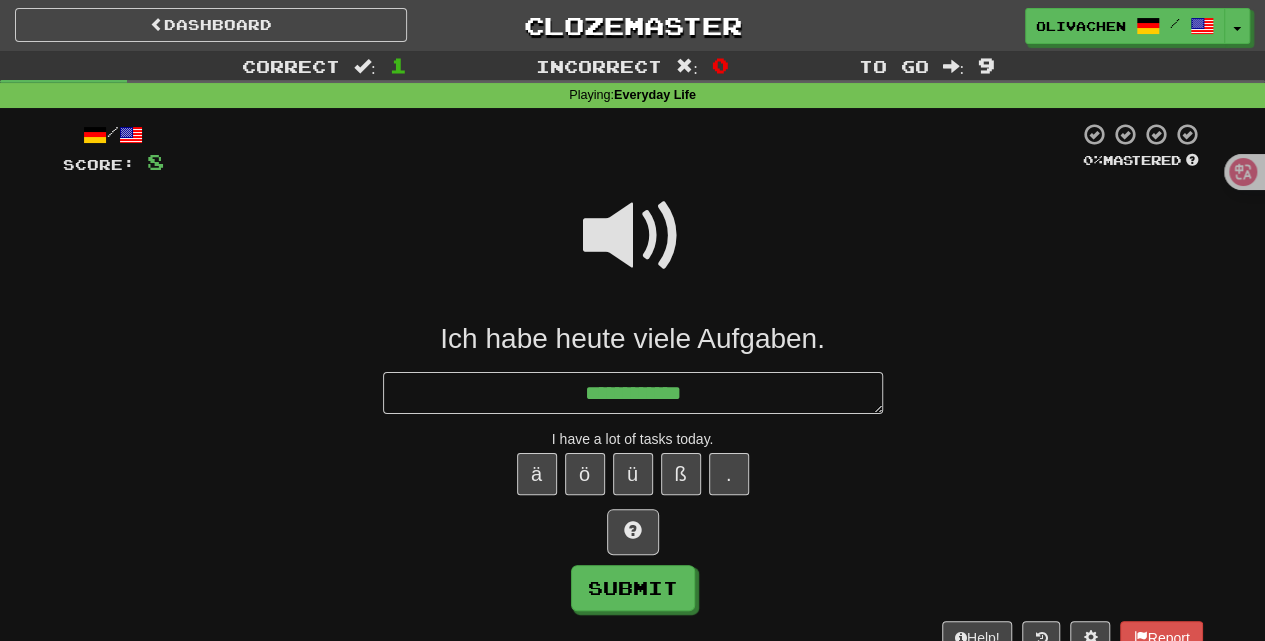 type on "*" 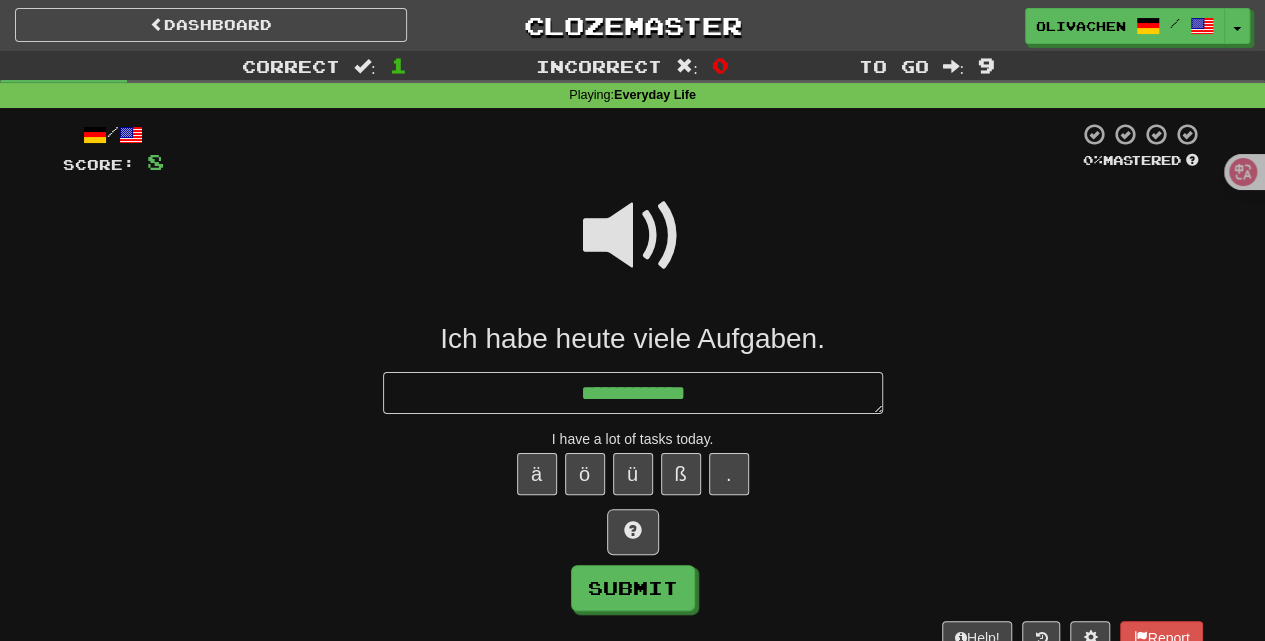 type on "*" 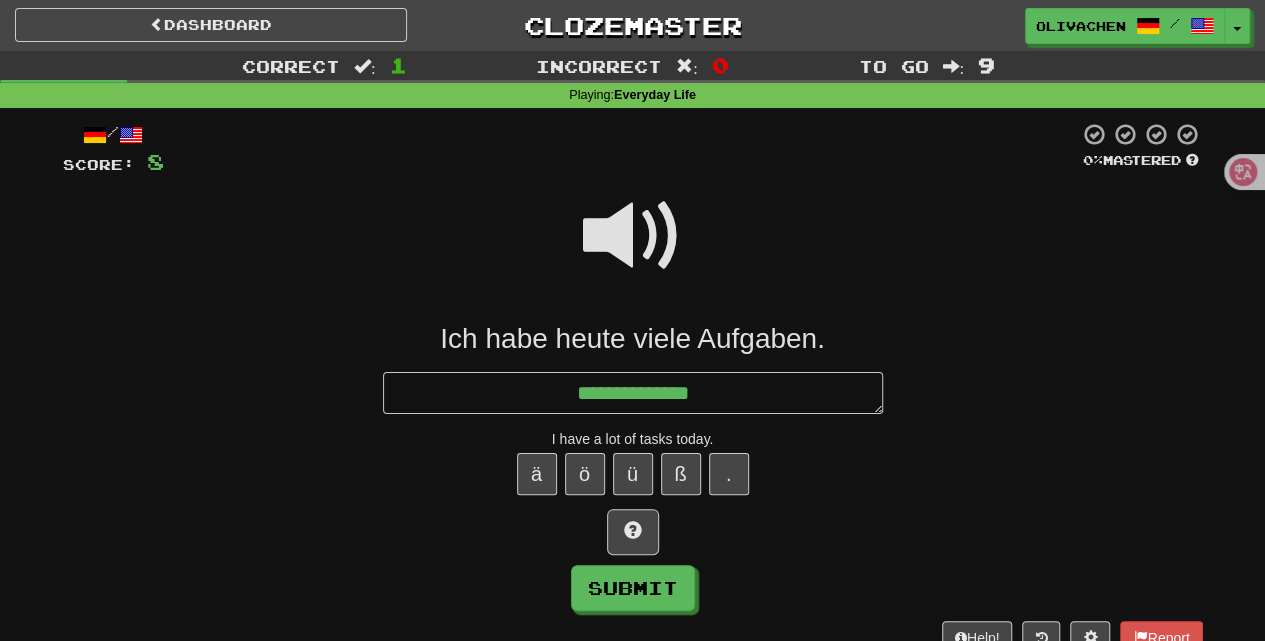 type on "*" 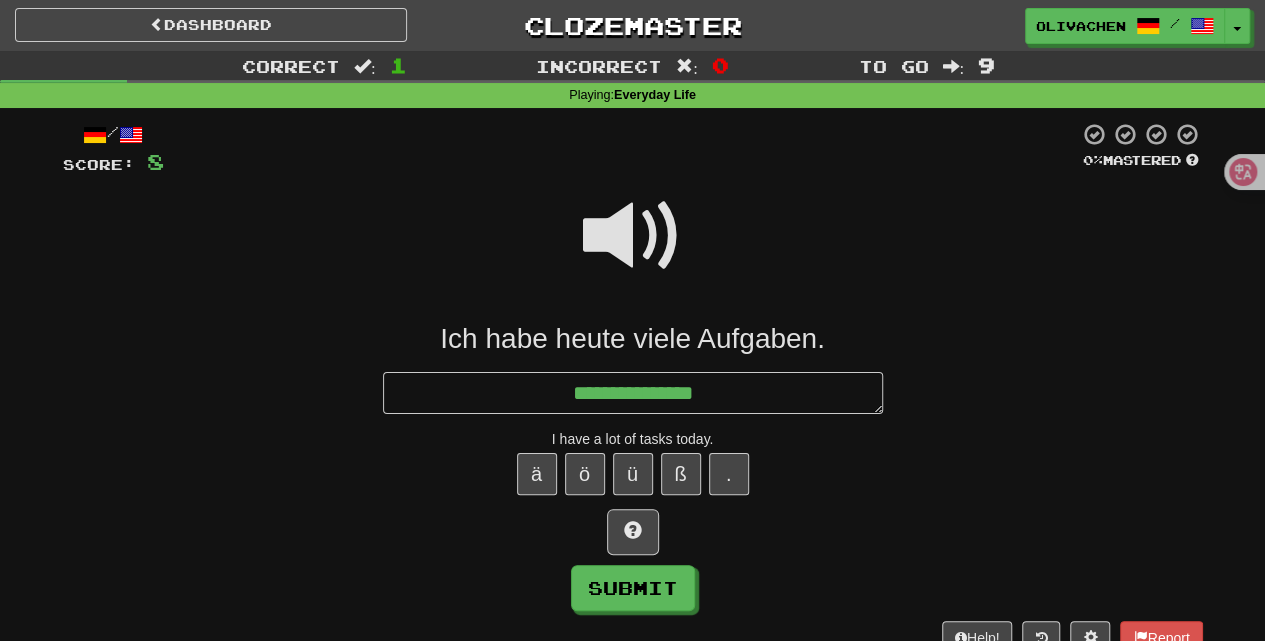 type on "*" 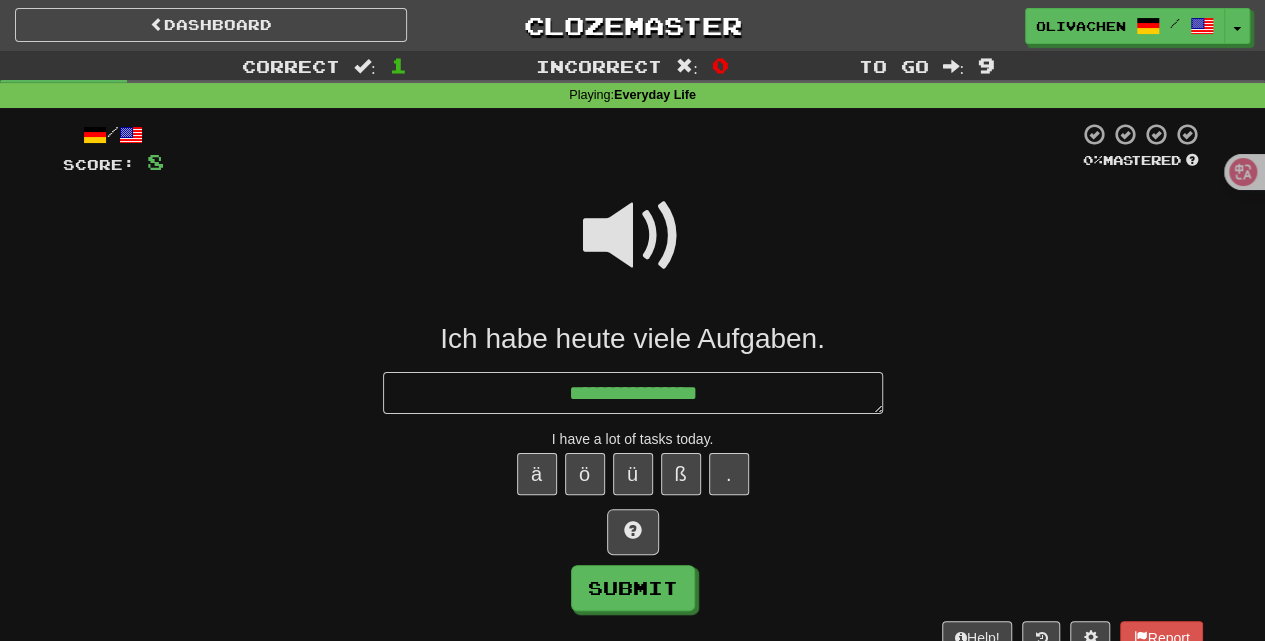 type on "*" 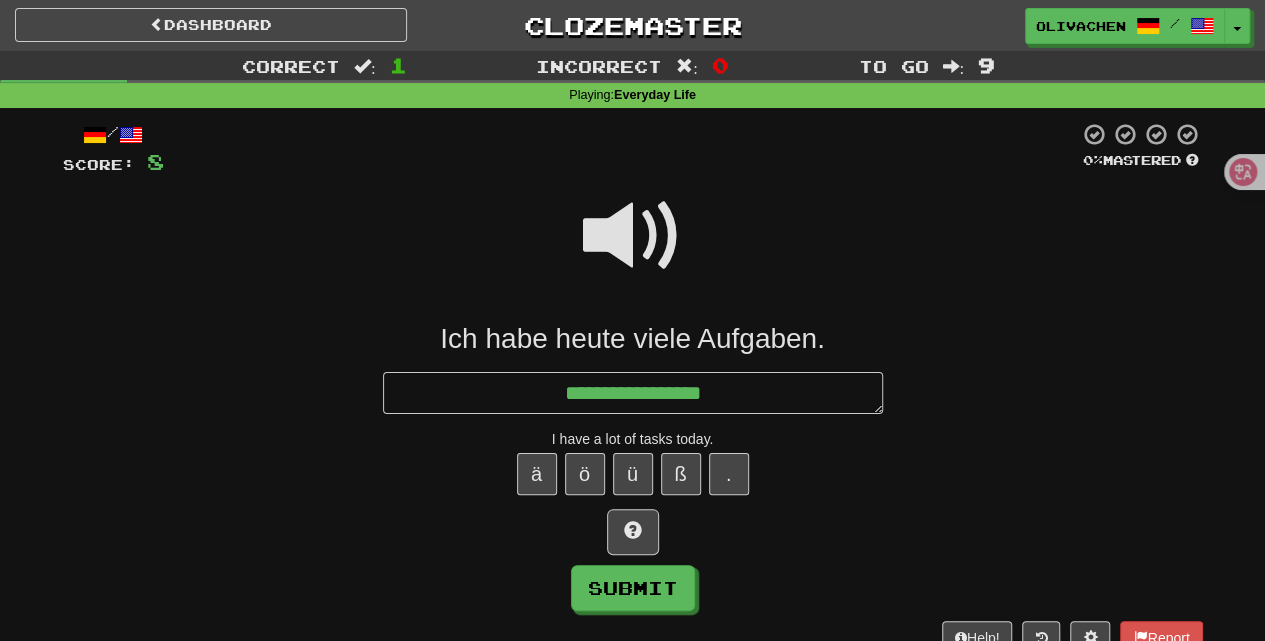 type on "*" 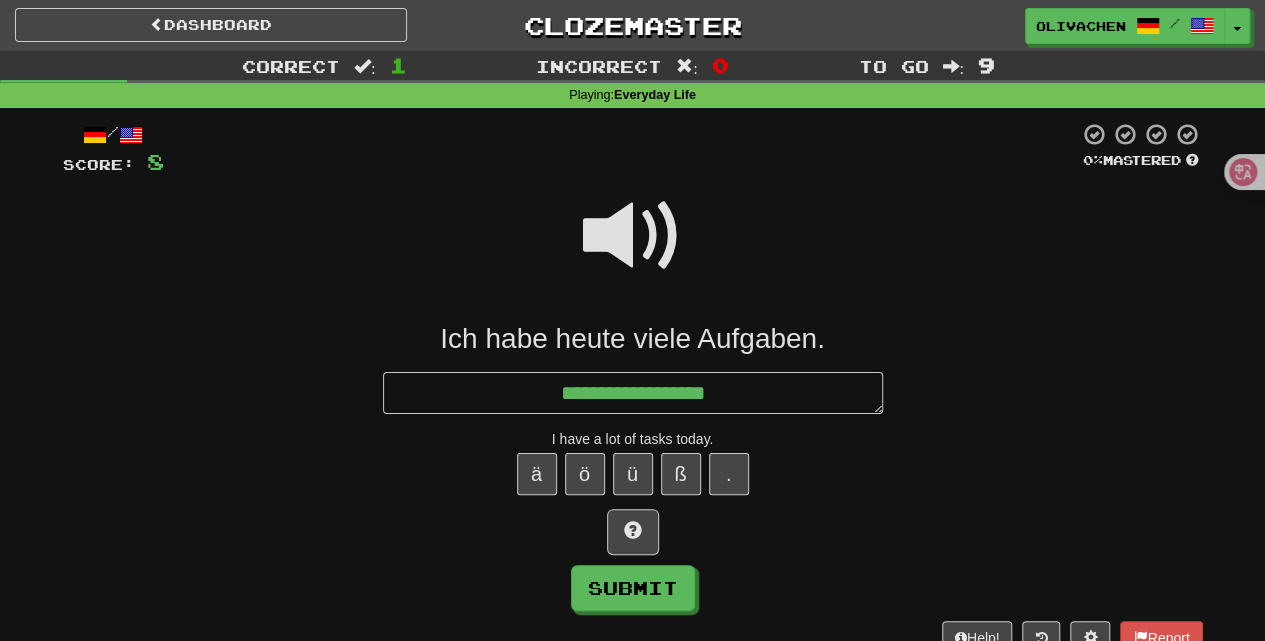 type on "*" 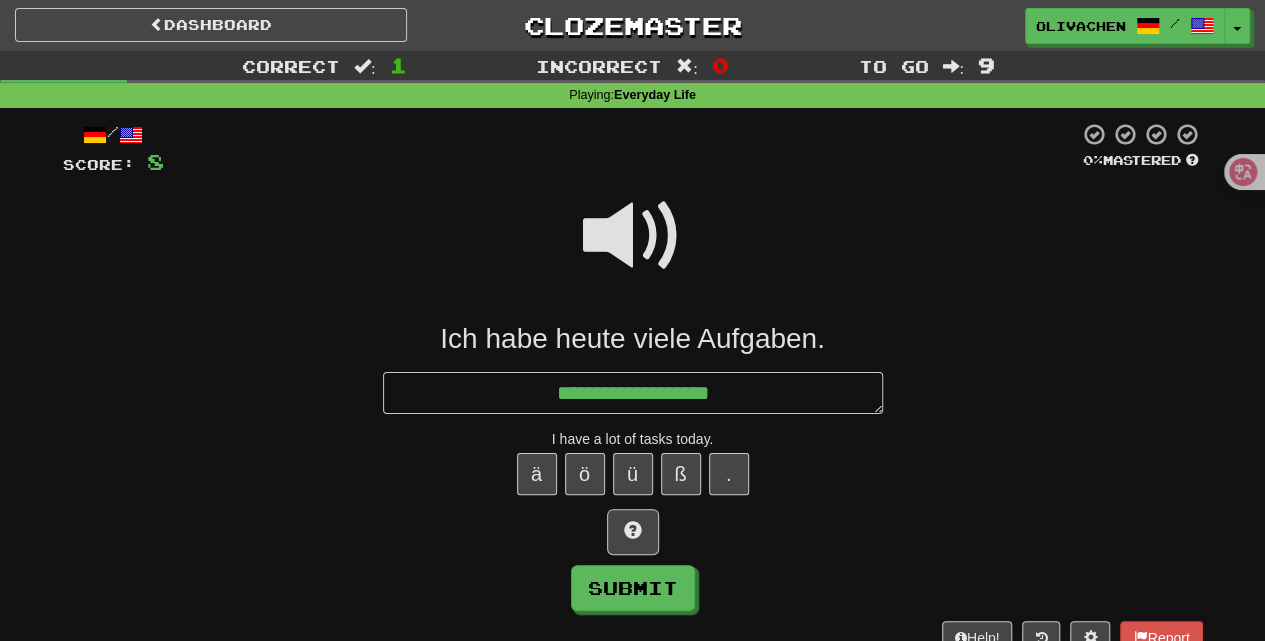 type on "*" 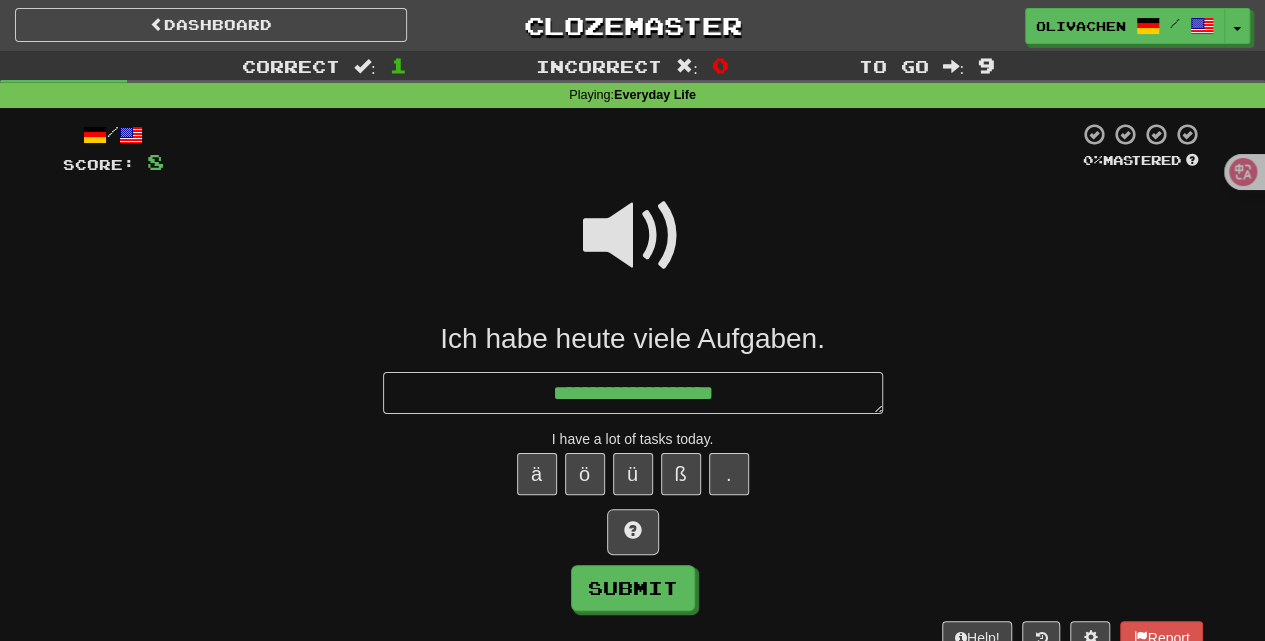 type on "*" 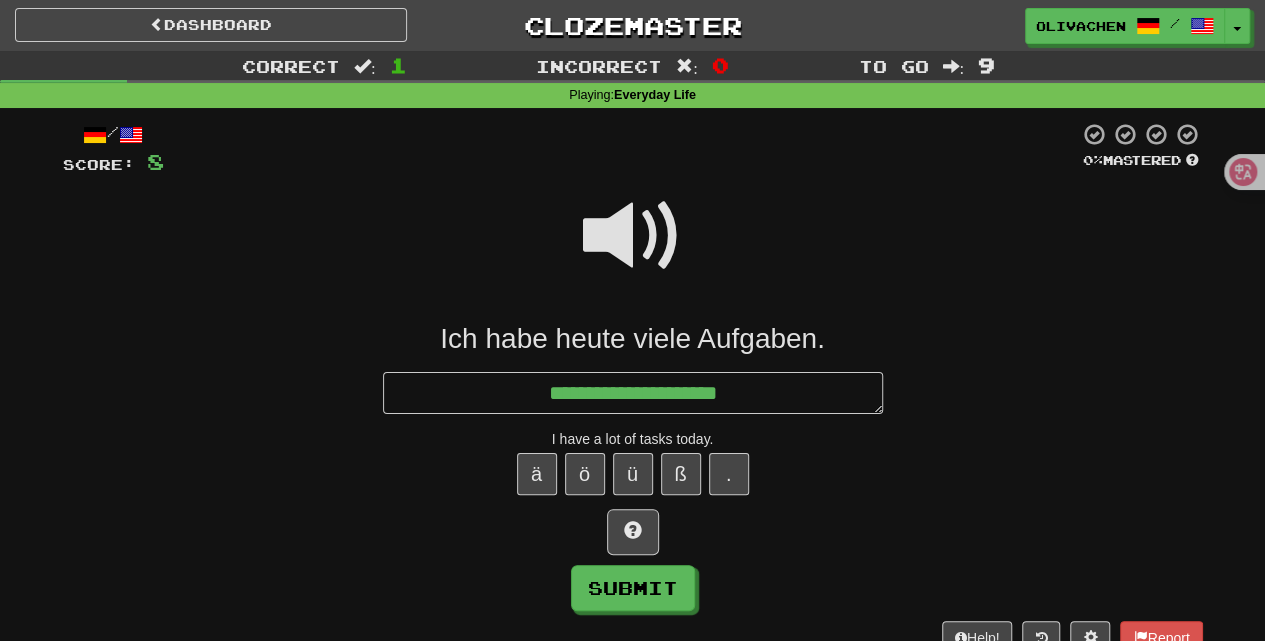 type on "*" 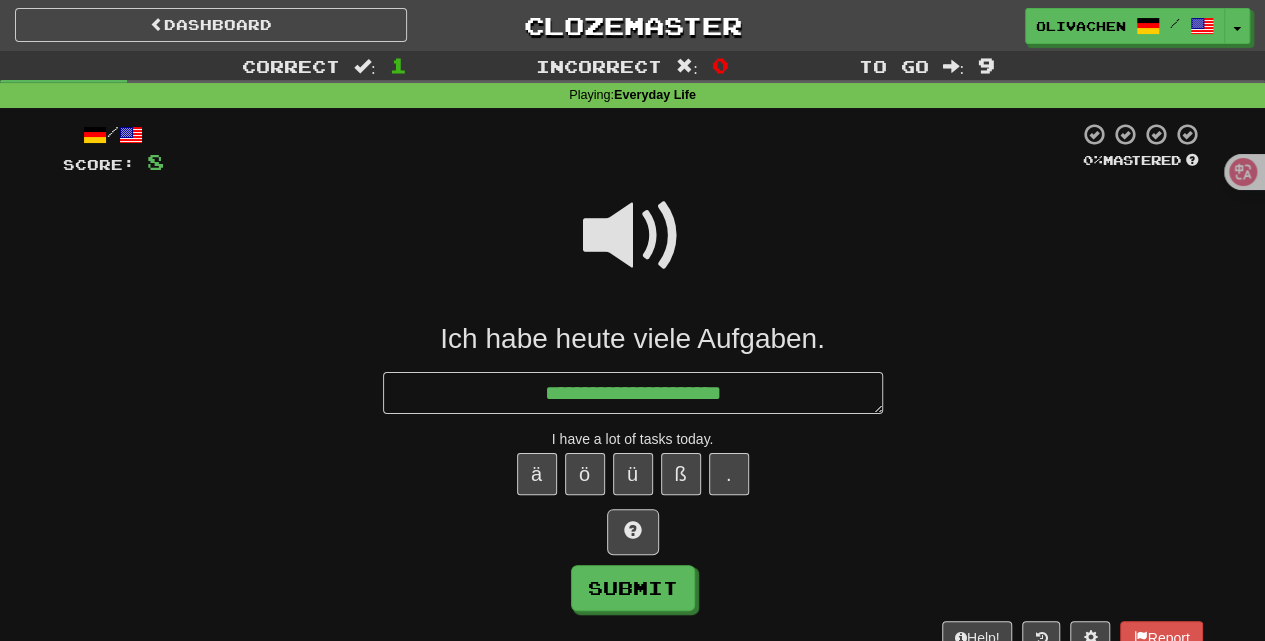 type on "*" 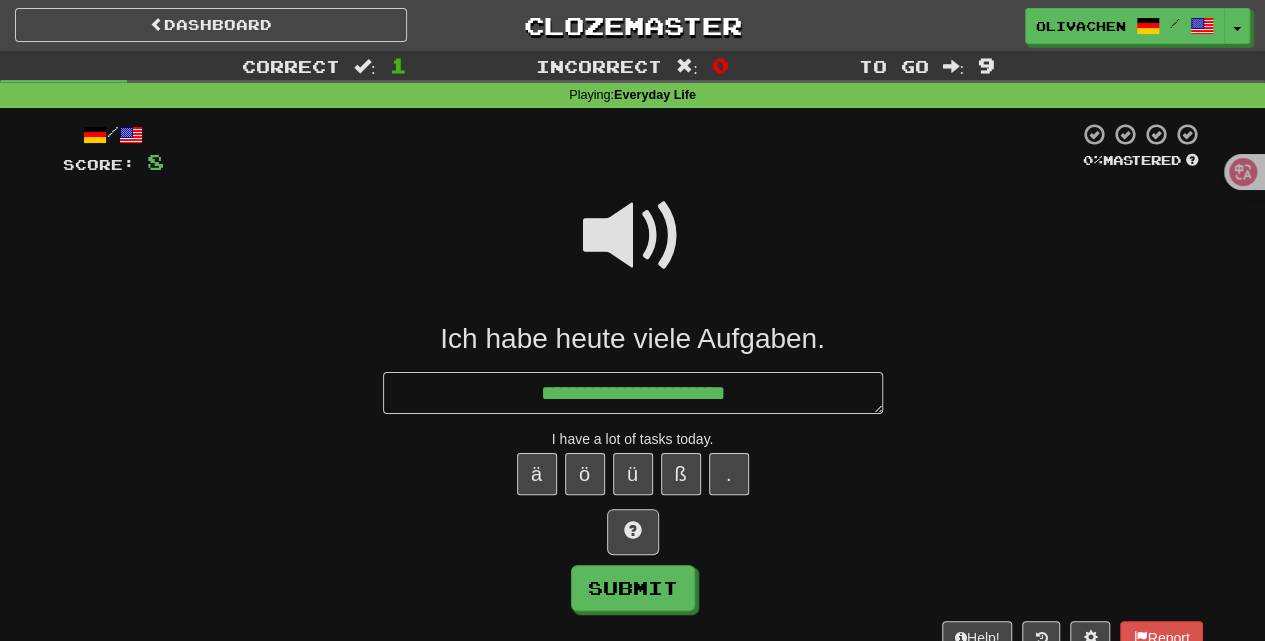 type on "*" 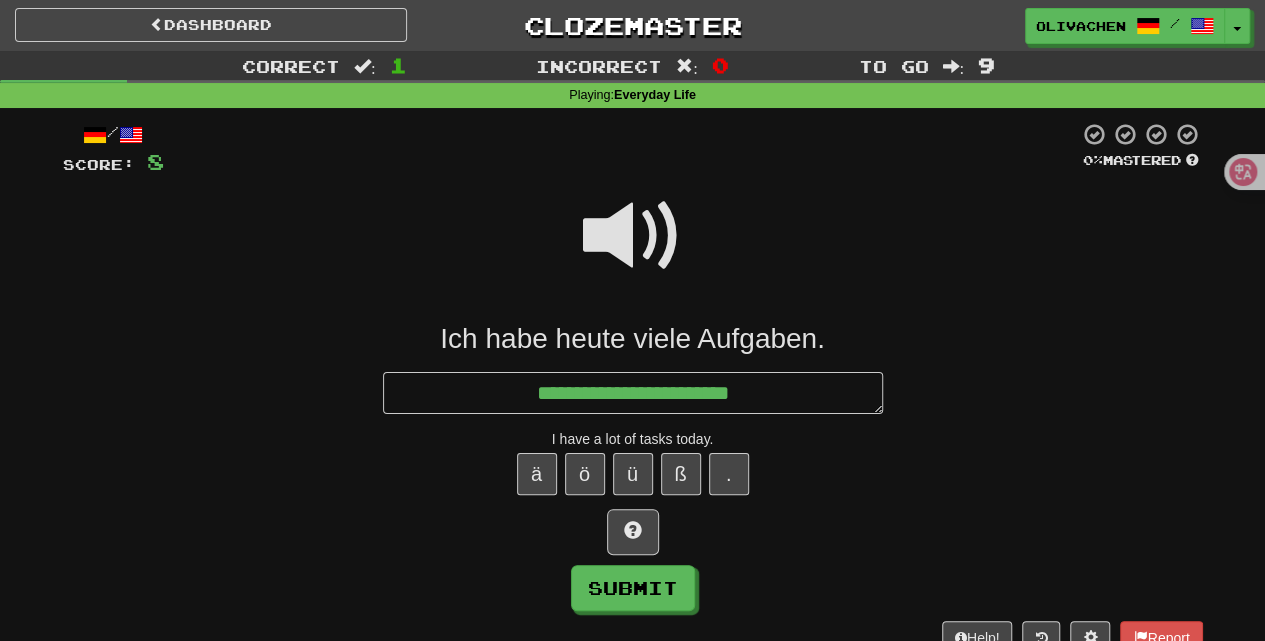 type on "*" 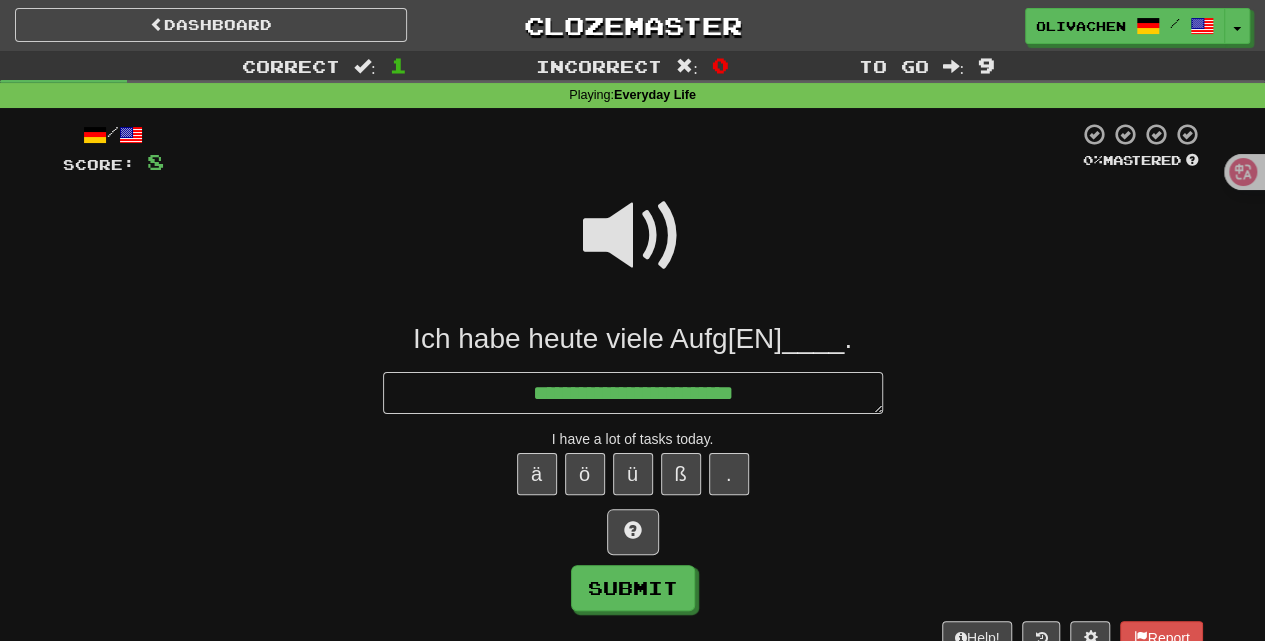 type on "*" 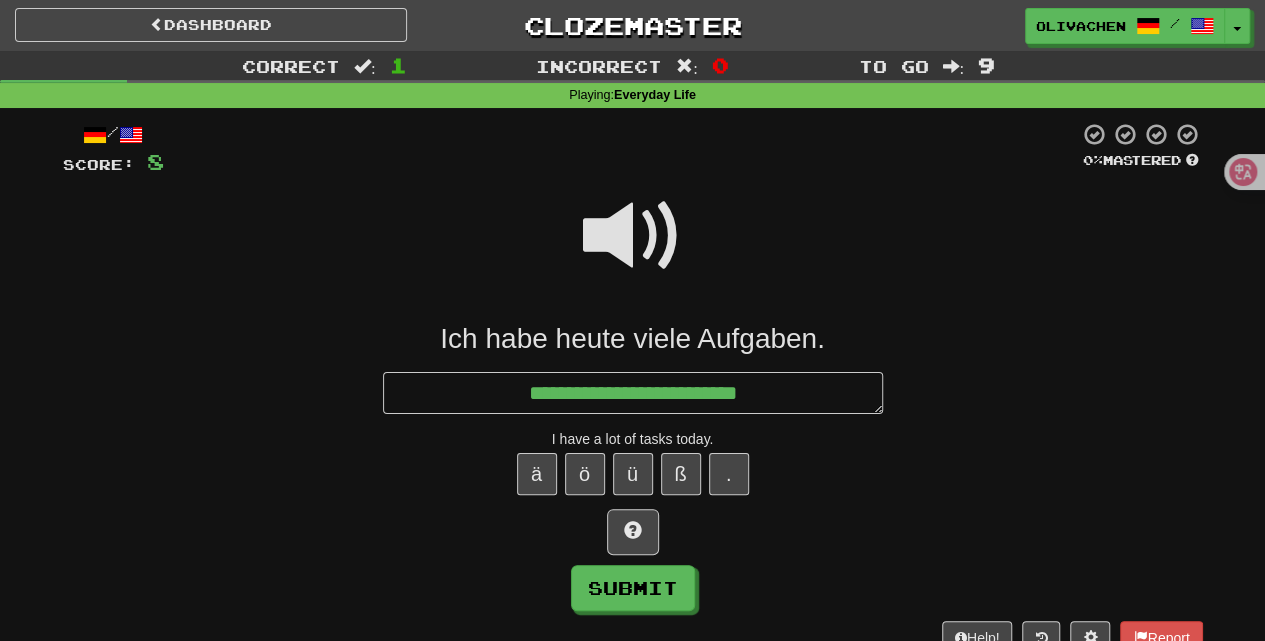 type on "*" 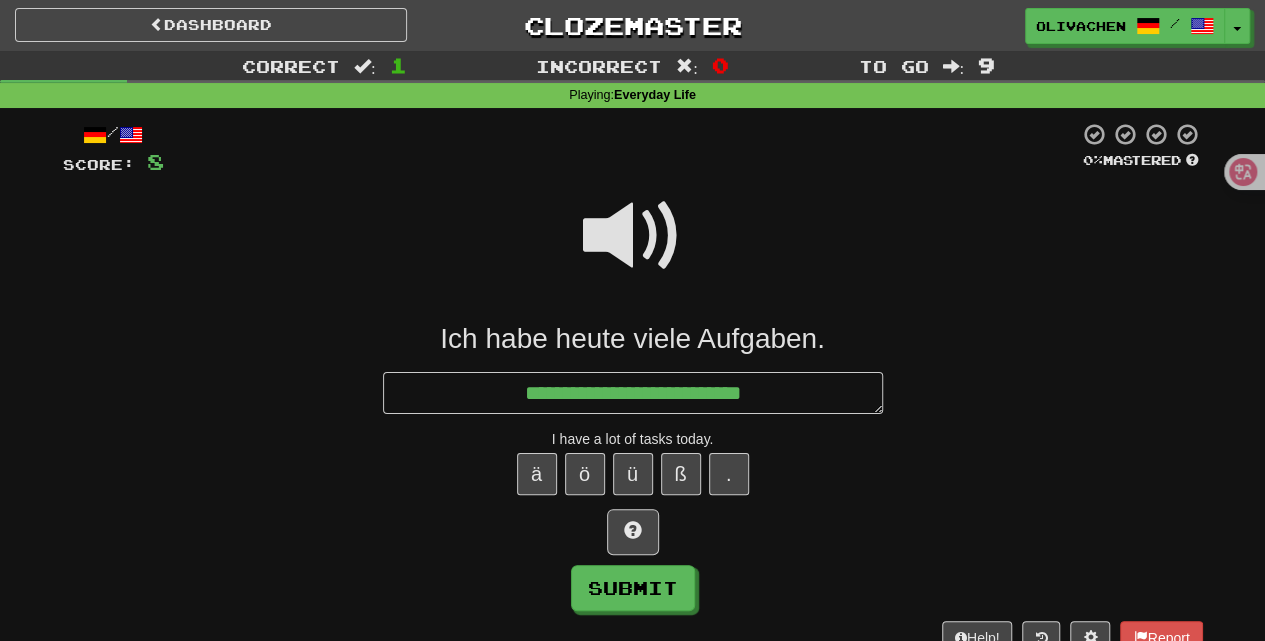 type on "*" 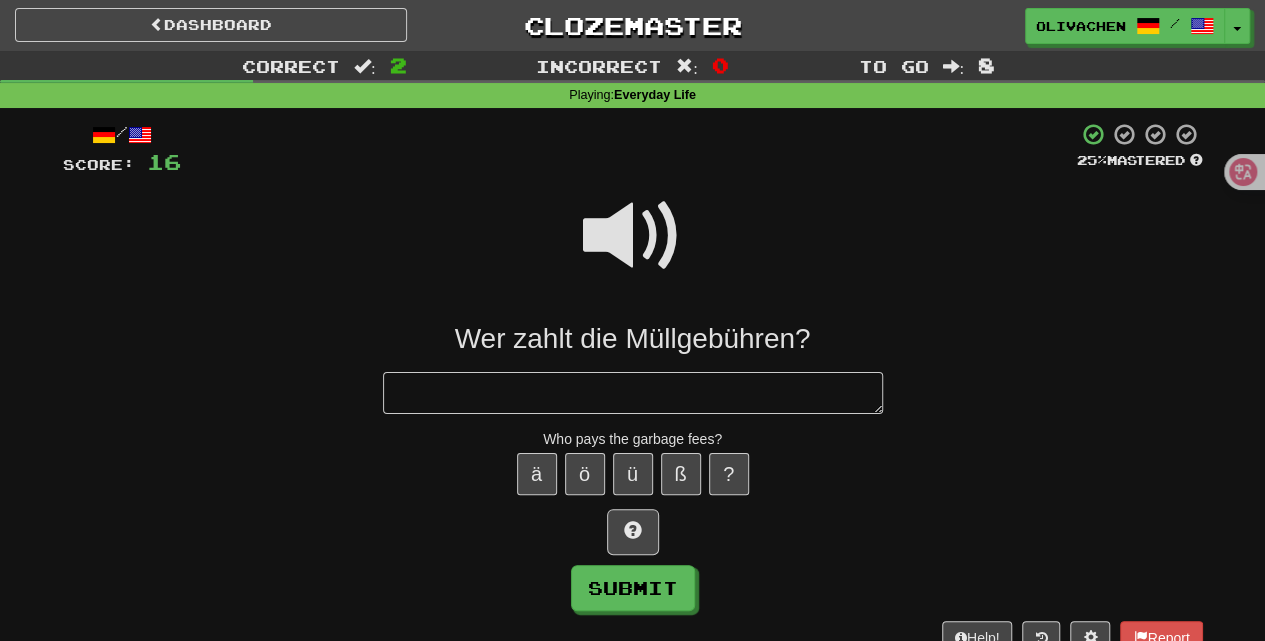 type on "*" 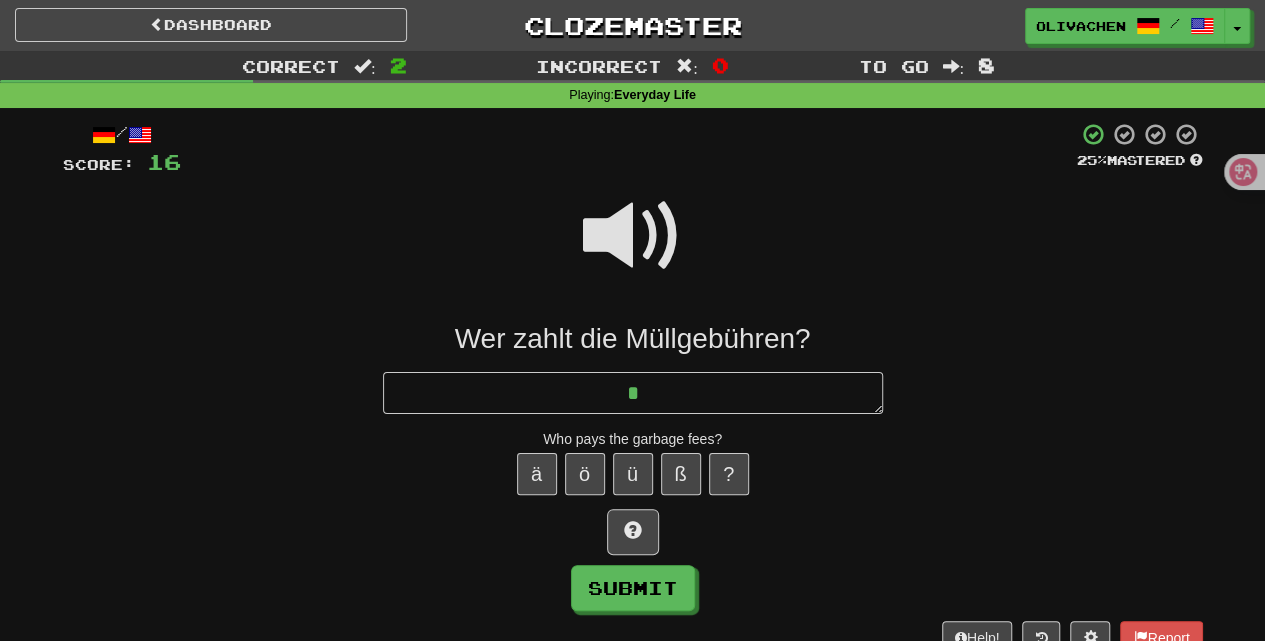 type on "*" 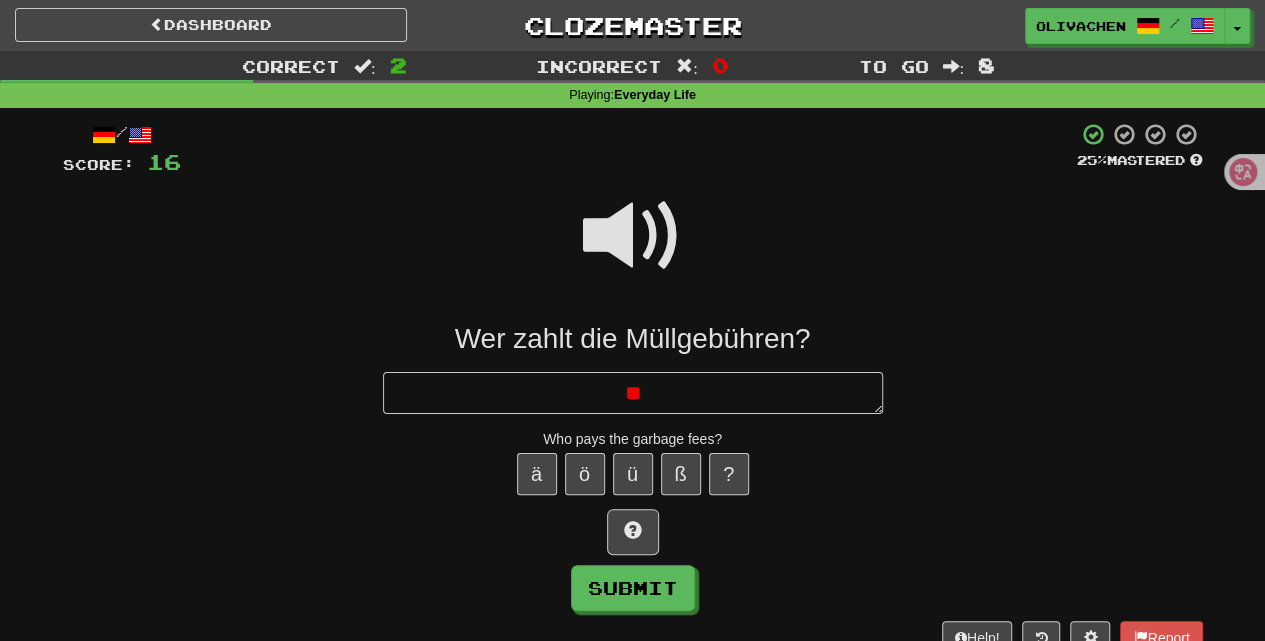 type on "*" 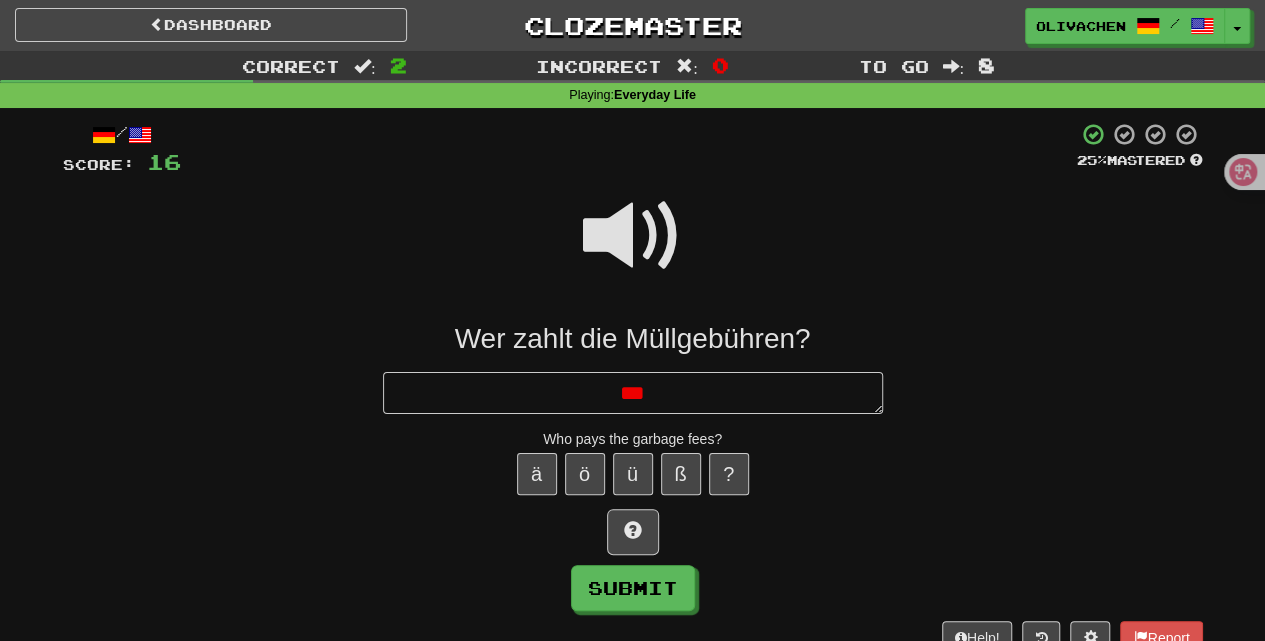 type 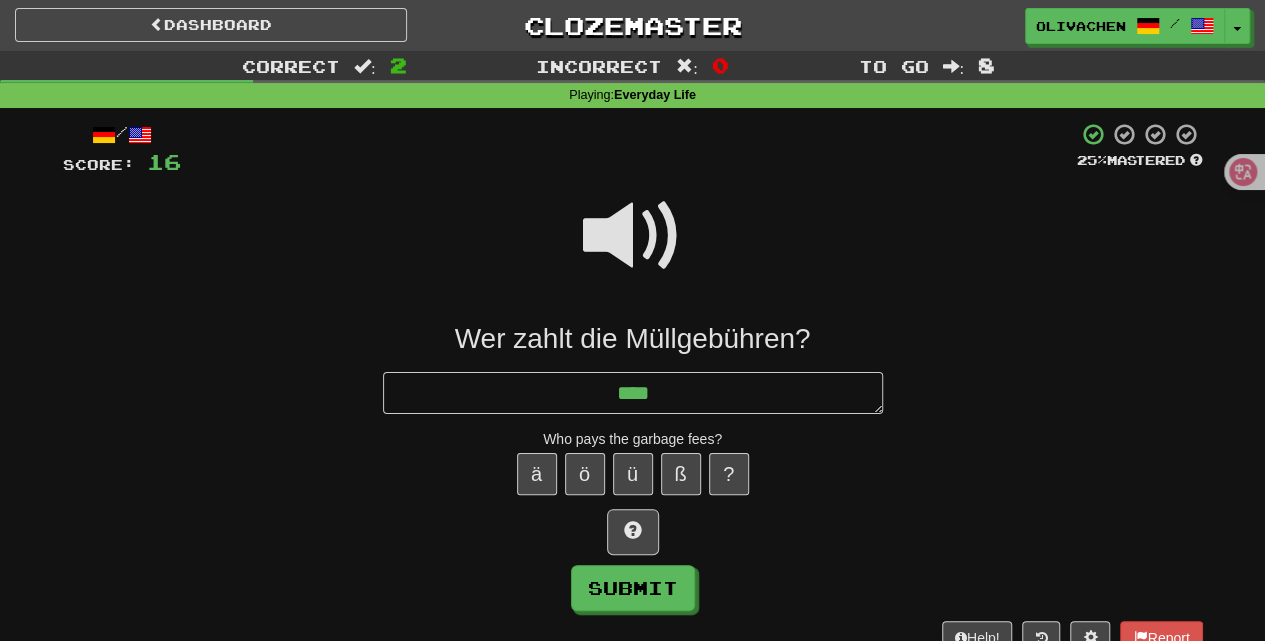 click at bounding box center [633, 236] 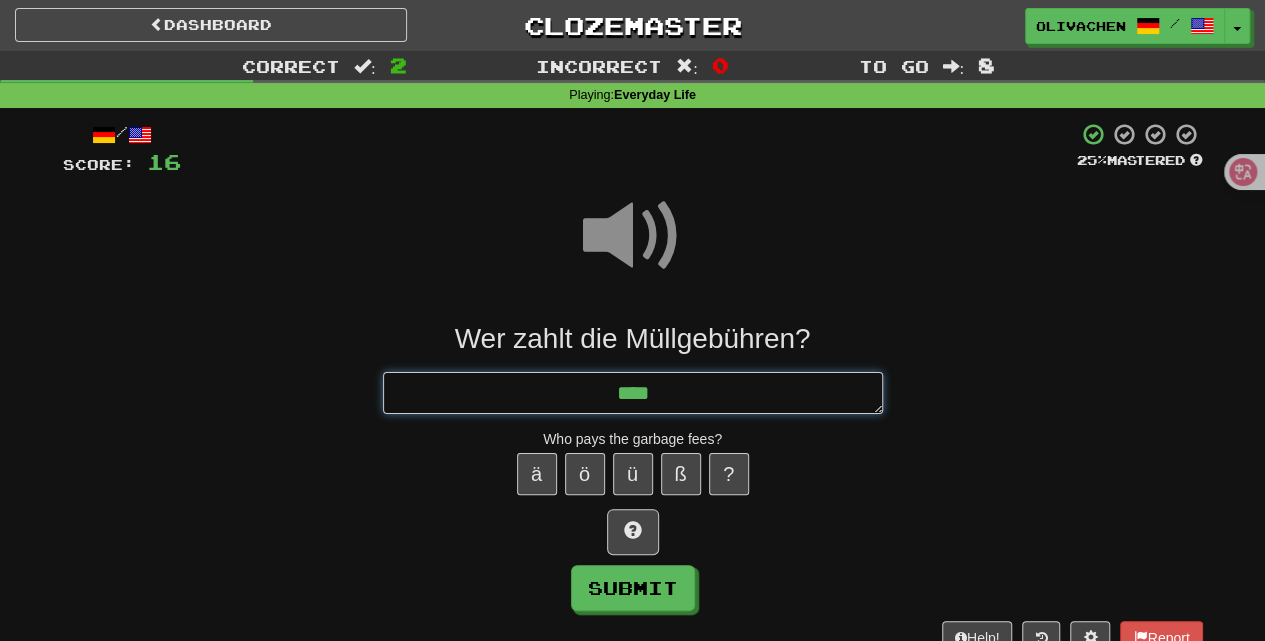 click on "***" at bounding box center (633, 392) 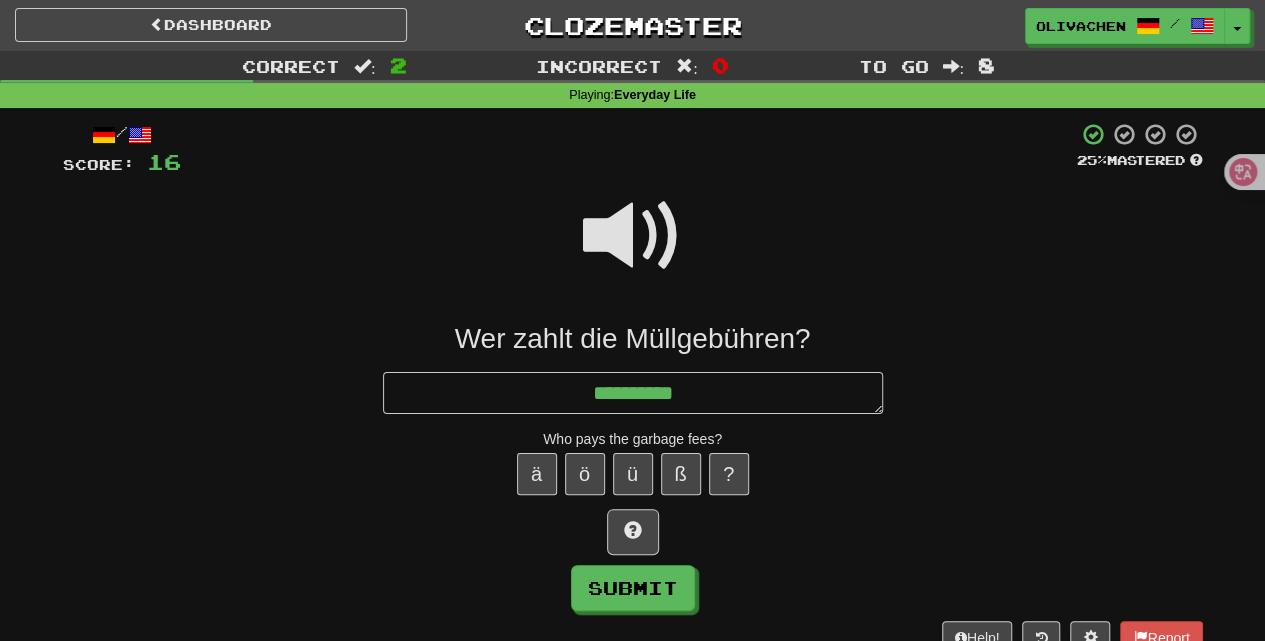 click at bounding box center [633, 236] 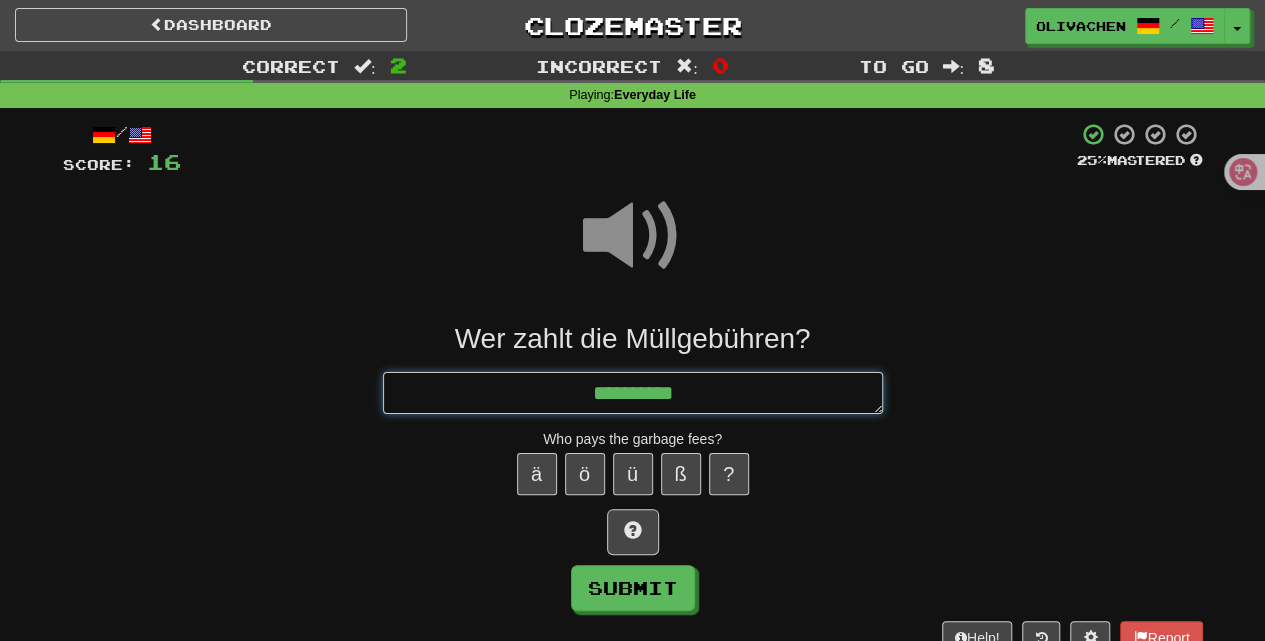click on "*********" at bounding box center [633, 392] 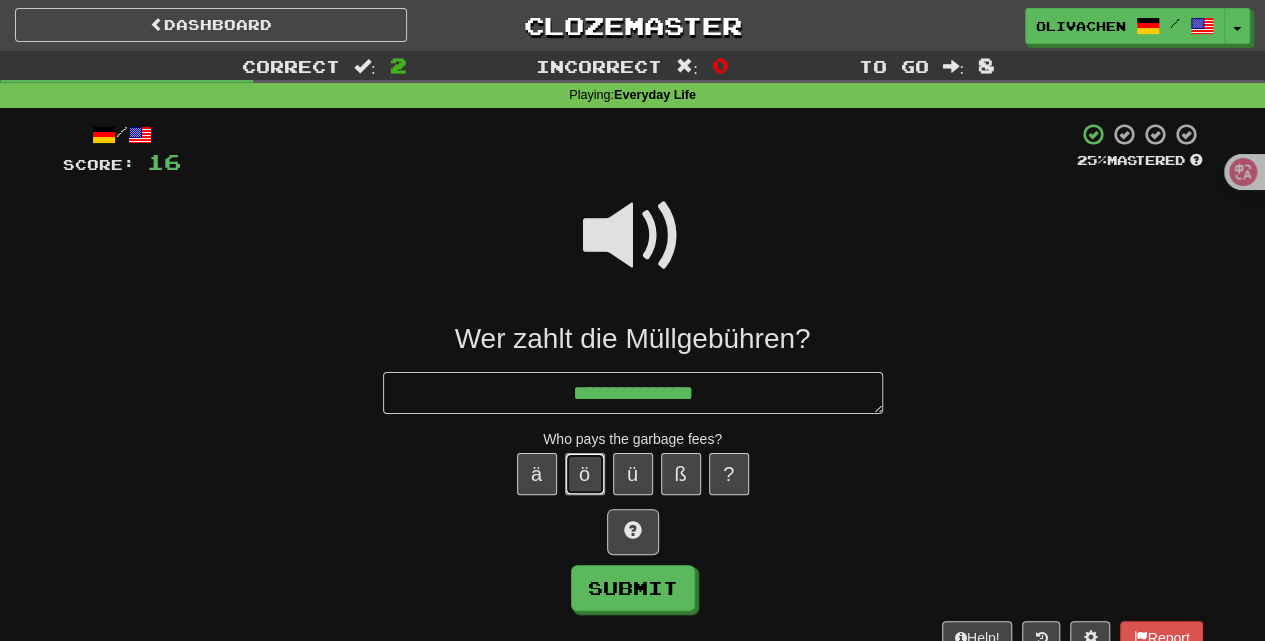 click on "ö" at bounding box center (585, 474) 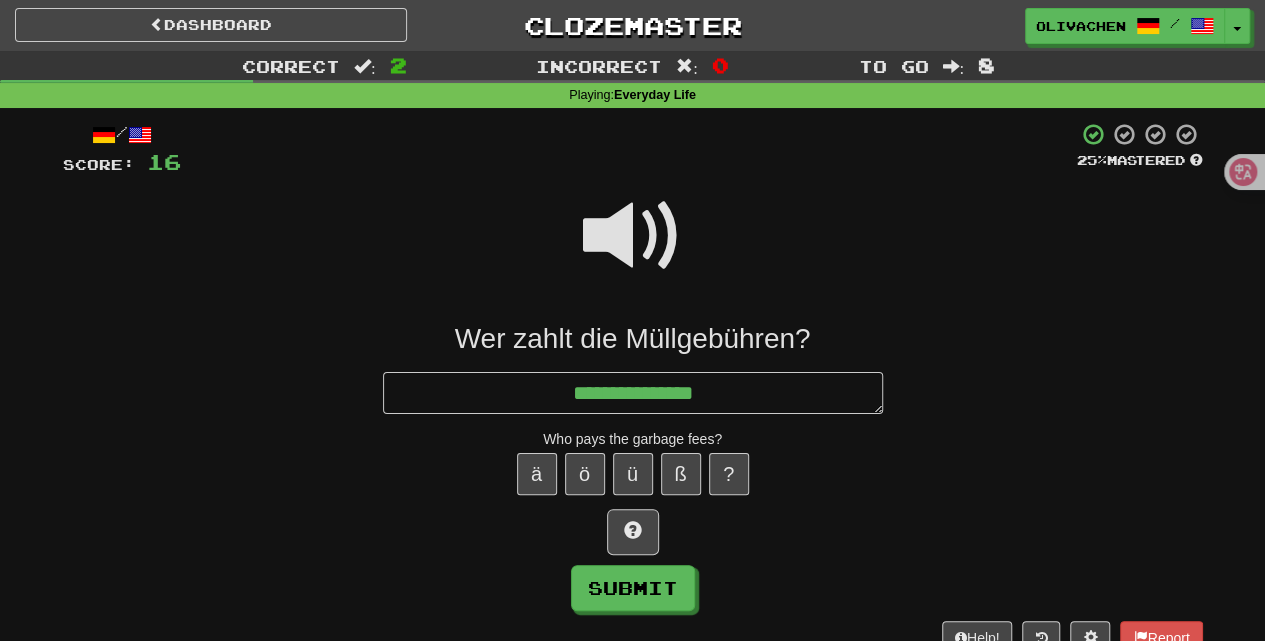 click at bounding box center [633, 236] 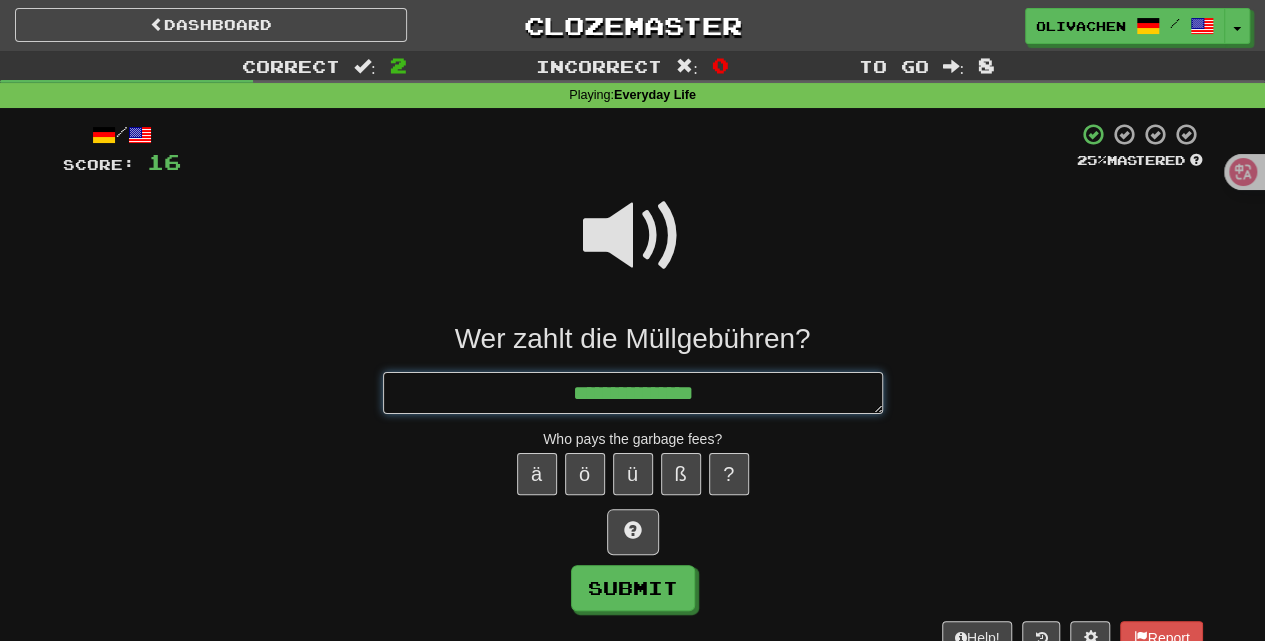 click on "**********" at bounding box center (633, 392) 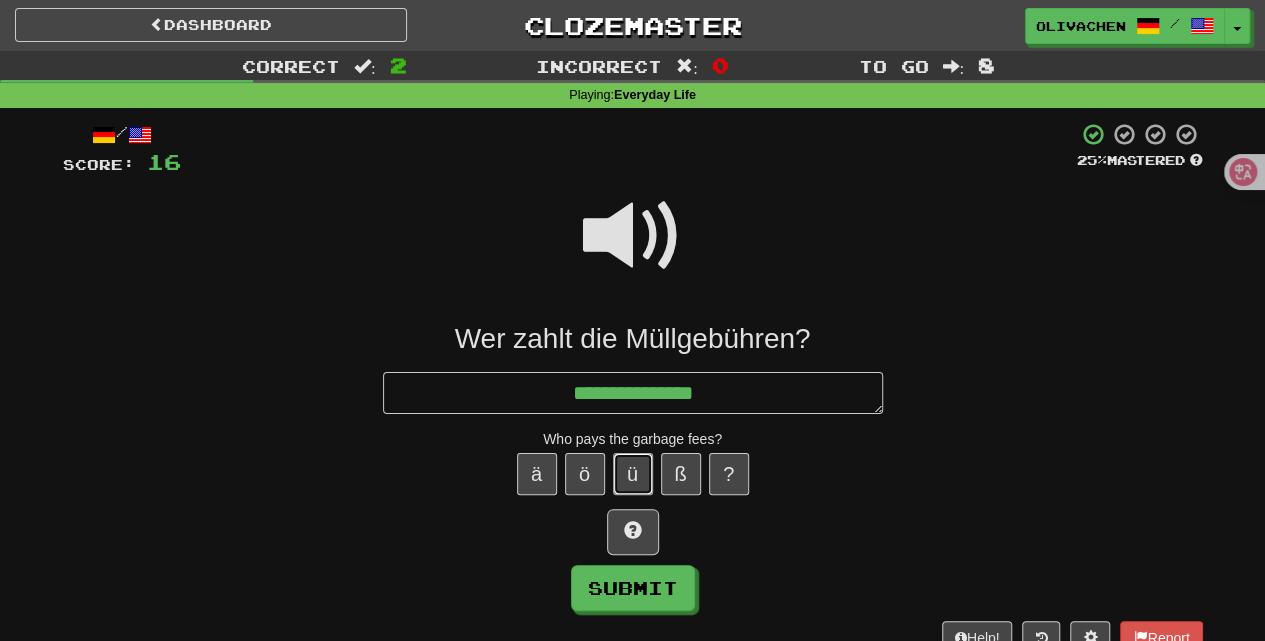 click on "ü" at bounding box center (633, 474) 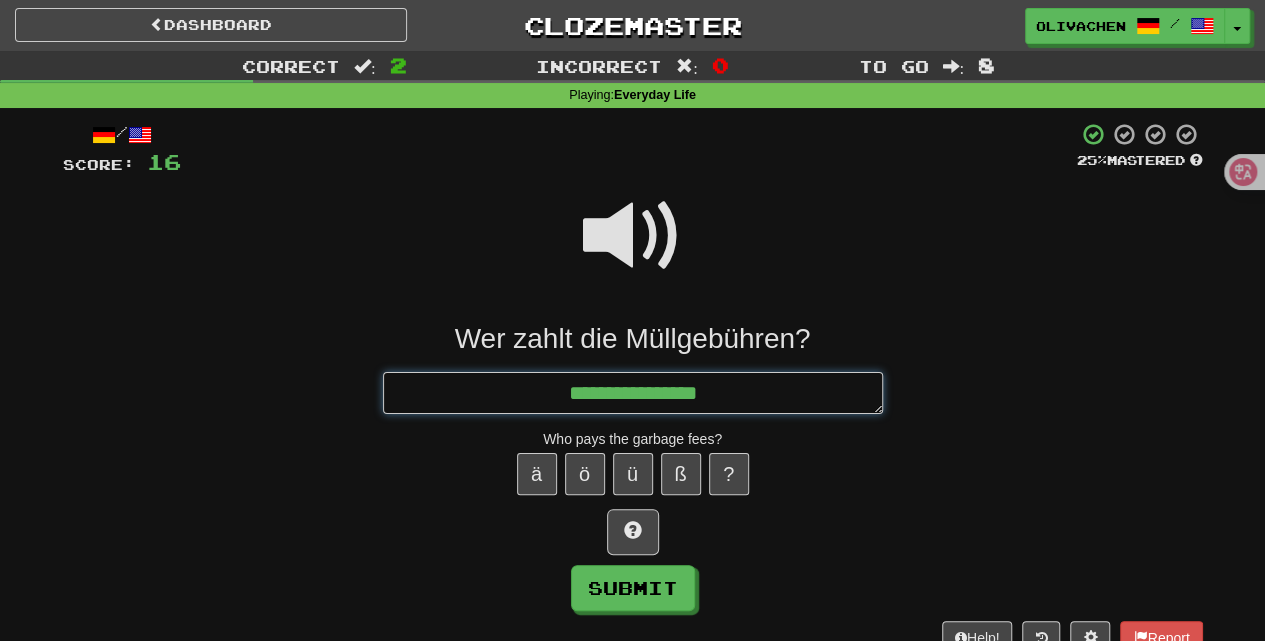 click on "**********" at bounding box center (633, 392) 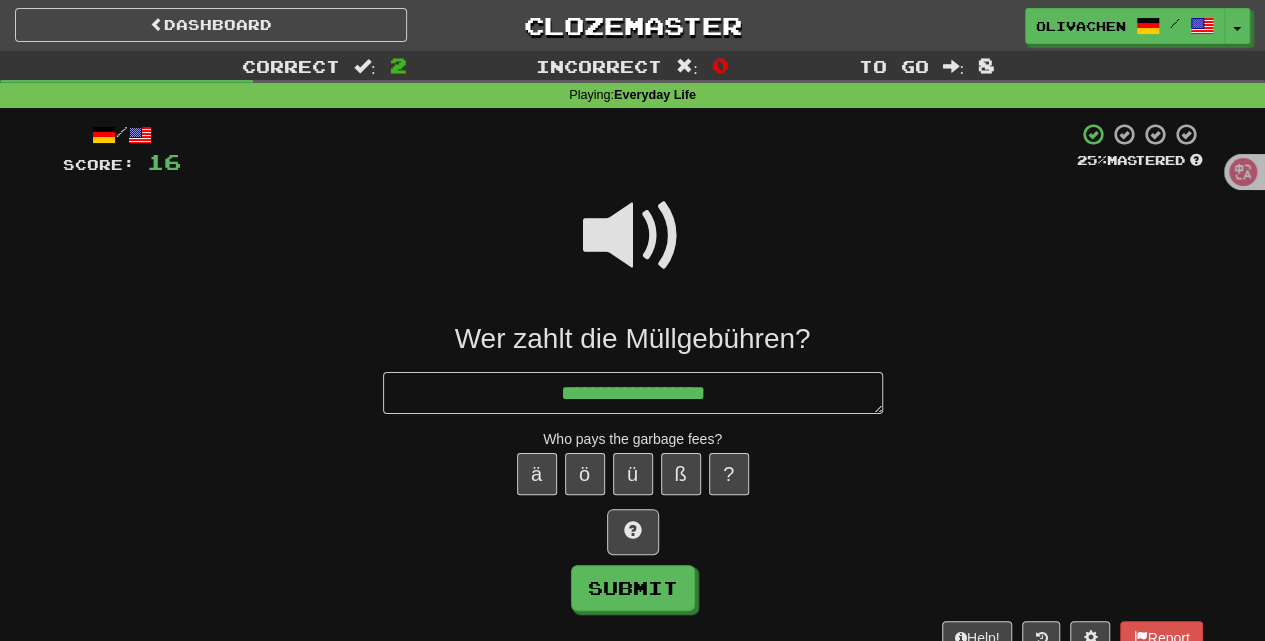click at bounding box center (633, 236) 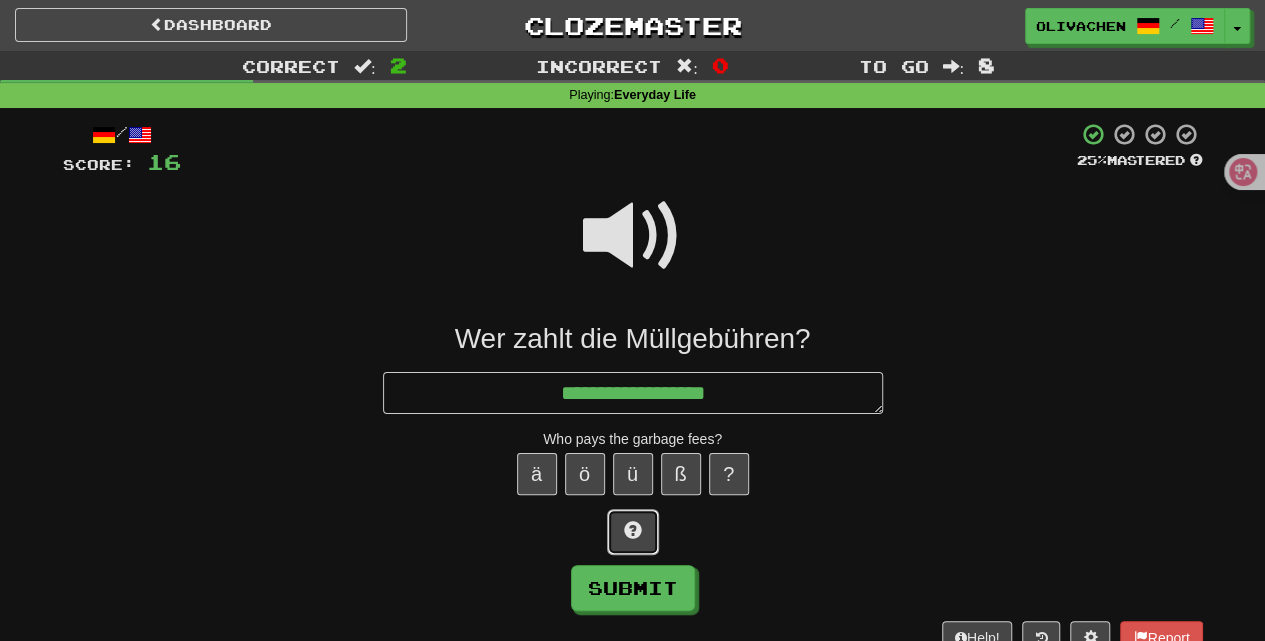 click at bounding box center (633, 530) 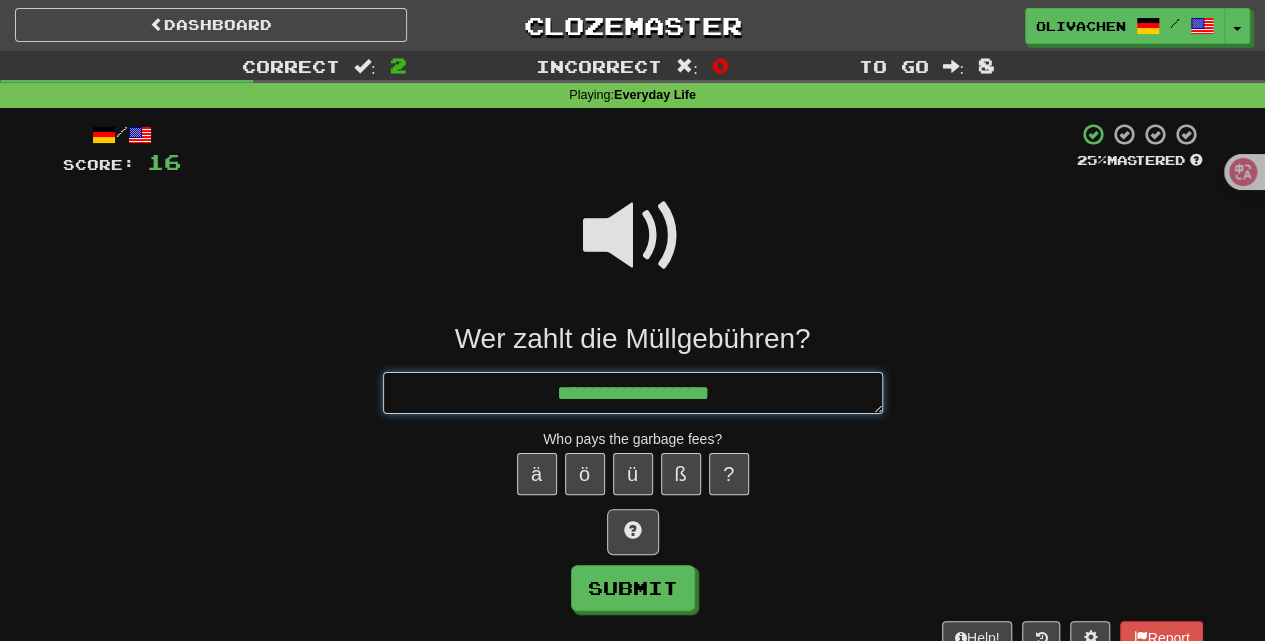 click on "**********" at bounding box center [633, 392] 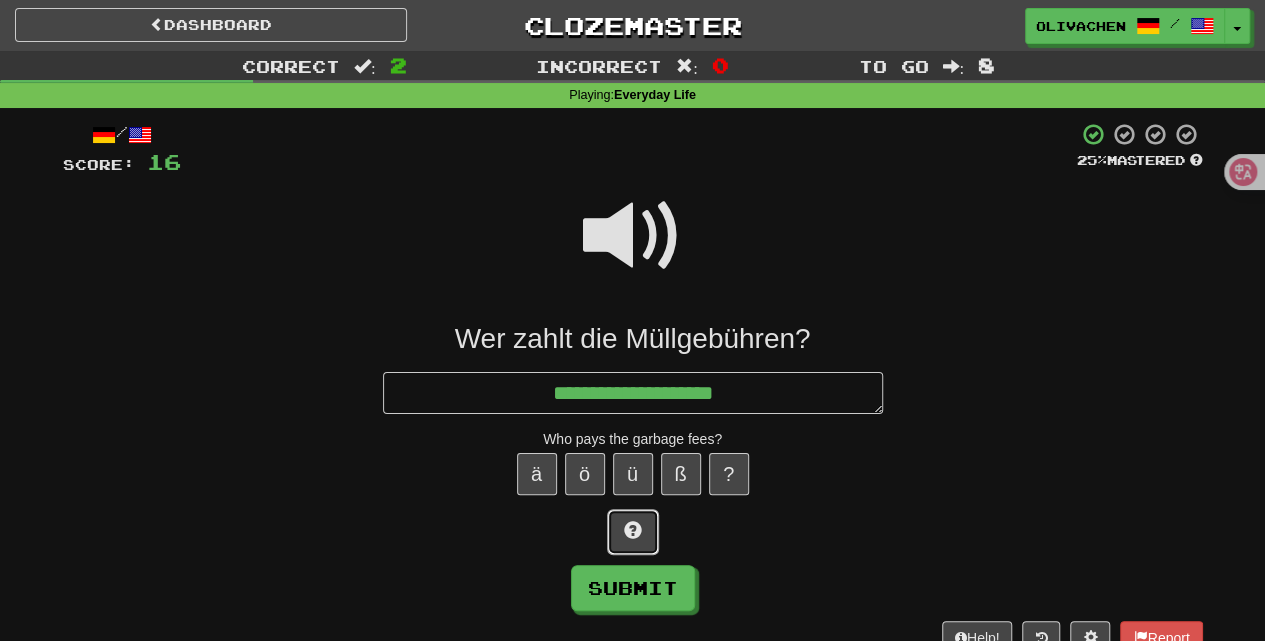 click at bounding box center [633, 532] 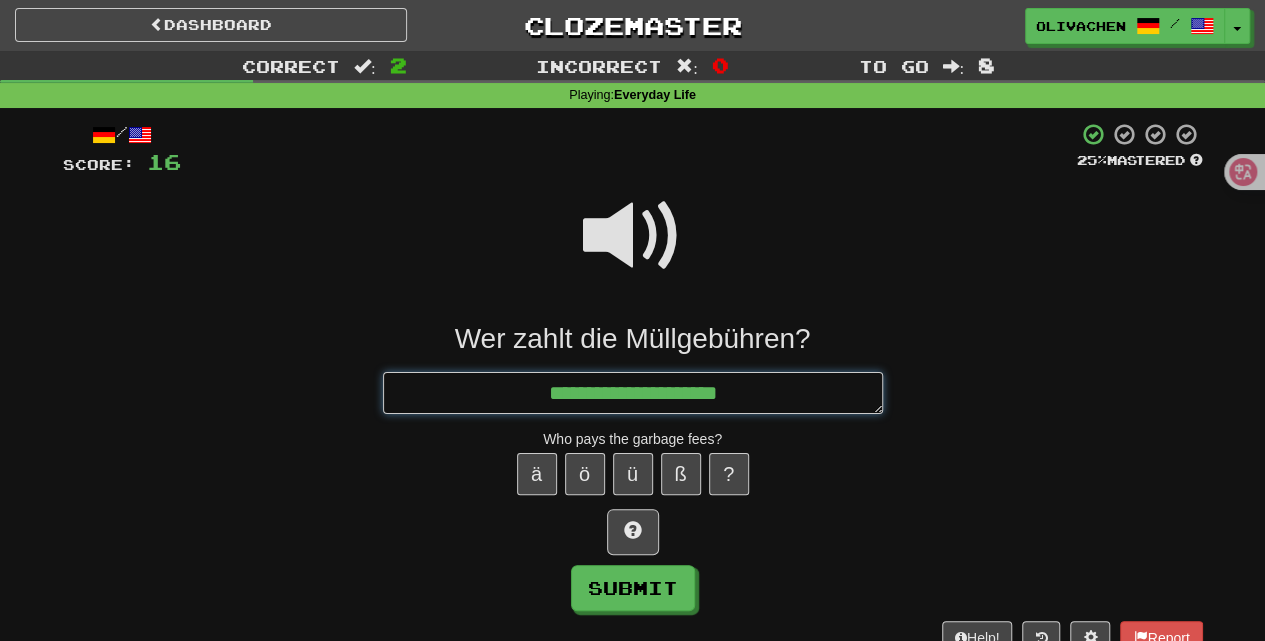 click on "**********" at bounding box center [633, 392] 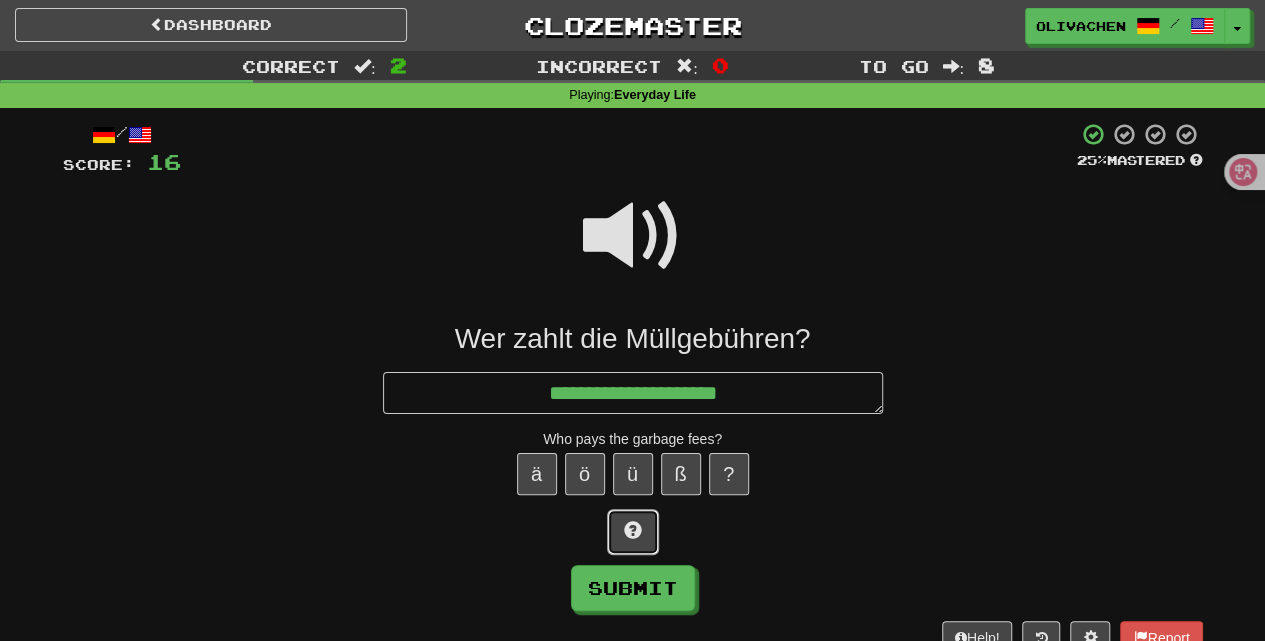 click at bounding box center (633, 532) 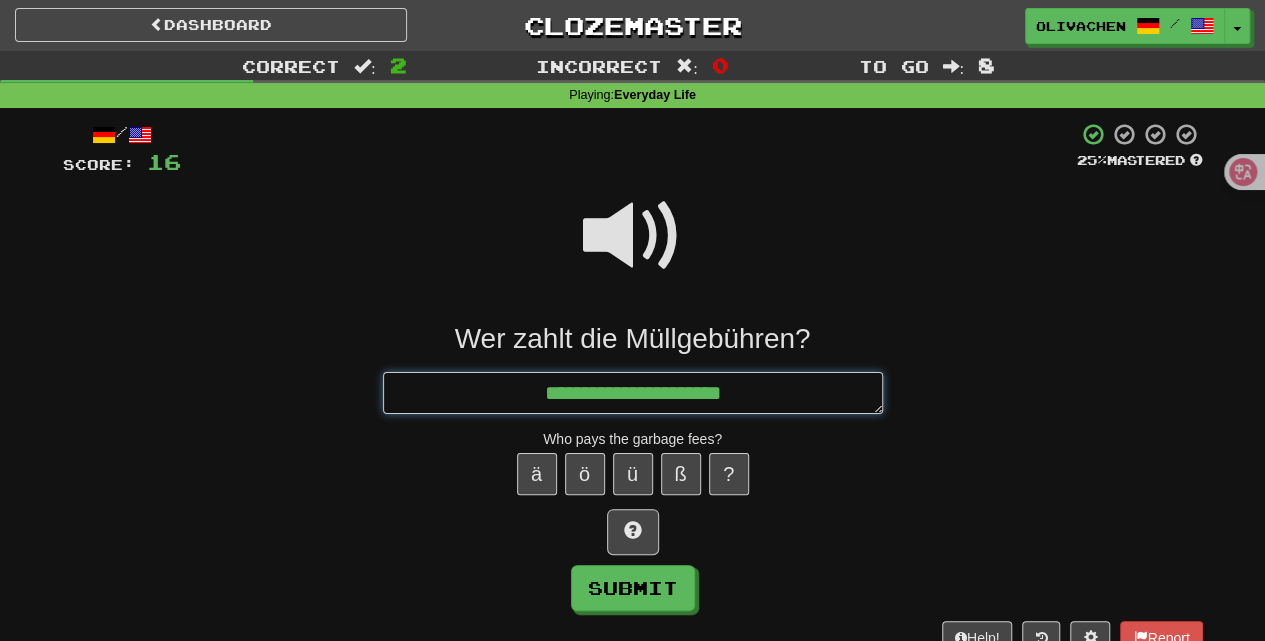 click on "**********" at bounding box center (633, 392) 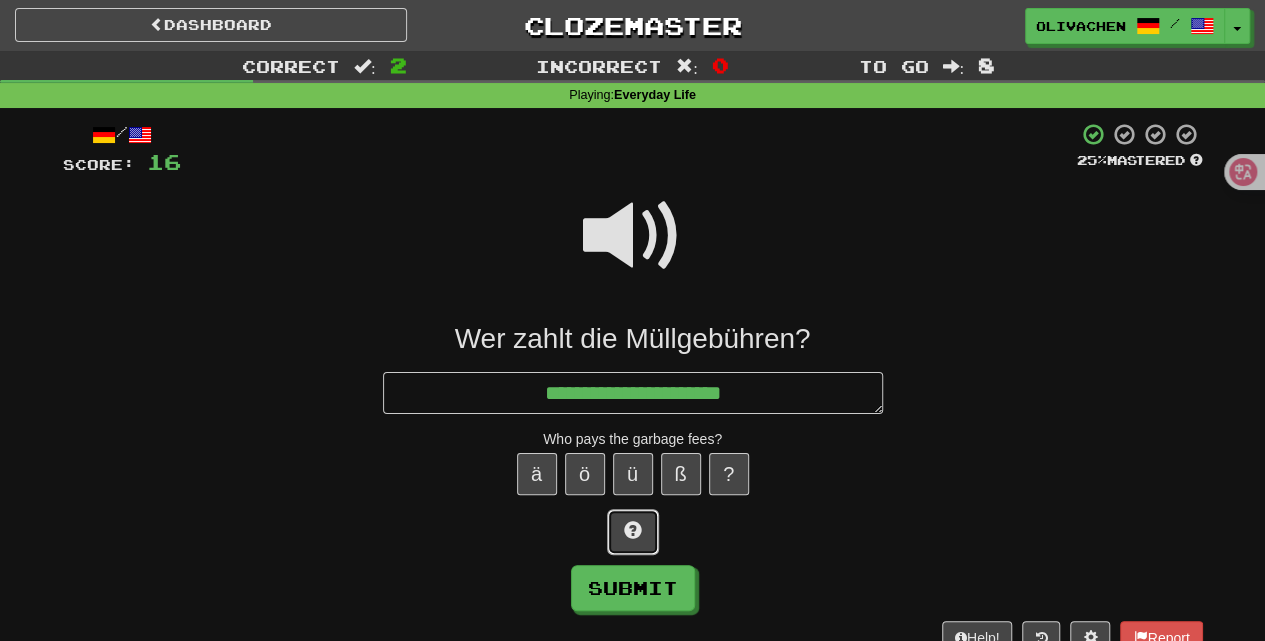 click at bounding box center [633, 530] 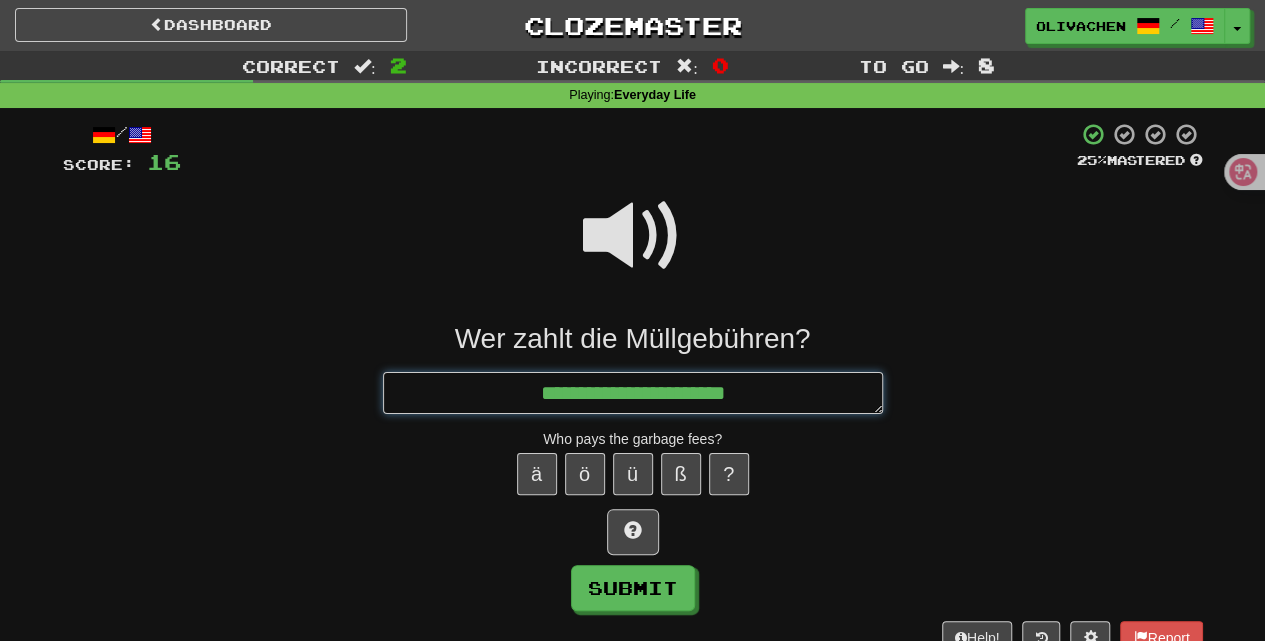 click on "**********" at bounding box center (633, 392) 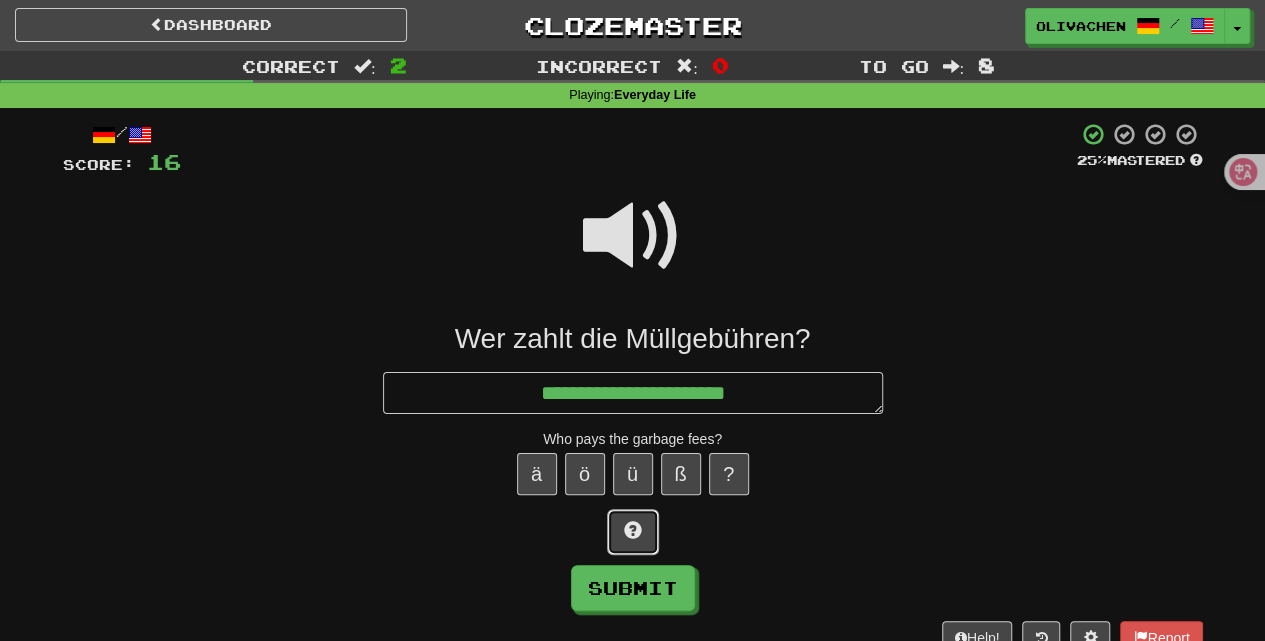 click at bounding box center [633, 532] 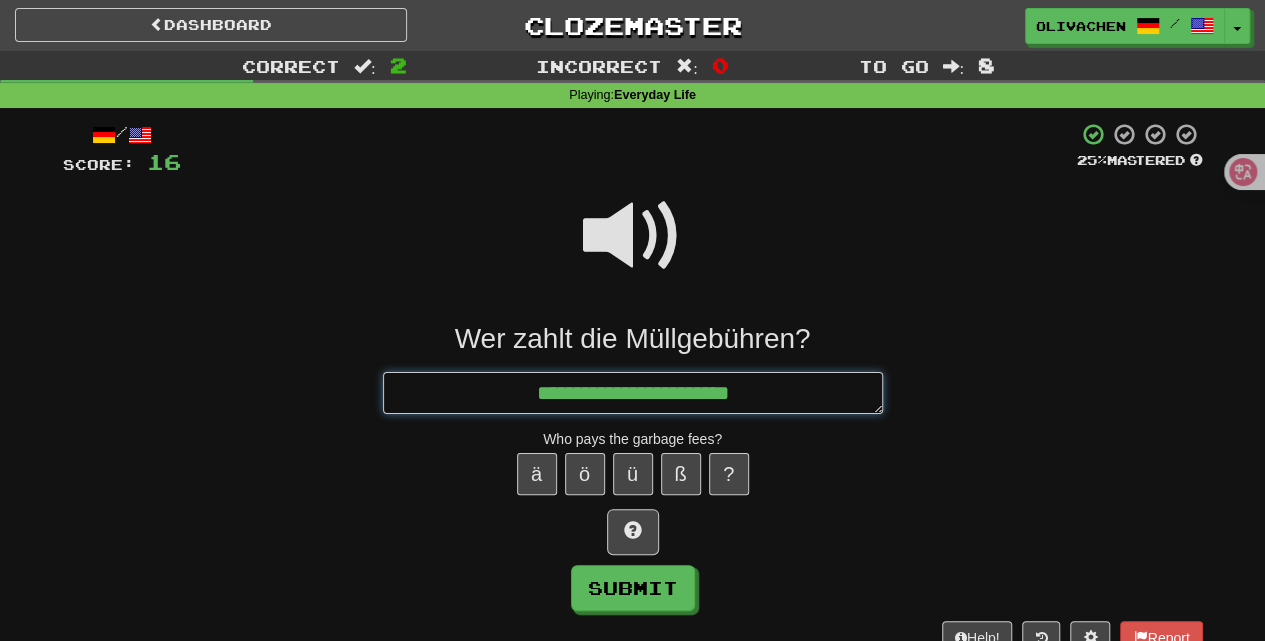 click on "**********" at bounding box center [633, 392] 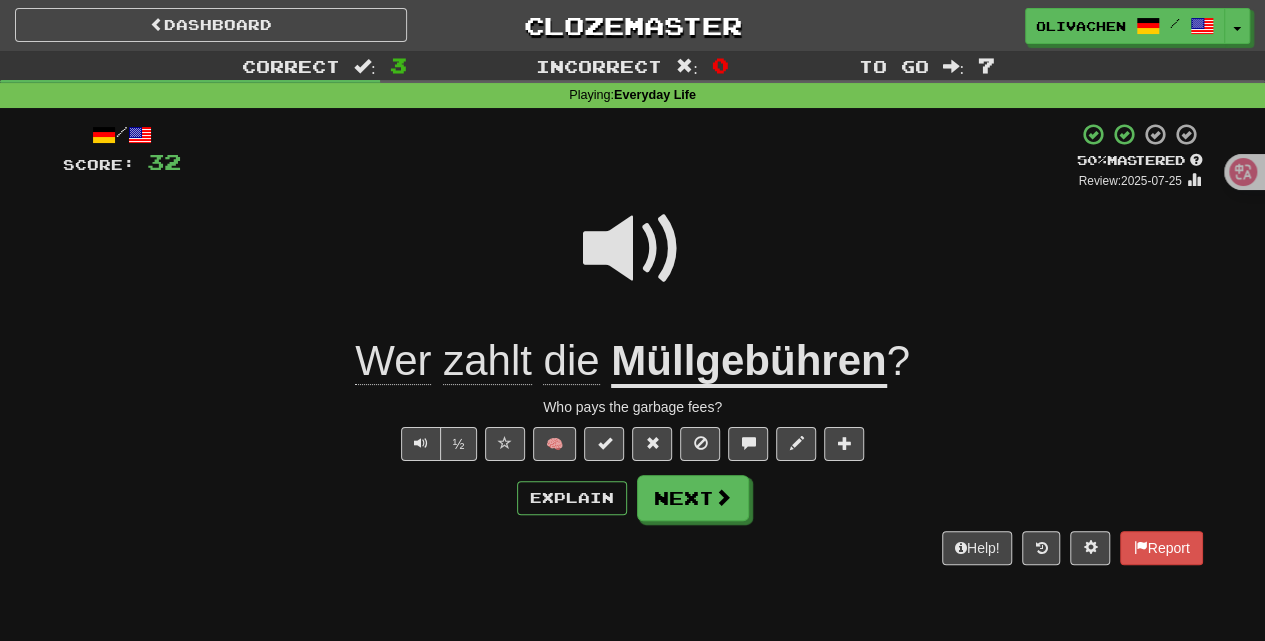 click on "Müllgebühren" at bounding box center [748, 362] 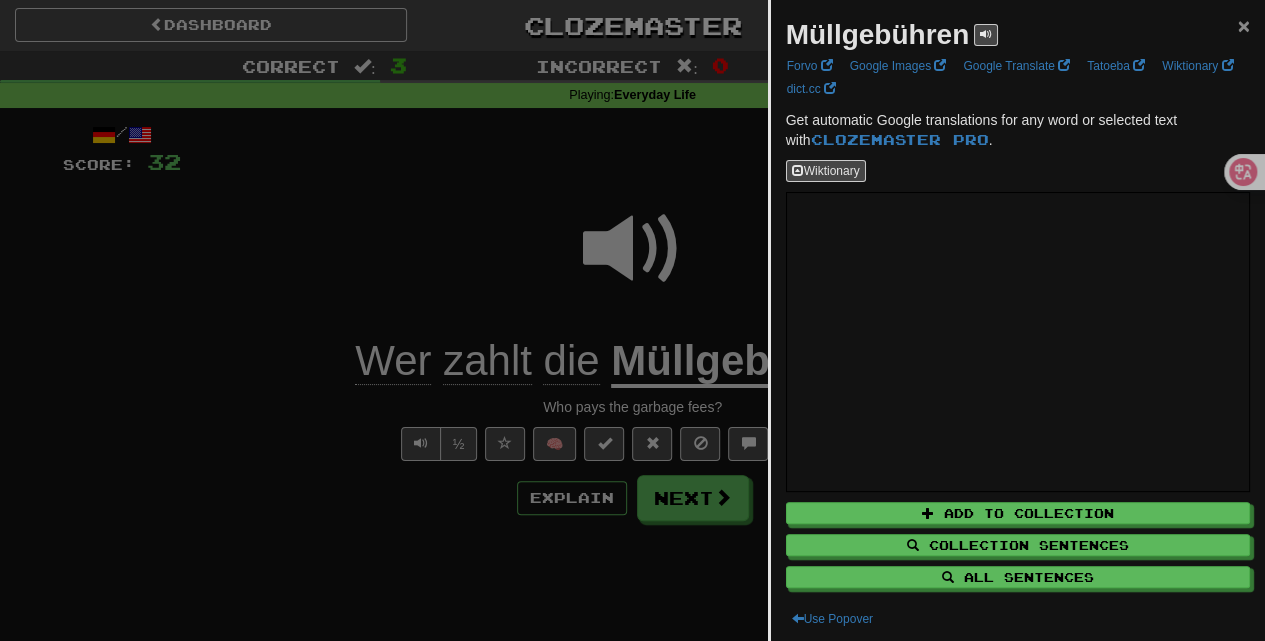 click on "×" at bounding box center (1244, 25) 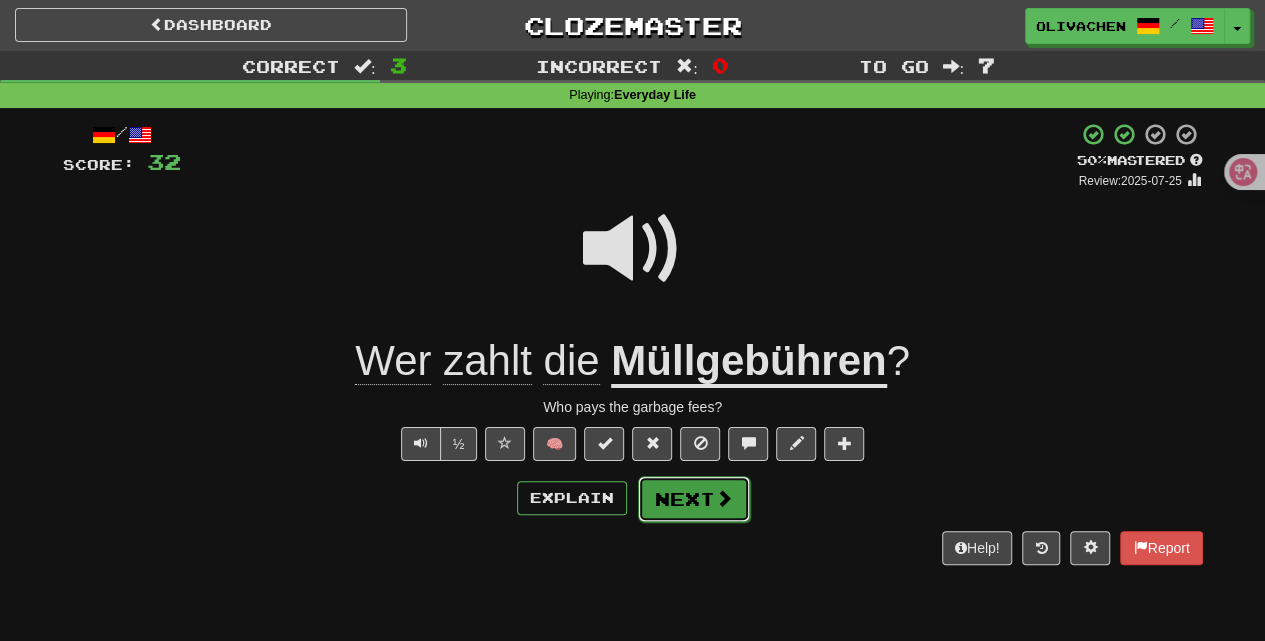 click on "Next" at bounding box center [694, 499] 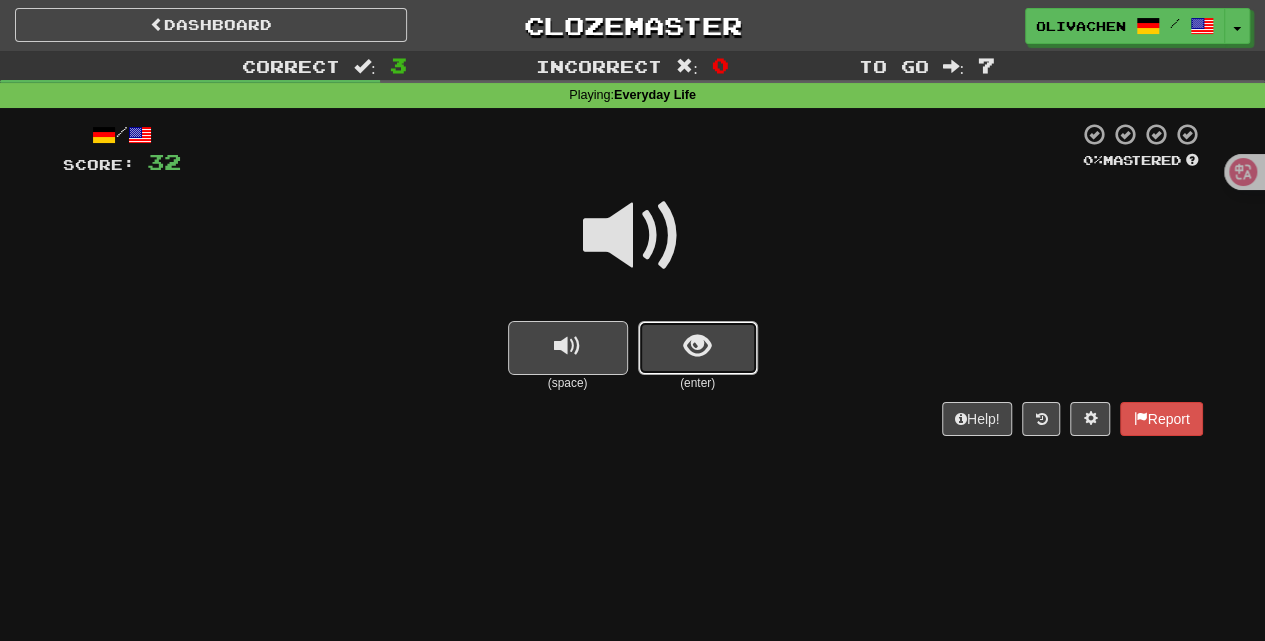 click at bounding box center (698, 348) 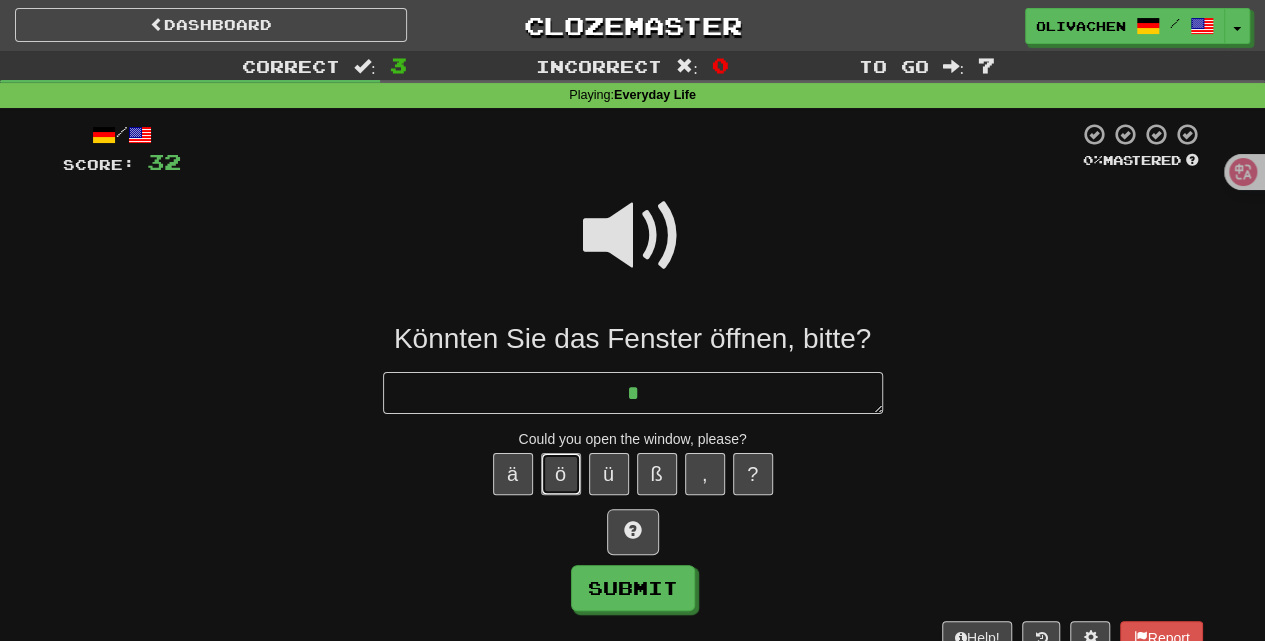 click on "ö" at bounding box center [561, 474] 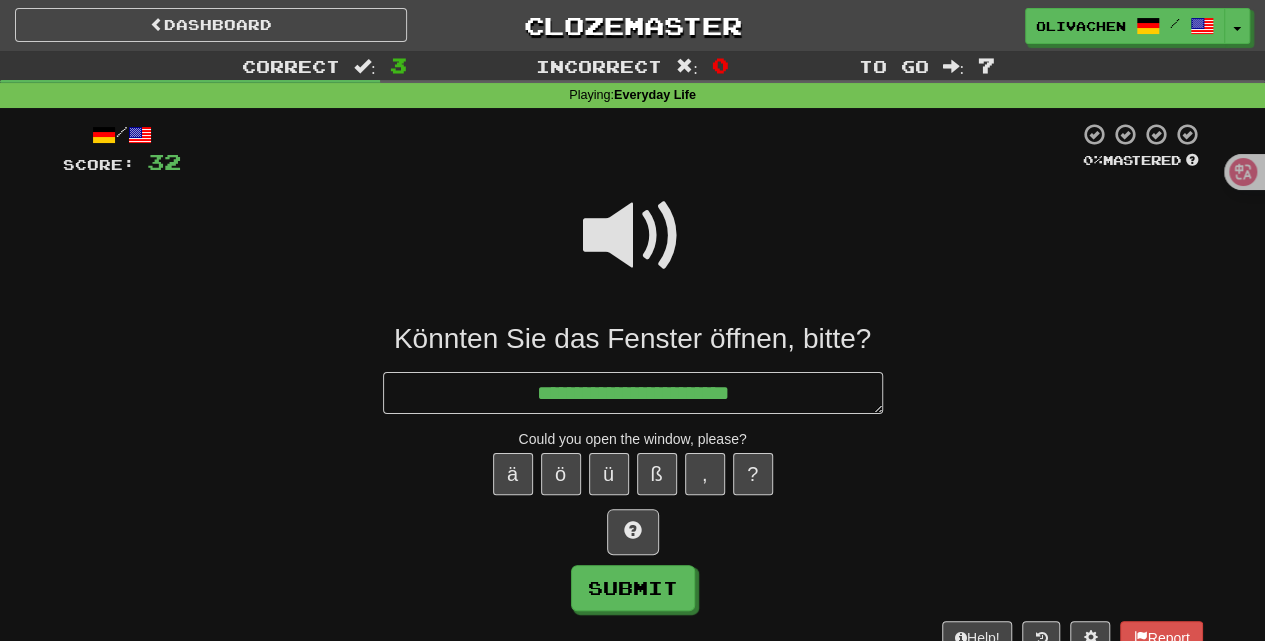 click at bounding box center (633, 236) 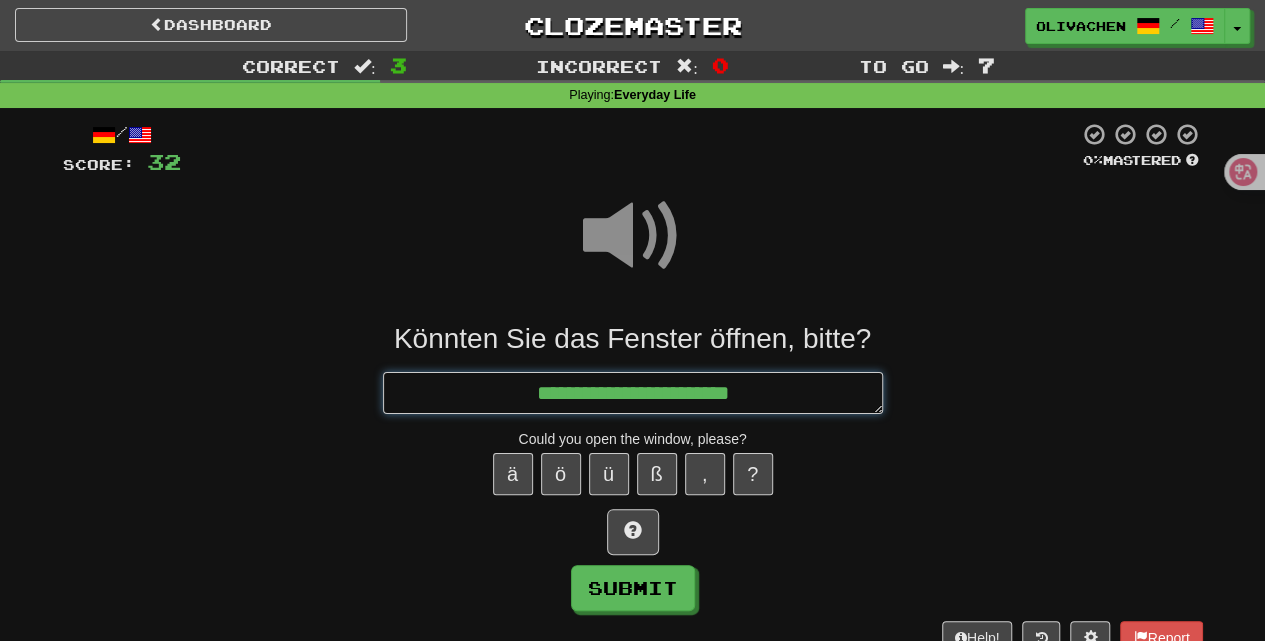 click on "**********" at bounding box center (633, 392) 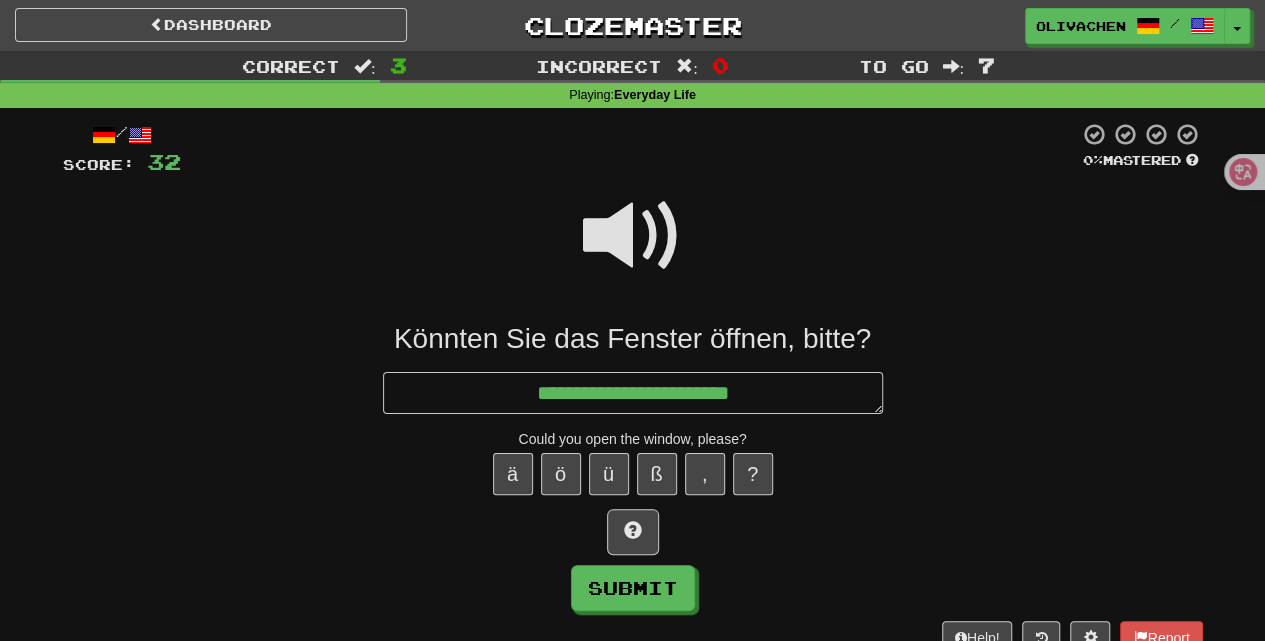 click at bounding box center [633, 236] 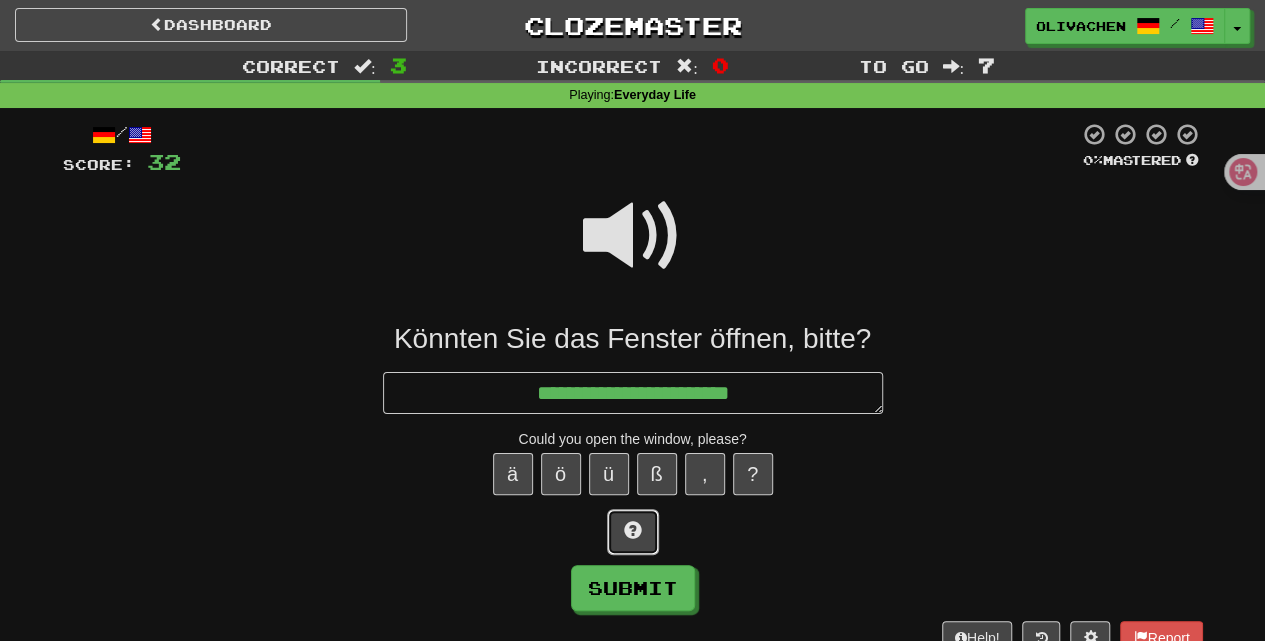 click at bounding box center (633, 530) 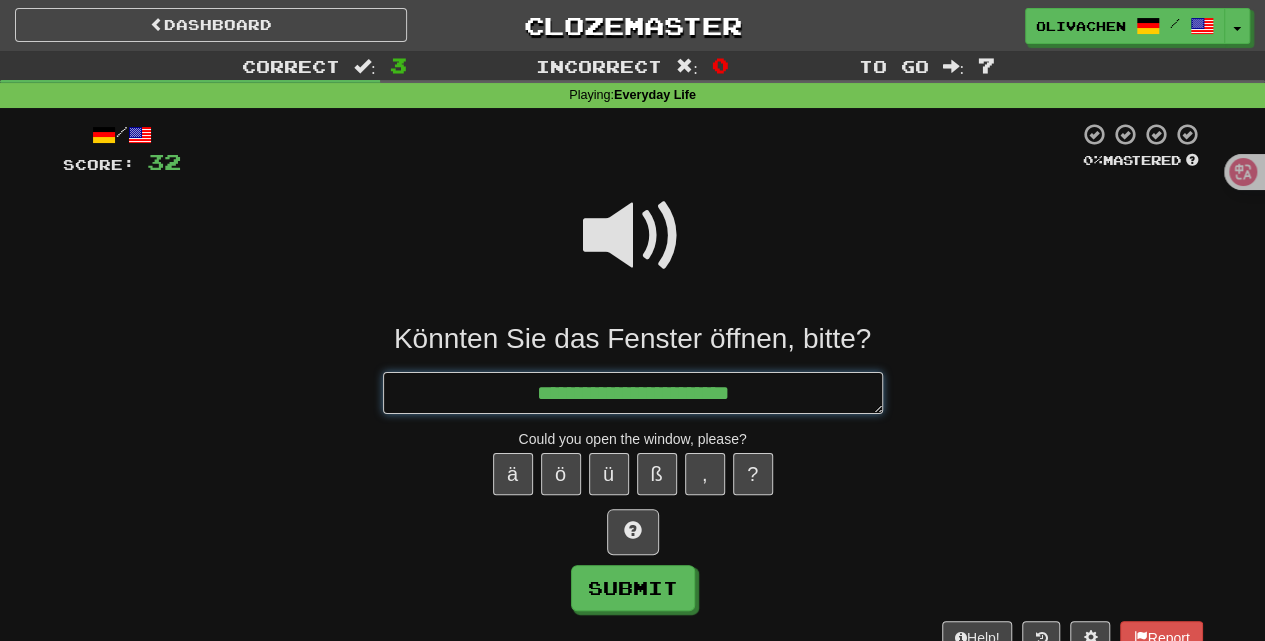 click on "**********" at bounding box center [633, 392] 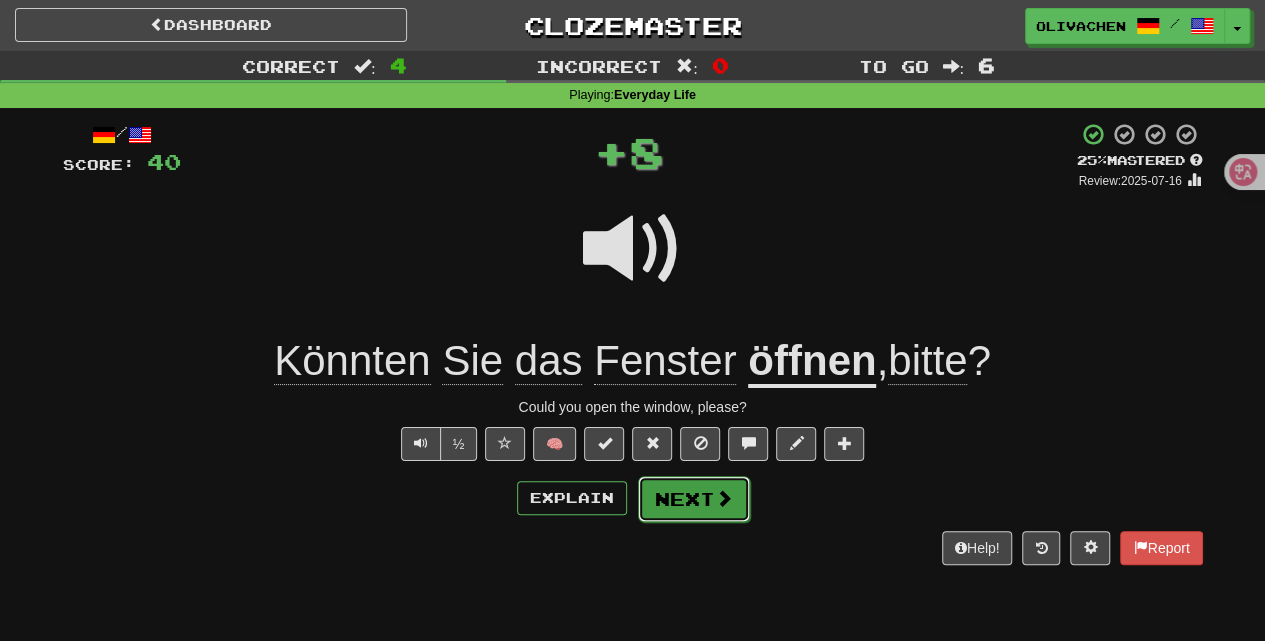 click on "Next" at bounding box center [694, 499] 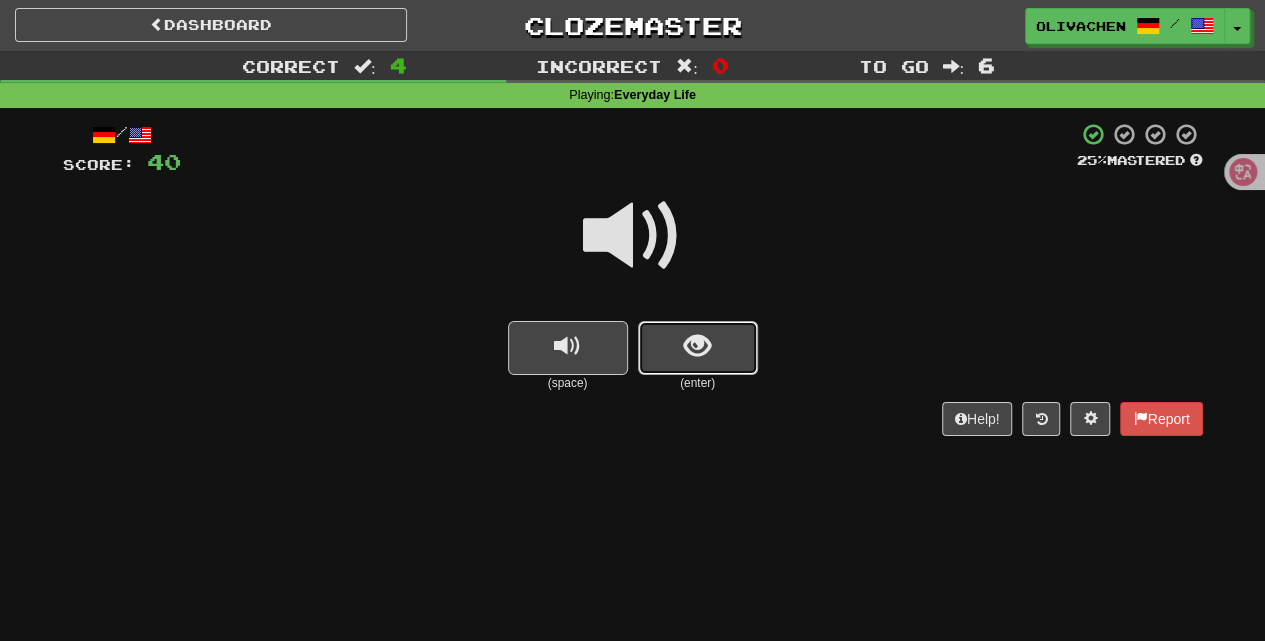 click at bounding box center [698, 348] 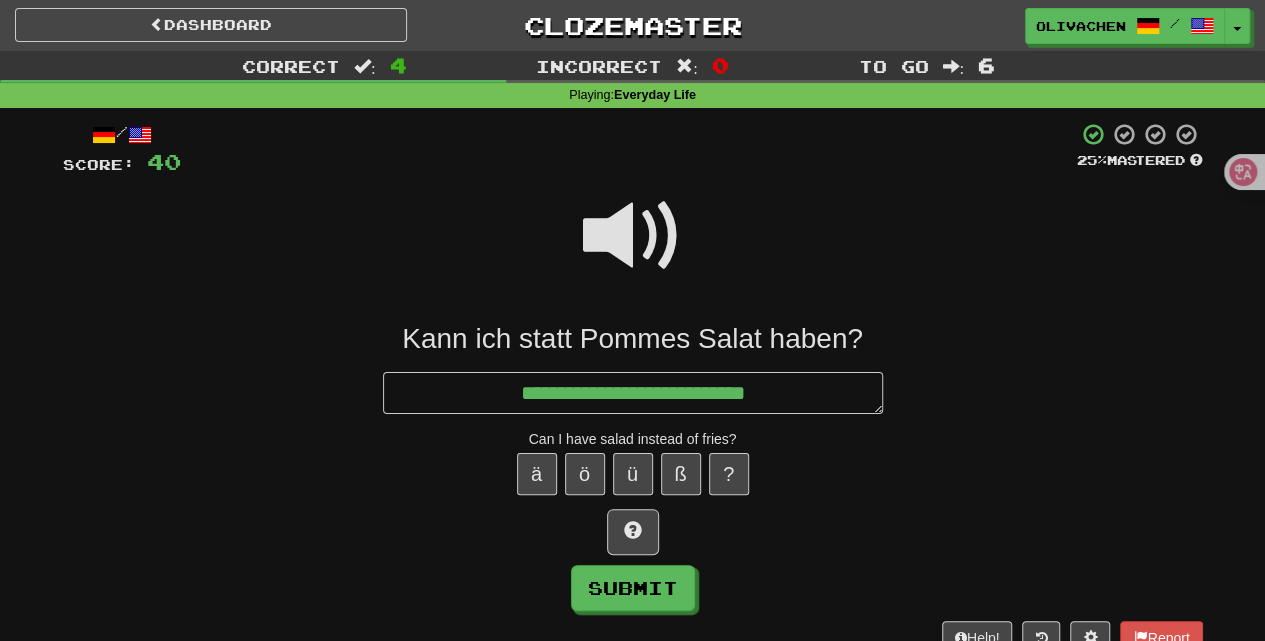 click at bounding box center (633, 236) 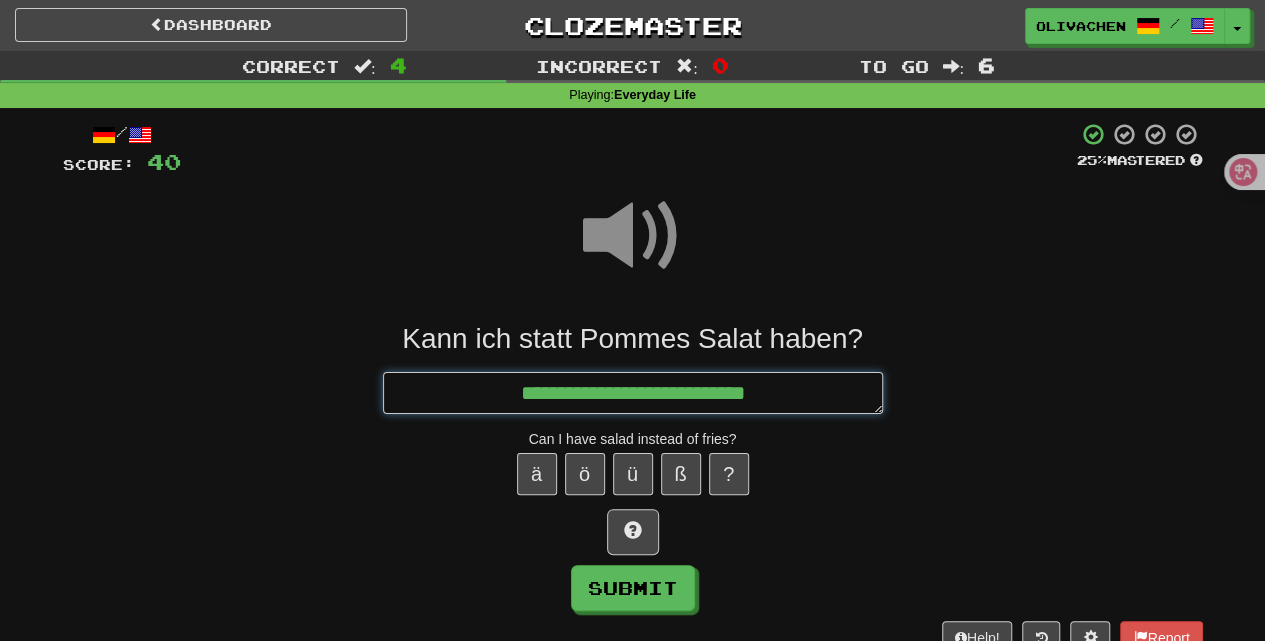 click on "**********" at bounding box center (633, 392) 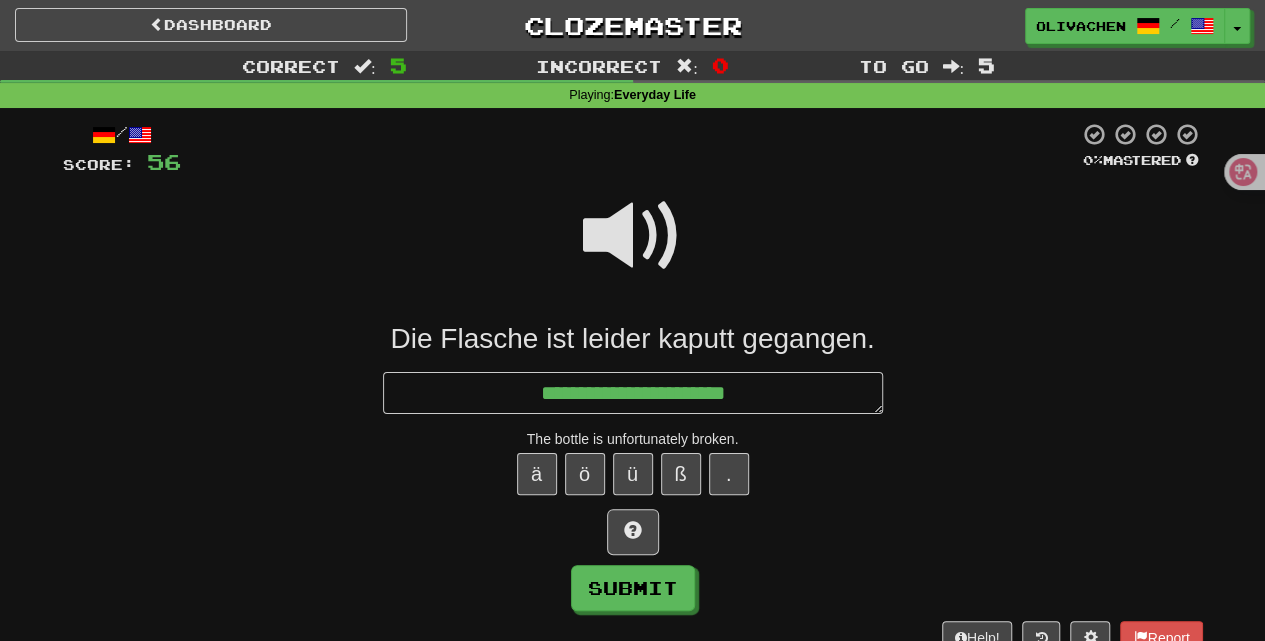 click at bounding box center [633, 236] 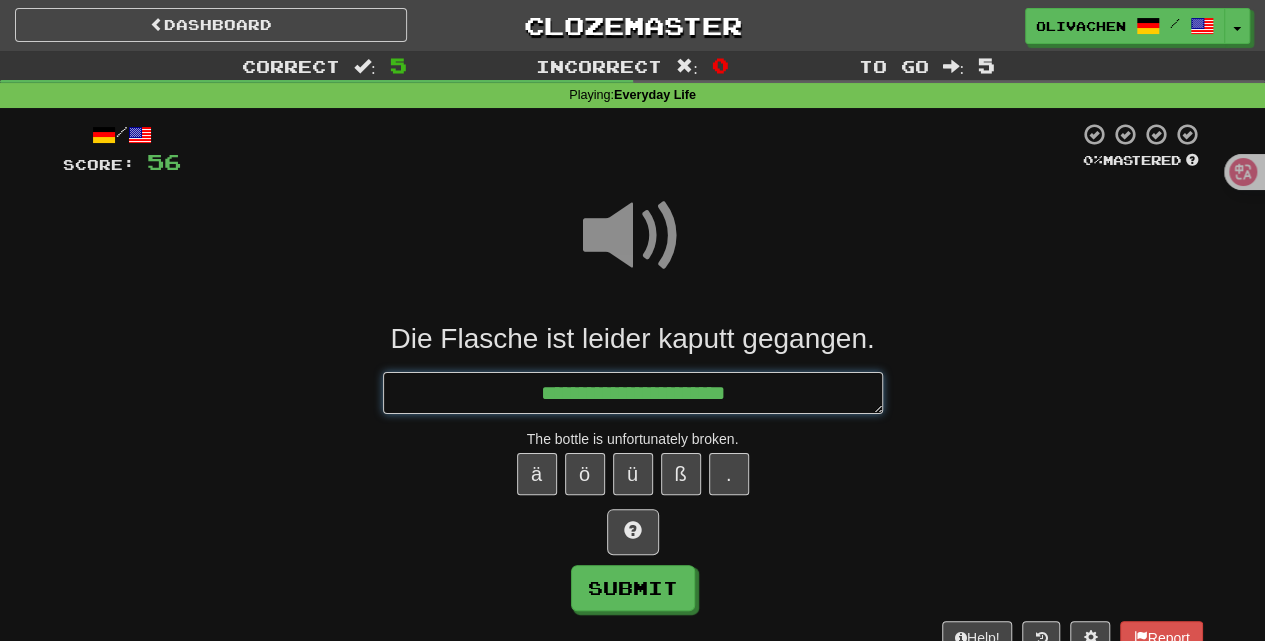 click on "**********" at bounding box center [633, 392] 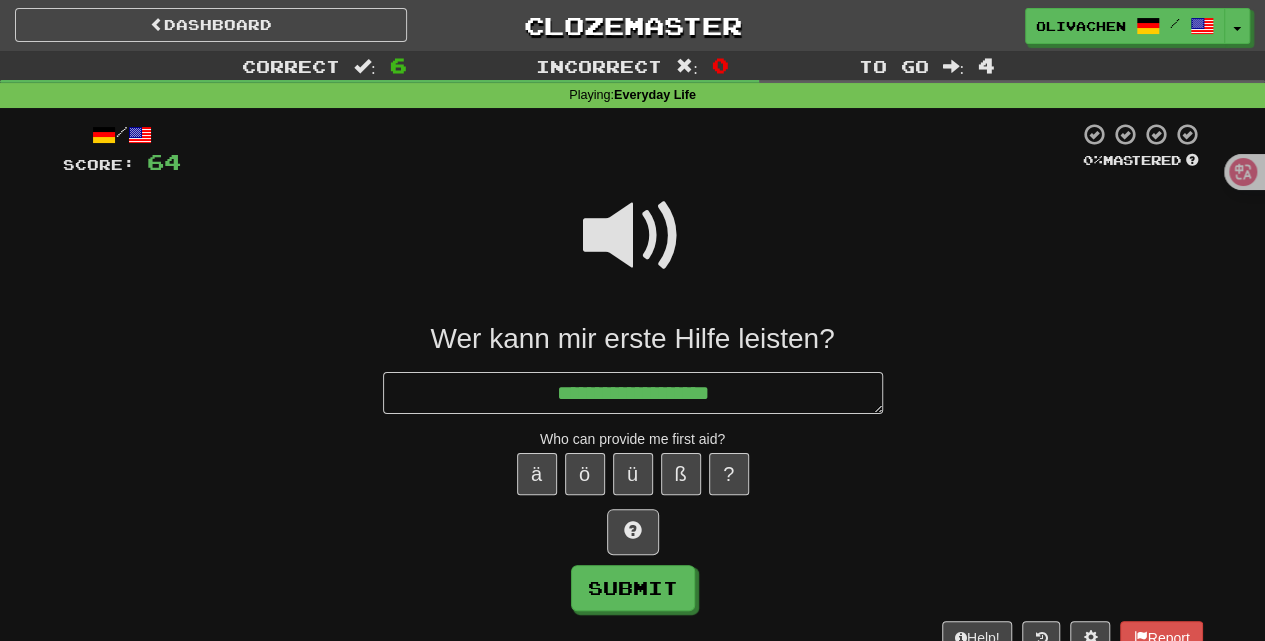 click at bounding box center [633, 236] 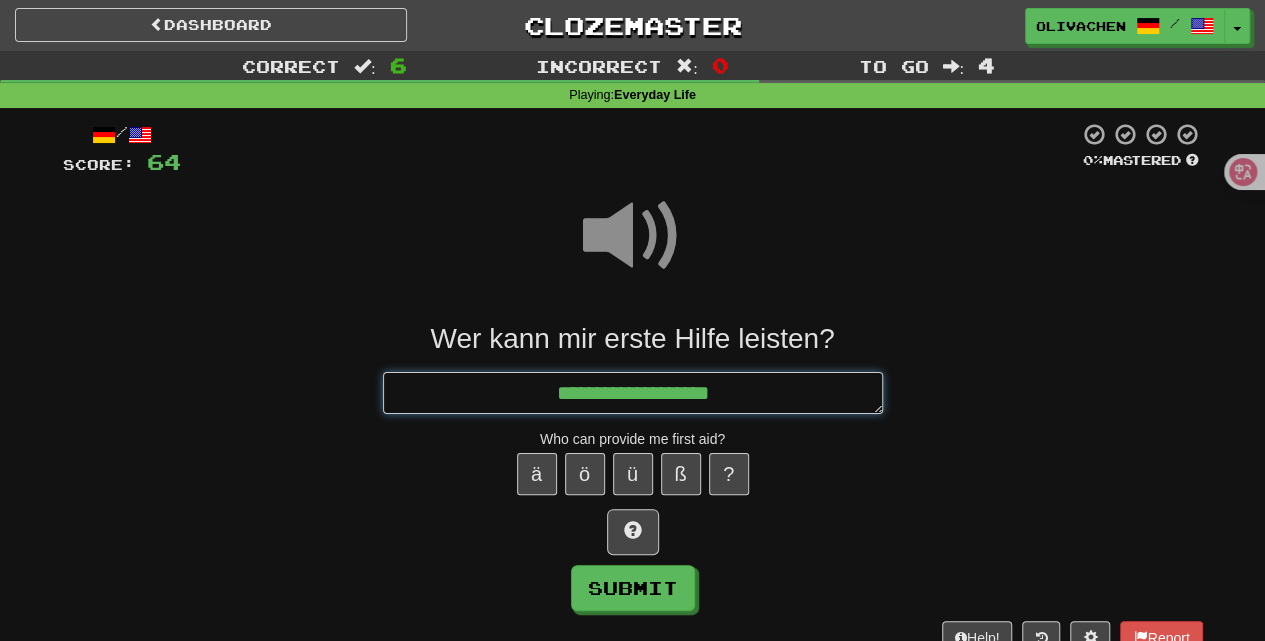 click on "**********" at bounding box center (633, 392) 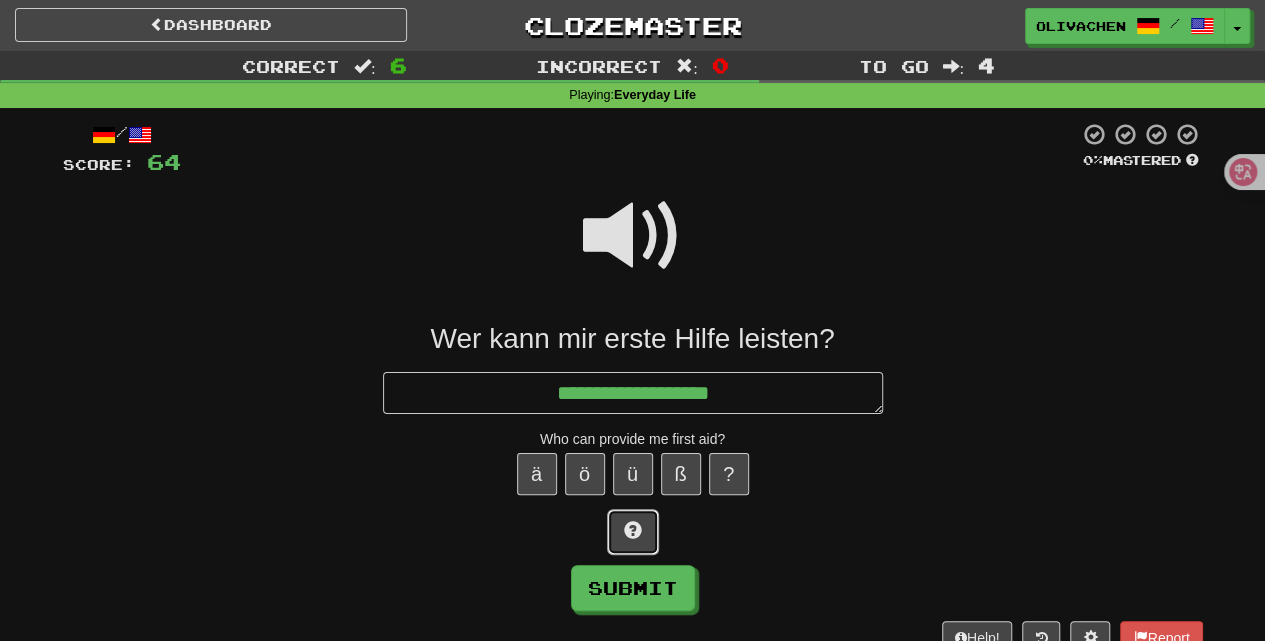 click at bounding box center (633, 530) 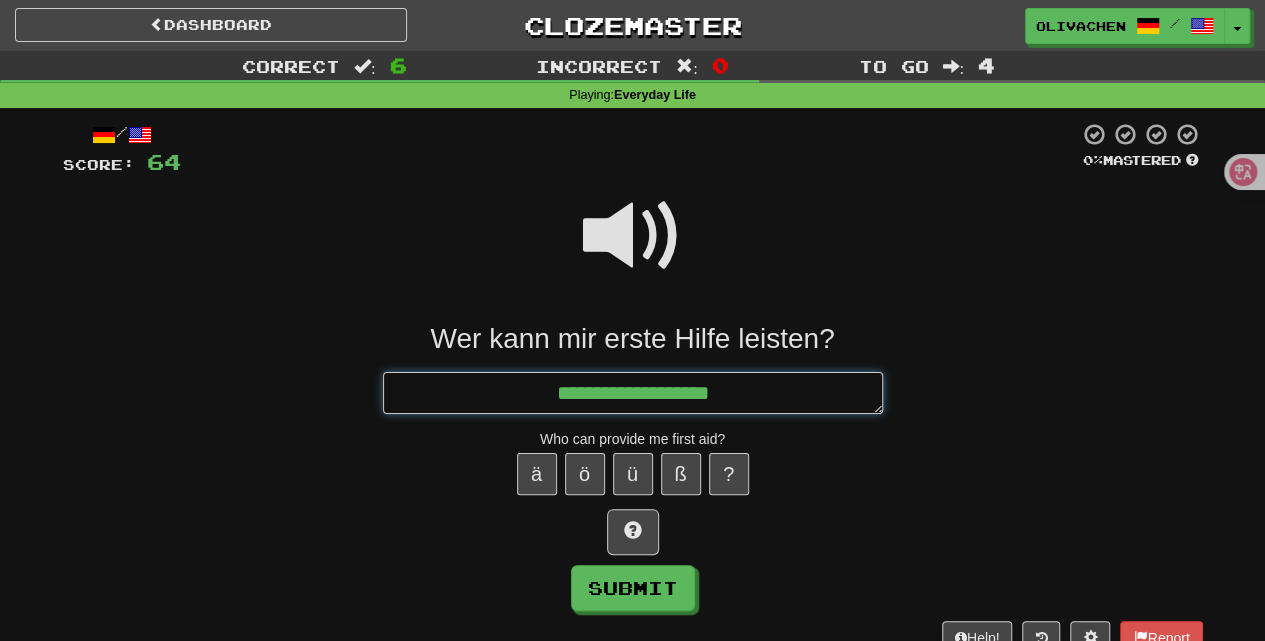 click on "**********" at bounding box center [633, 392] 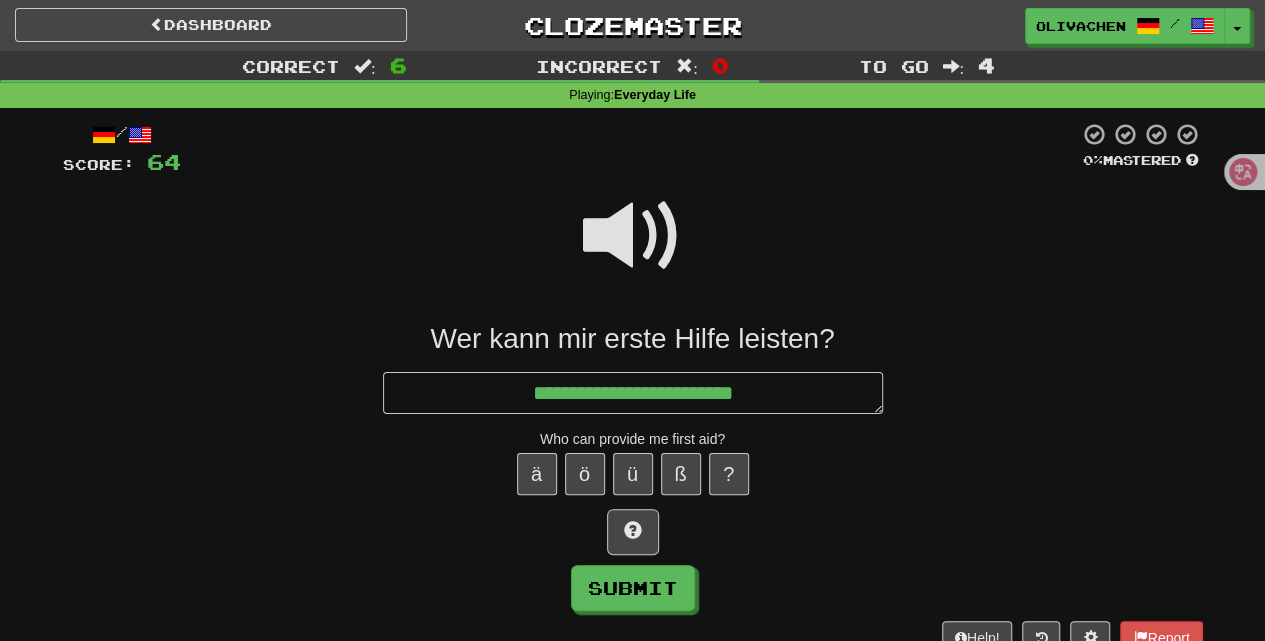 click at bounding box center (633, 236) 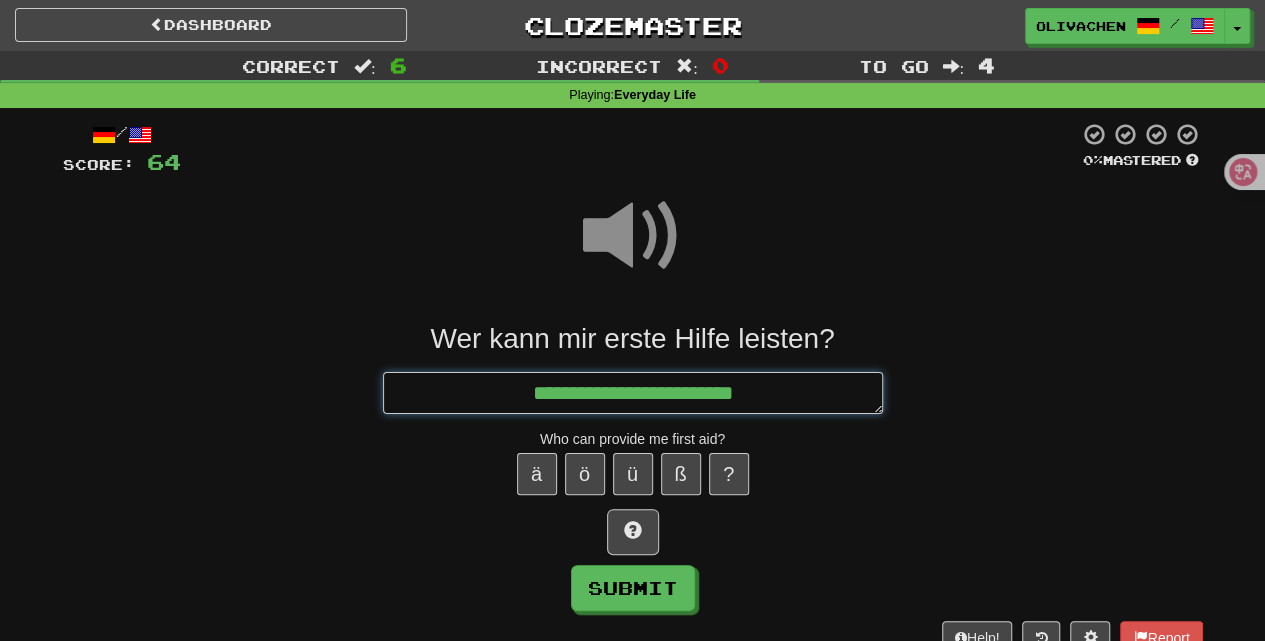 click on "**********" at bounding box center (633, 392) 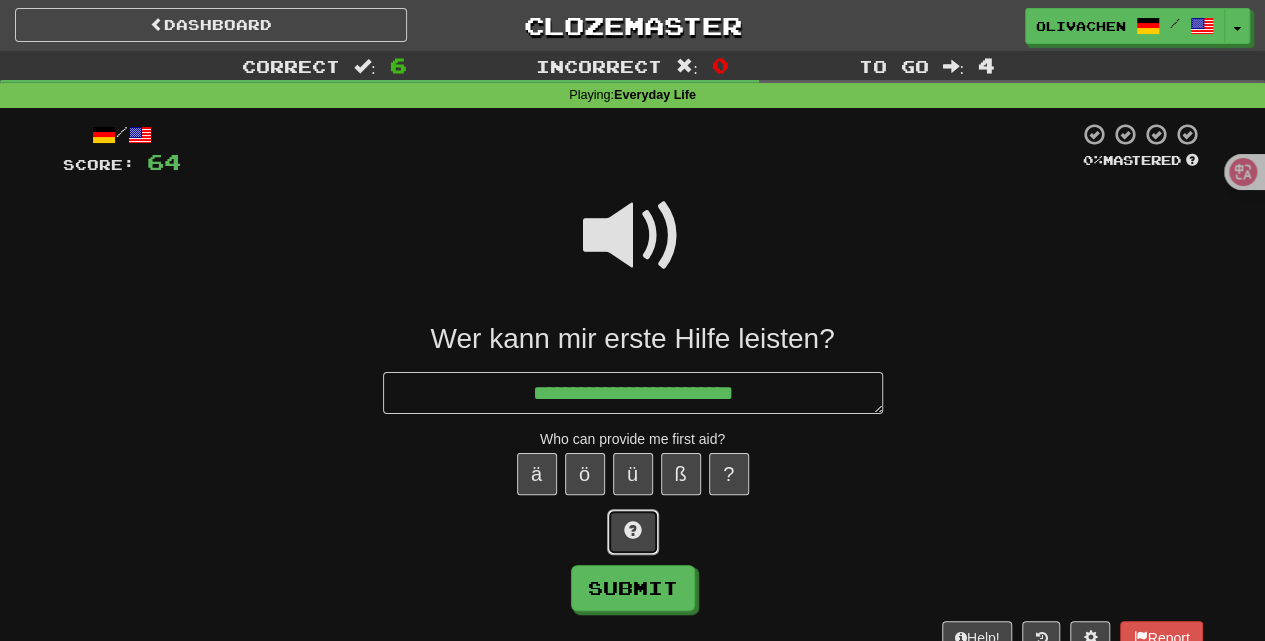 click at bounding box center (633, 532) 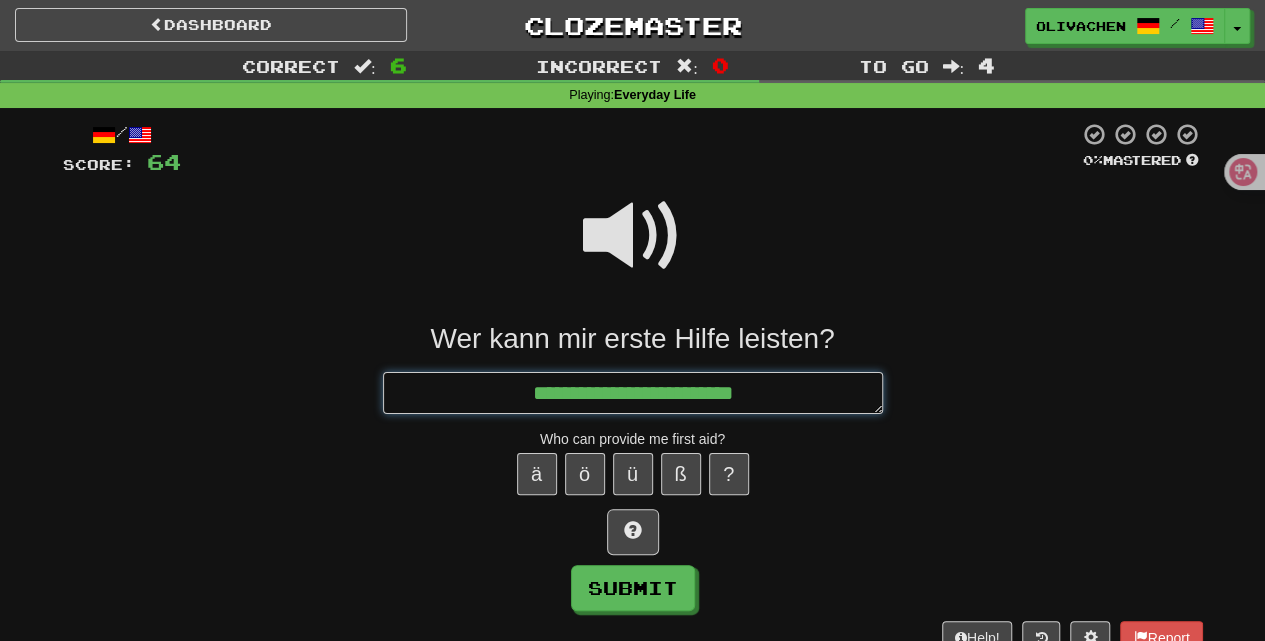 click on "**********" at bounding box center (633, 392) 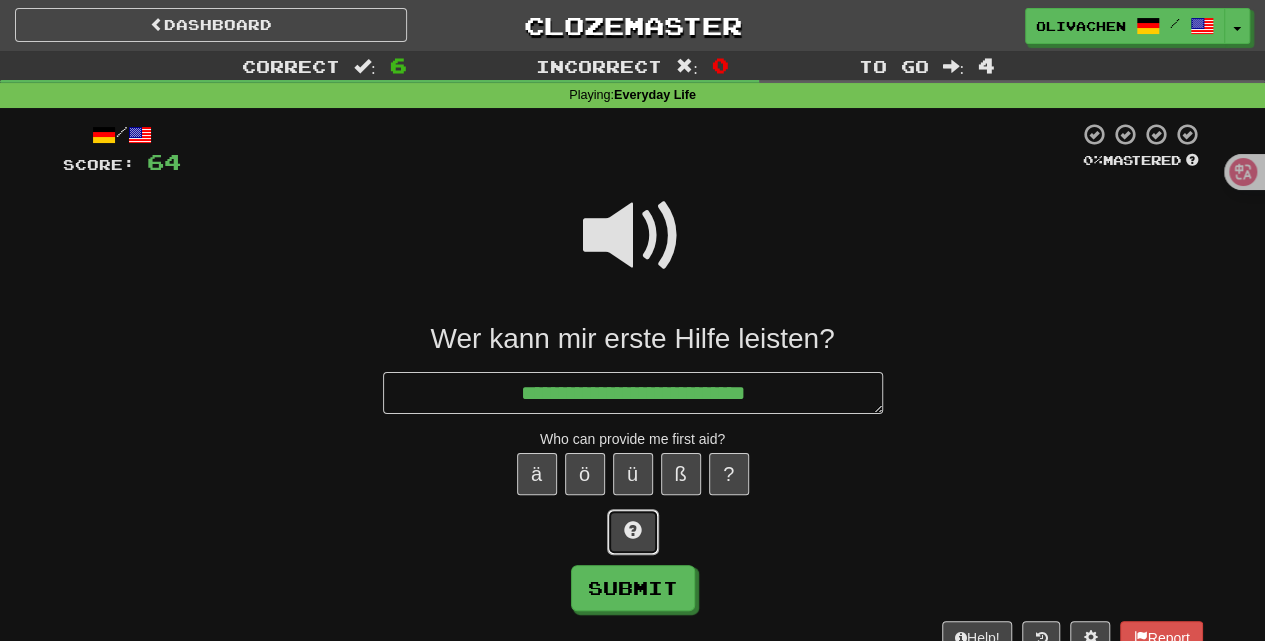 click at bounding box center (633, 532) 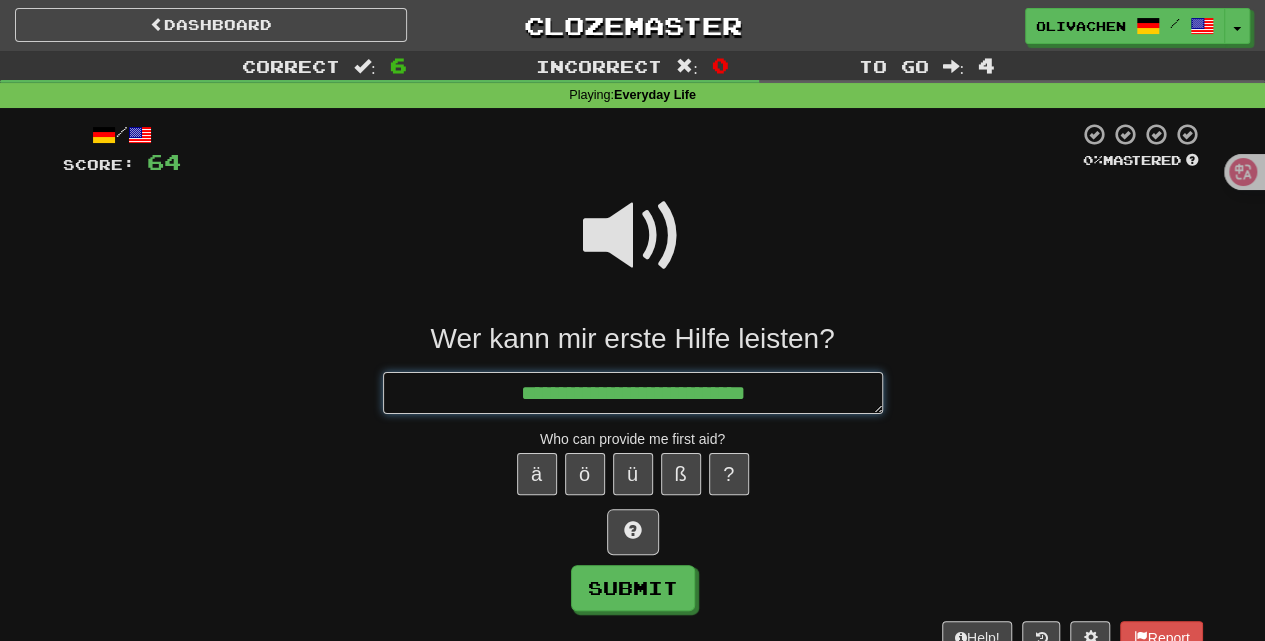 click on "**********" at bounding box center (633, 392) 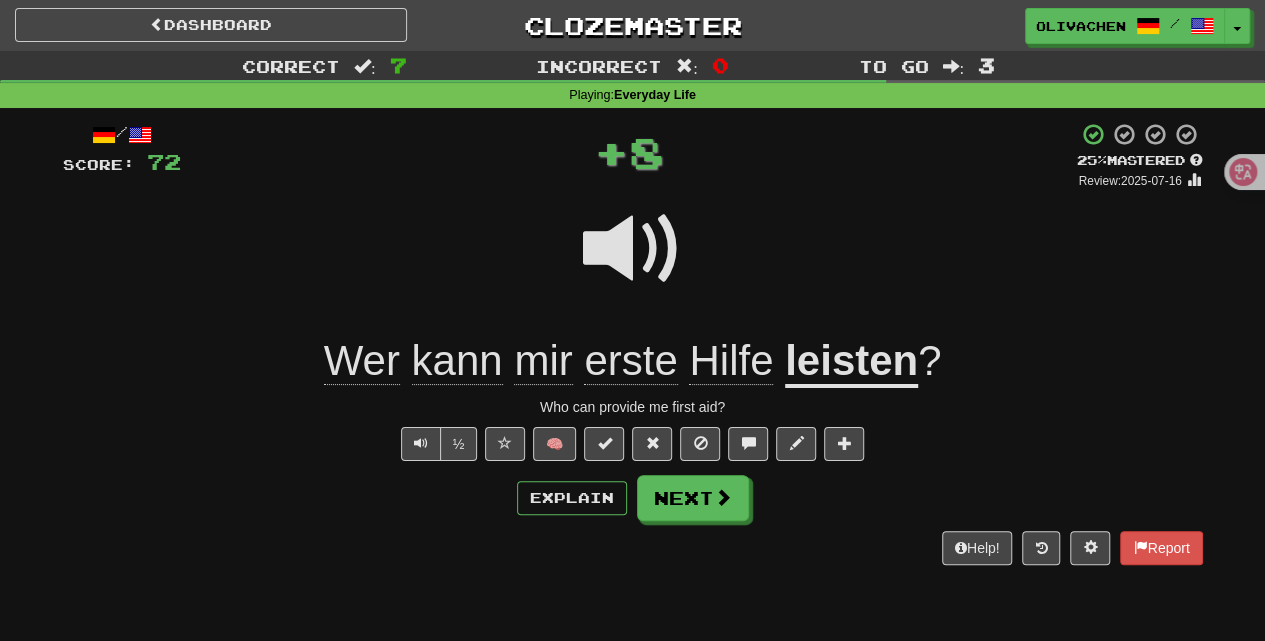 click on "leisten" at bounding box center [851, 362] 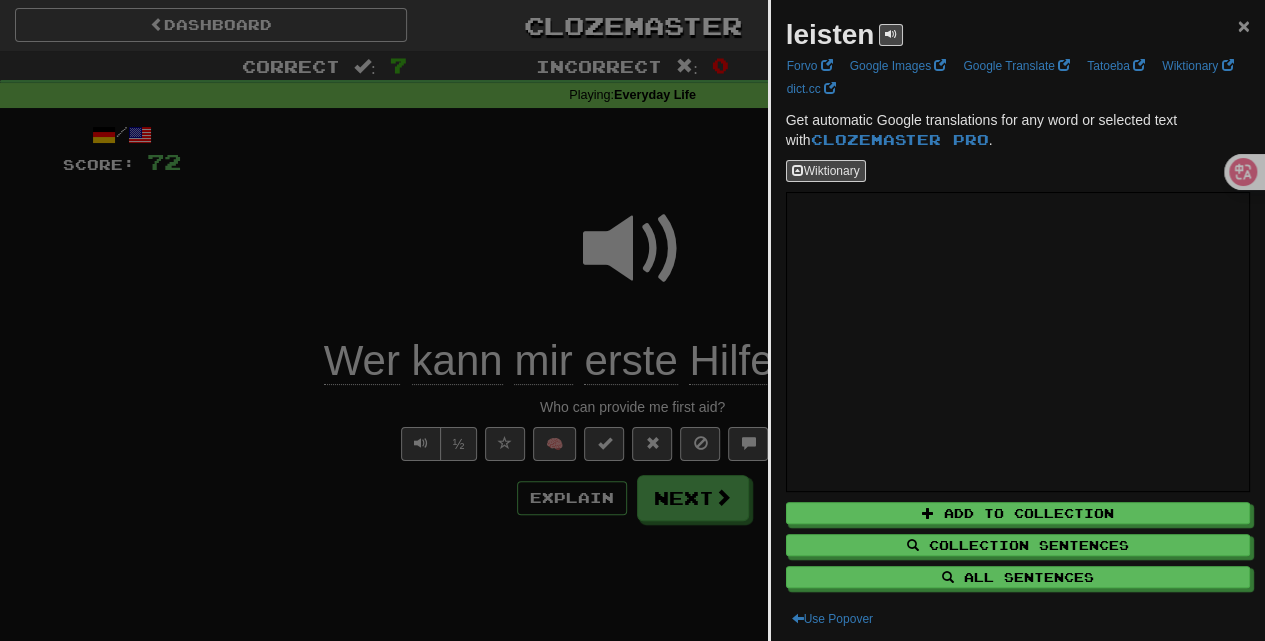 click on "×" at bounding box center (1244, 25) 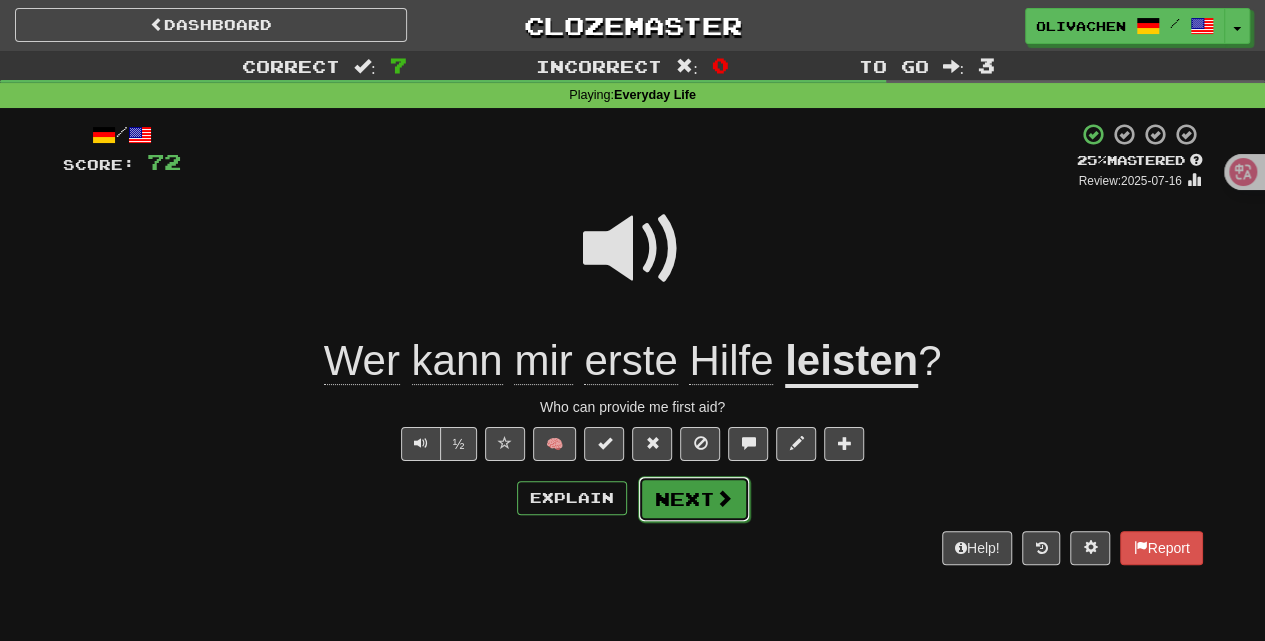 click on "Next" at bounding box center (694, 499) 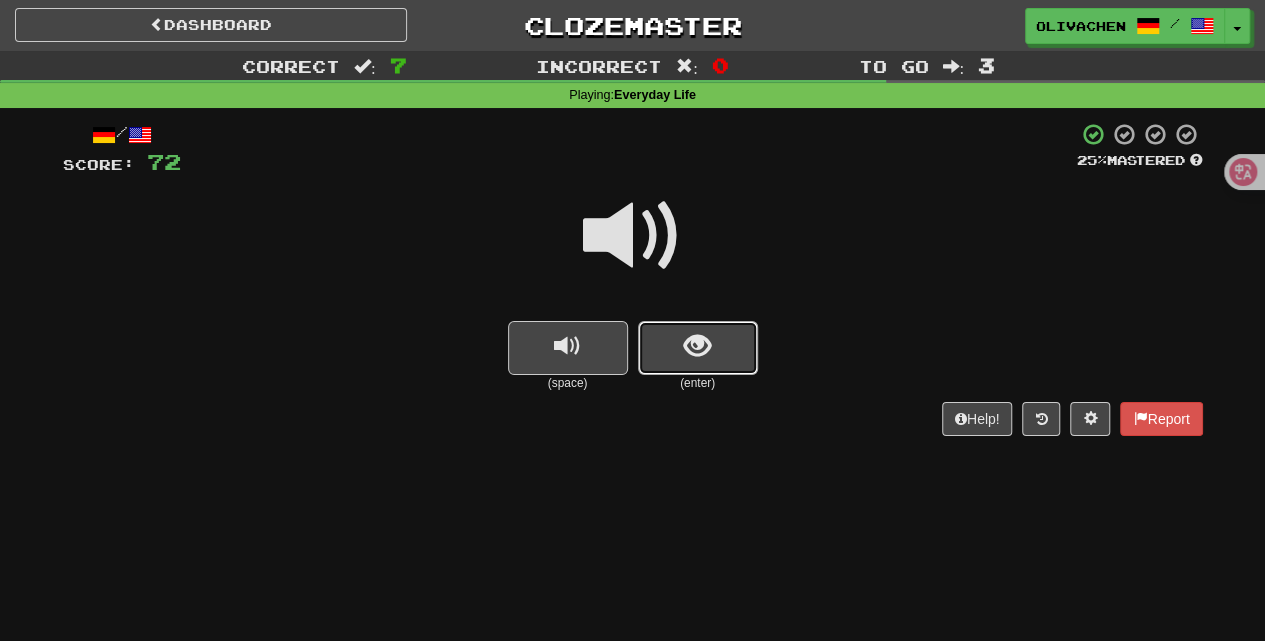 click at bounding box center (698, 348) 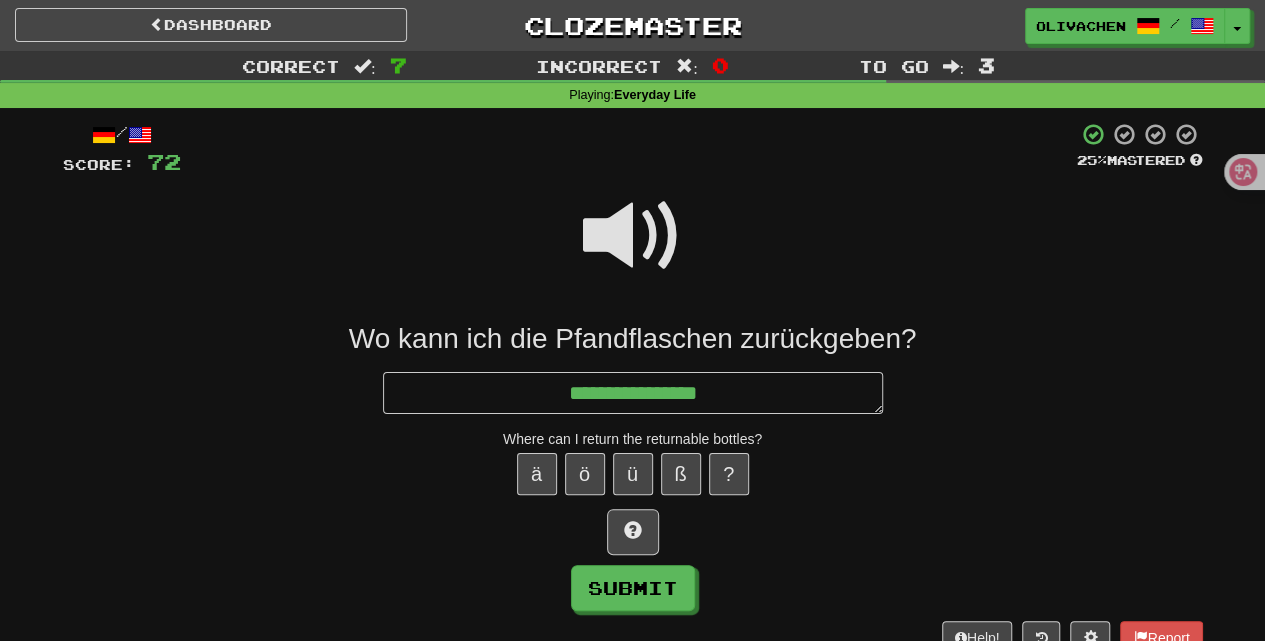click at bounding box center [633, 236] 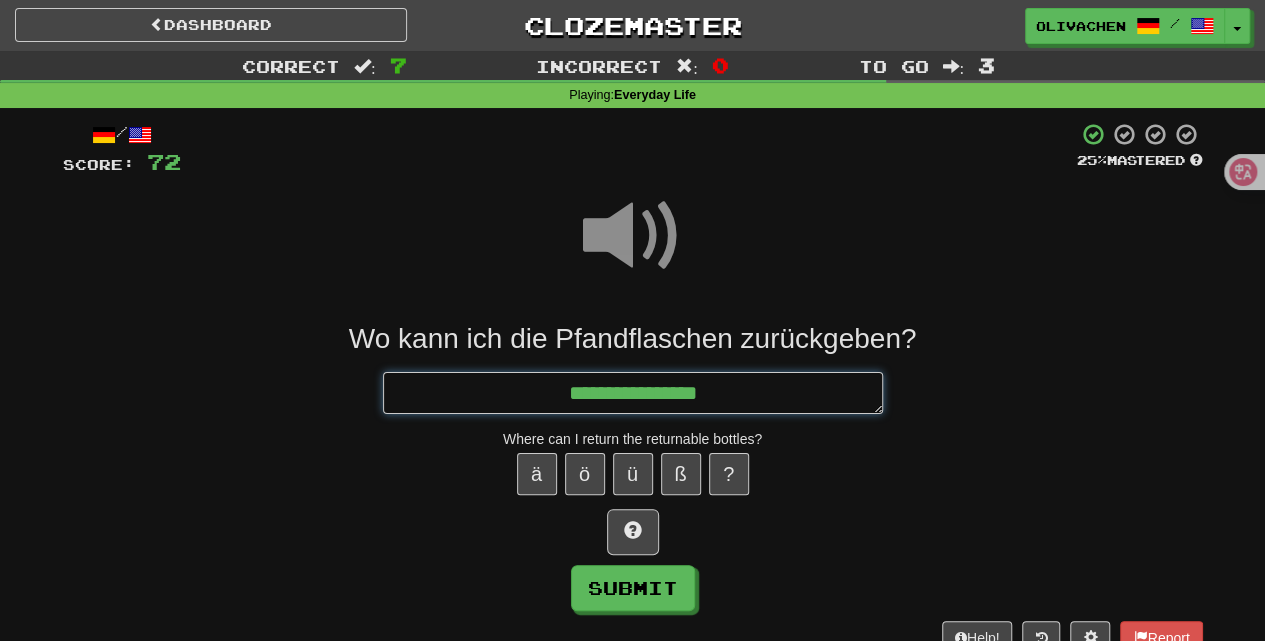 click on "**********" at bounding box center (633, 392) 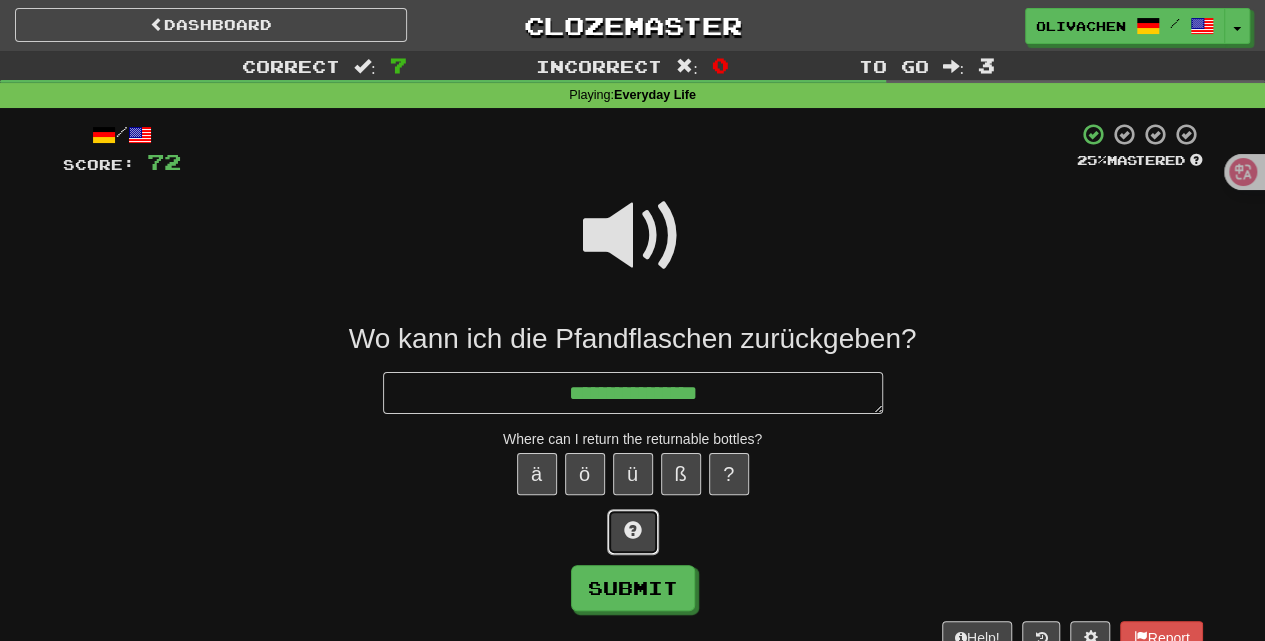 click at bounding box center [633, 532] 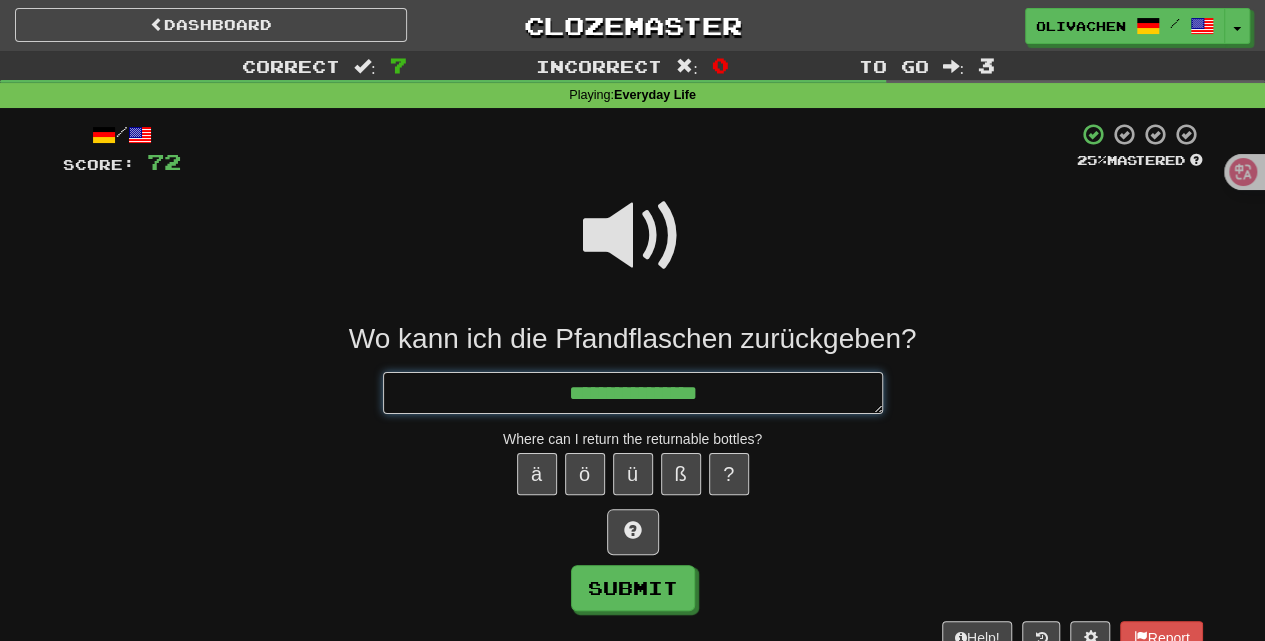 click on "**********" at bounding box center [633, 392] 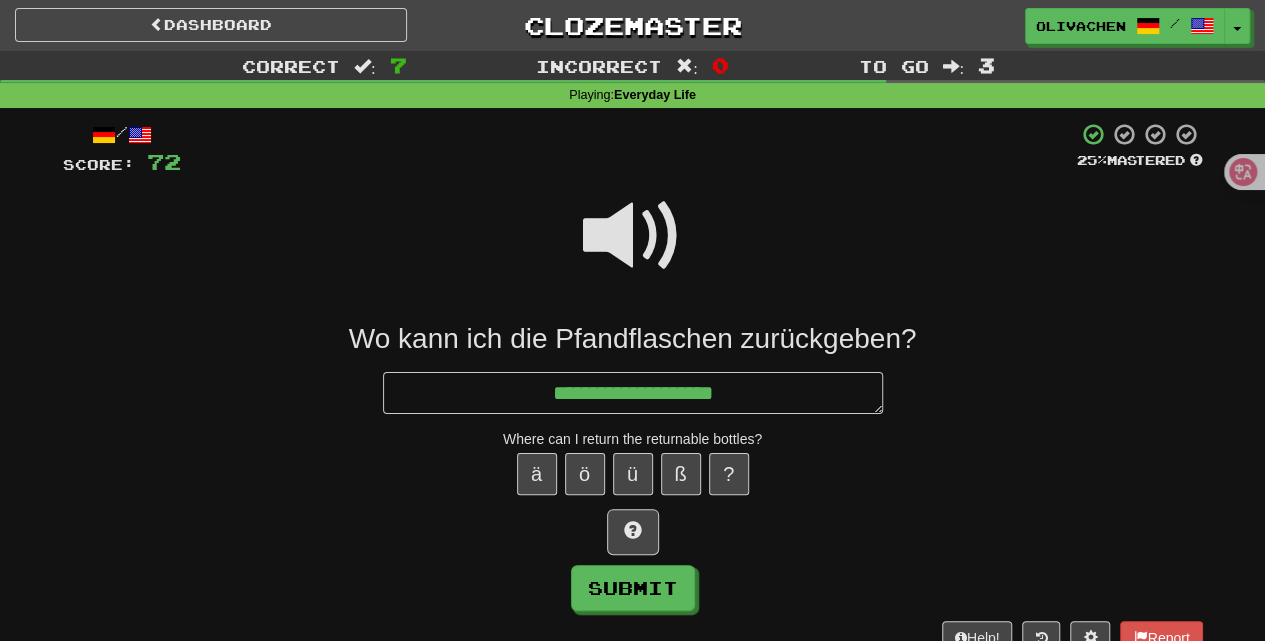 click at bounding box center (633, 236) 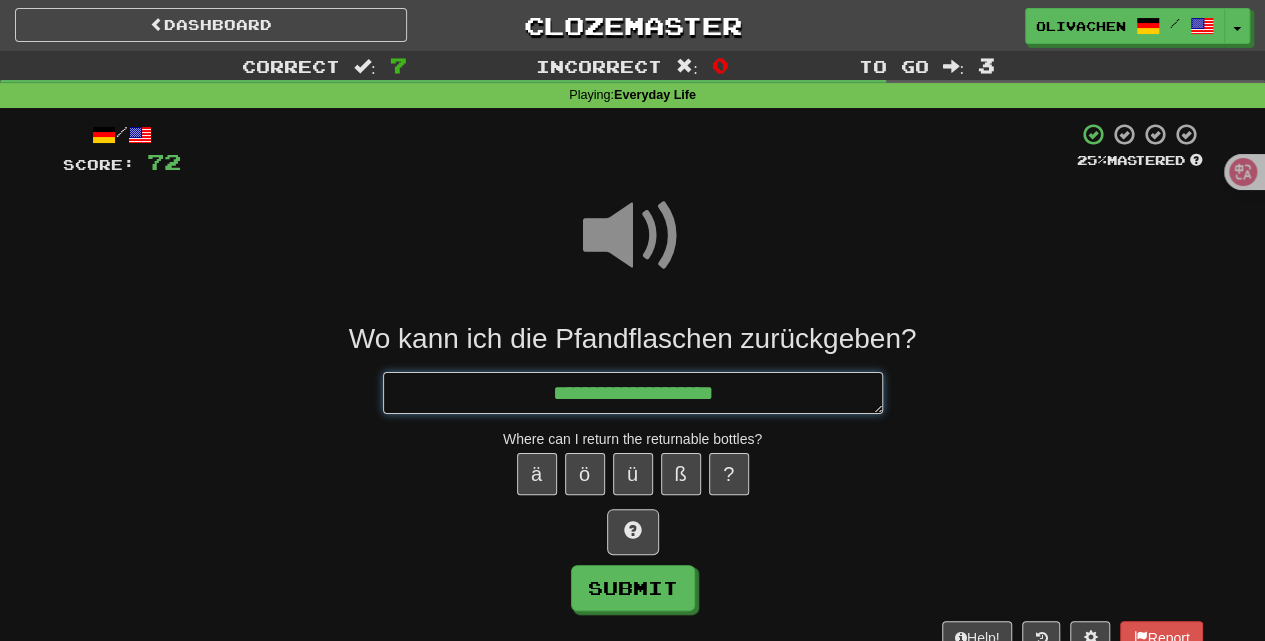 click on "**********" at bounding box center (633, 392) 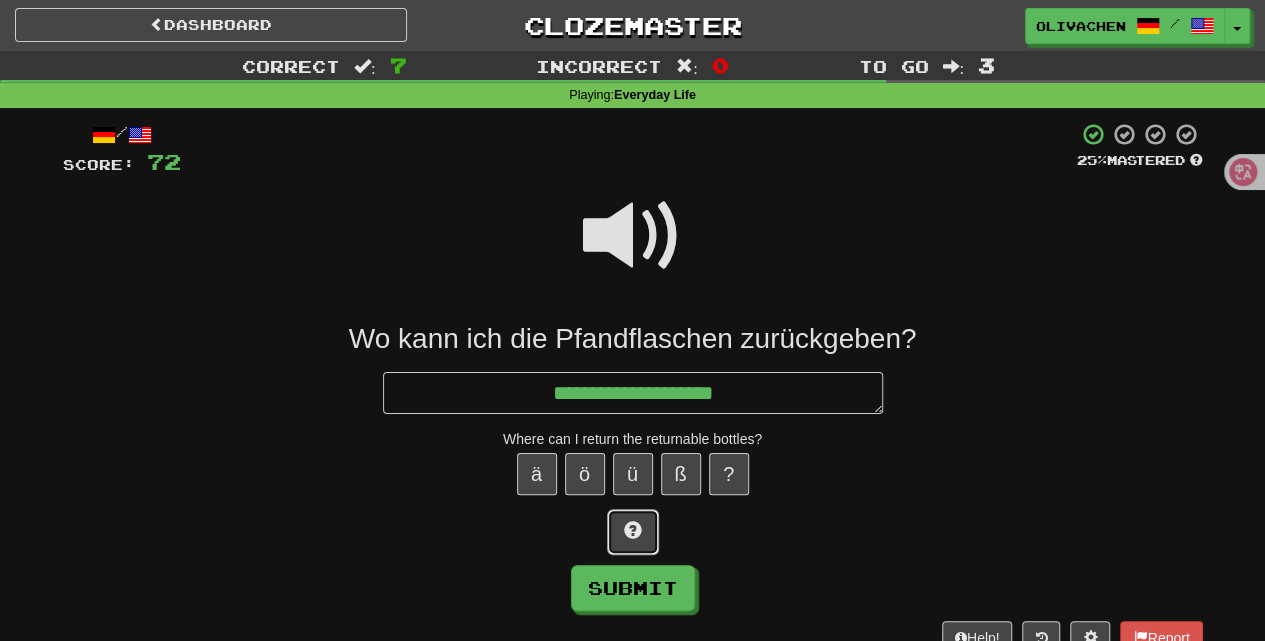 click at bounding box center [633, 532] 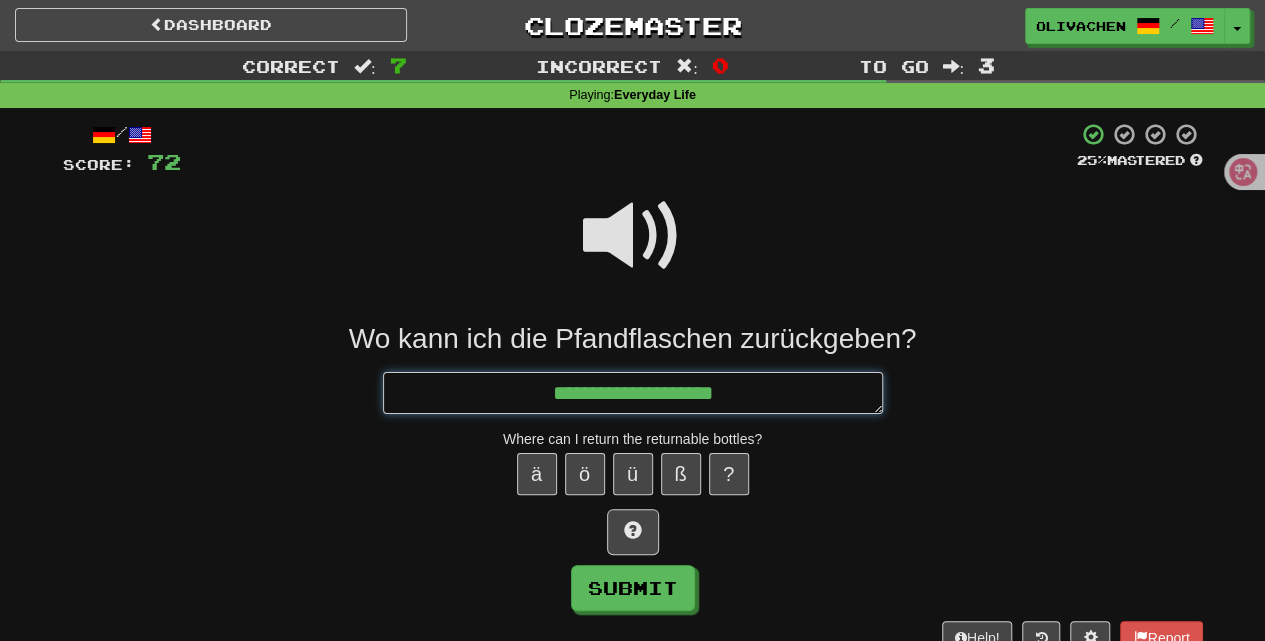 click on "**********" at bounding box center (633, 392) 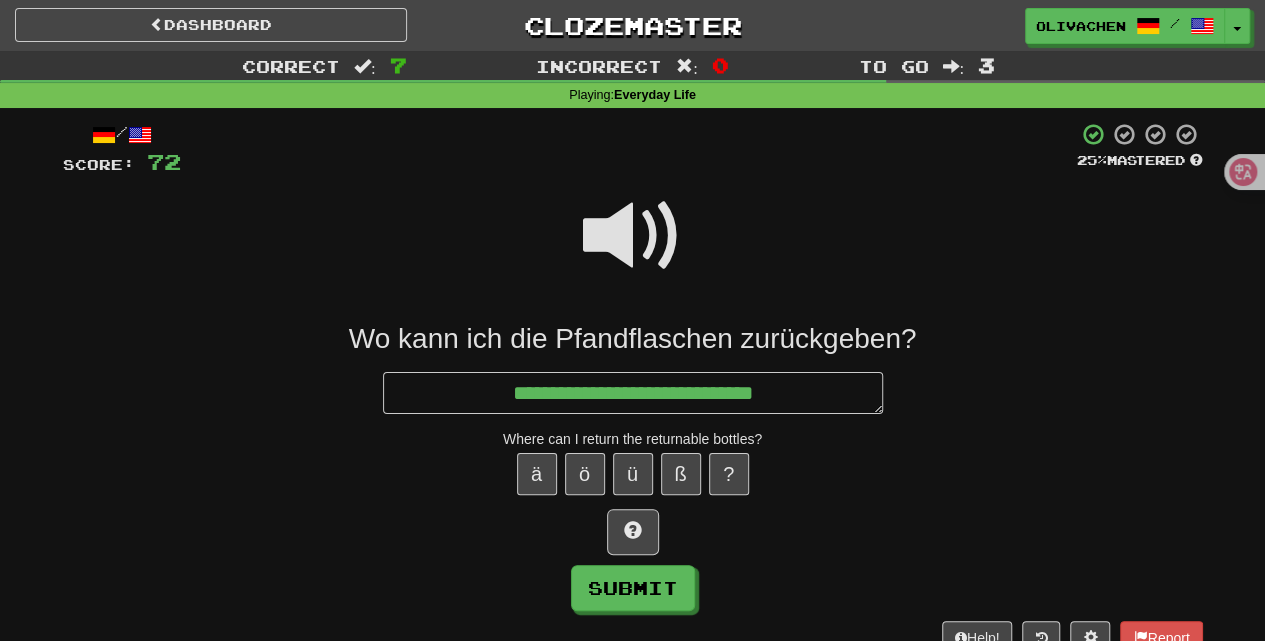 click at bounding box center (633, 236) 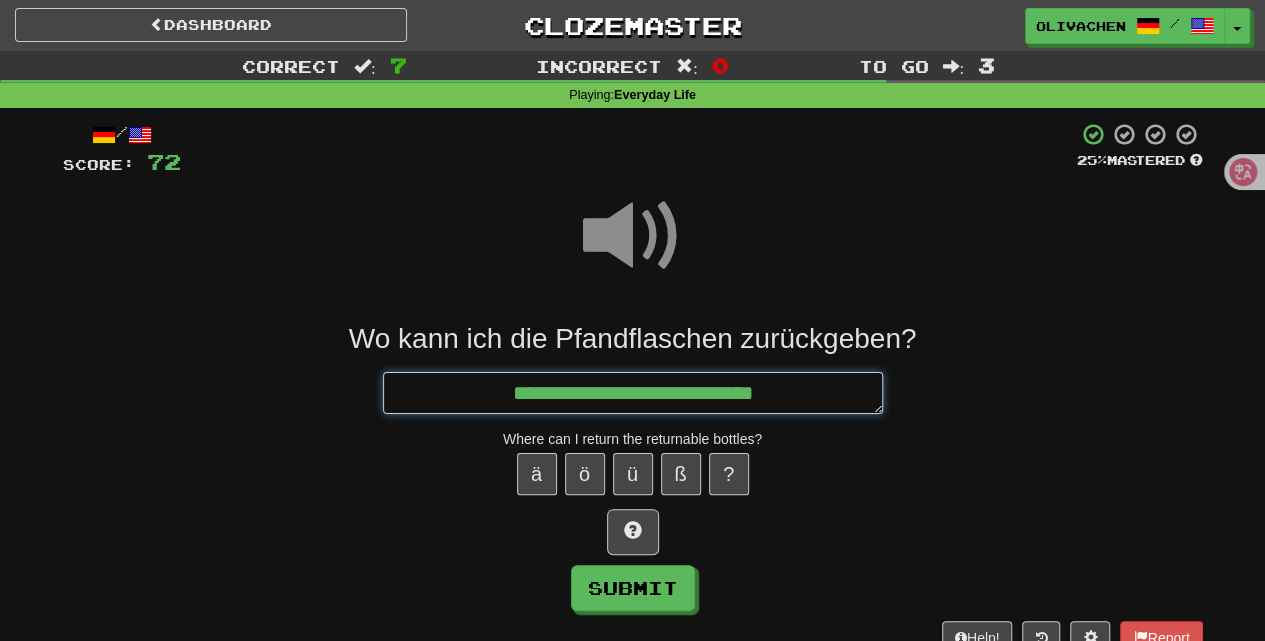 click on "**********" at bounding box center [633, 392] 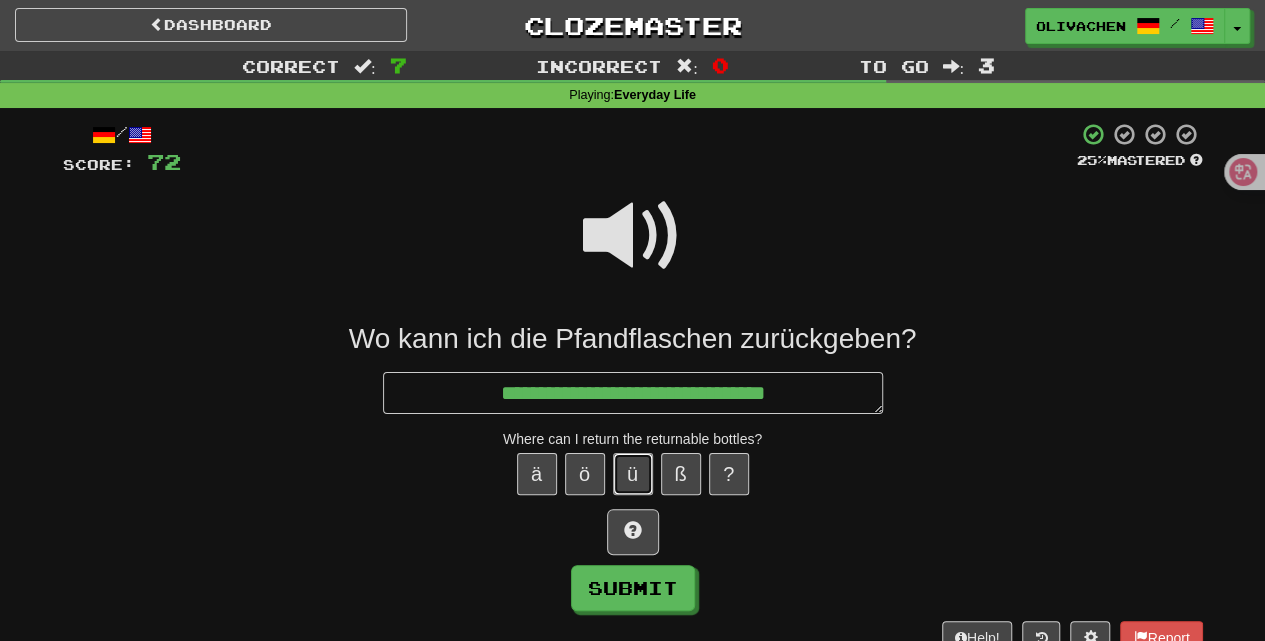 click on "ü" at bounding box center (633, 474) 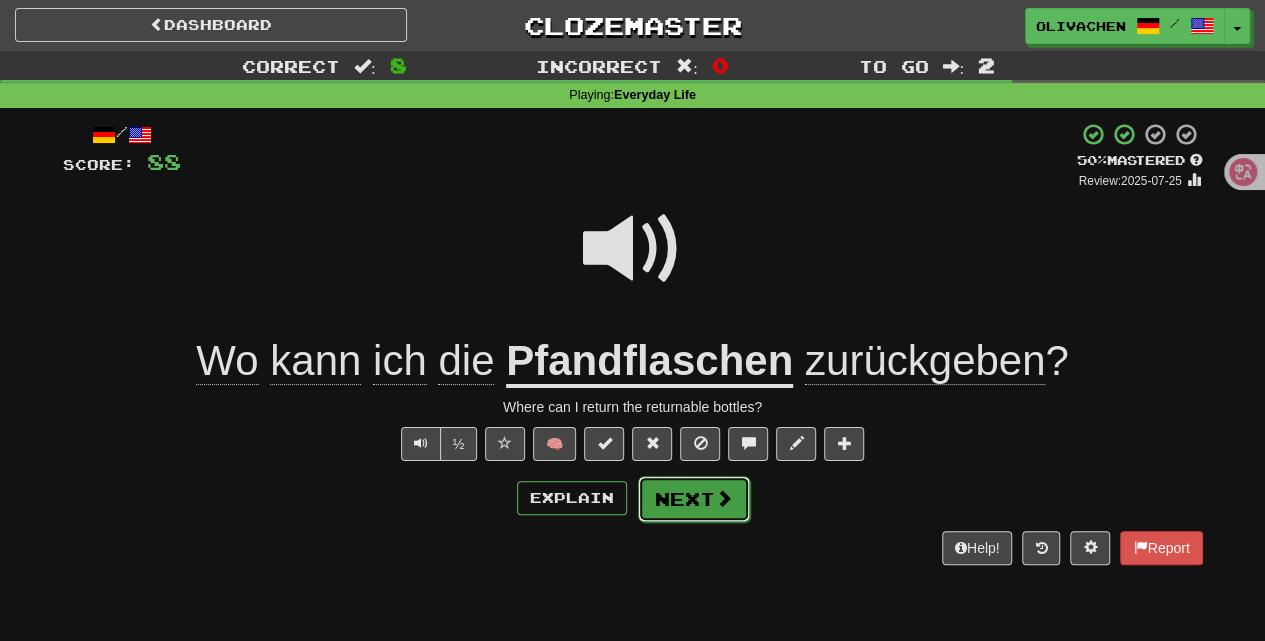 click on "Next" at bounding box center (694, 499) 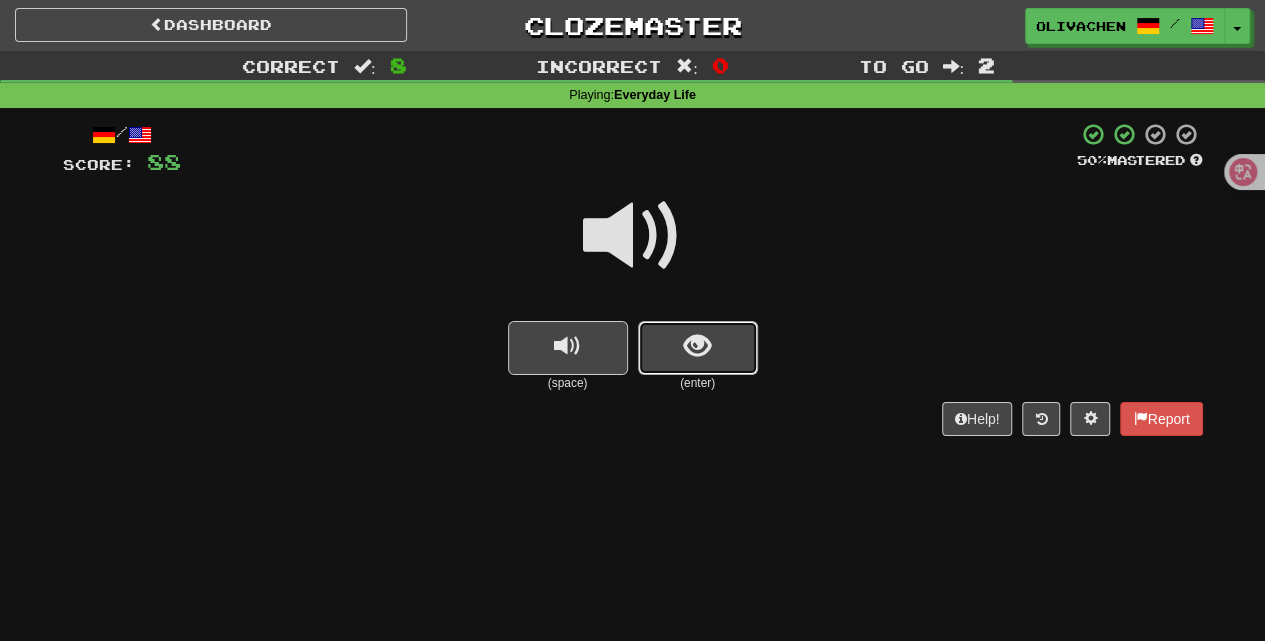 click at bounding box center (698, 348) 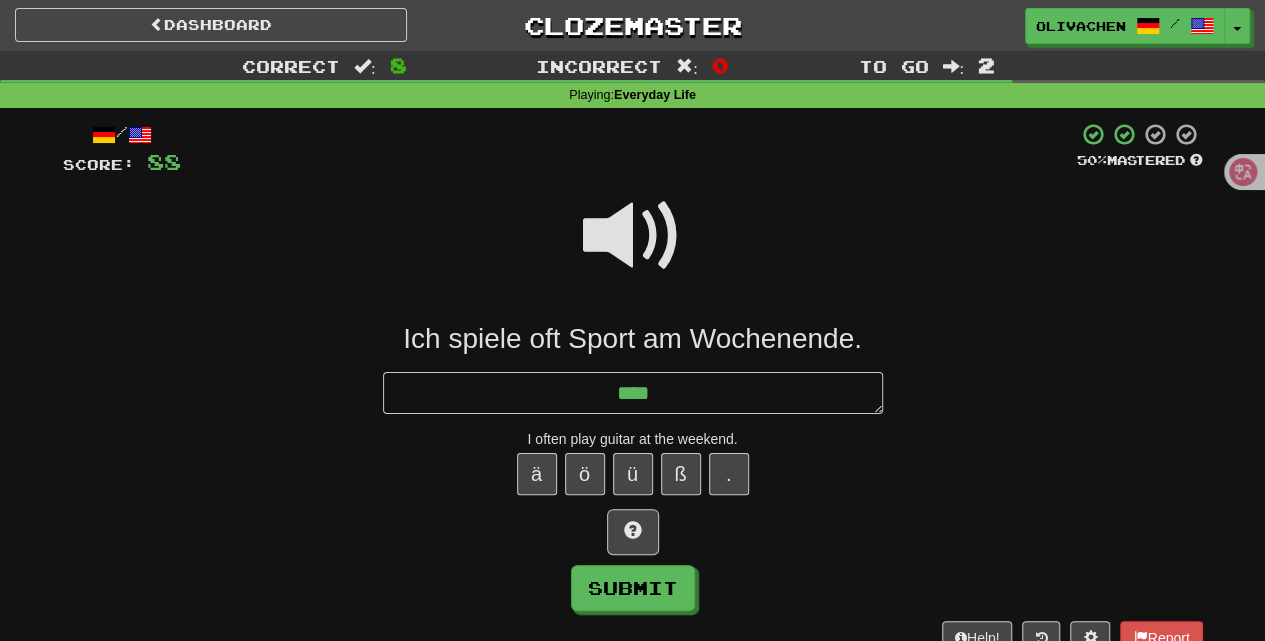 click at bounding box center [633, 236] 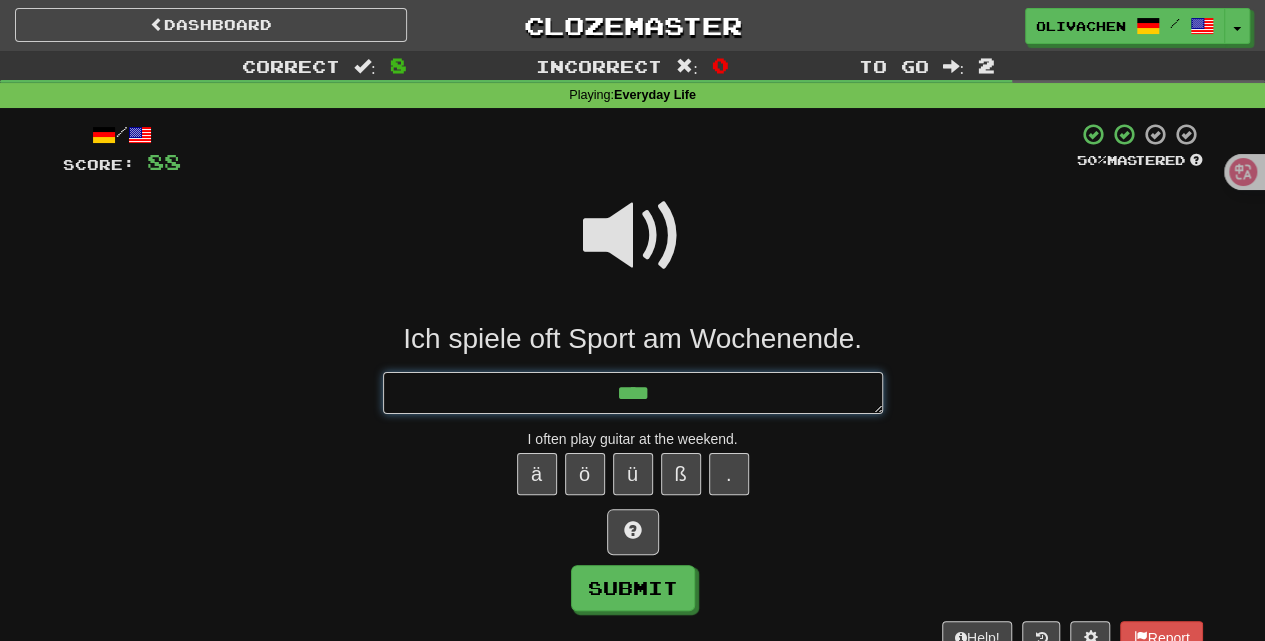 drag, startPoint x: 868, startPoint y: 398, endPoint x: 1042, endPoint y: 408, distance: 174.28712 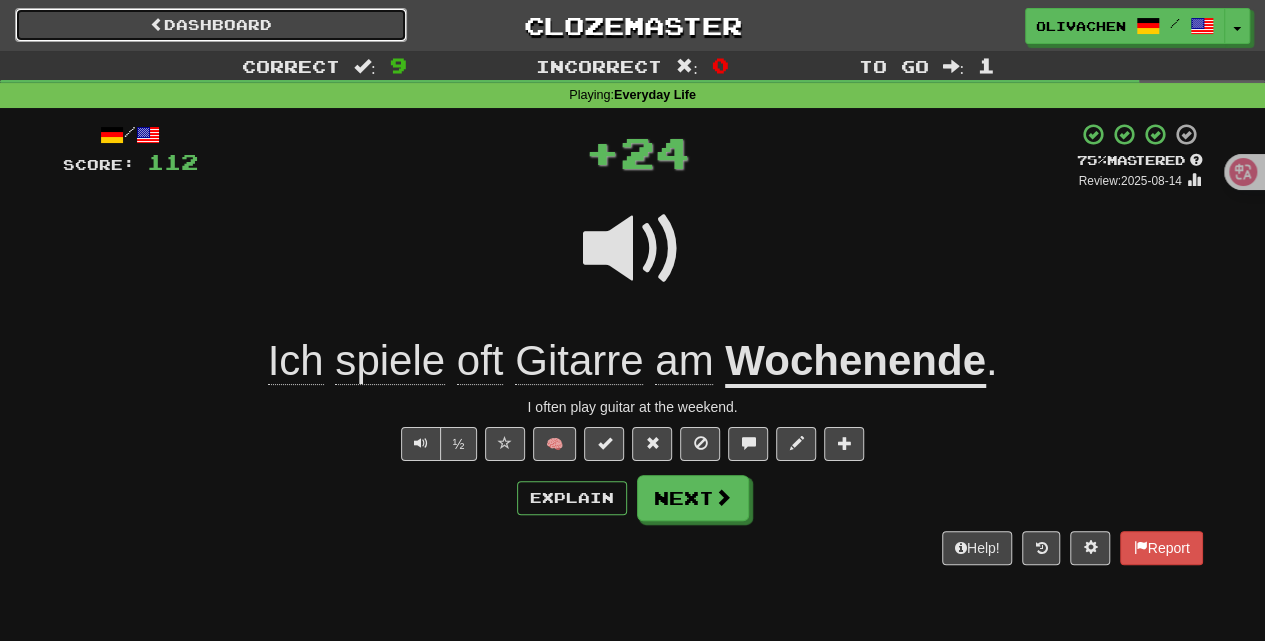 click on "Dashboard" at bounding box center [211, 25] 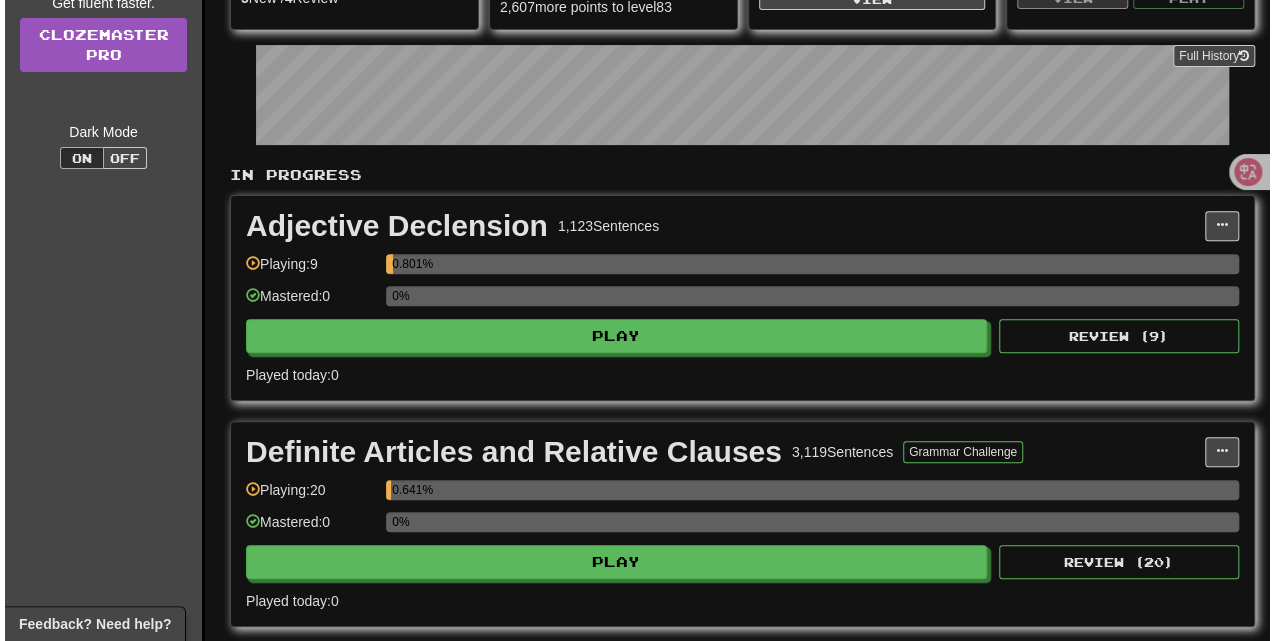 scroll, scrollTop: 466, scrollLeft: 0, axis: vertical 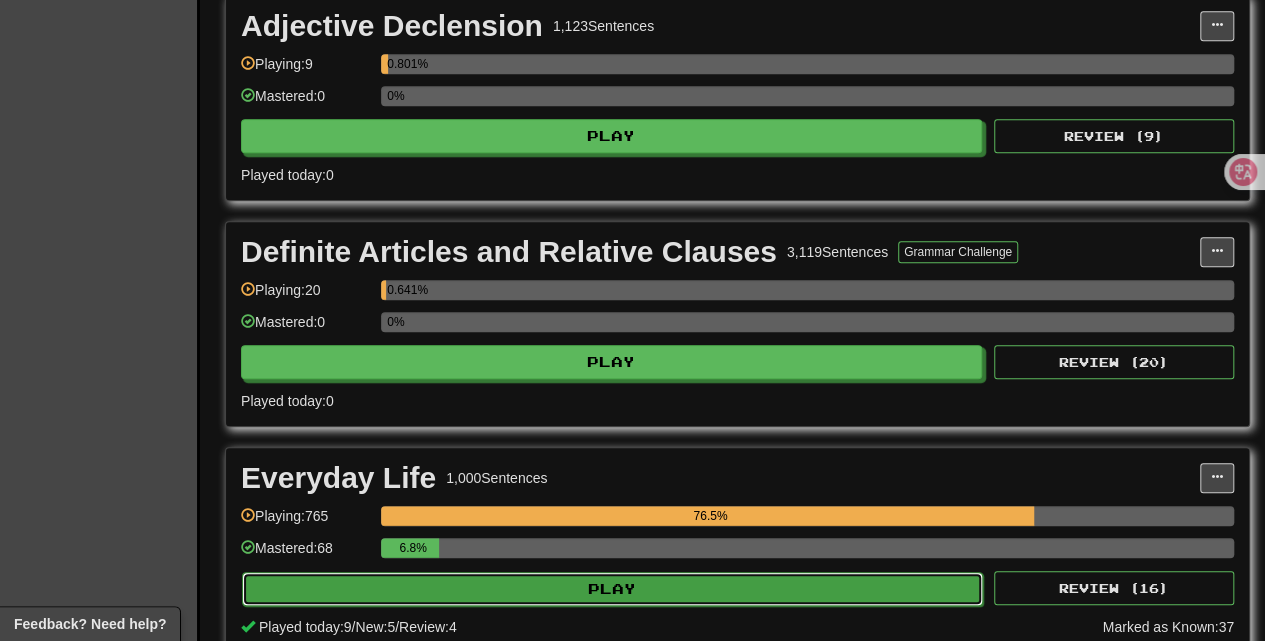 click on "Play" at bounding box center (612, 589) 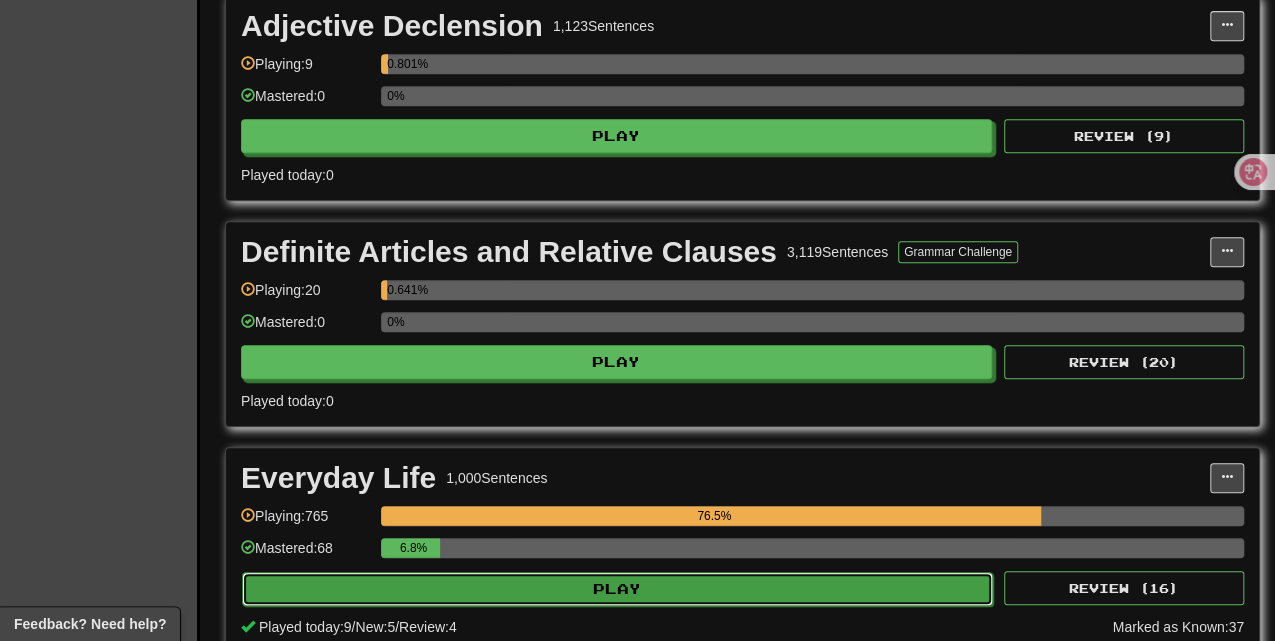 select on "**" 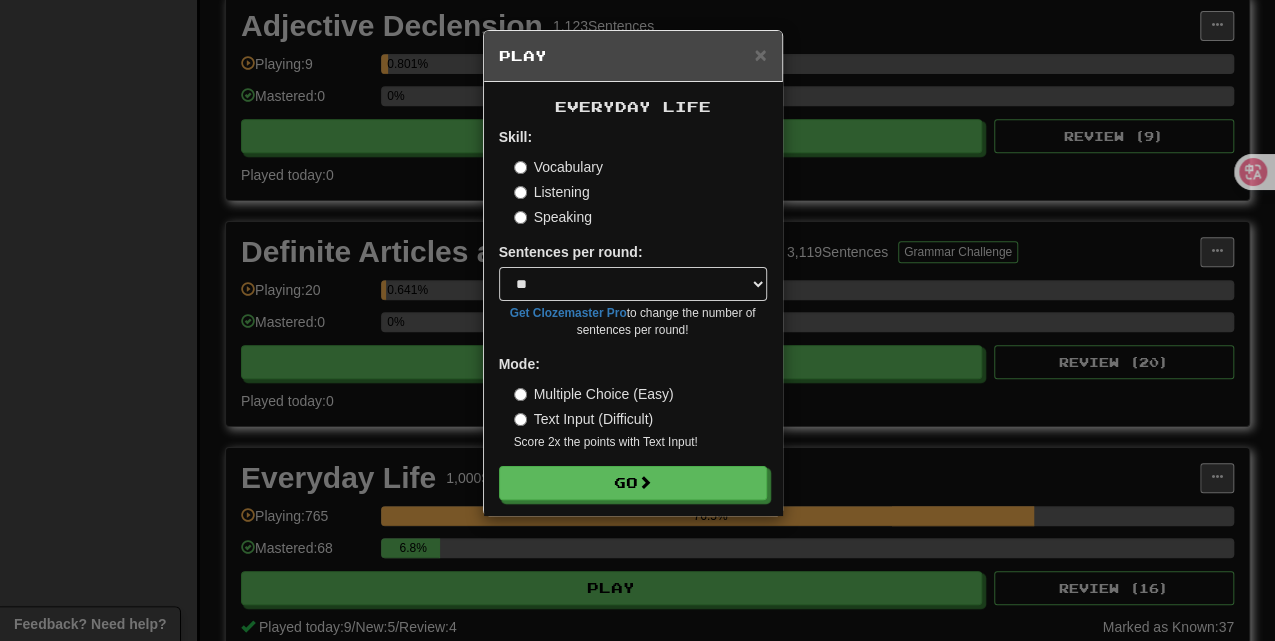 click on "Listening" at bounding box center (552, 192) 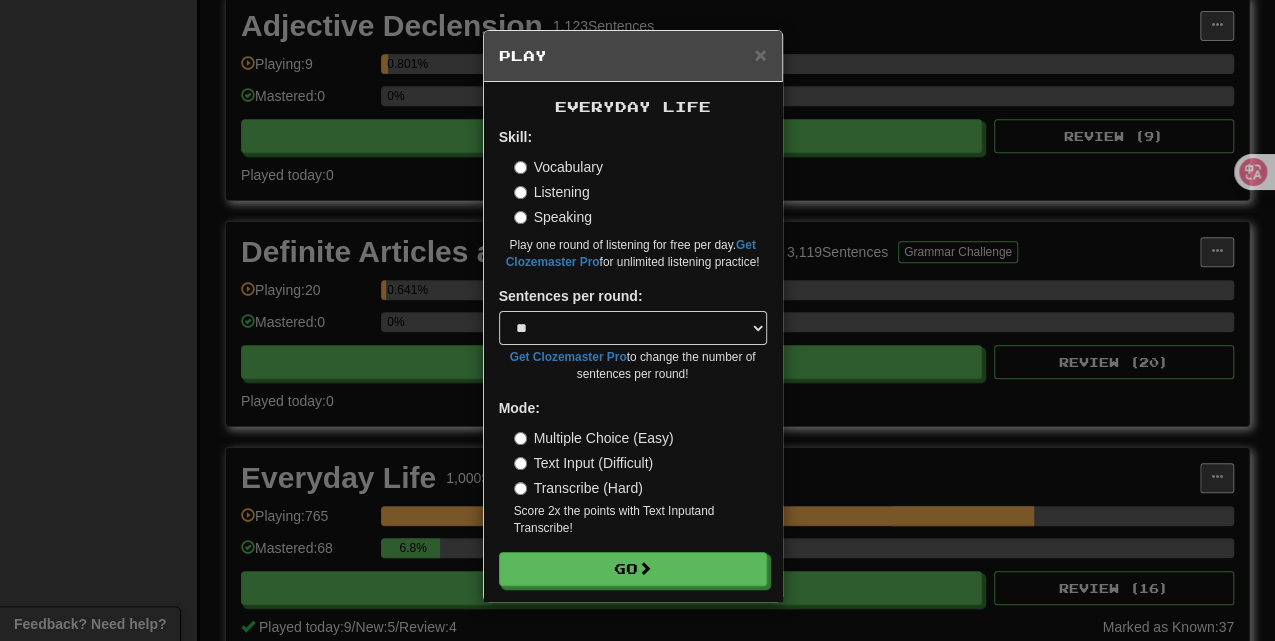 click on "Transcribe (Hard)" at bounding box center [578, 488] 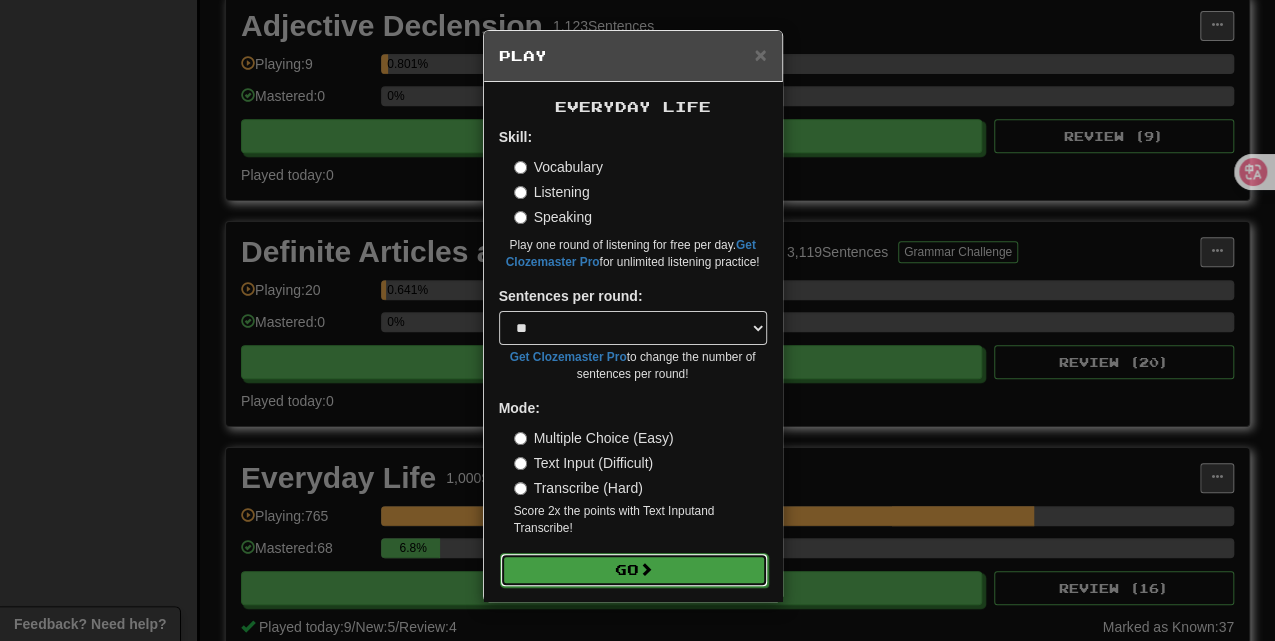 click on "Go" at bounding box center (634, 570) 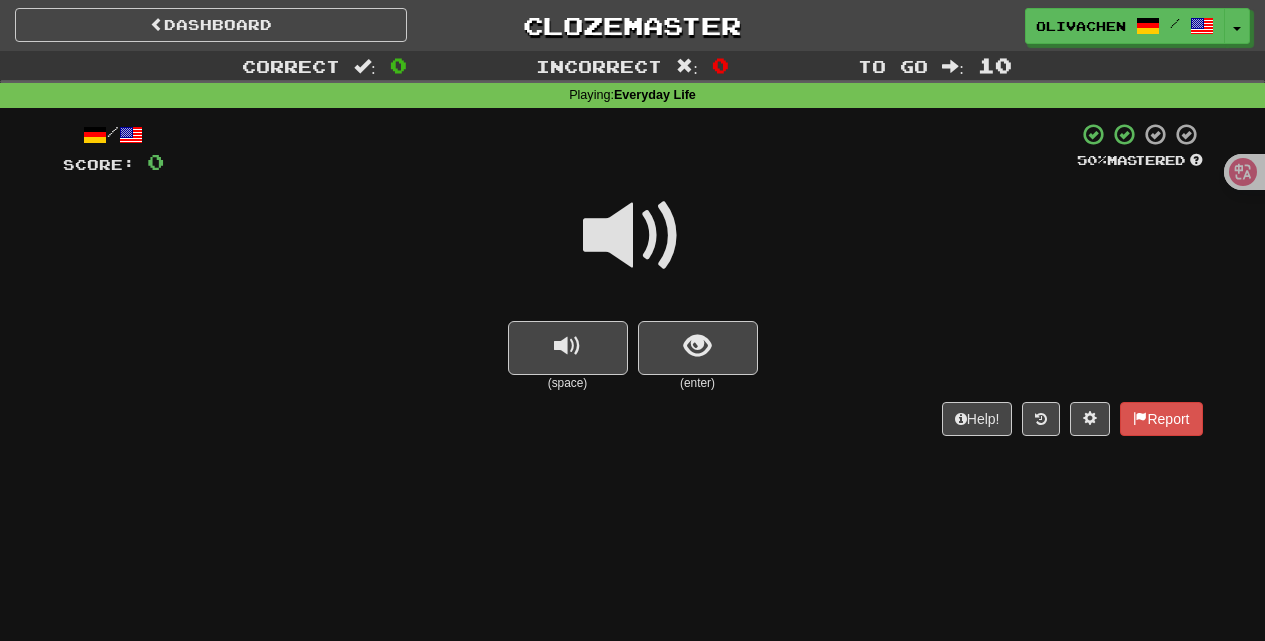 scroll, scrollTop: 0, scrollLeft: 0, axis: both 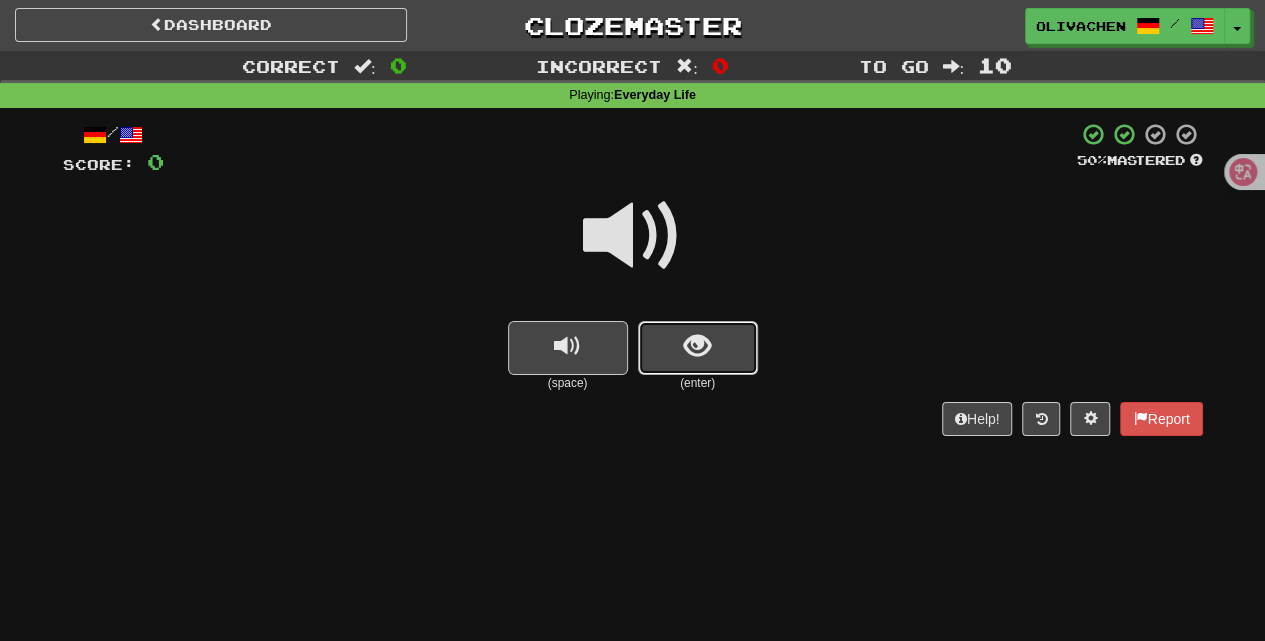 click at bounding box center (698, 348) 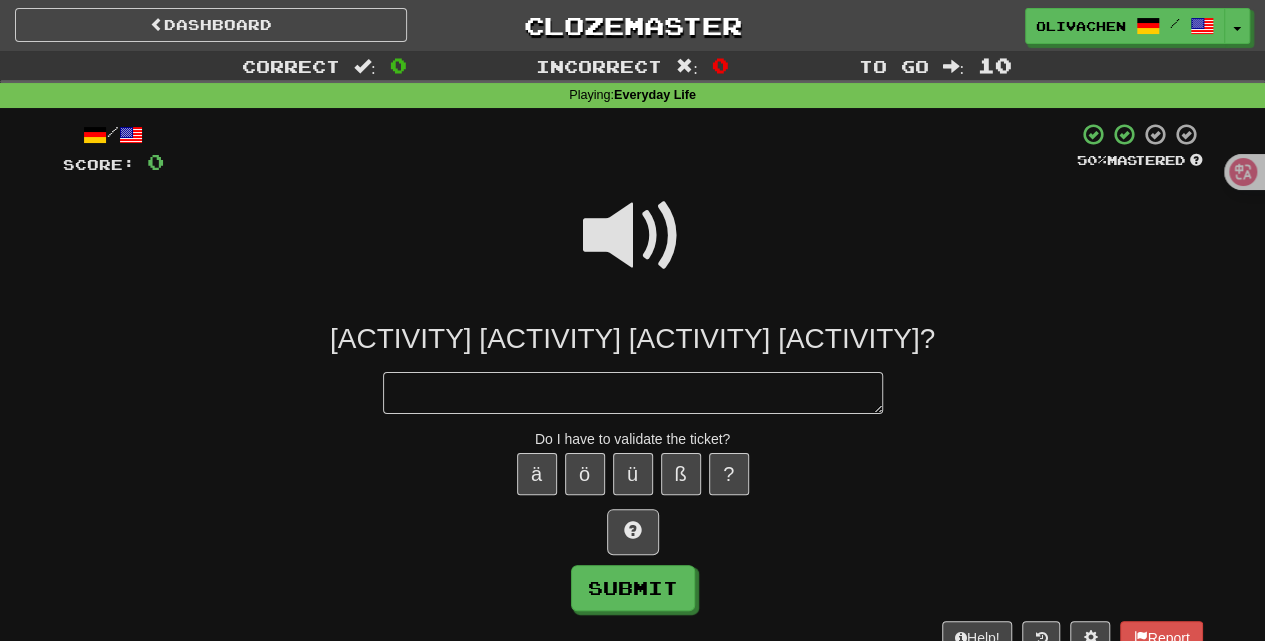 type on "*" 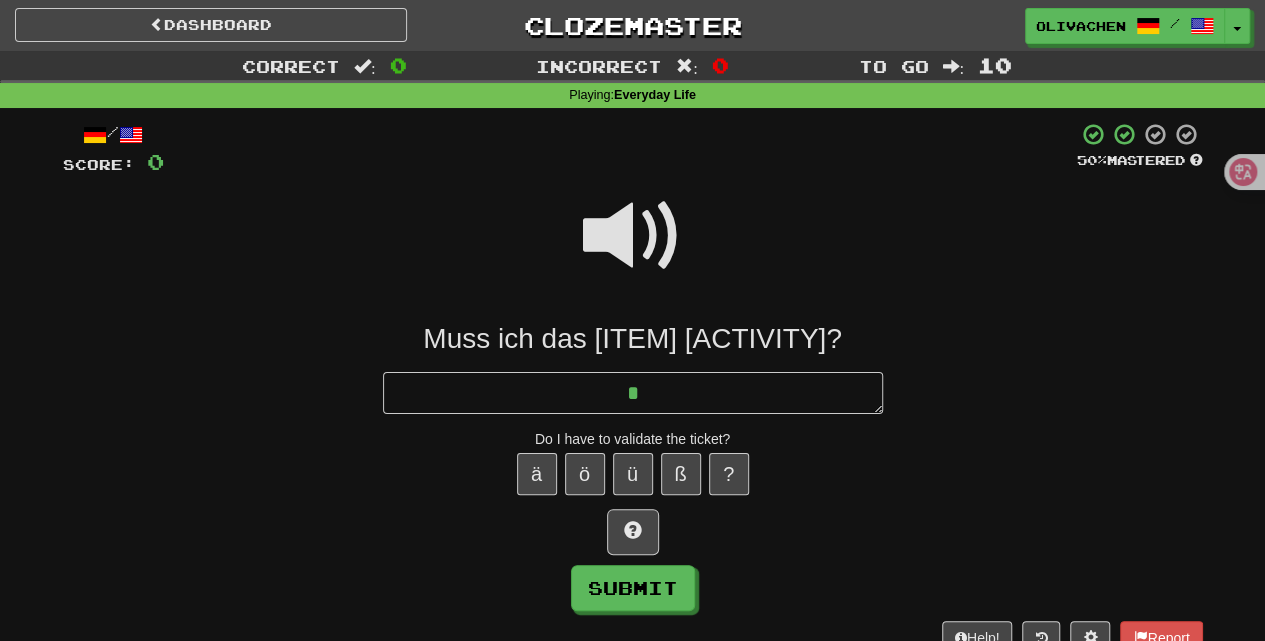 type on "*" 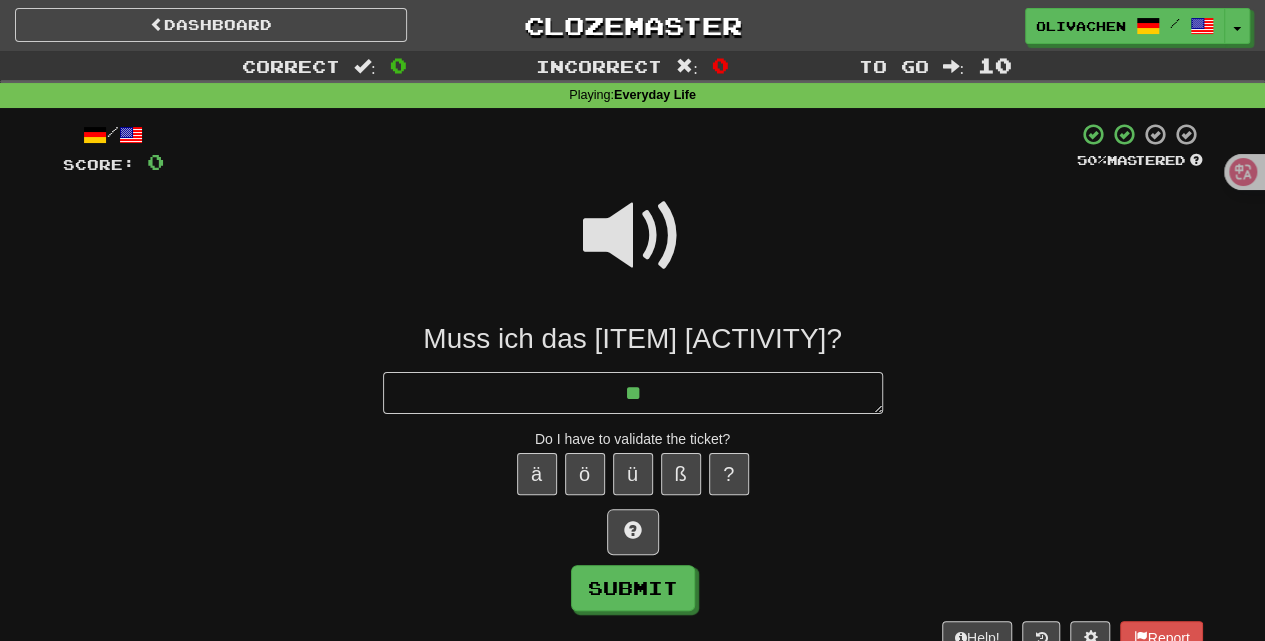 type on "*" 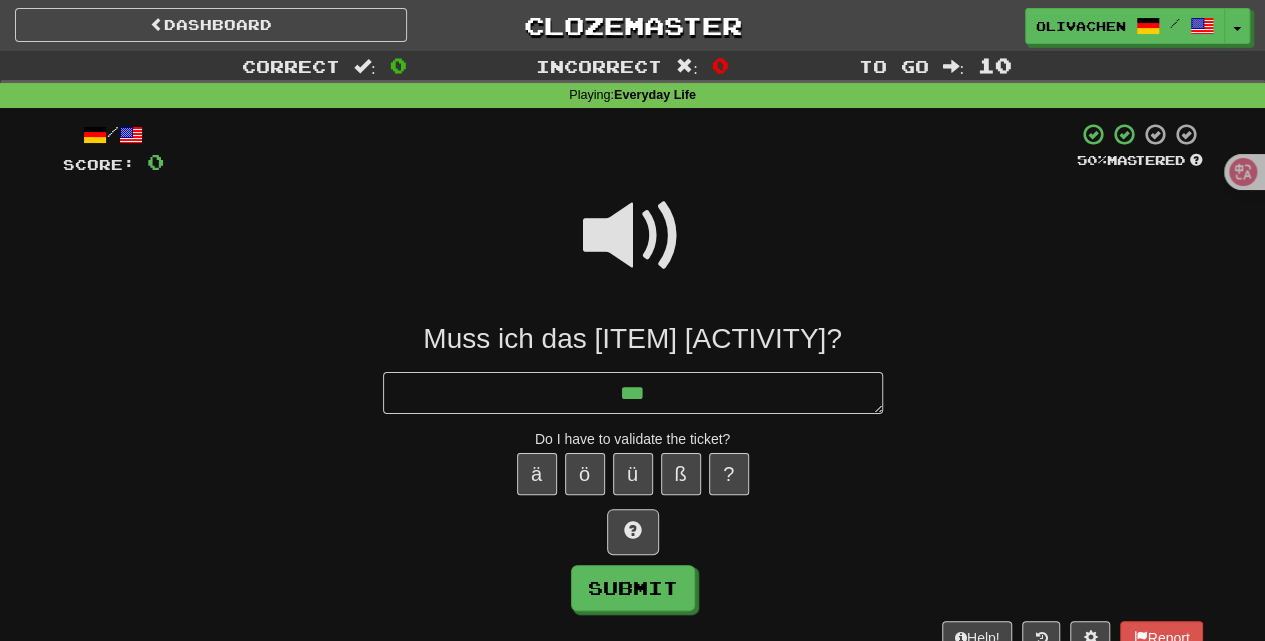 type on "*" 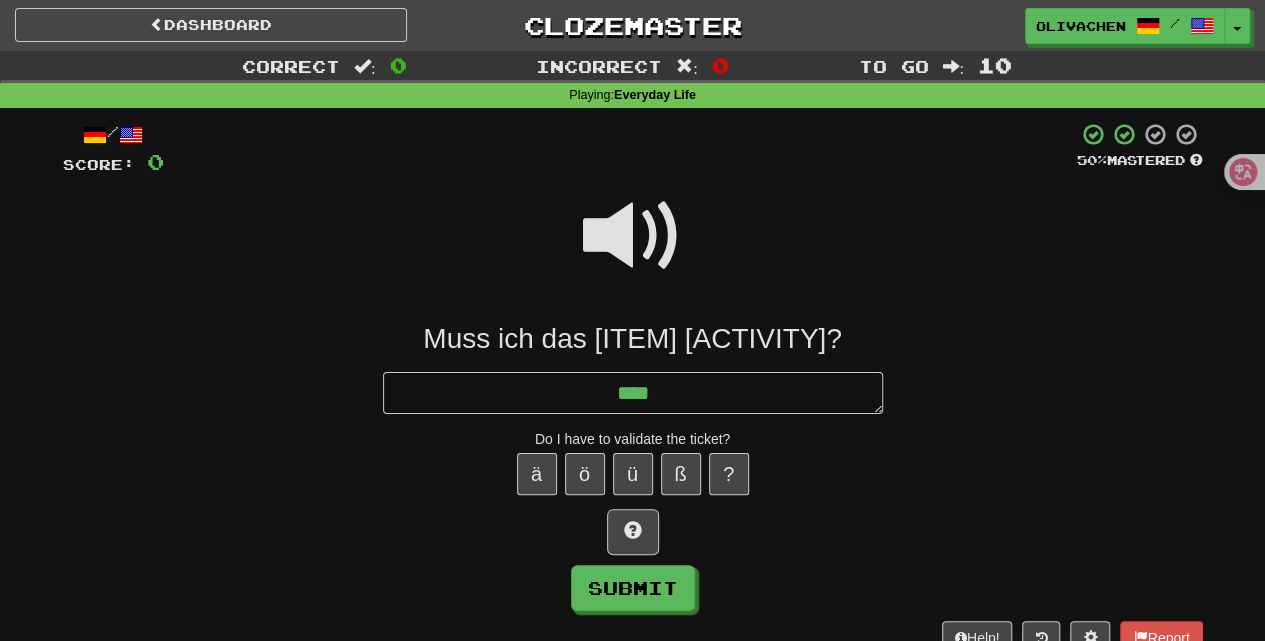 type on "*" 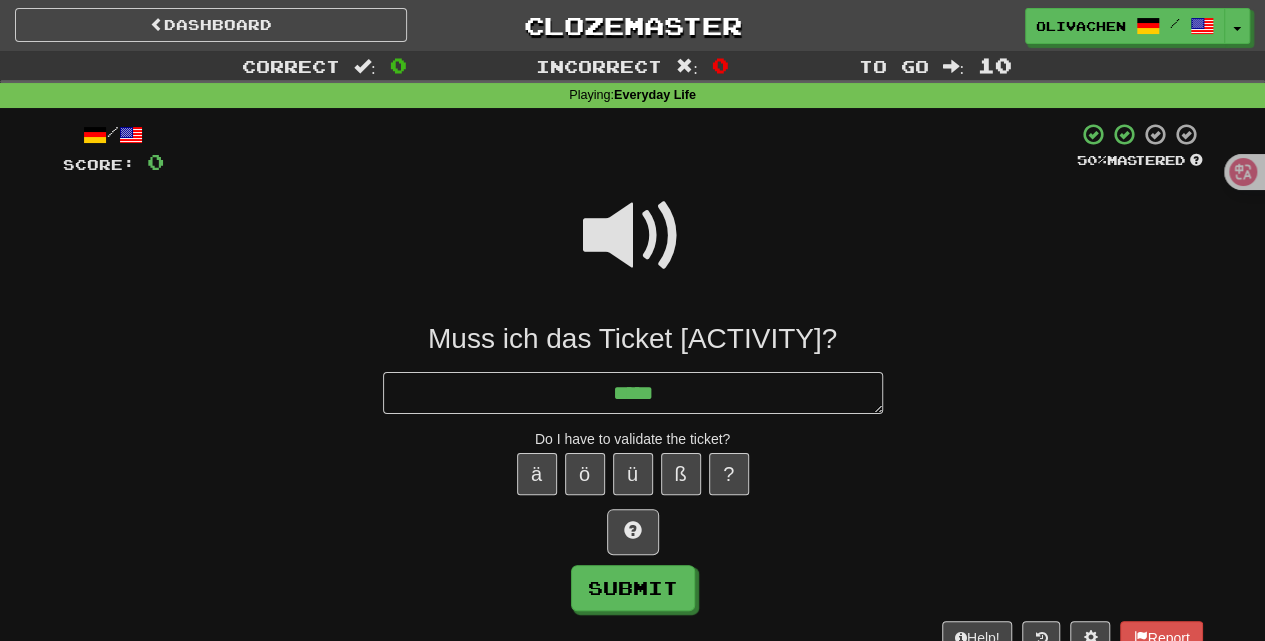 type on "*" 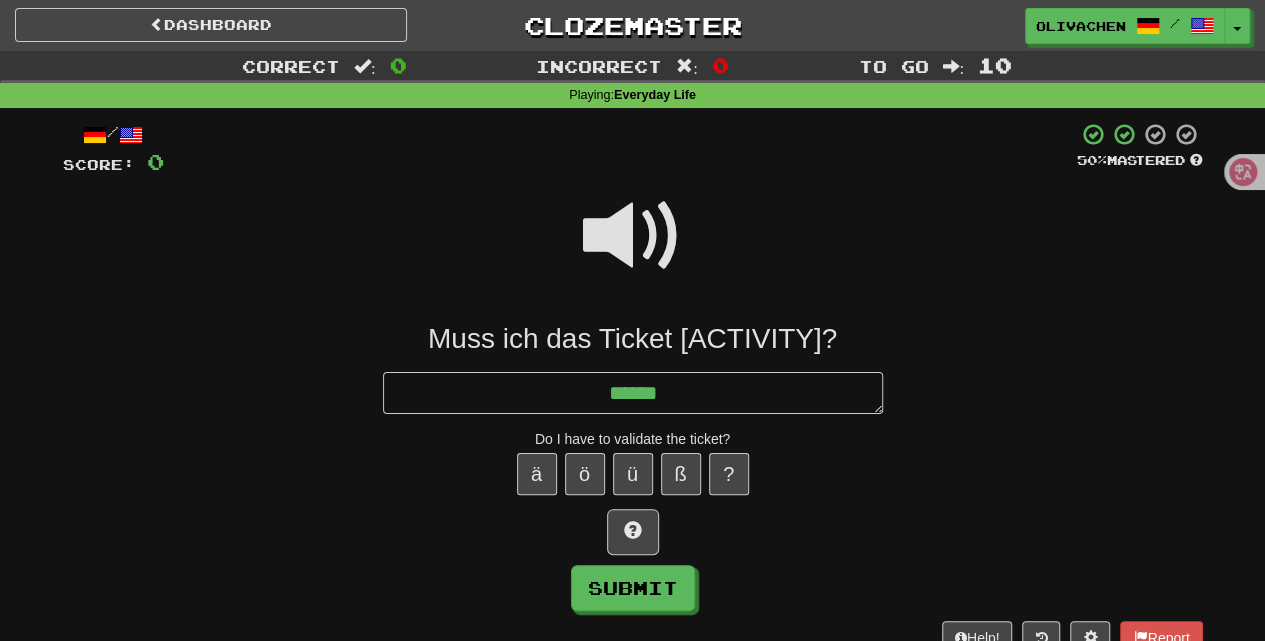 type on "*" 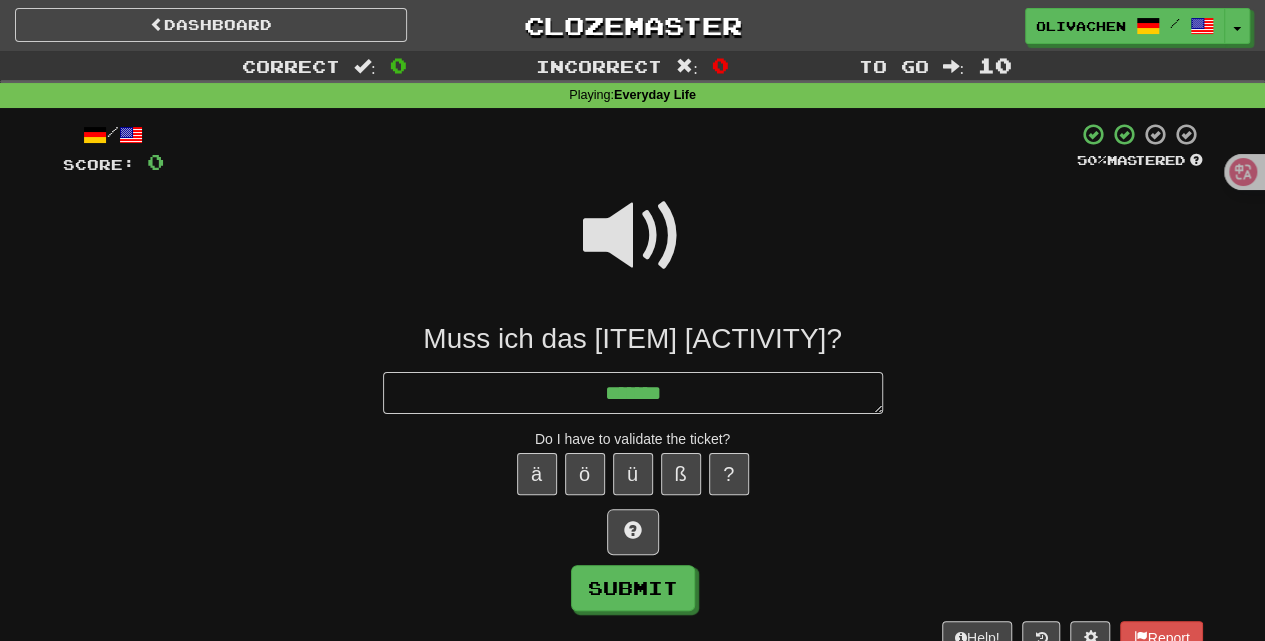 type on "*" 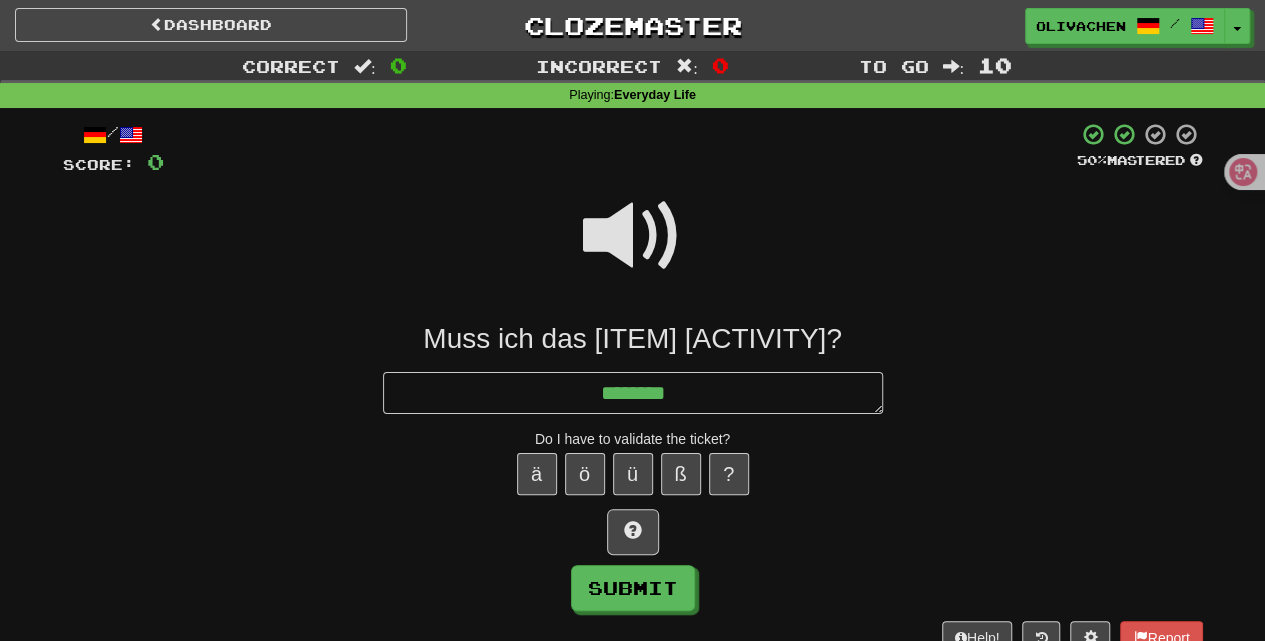 type on "*" 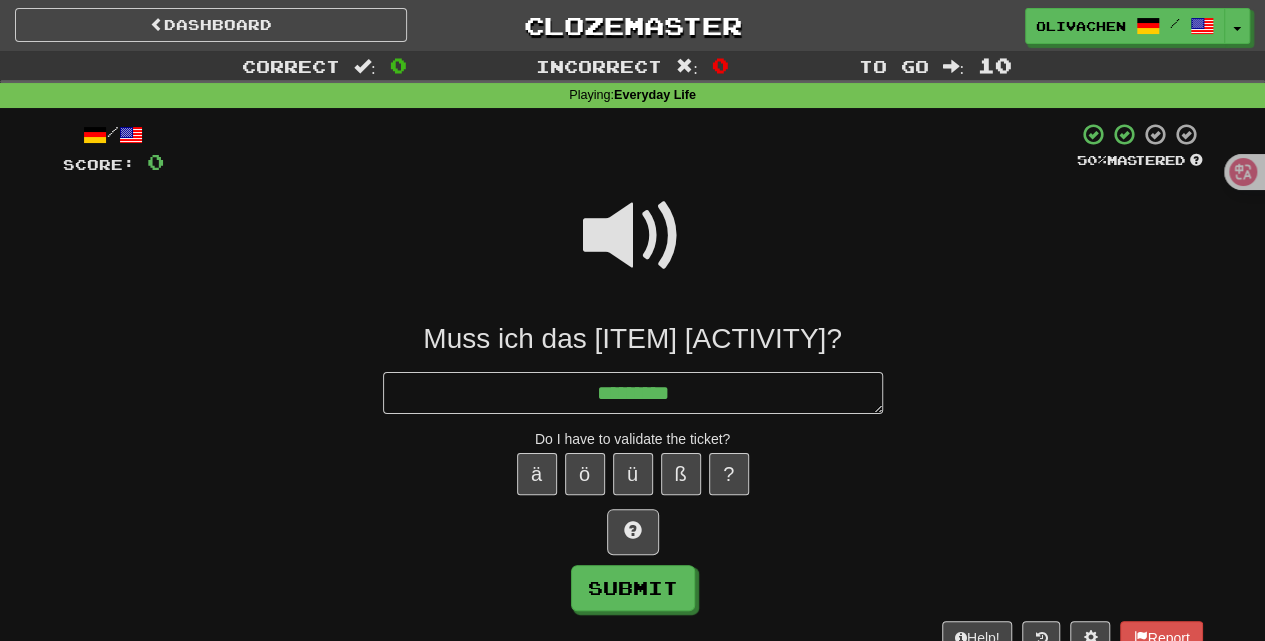 type on "*" 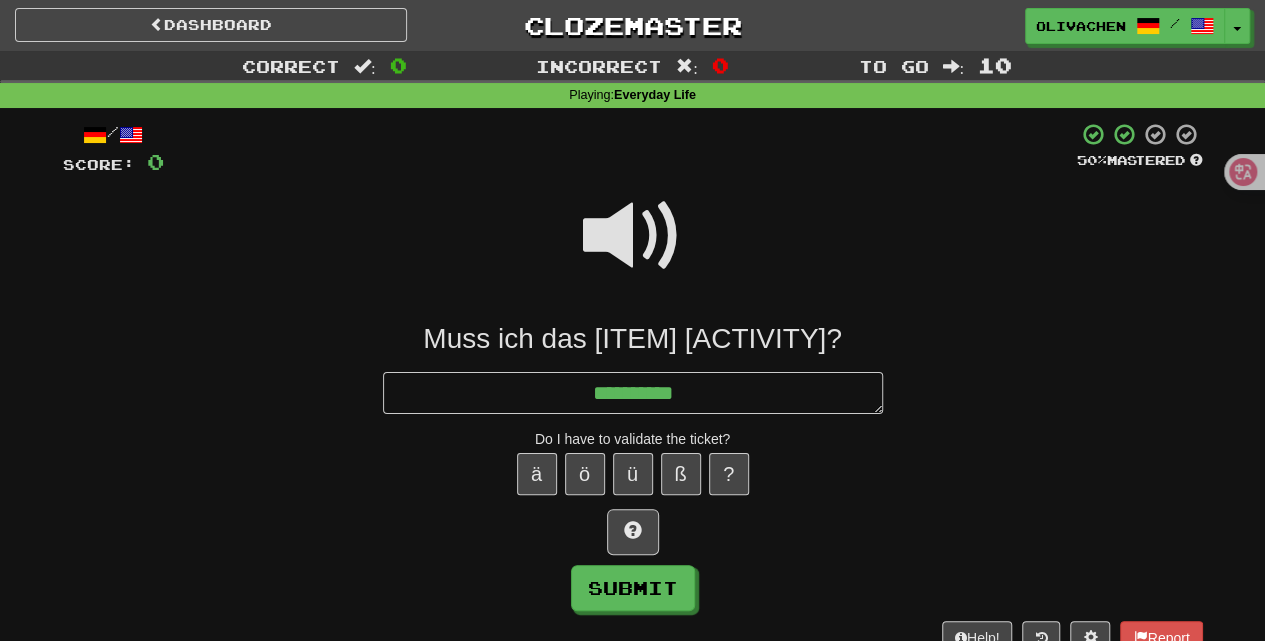type on "*" 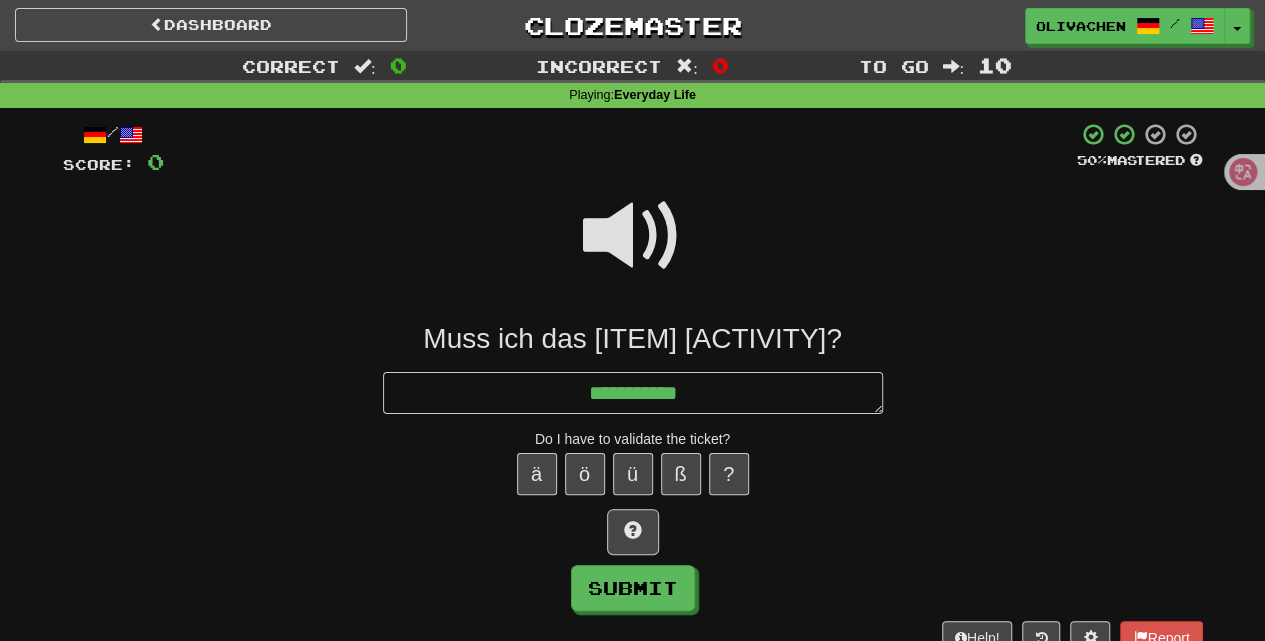 type on "*" 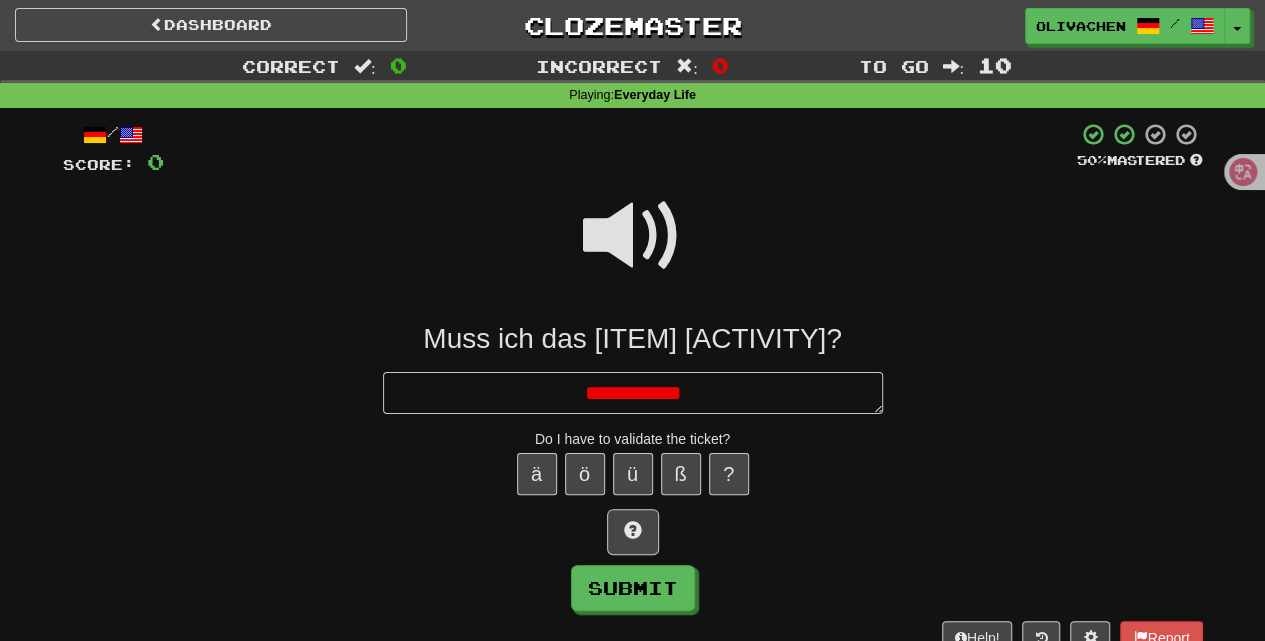 type on "*" 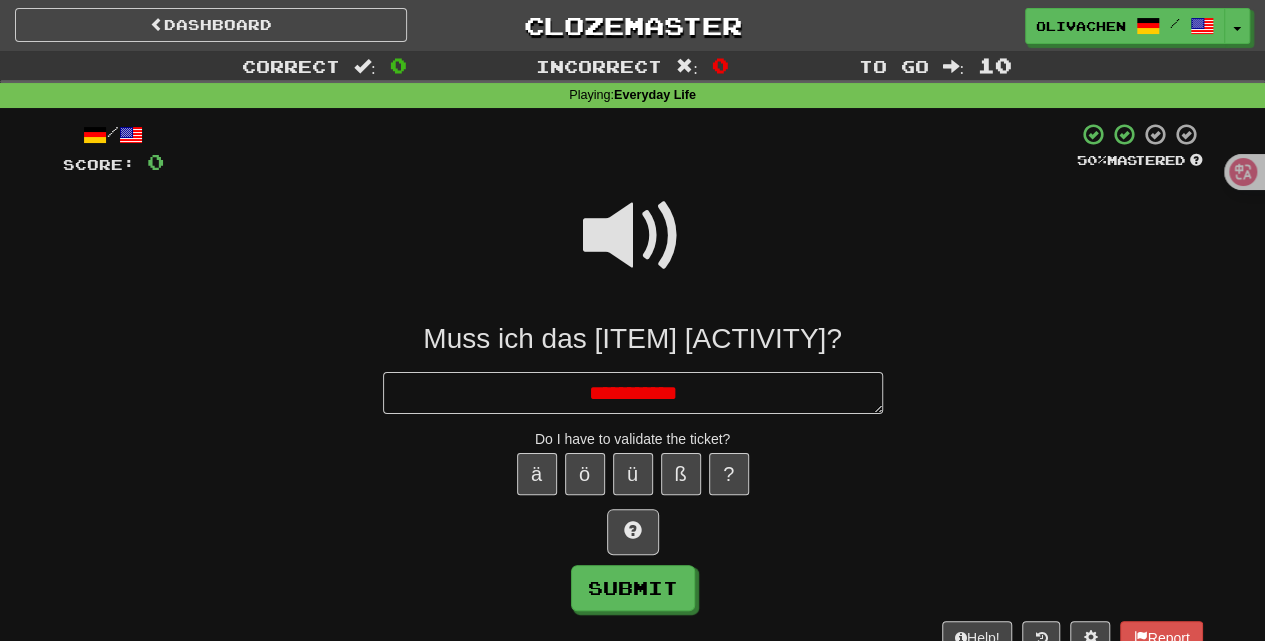 type on "*" 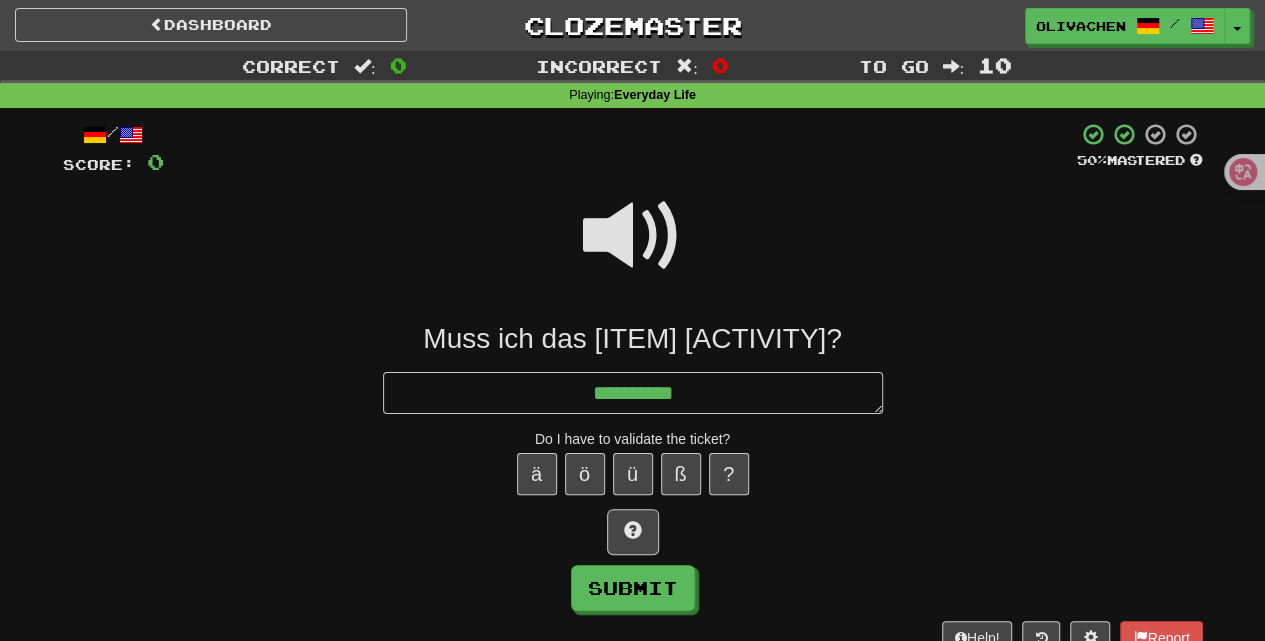 type on "*" 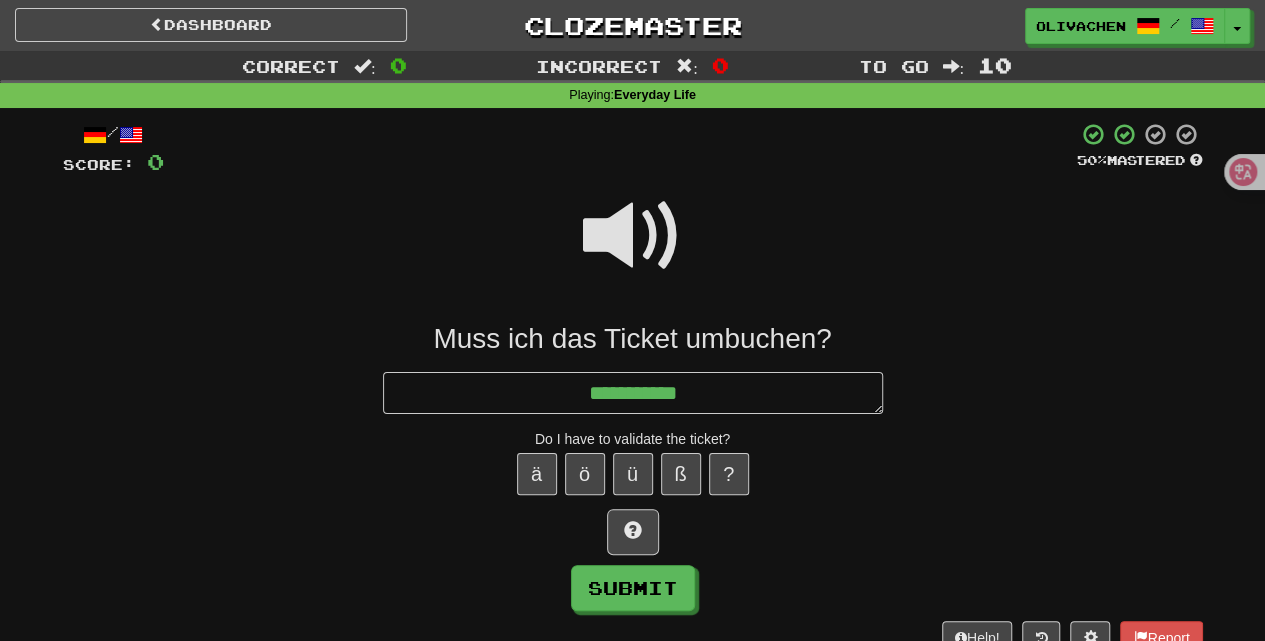 type on "*" 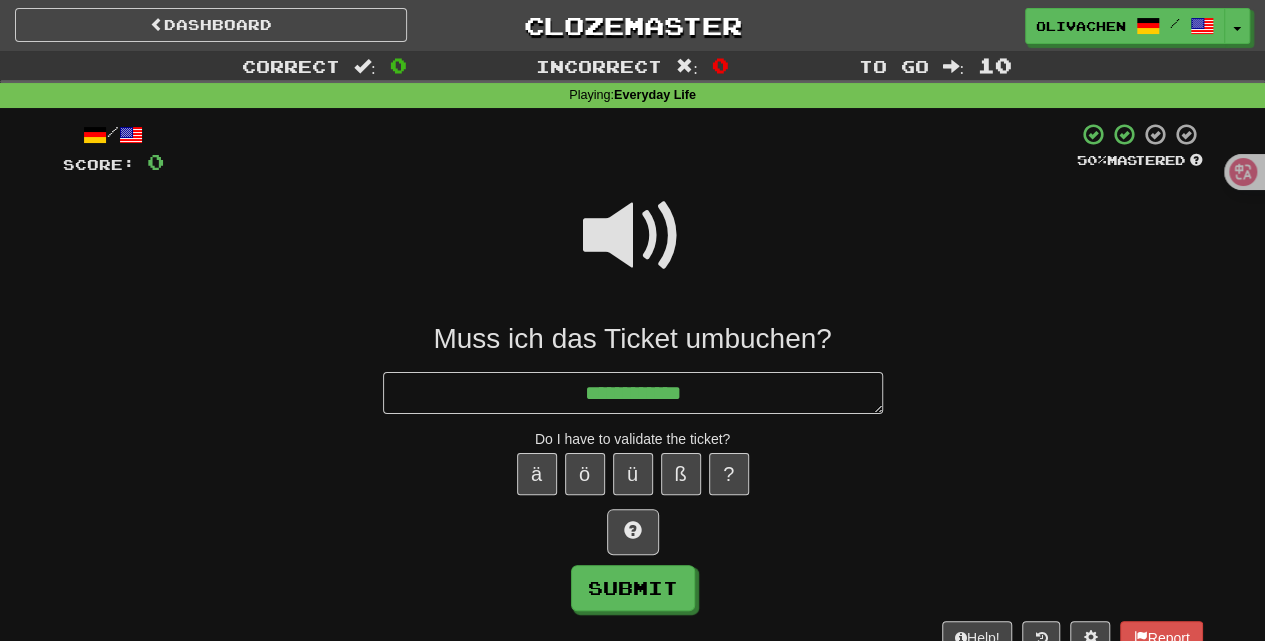type on "*" 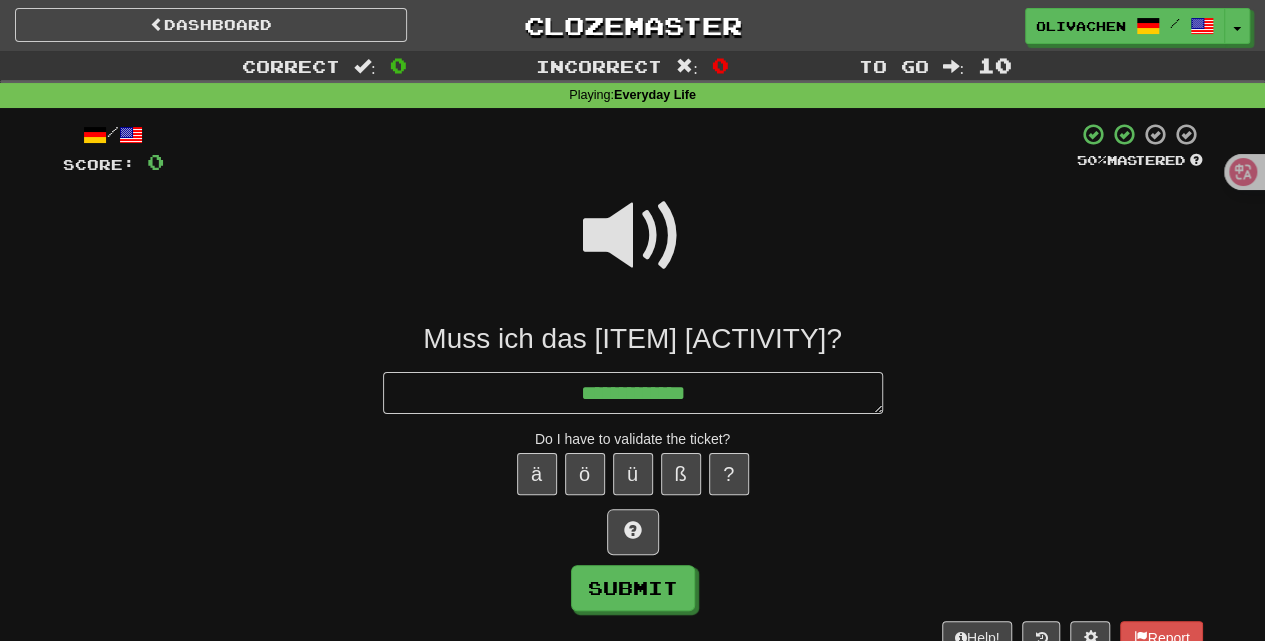 type on "*" 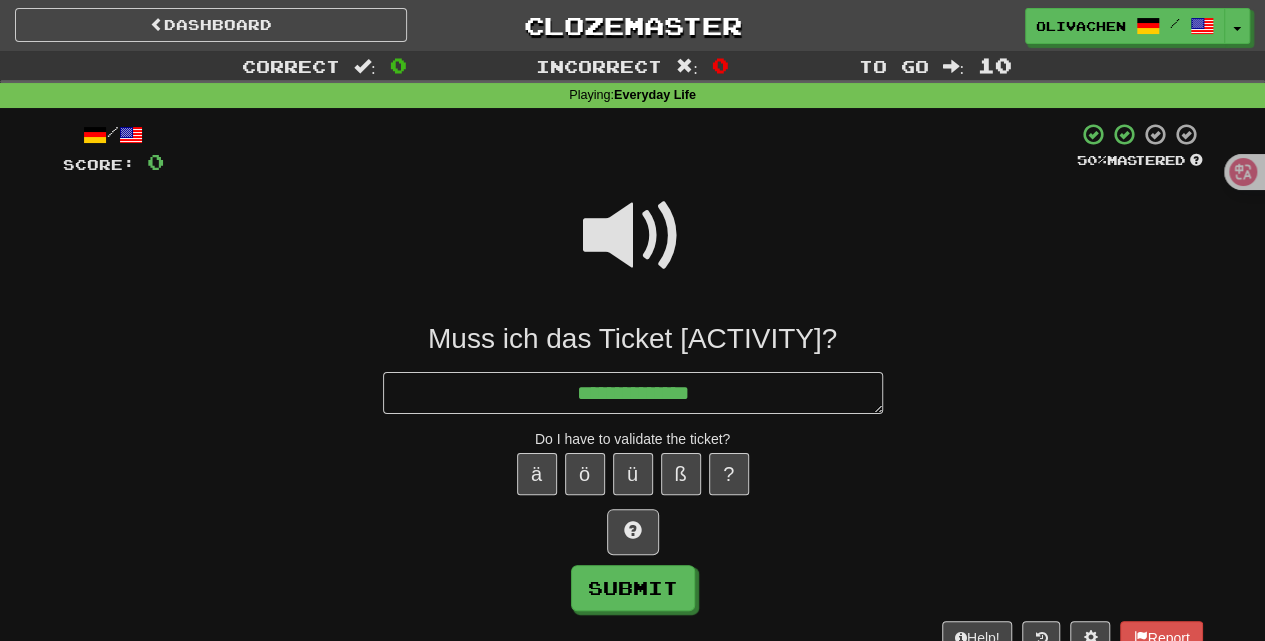 type on "*" 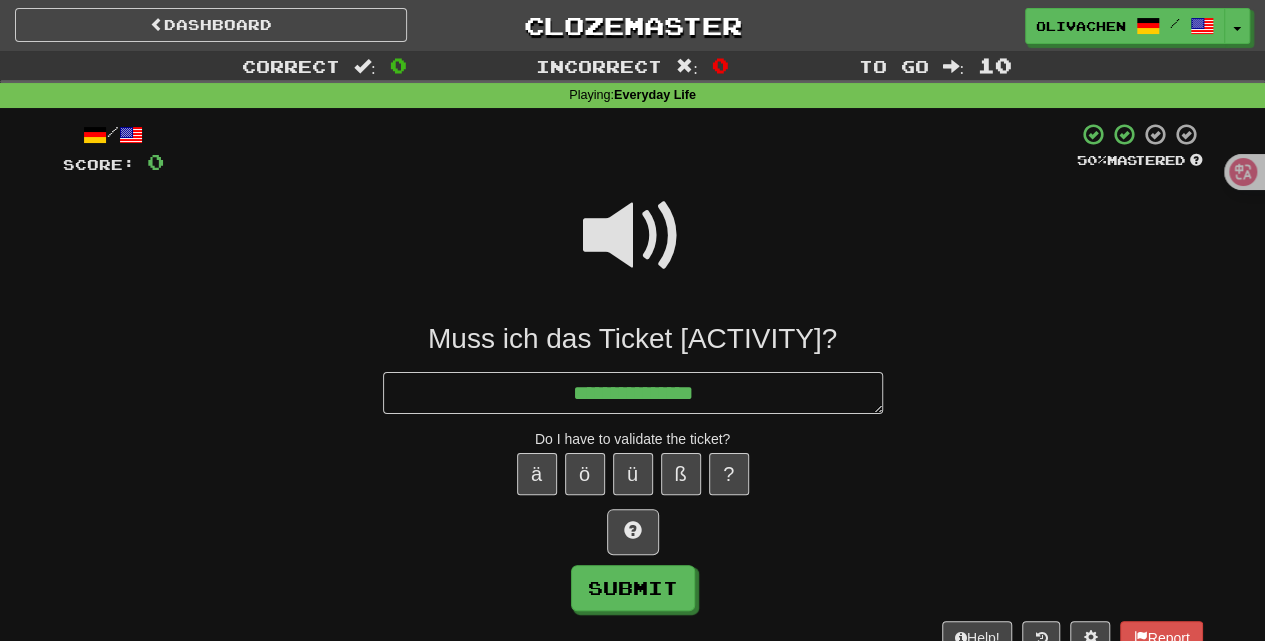 type on "*" 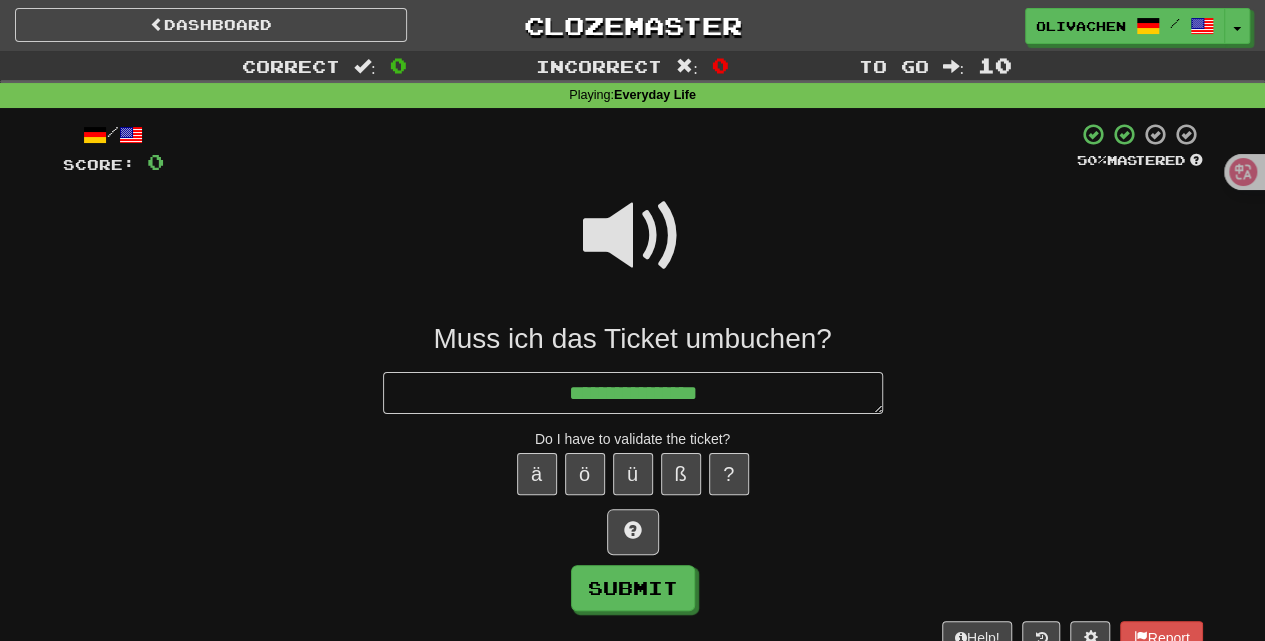 type on "*" 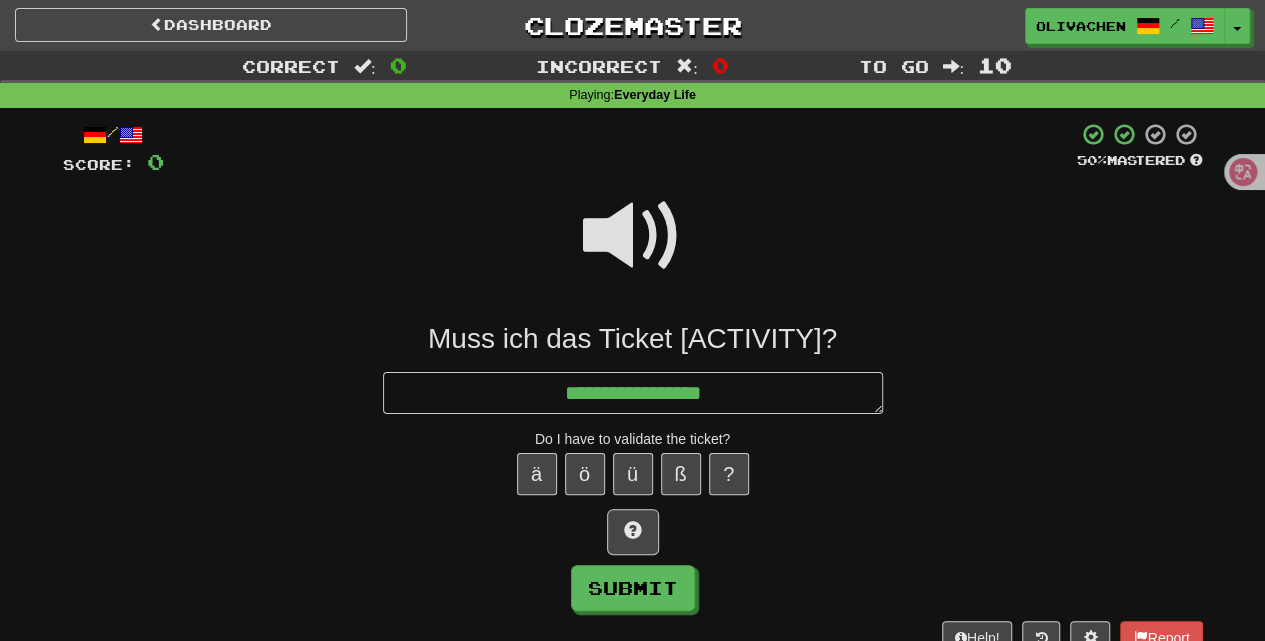 type on "*" 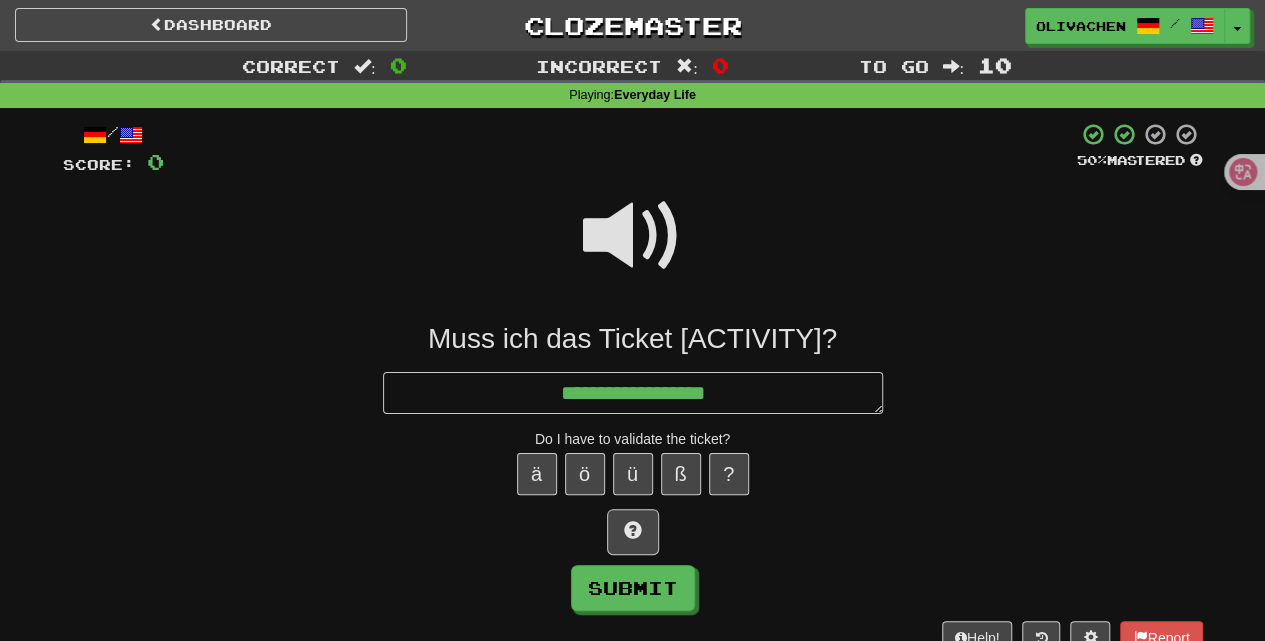 type on "*" 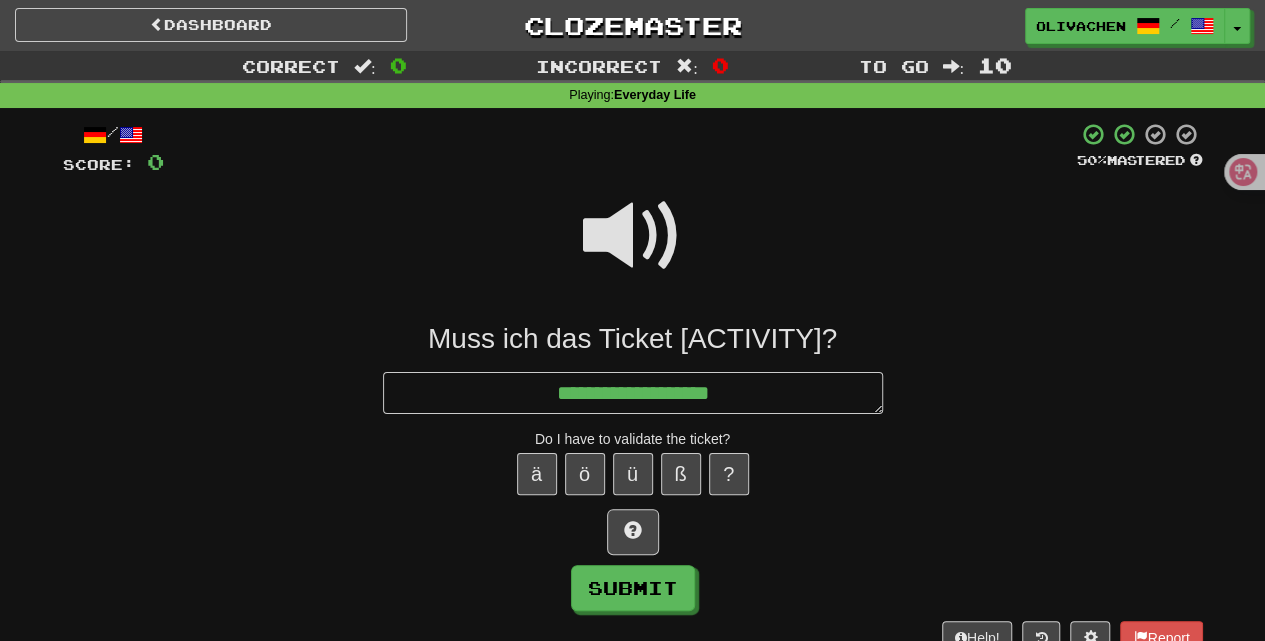 type on "*" 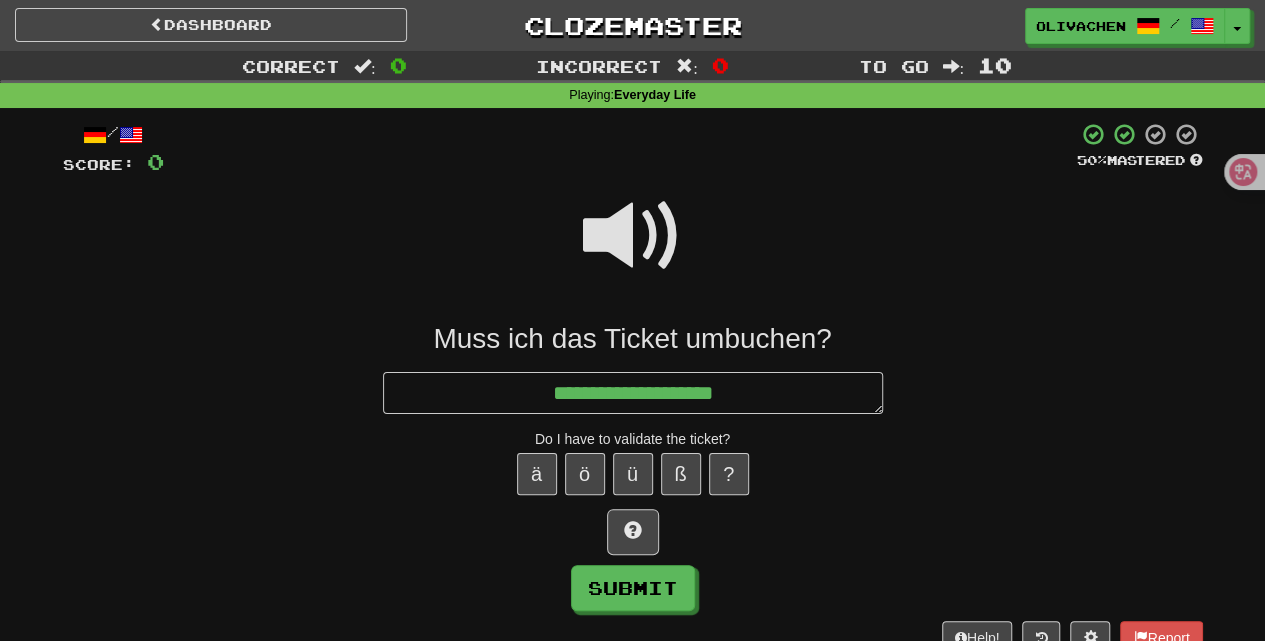 type on "**********" 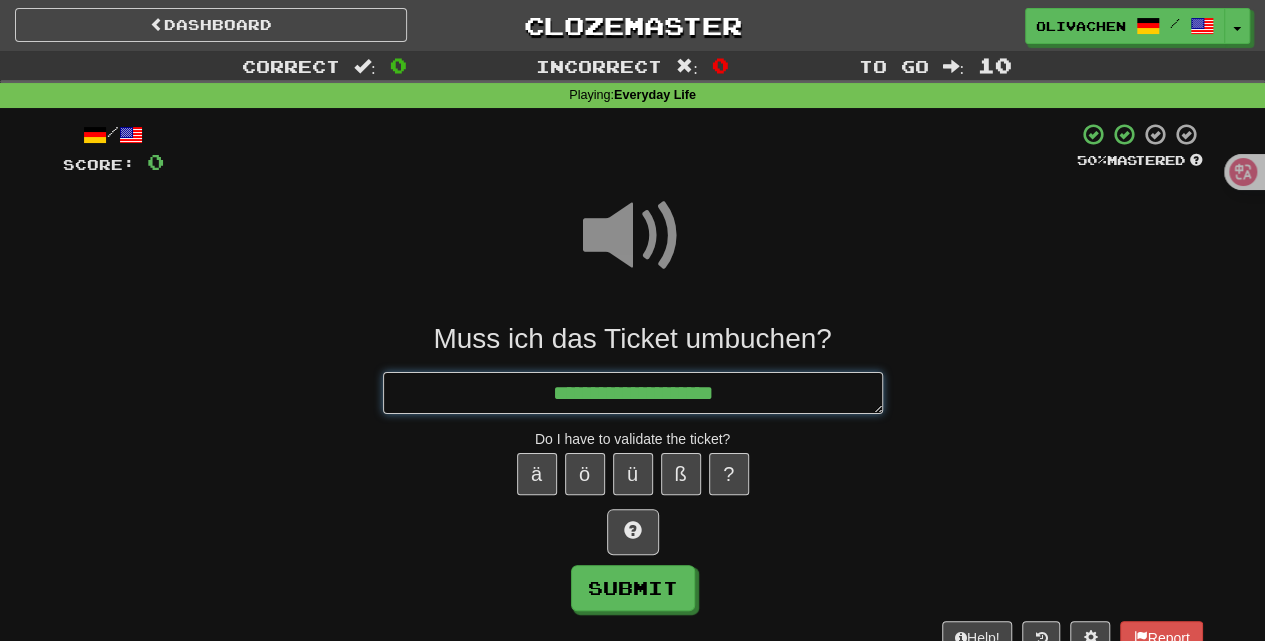 click on "**********" at bounding box center [633, 392] 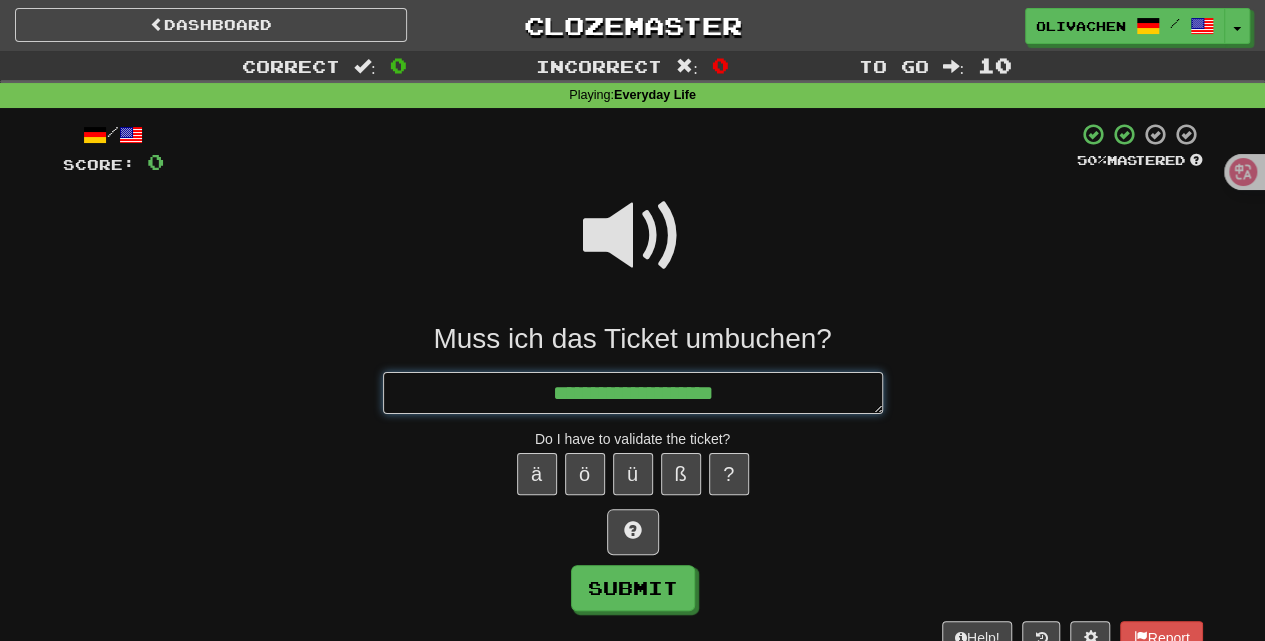 type on "*" 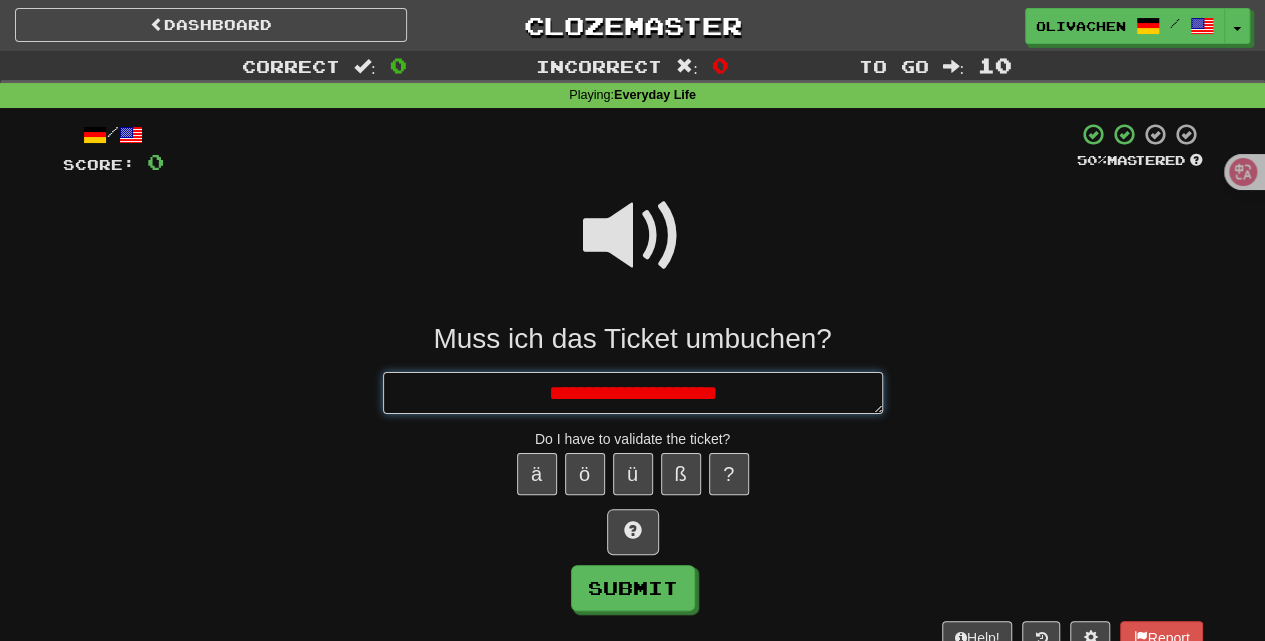 type on "*" 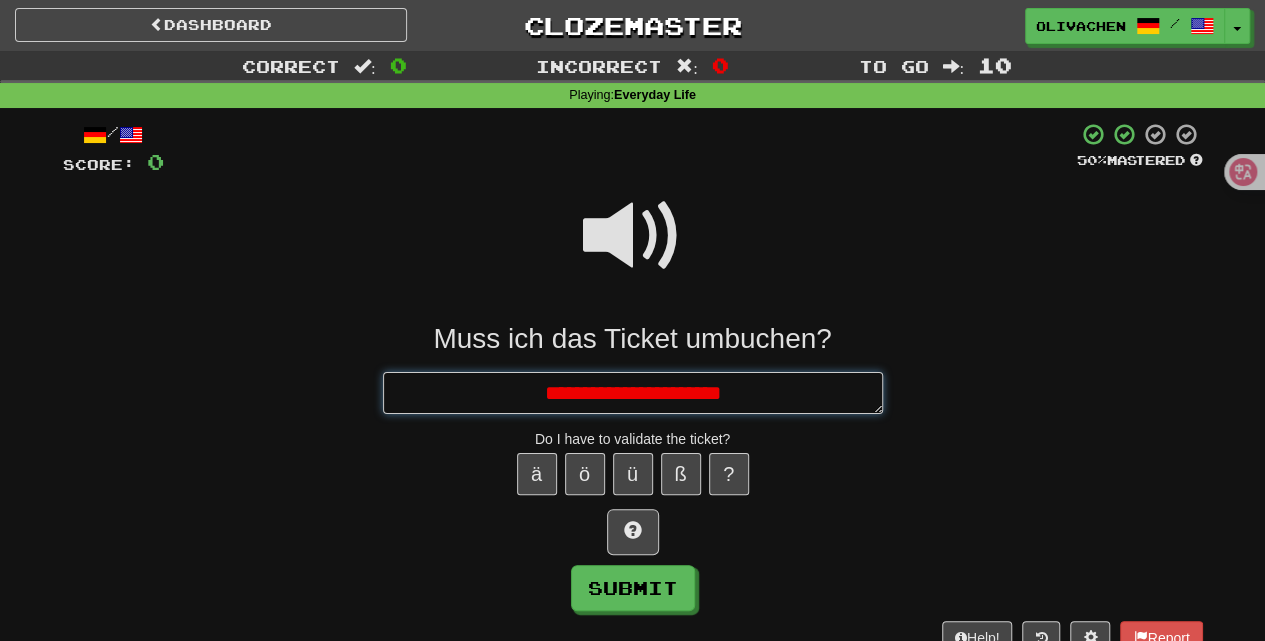 type on "*" 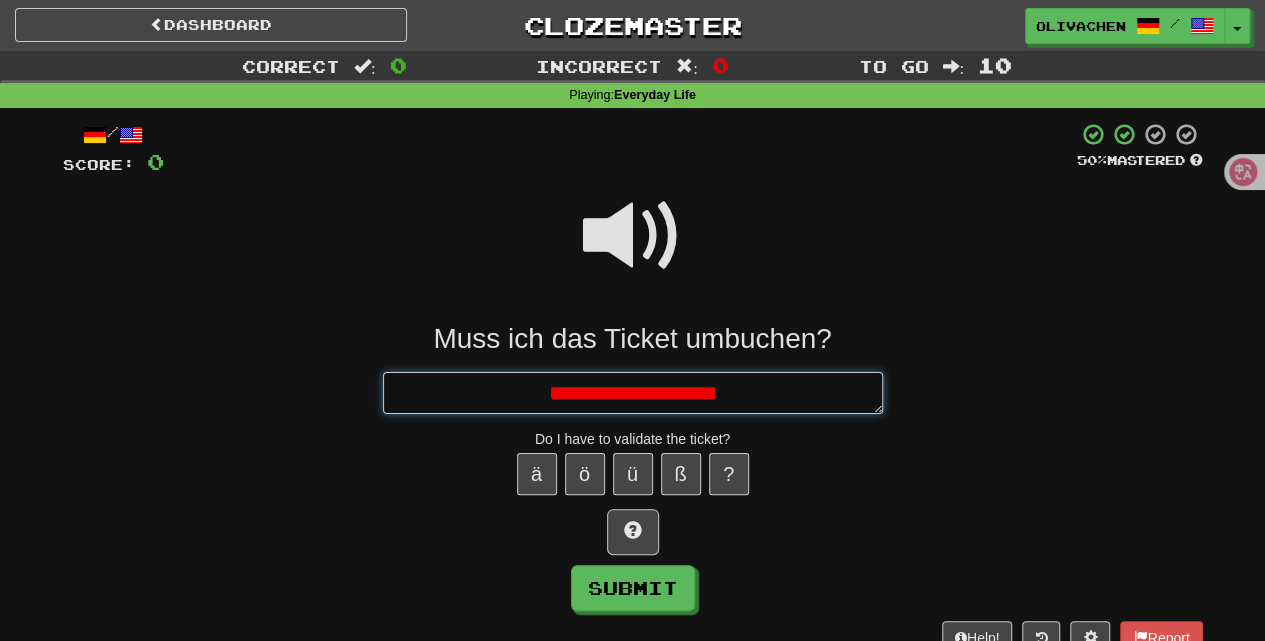 type on "*" 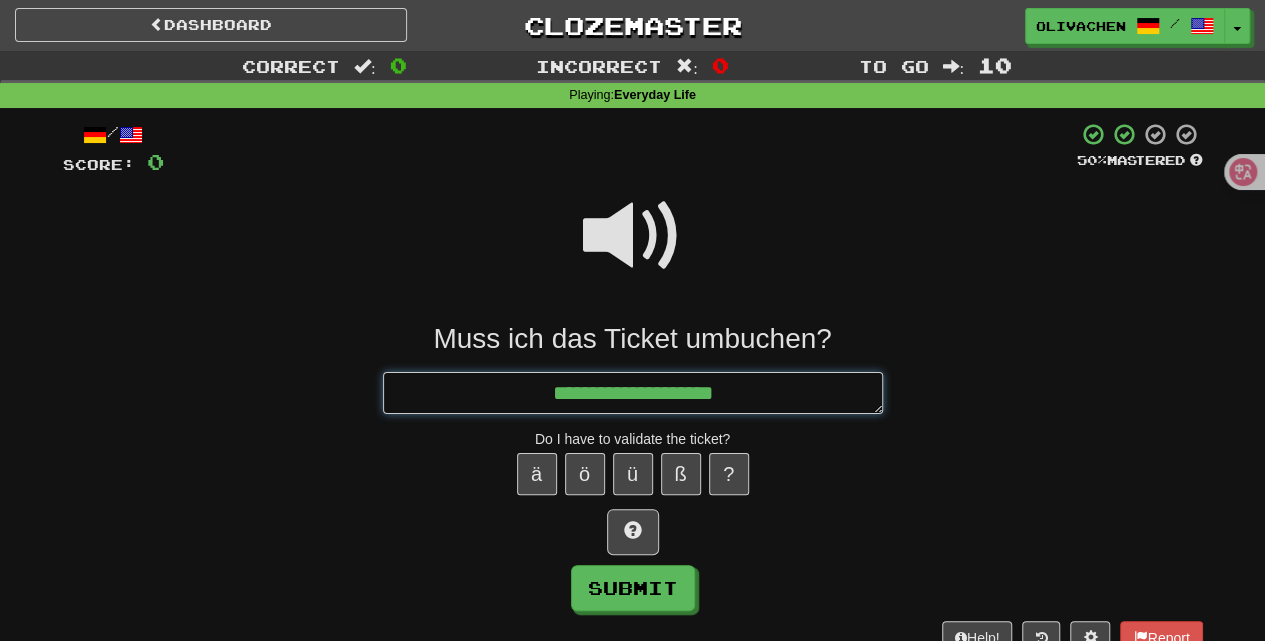 type on "*" 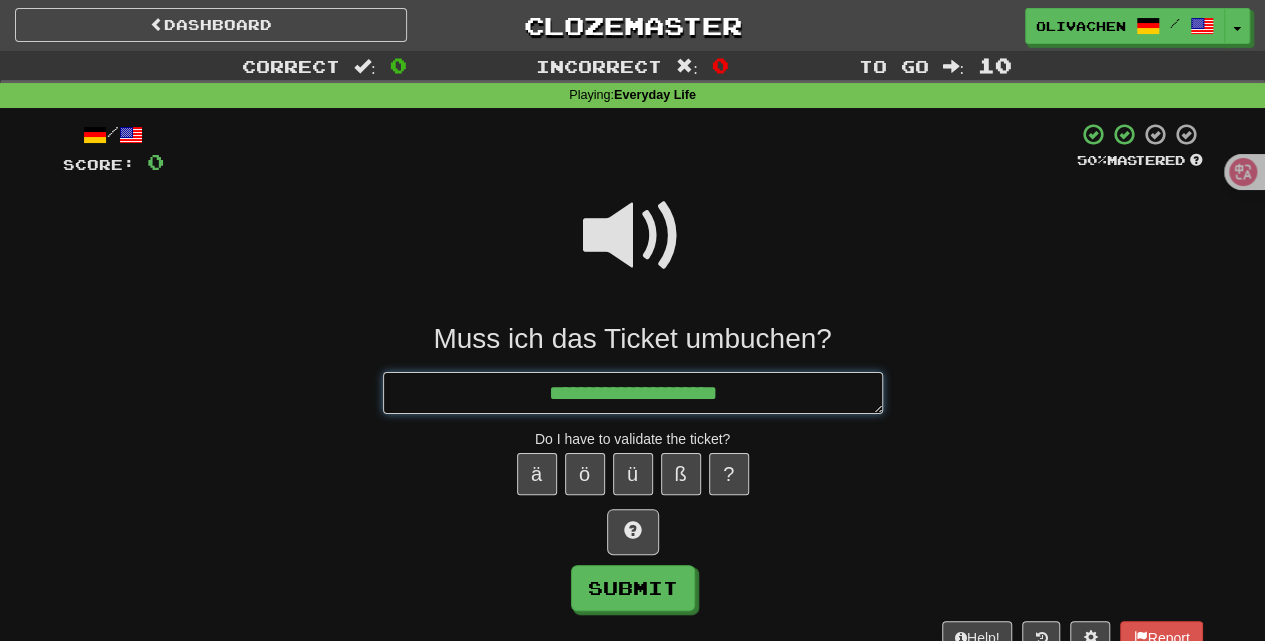 type on "*" 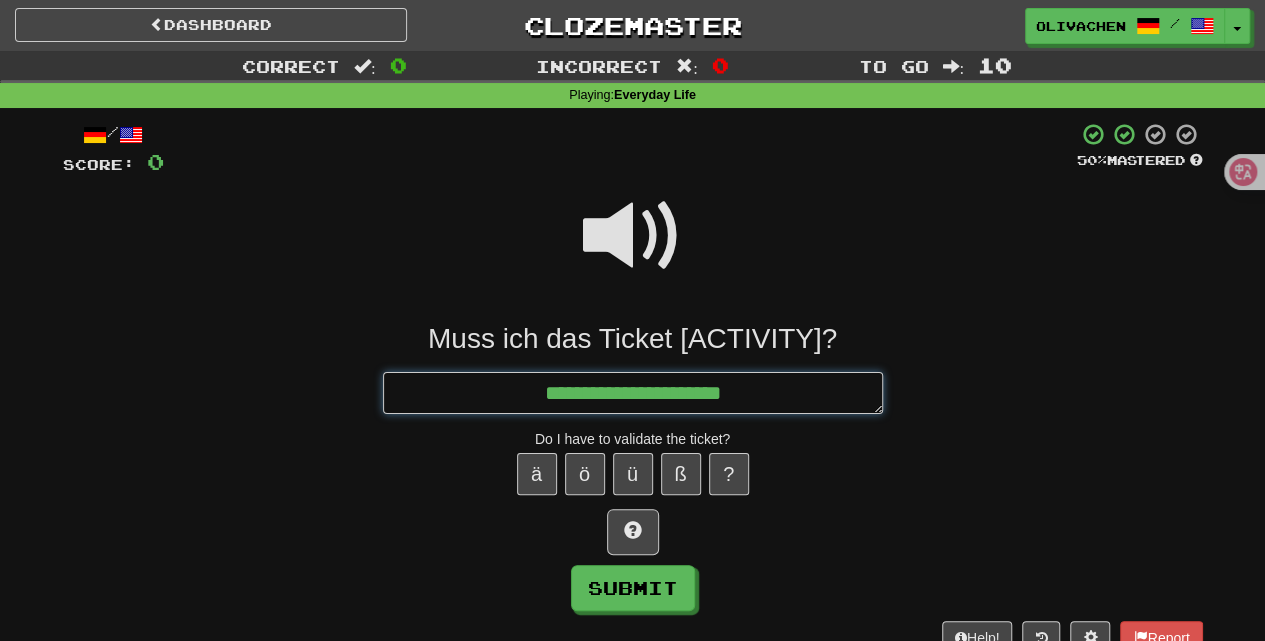 type on "*" 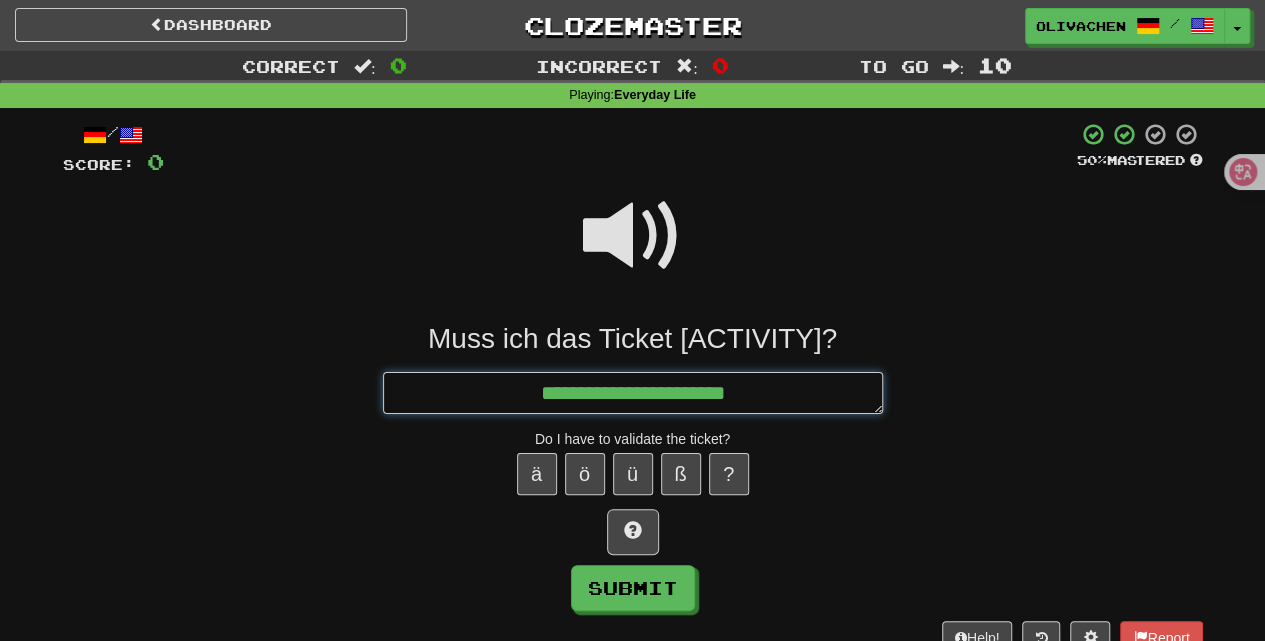 type on "*" 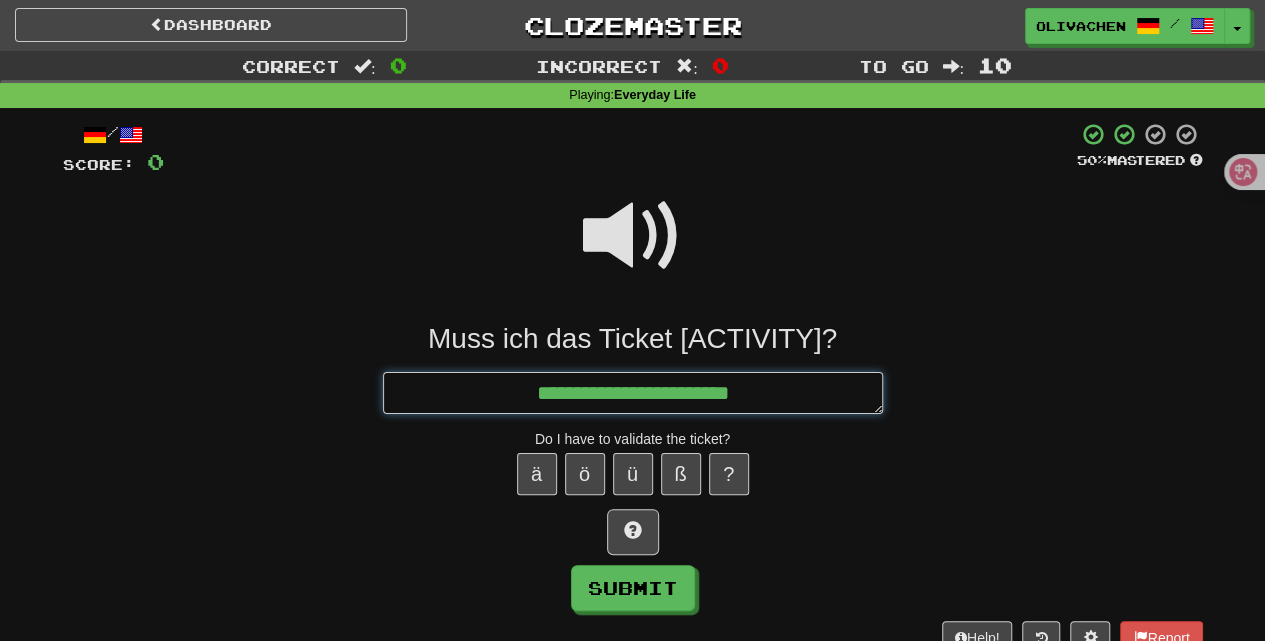 type on "*" 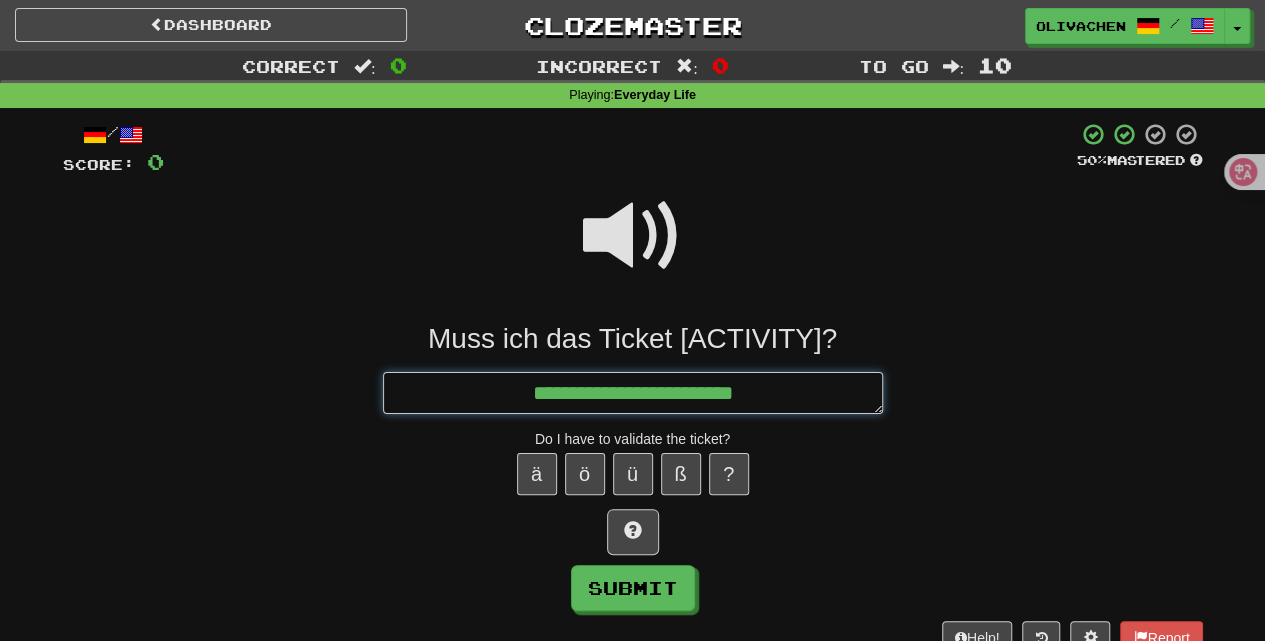 type on "*" 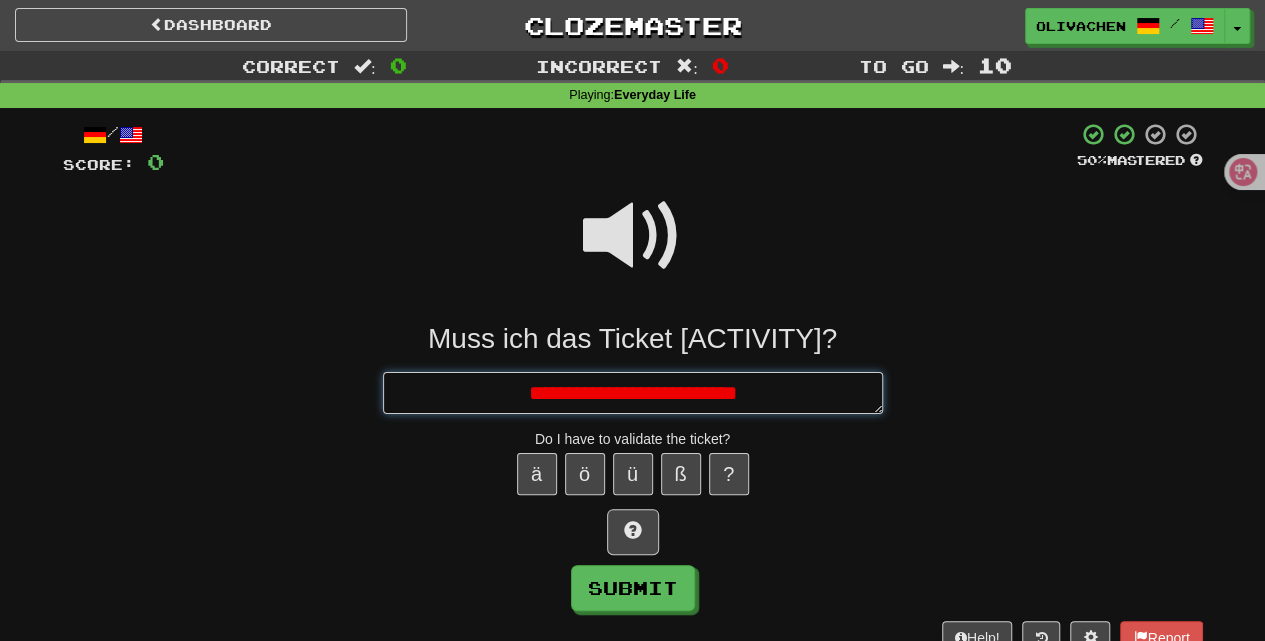 type on "*" 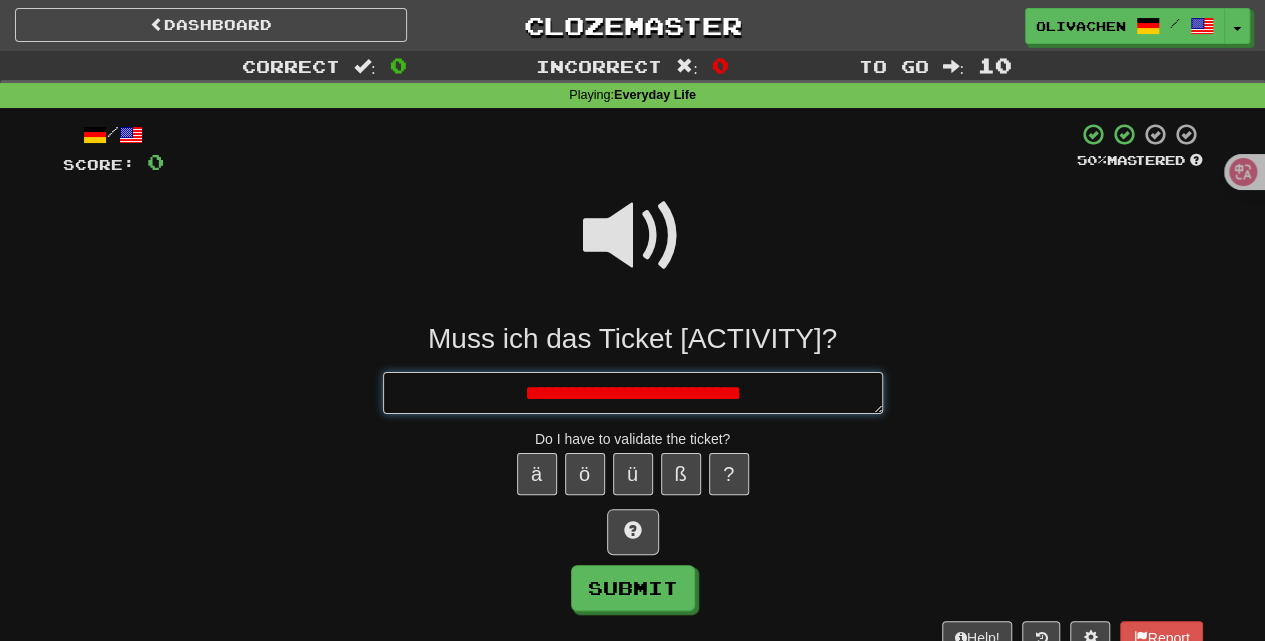 type on "*" 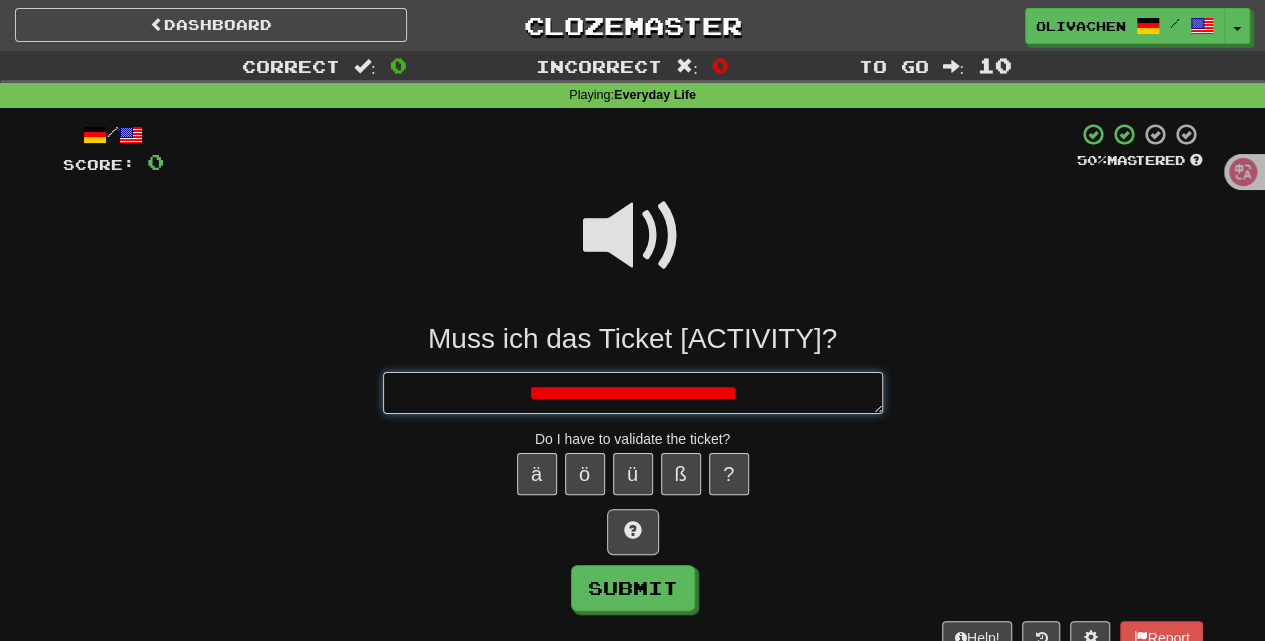 type on "*" 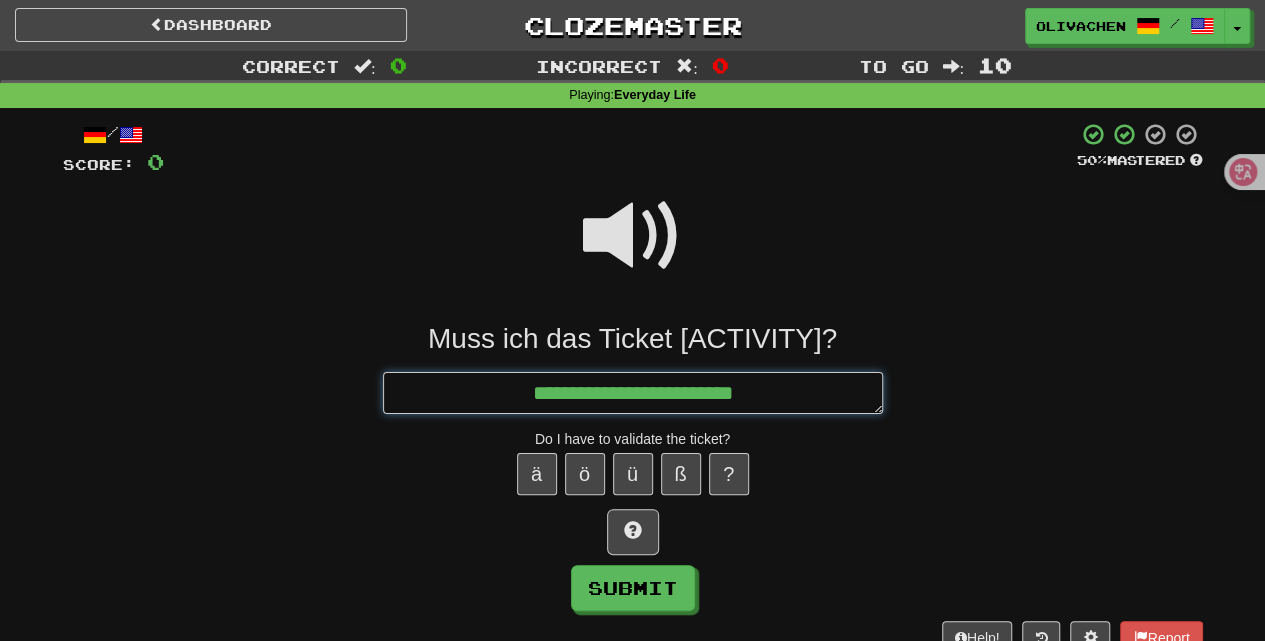 type on "*" 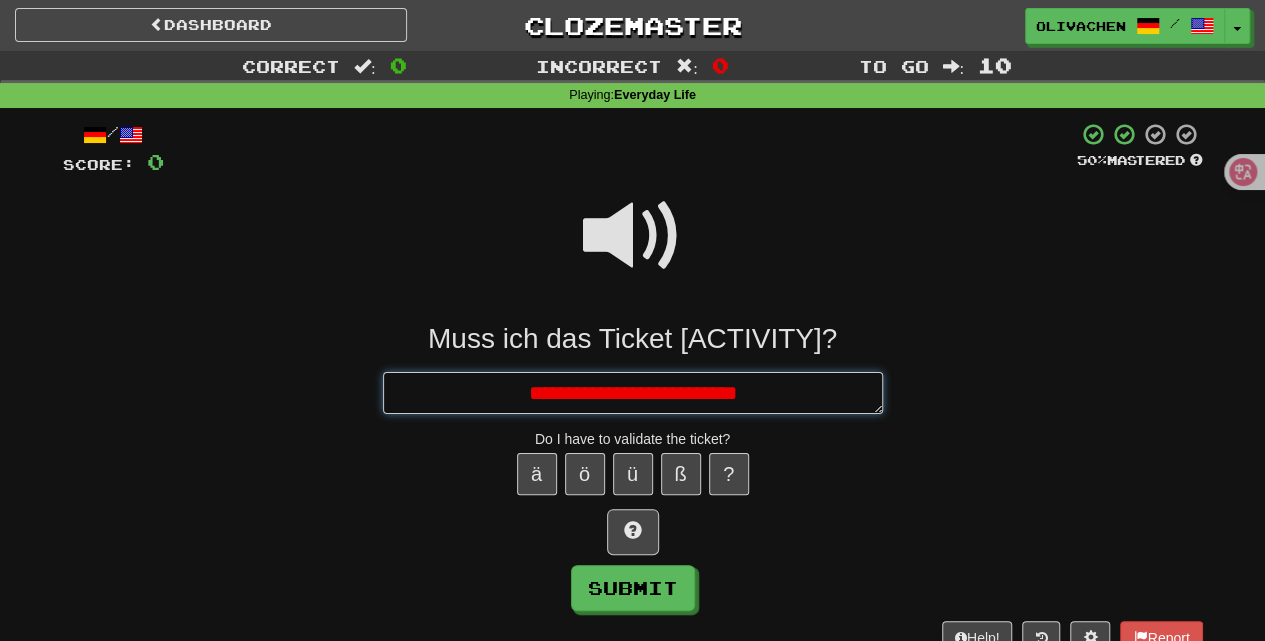type on "*" 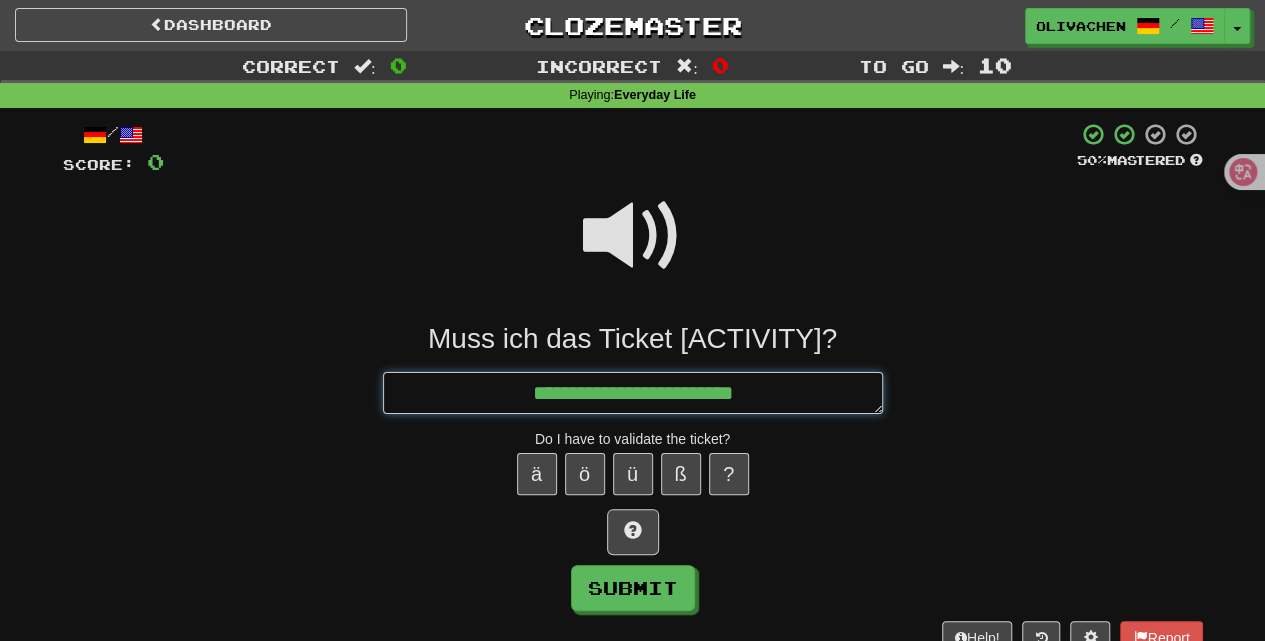 type on "*" 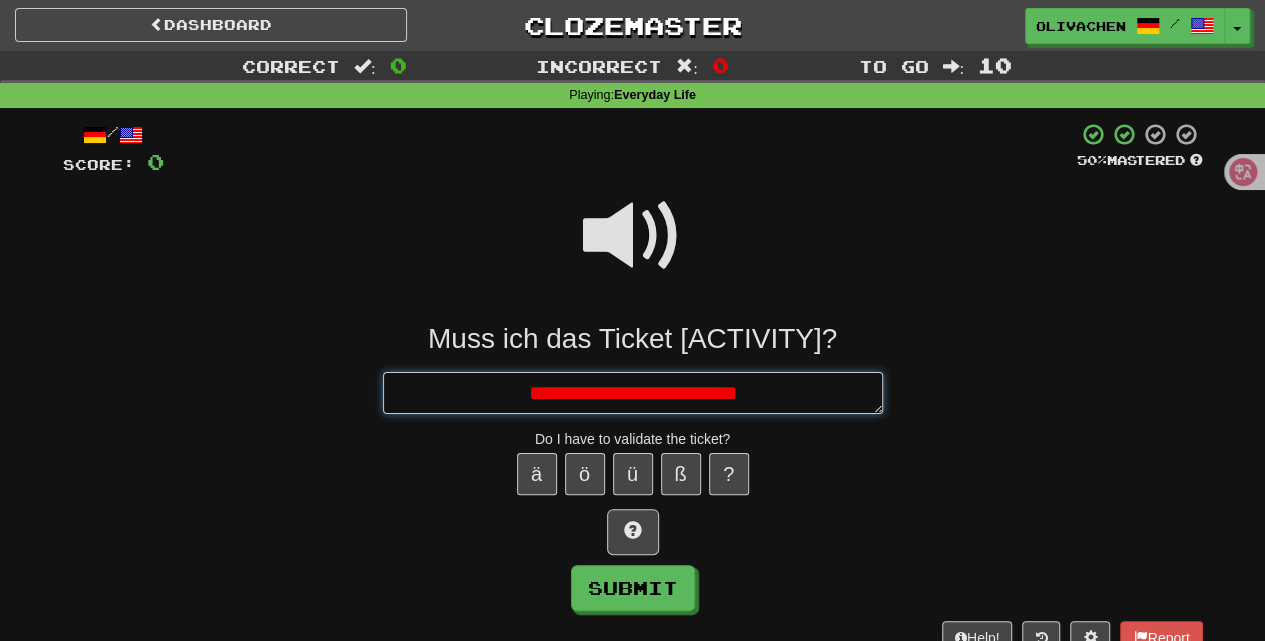 type on "*" 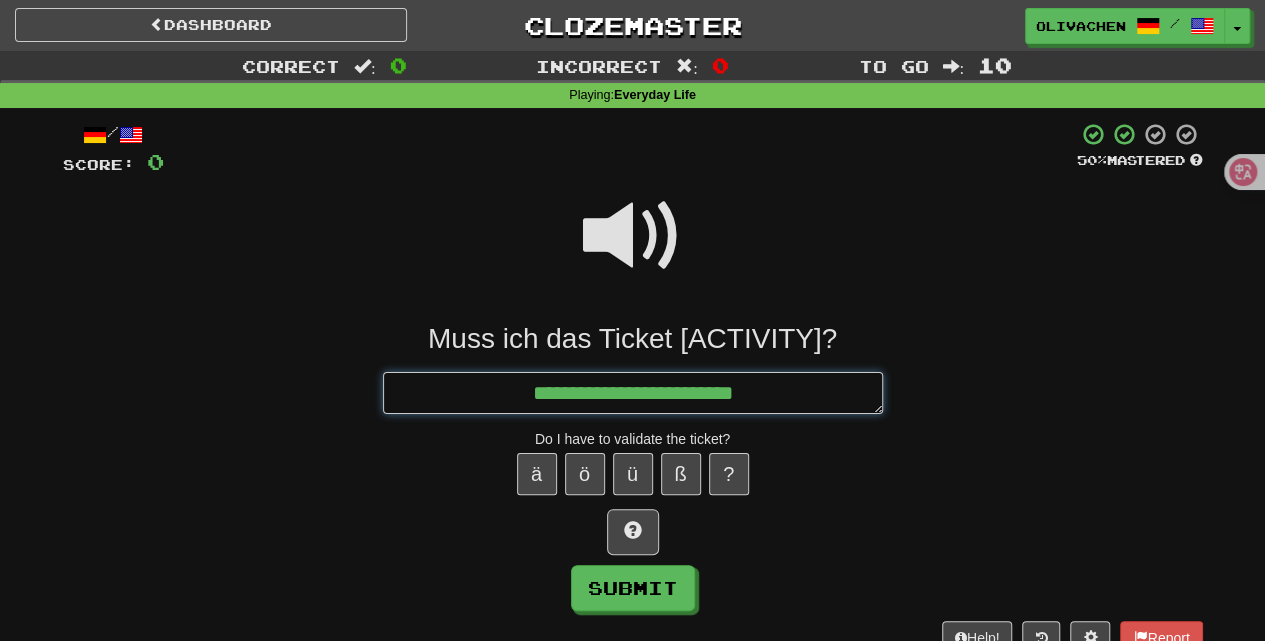 type on "*" 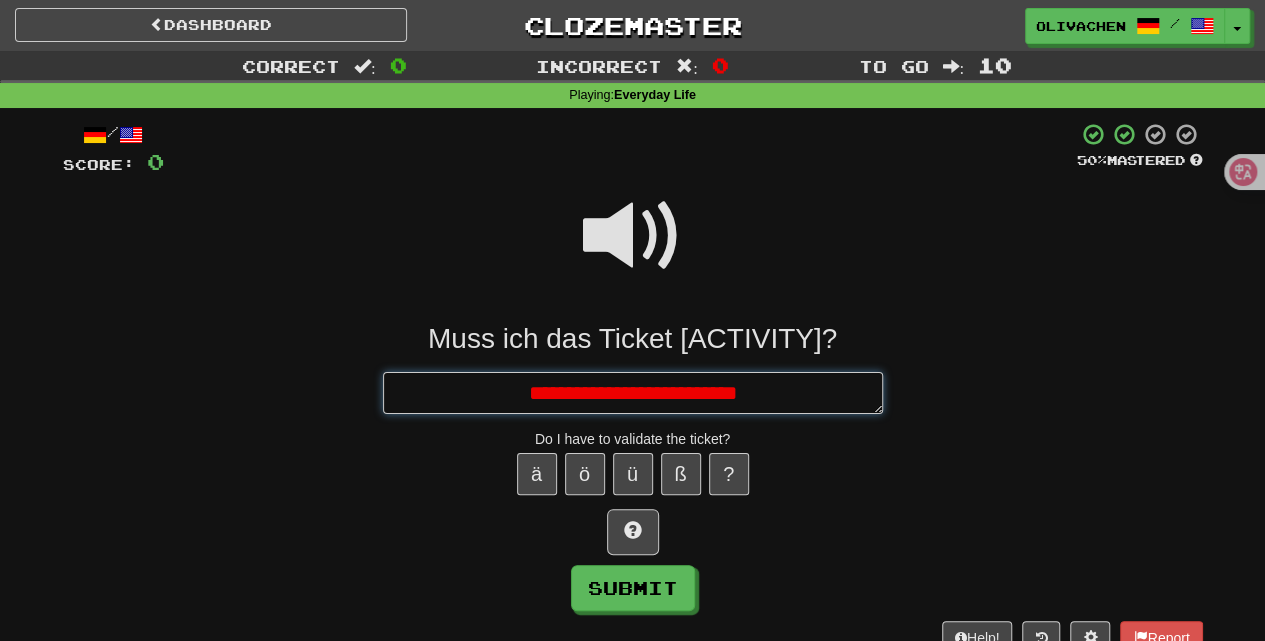 type on "*" 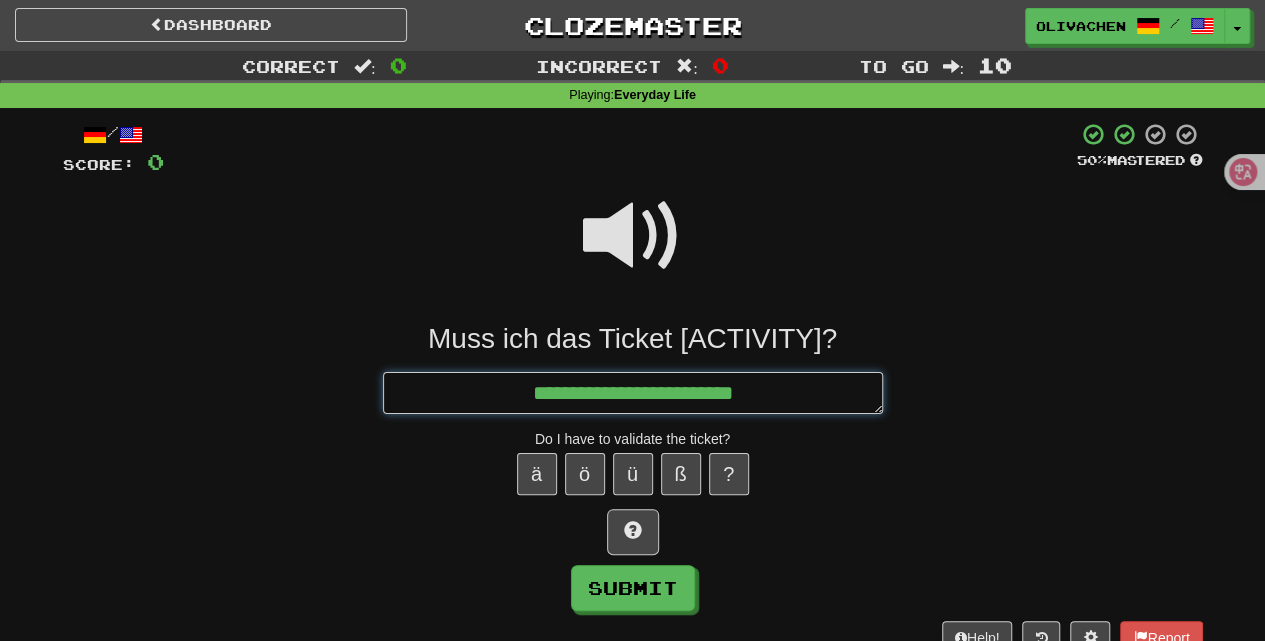 type on "*" 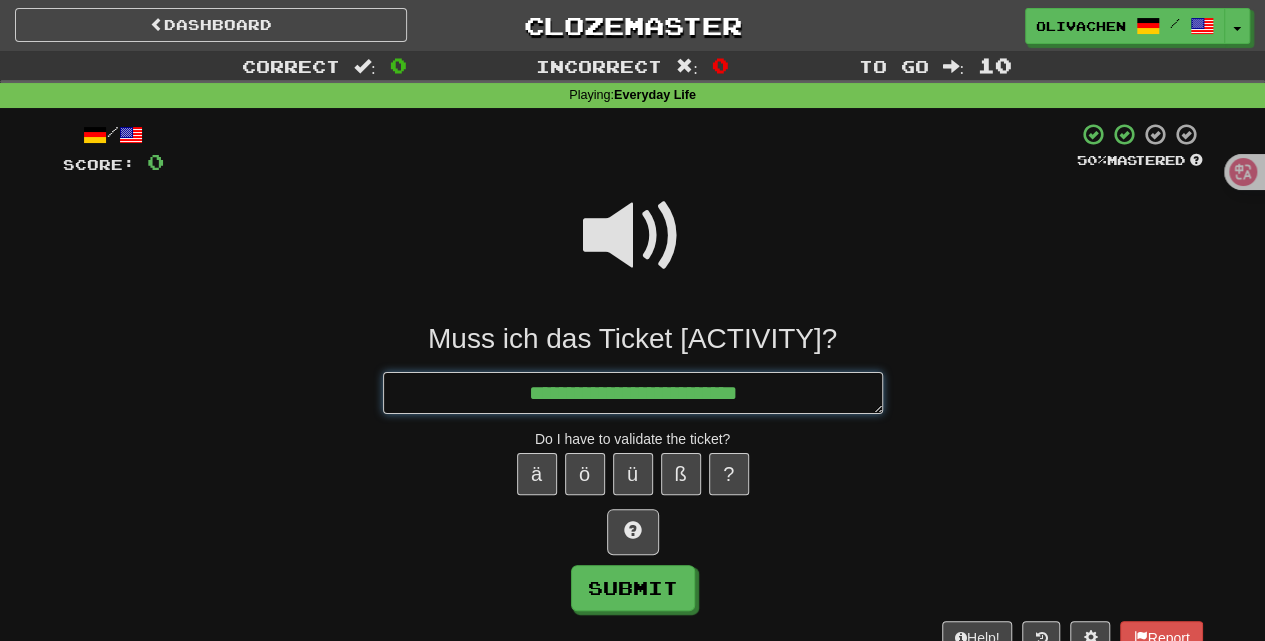 type on "*" 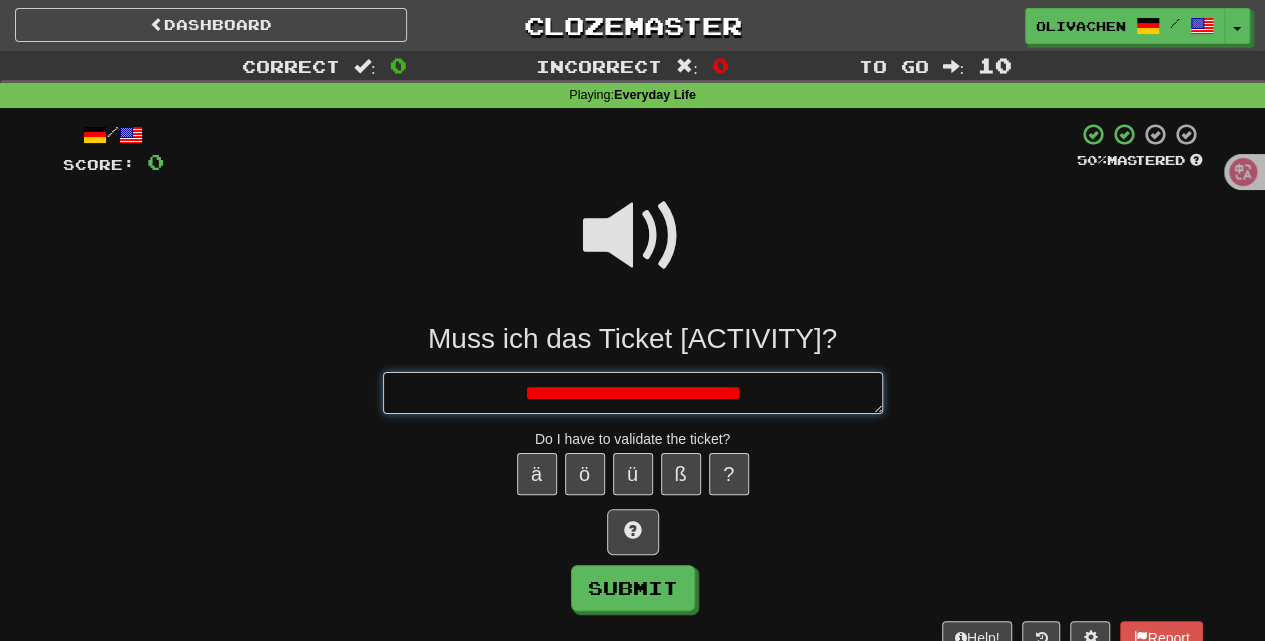type on "*" 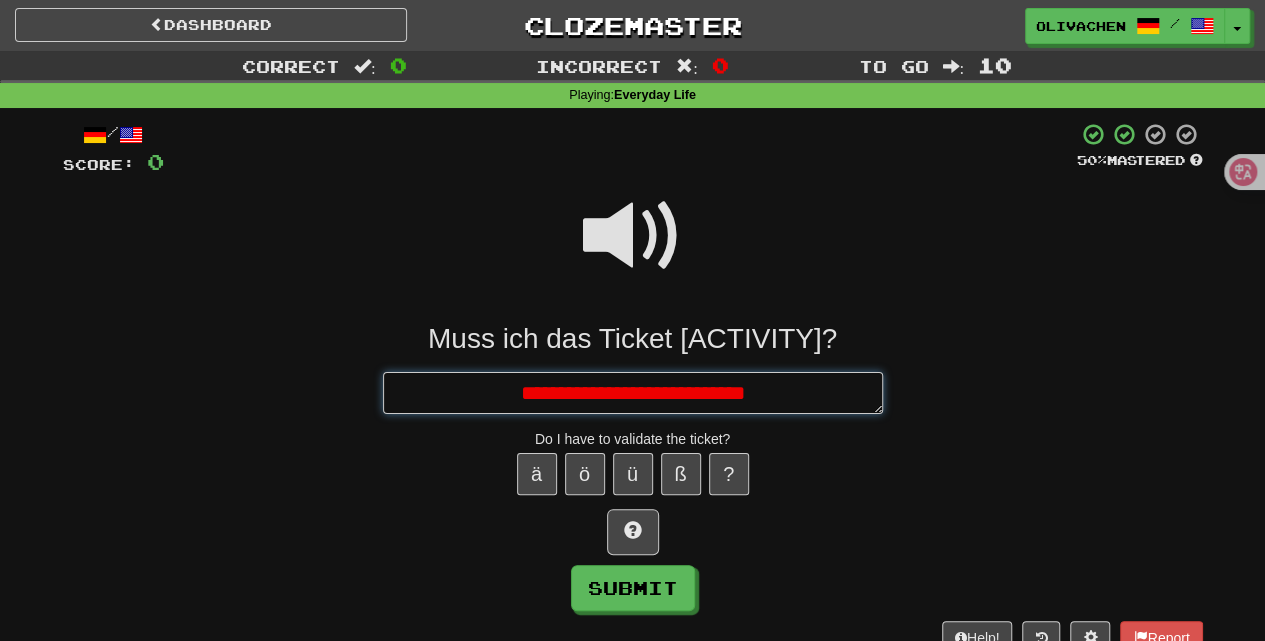 type on "*" 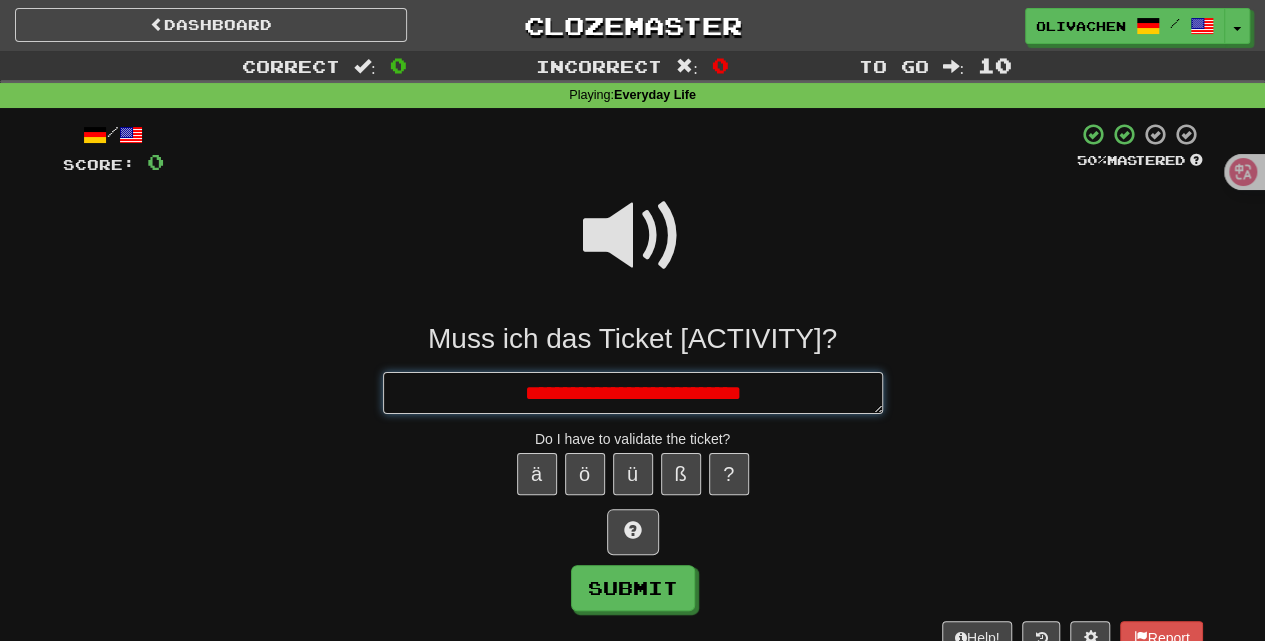 type on "*" 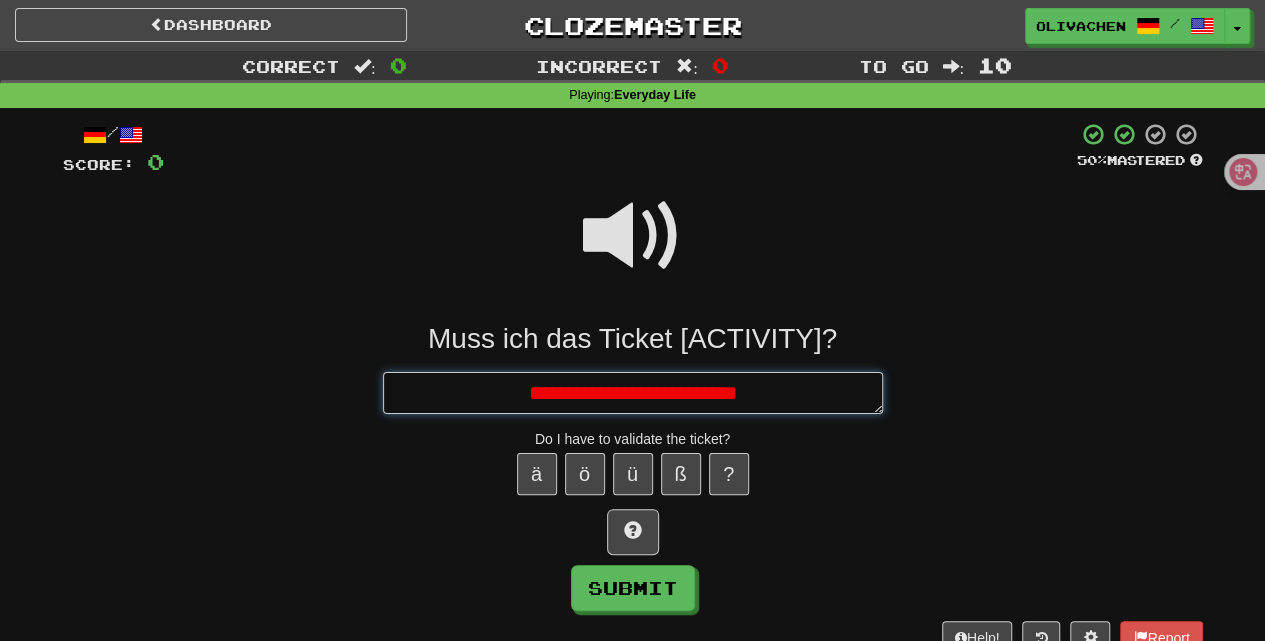 type on "*" 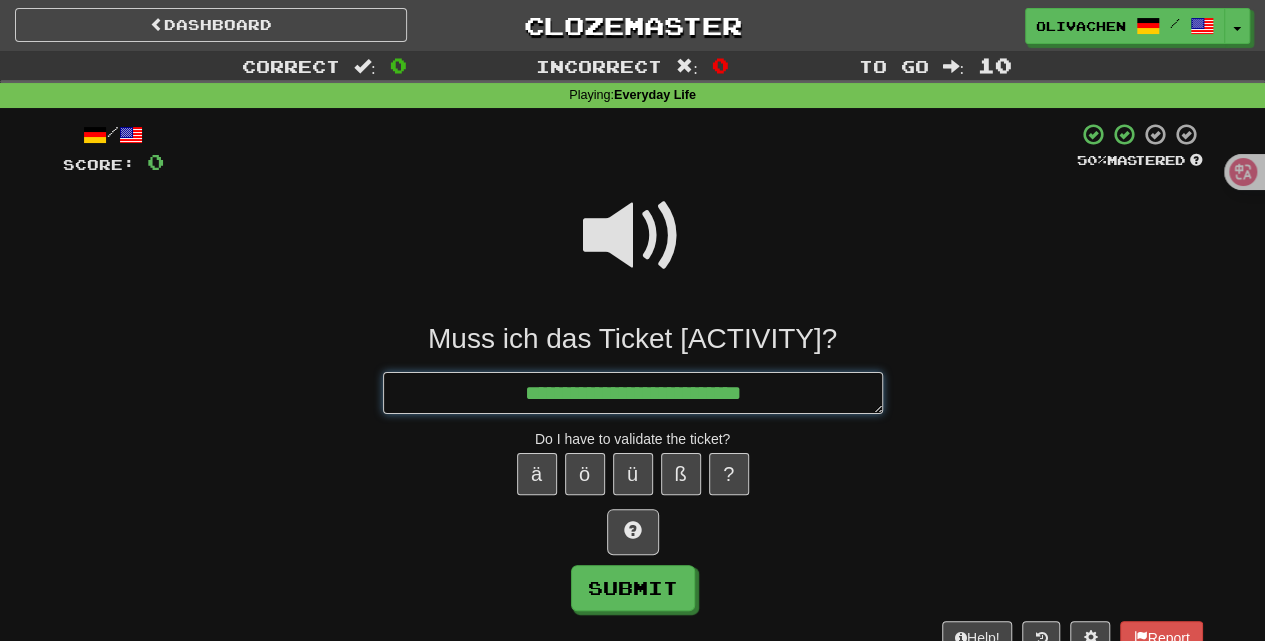 type on "*" 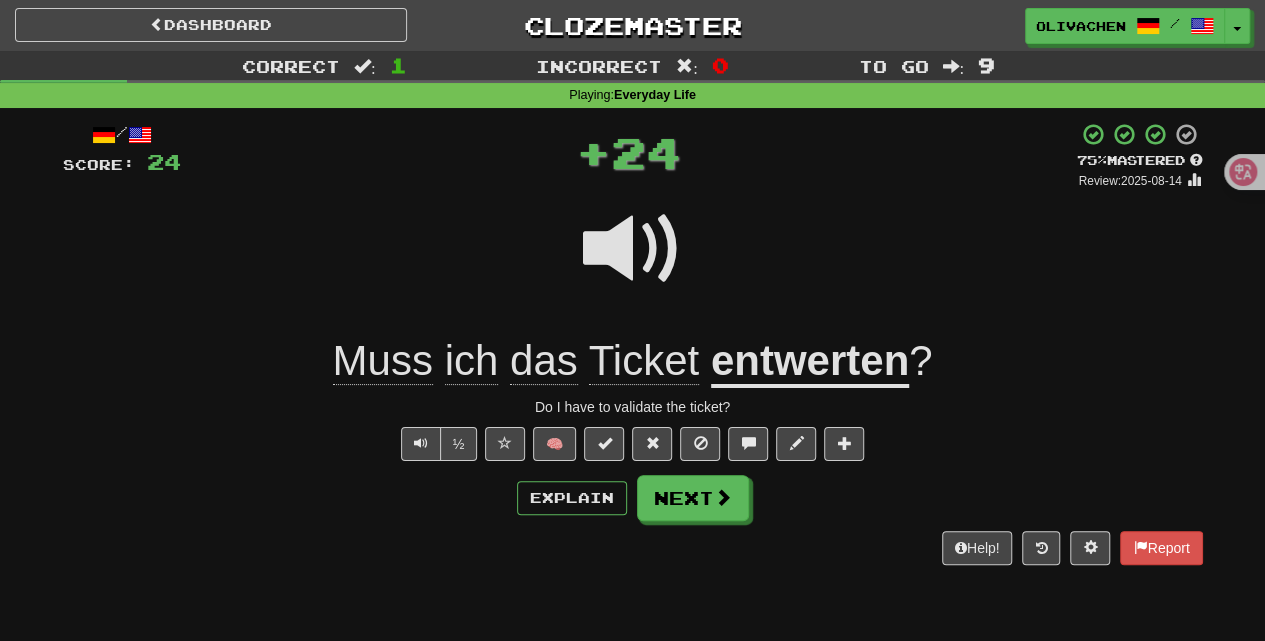 click on "/ Score: 24 + 24 75 % Mastered Review: 2025-08-14 Muss ich das Ticket entwerten? Do I have to validate the ticket? ½ 🧠 Explain Next Help! Report" at bounding box center [633, 343] 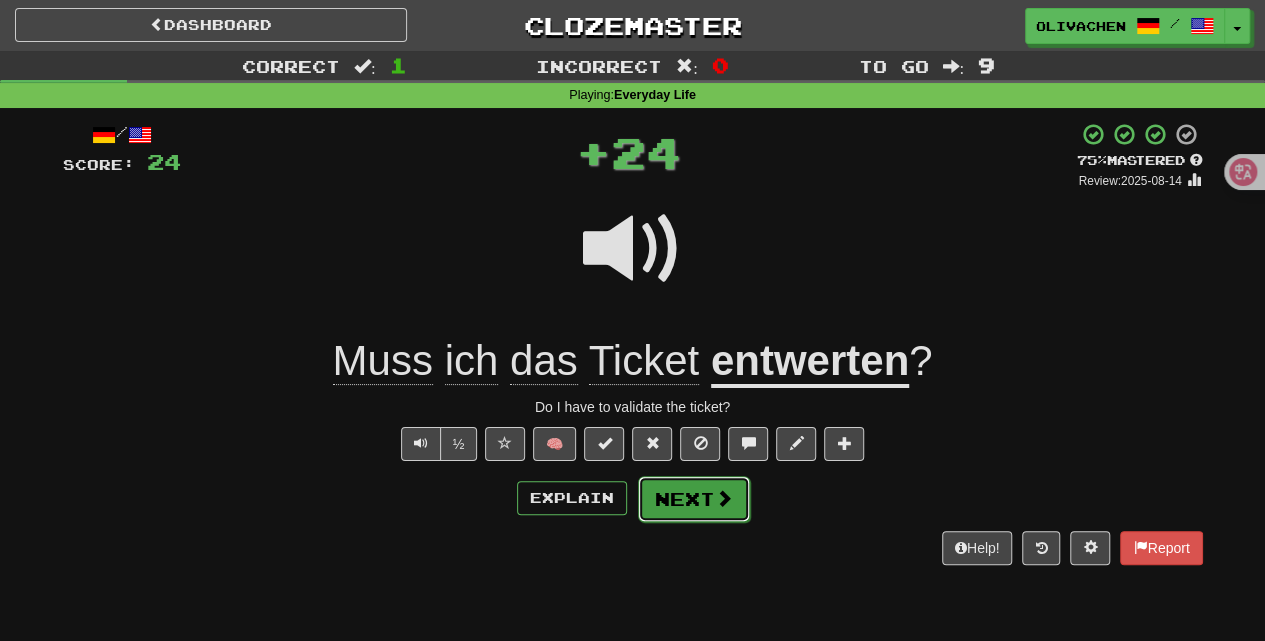 click at bounding box center [724, 498] 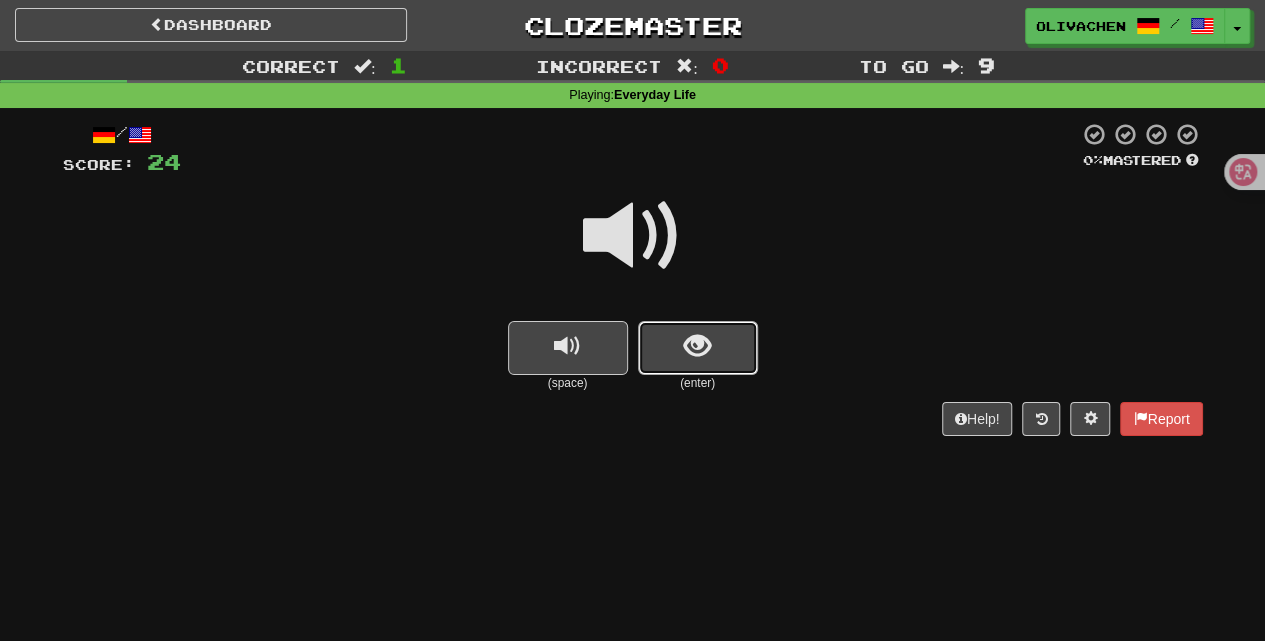 click at bounding box center (697, 346) 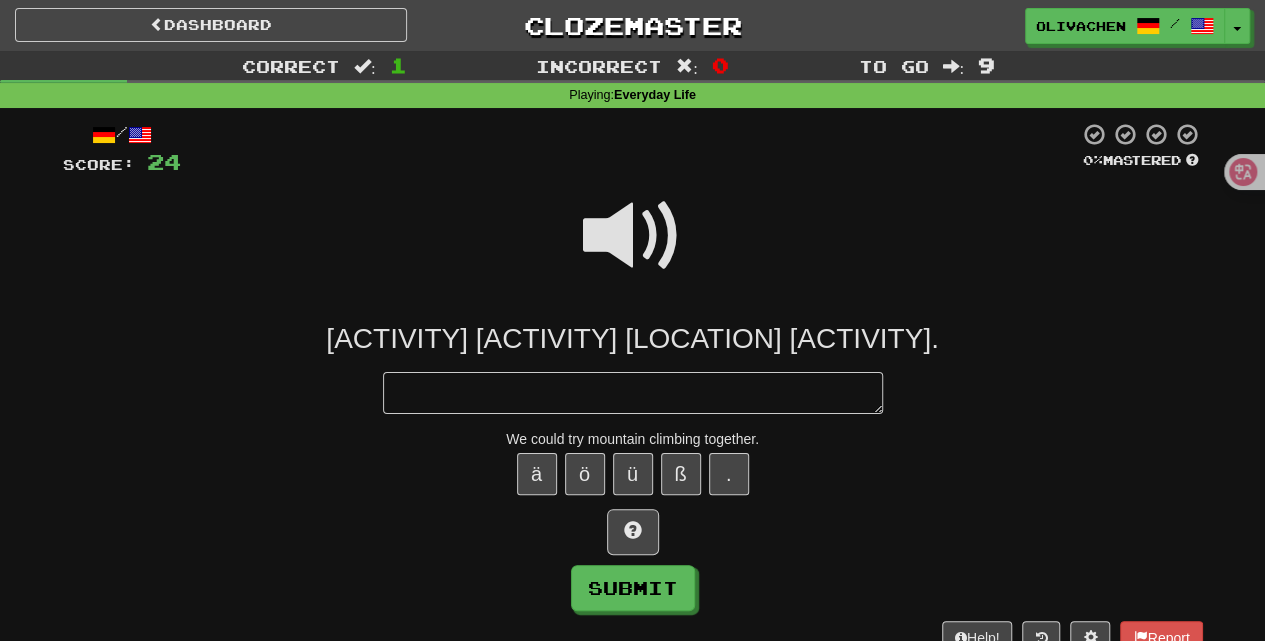 type on "*" 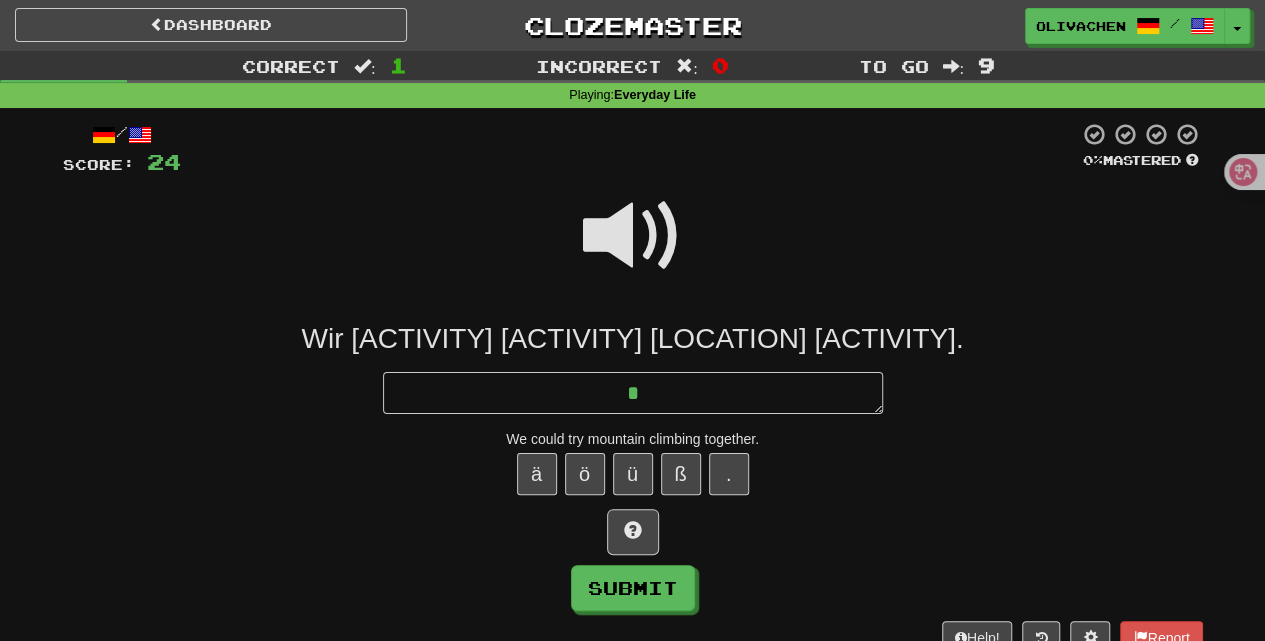 type on "*" 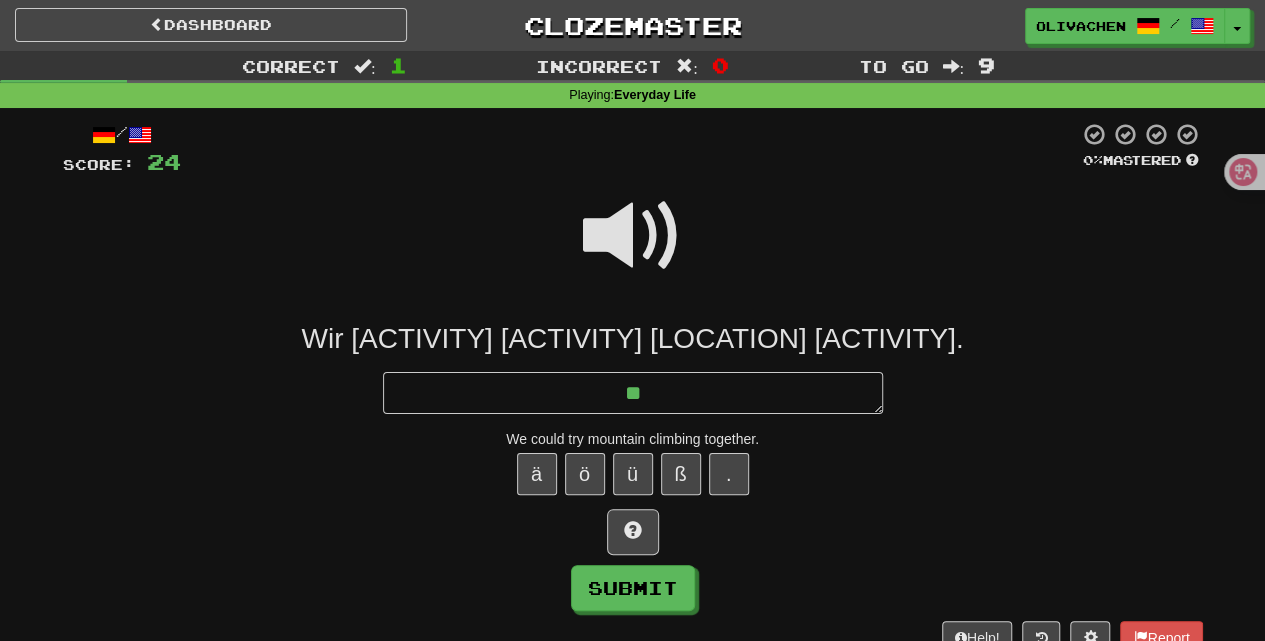 type on "*" 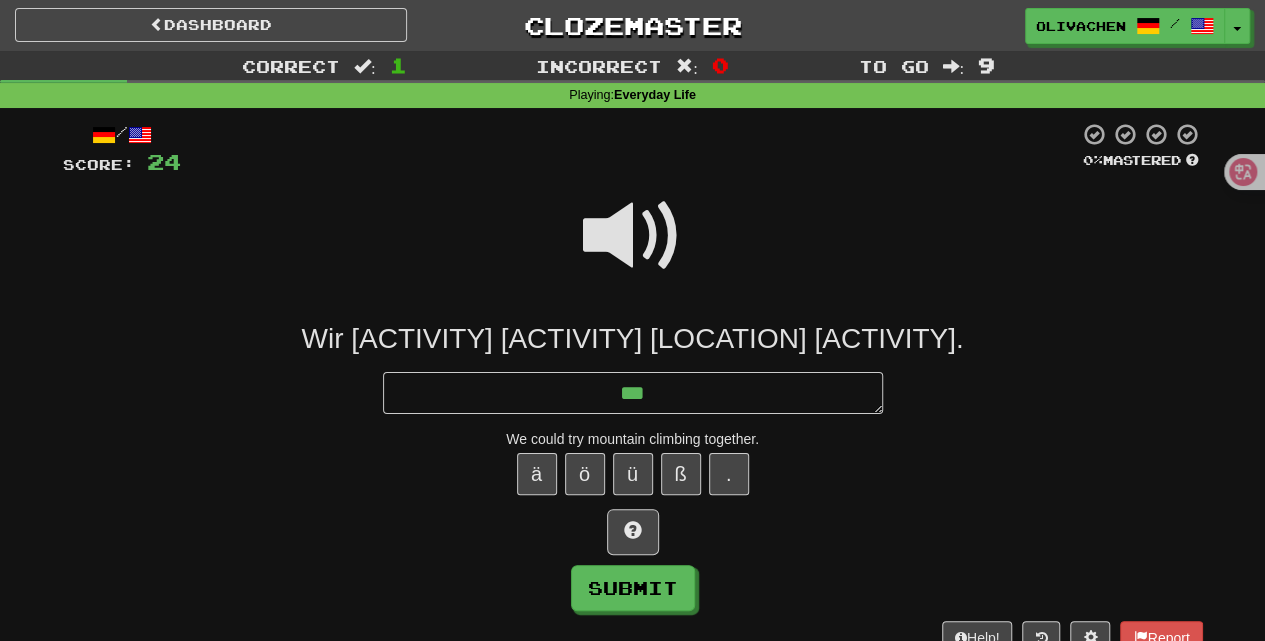 type on "*" 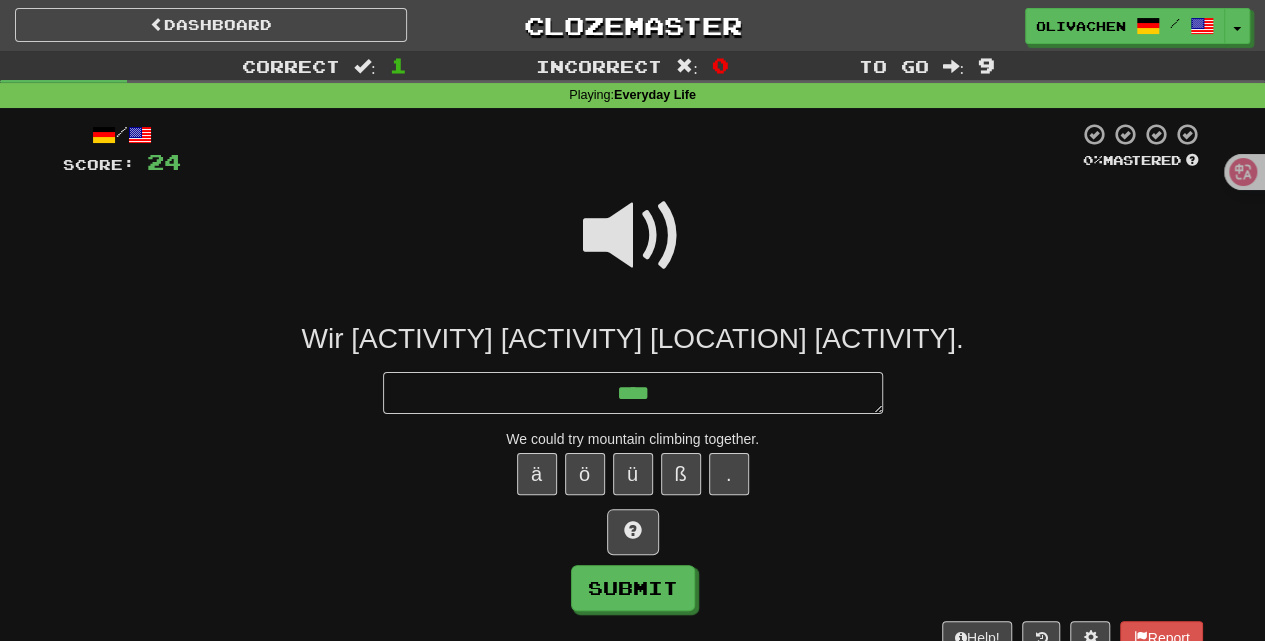 type on "*" 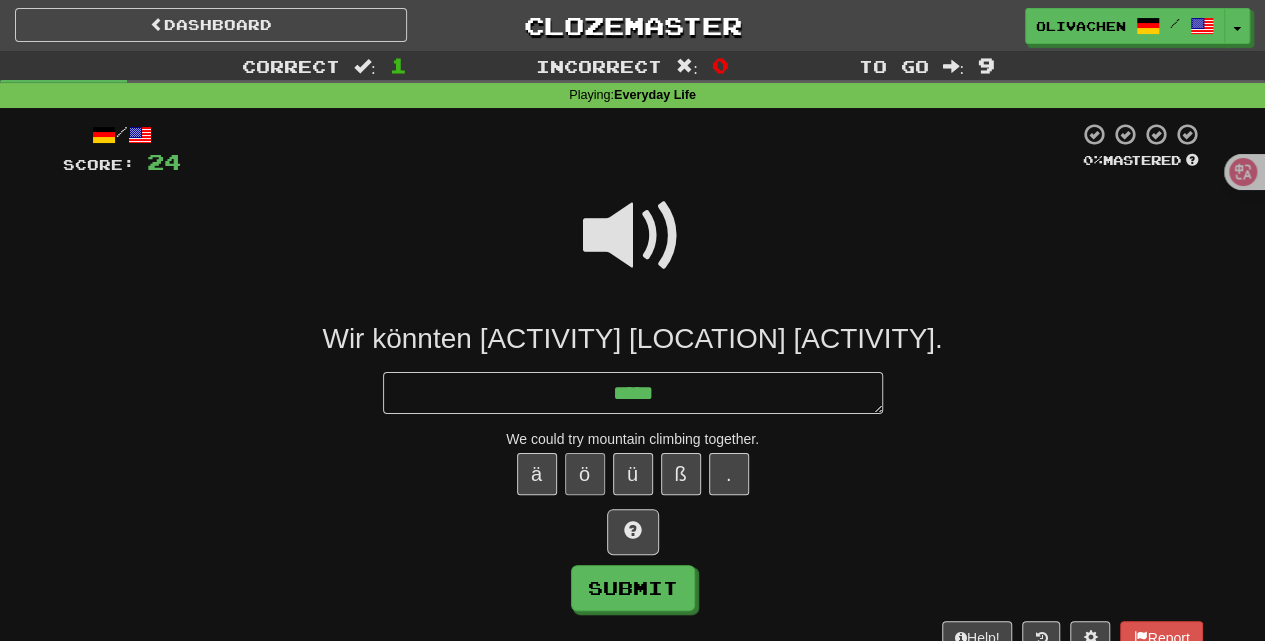 type on "*****" 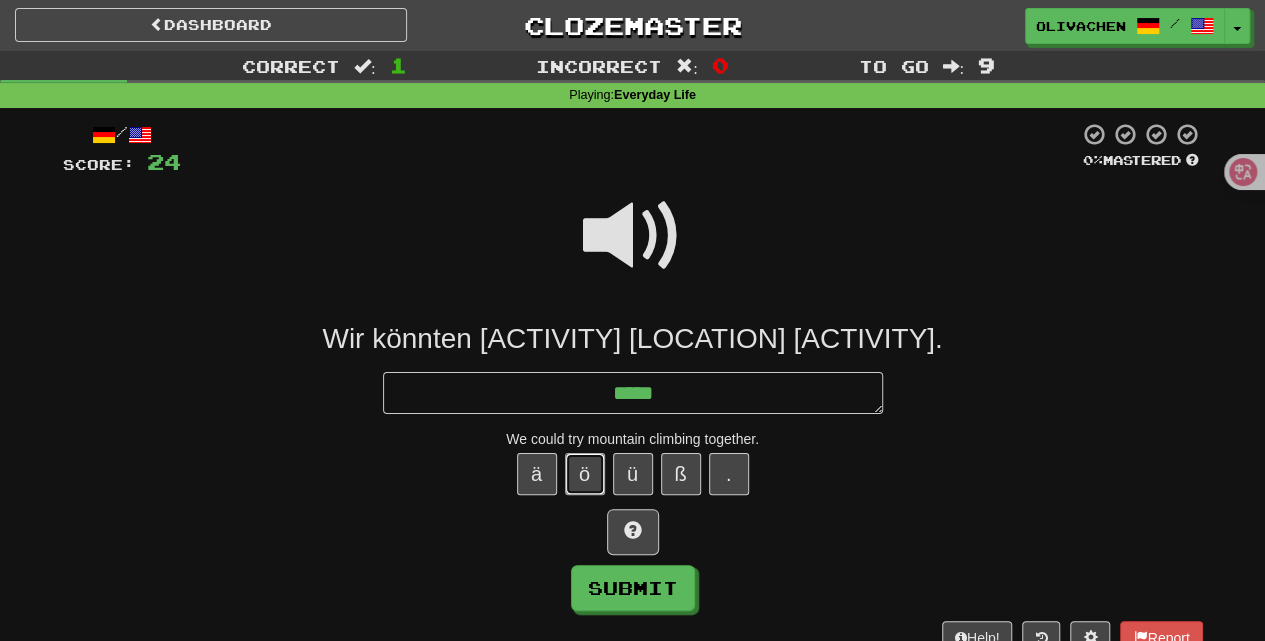 click on "ö" at bounding box center (585, 474) 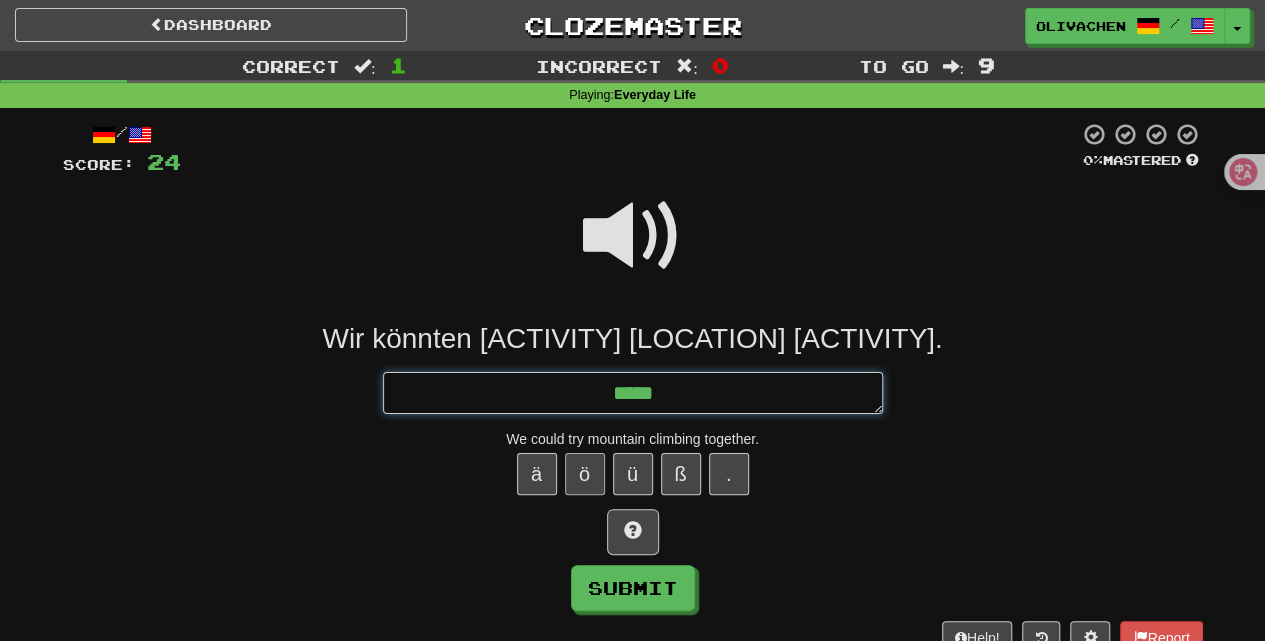 type on "*" 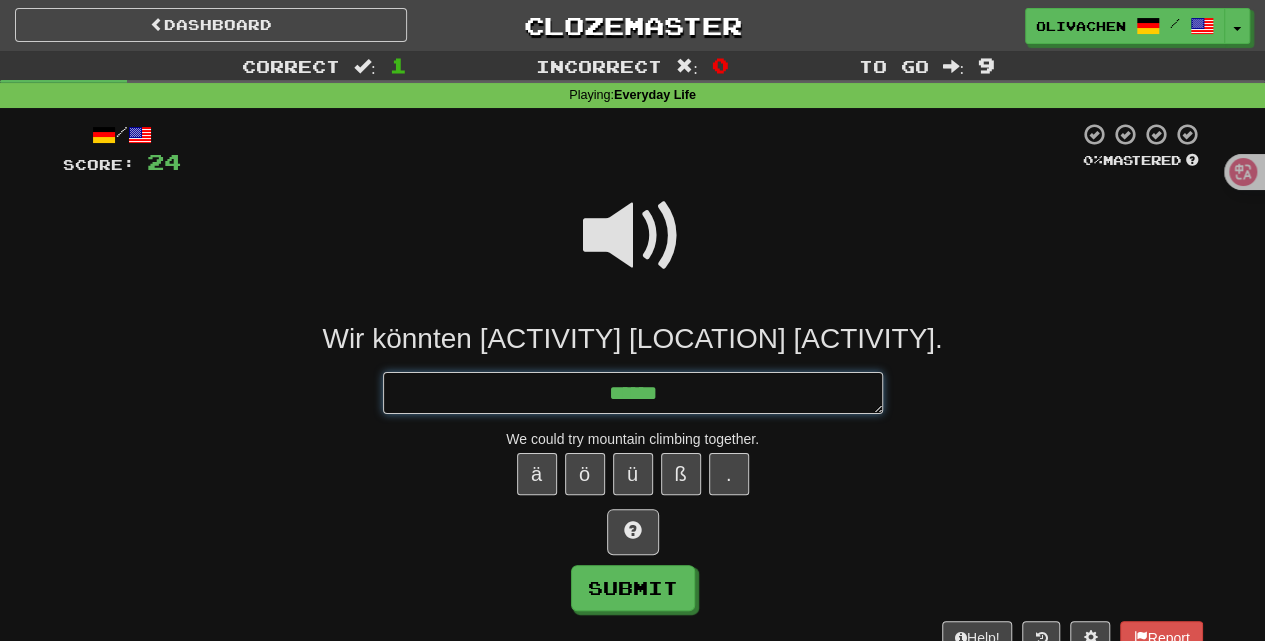type on "*" 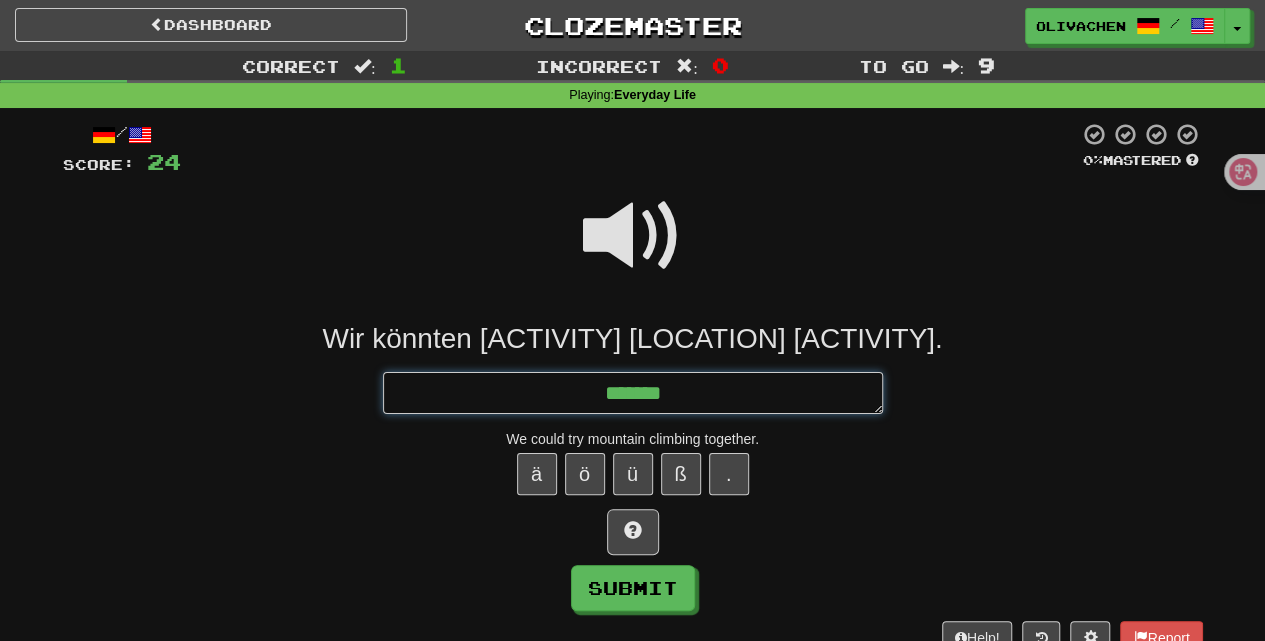 type on "*" 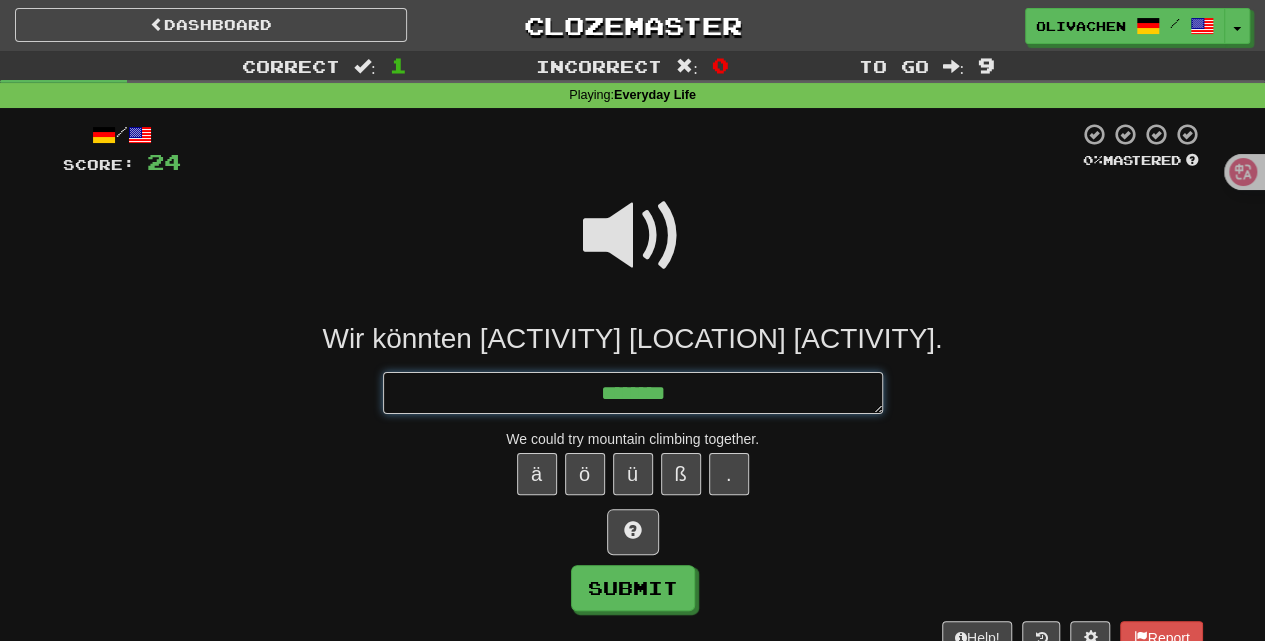 type on "*********" 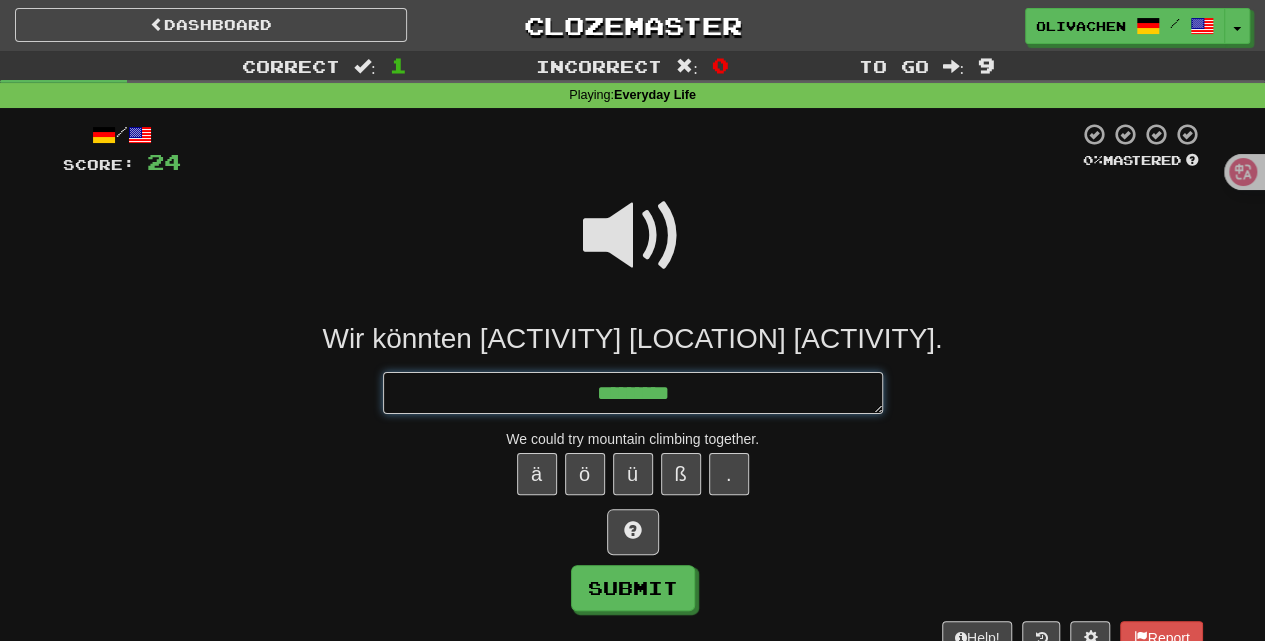 type on "*" 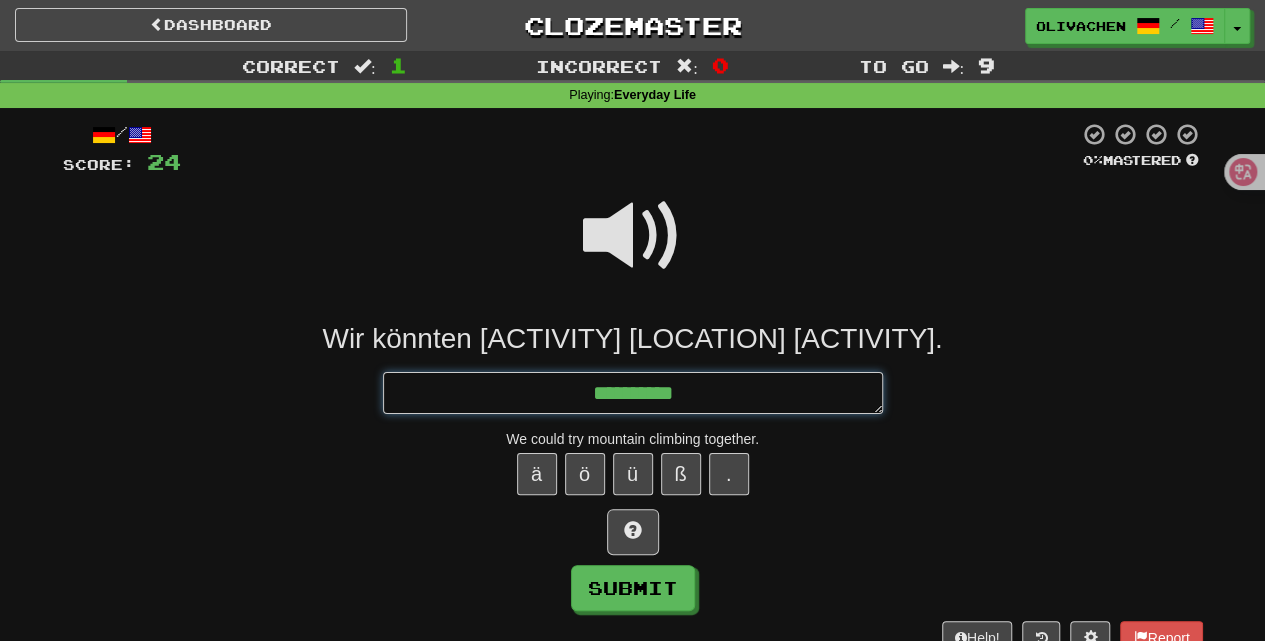 type on "*" 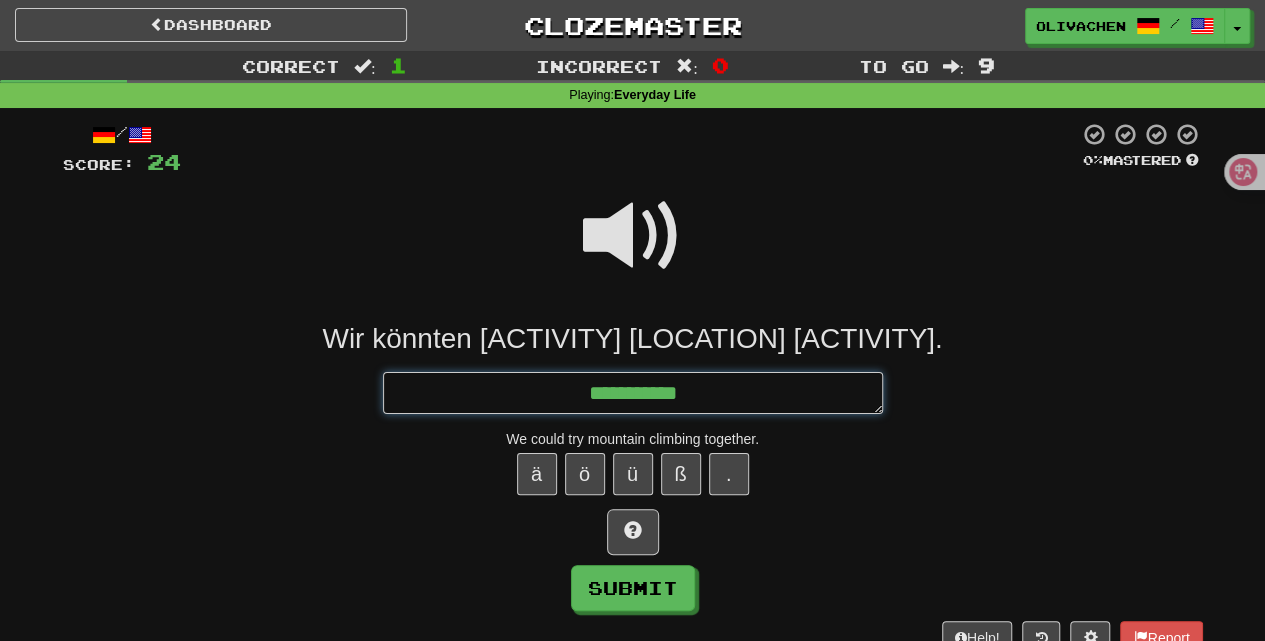 type on "*" 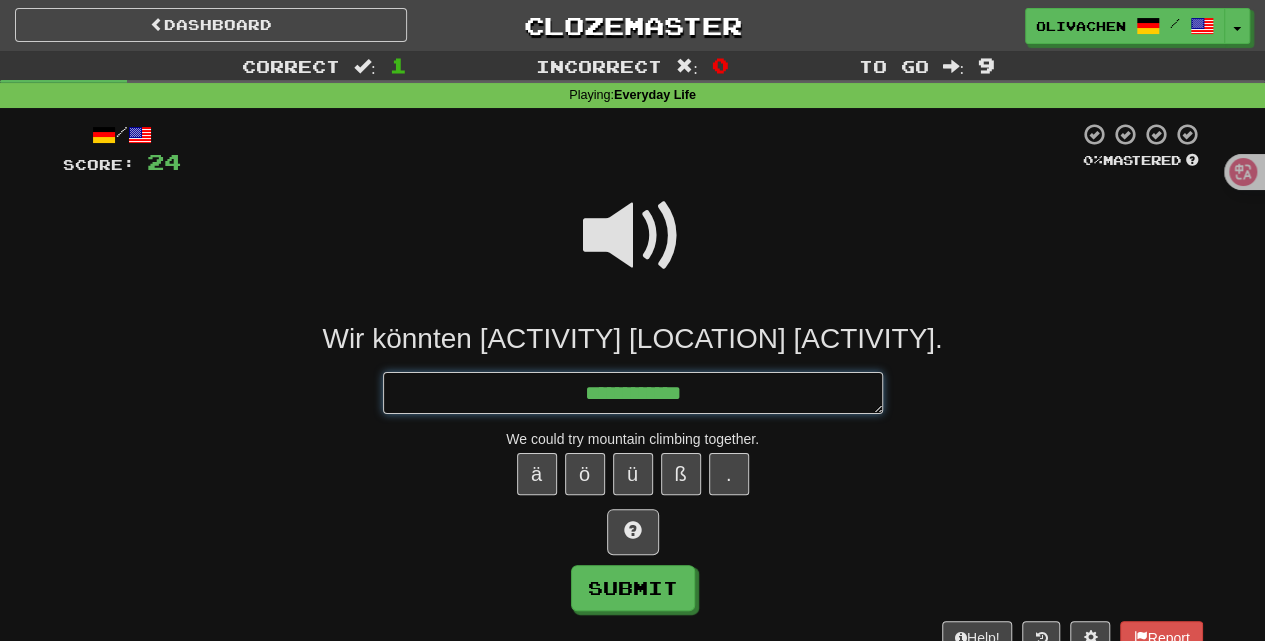 type on "*" 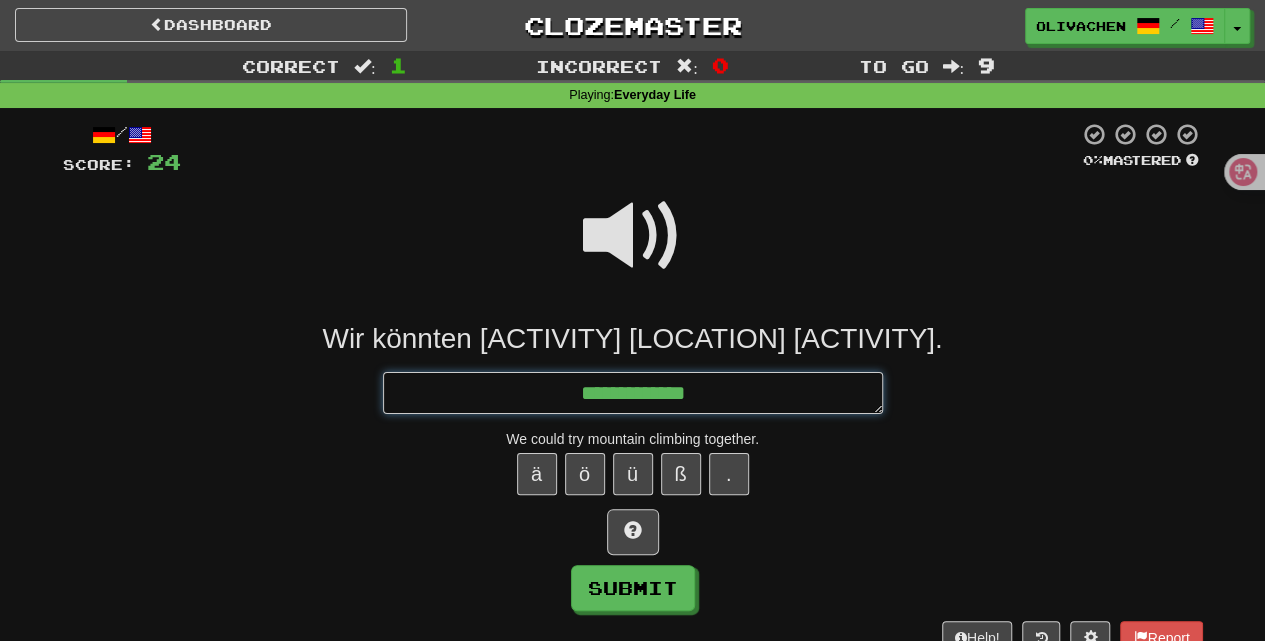 type on "*" 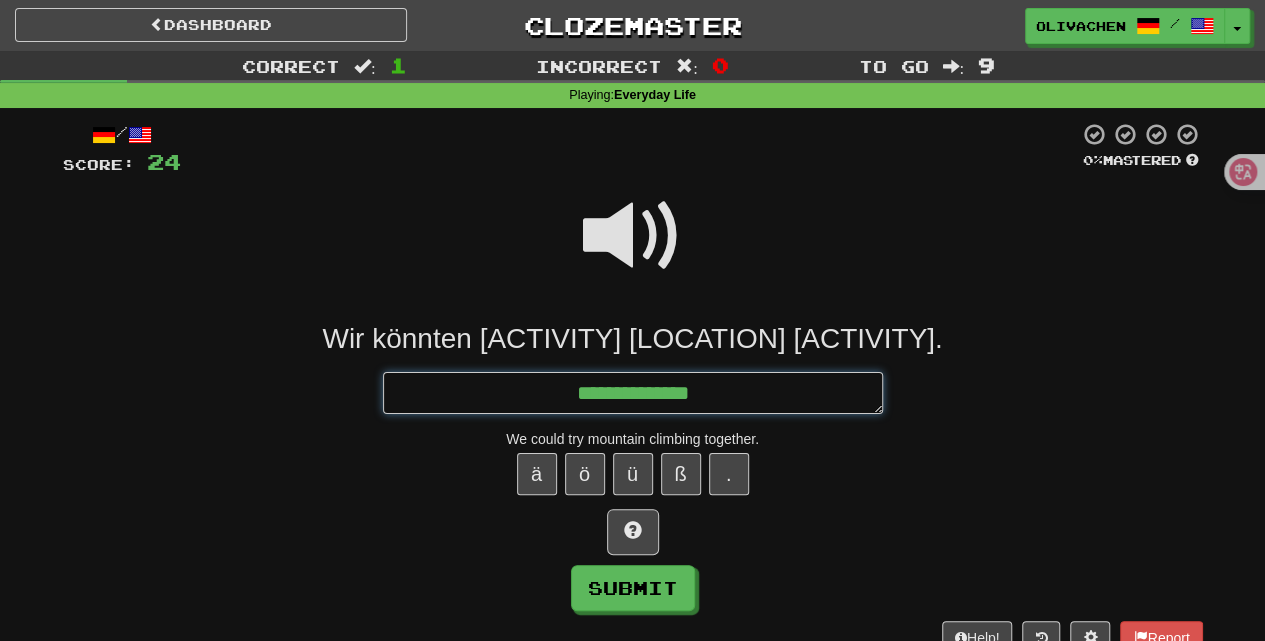 type on "*" 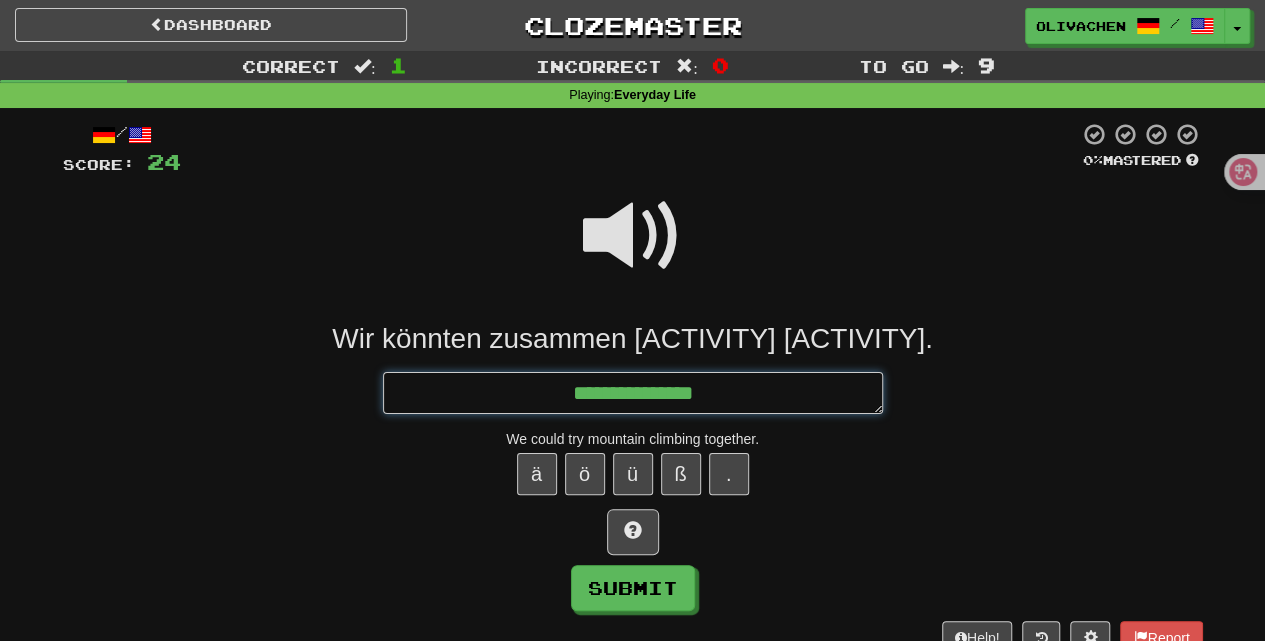 type on "*" 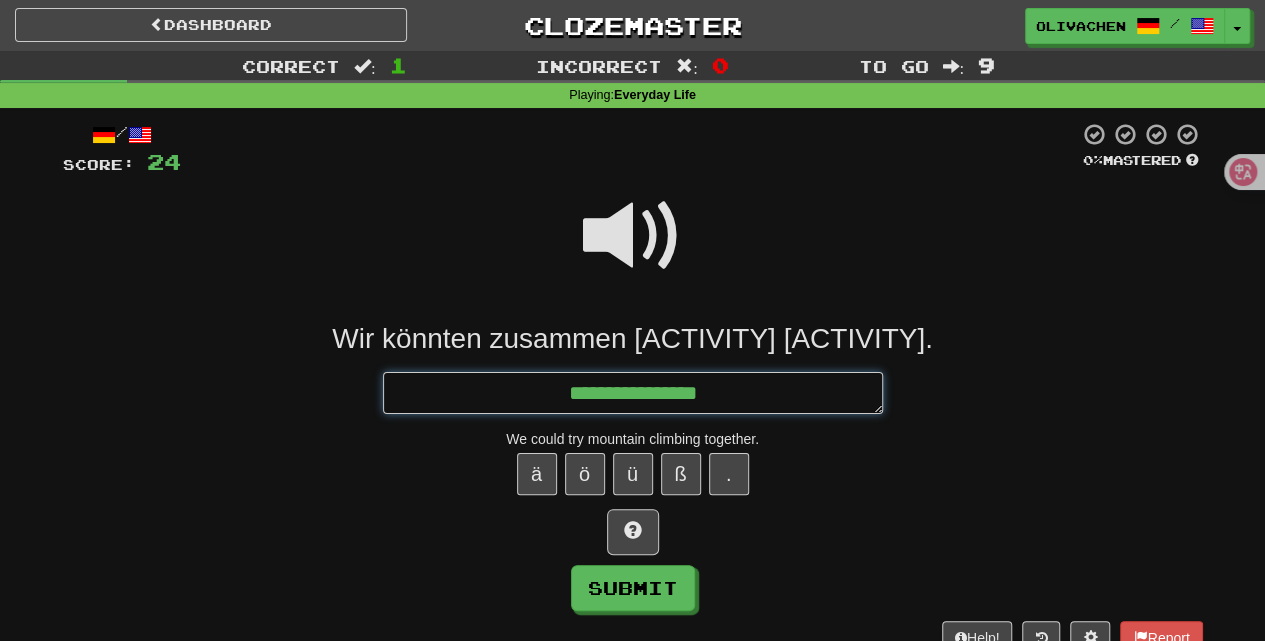 type on "*" 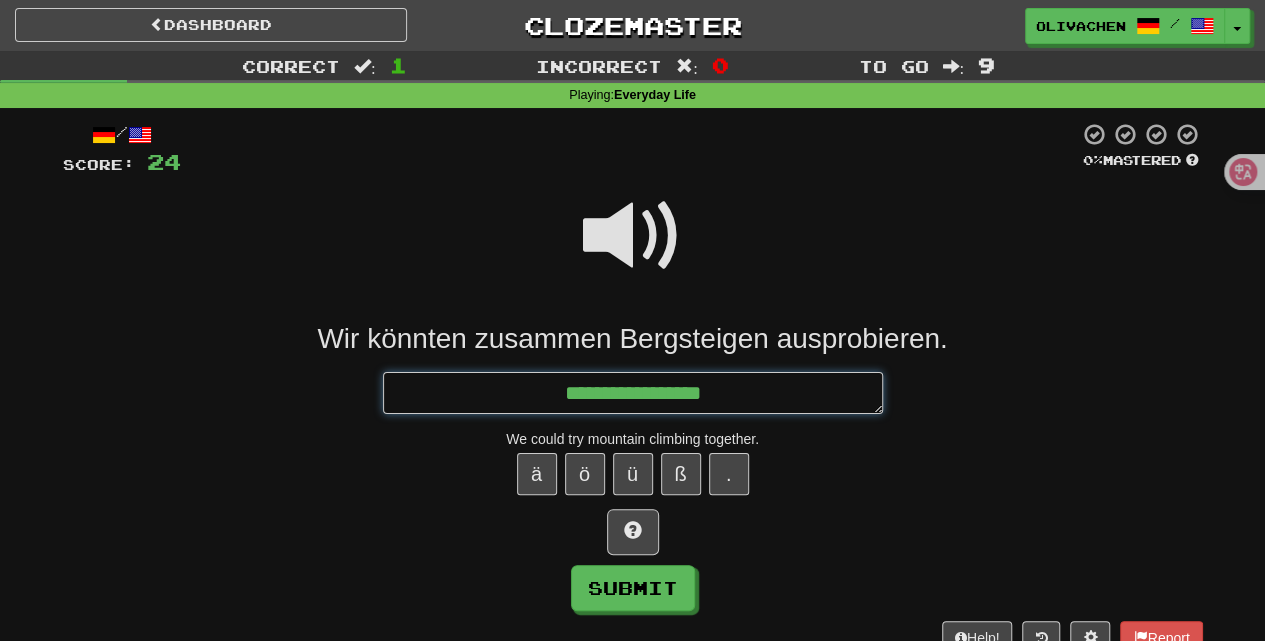 type on "*" 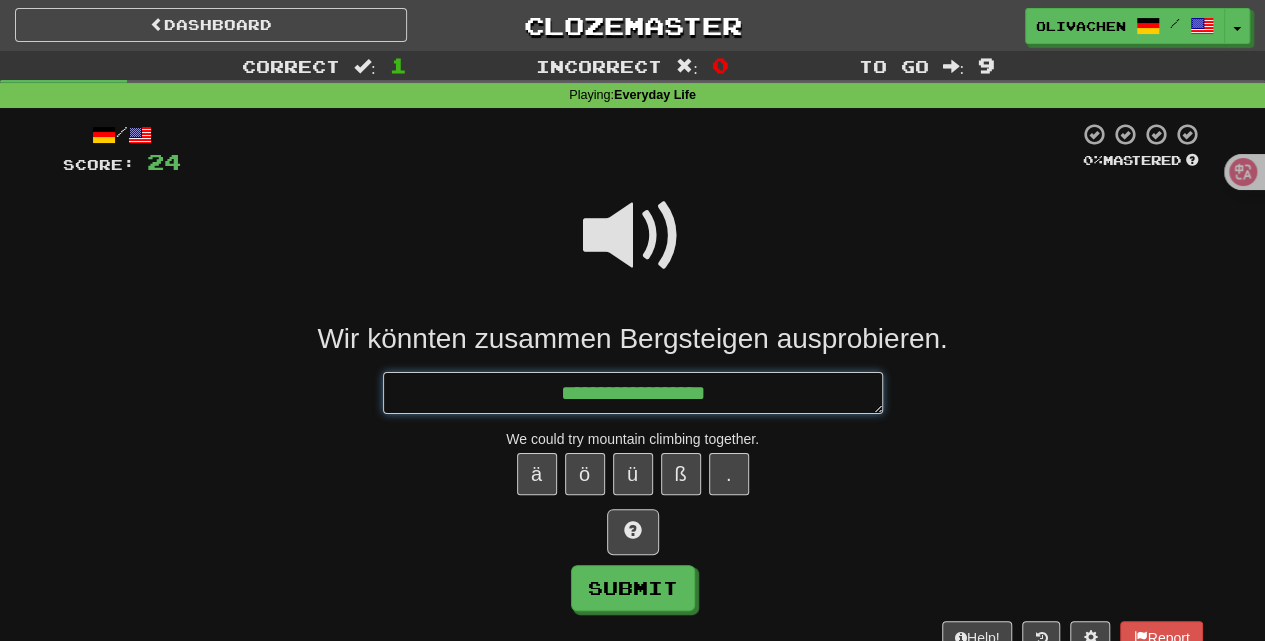 type on "*" 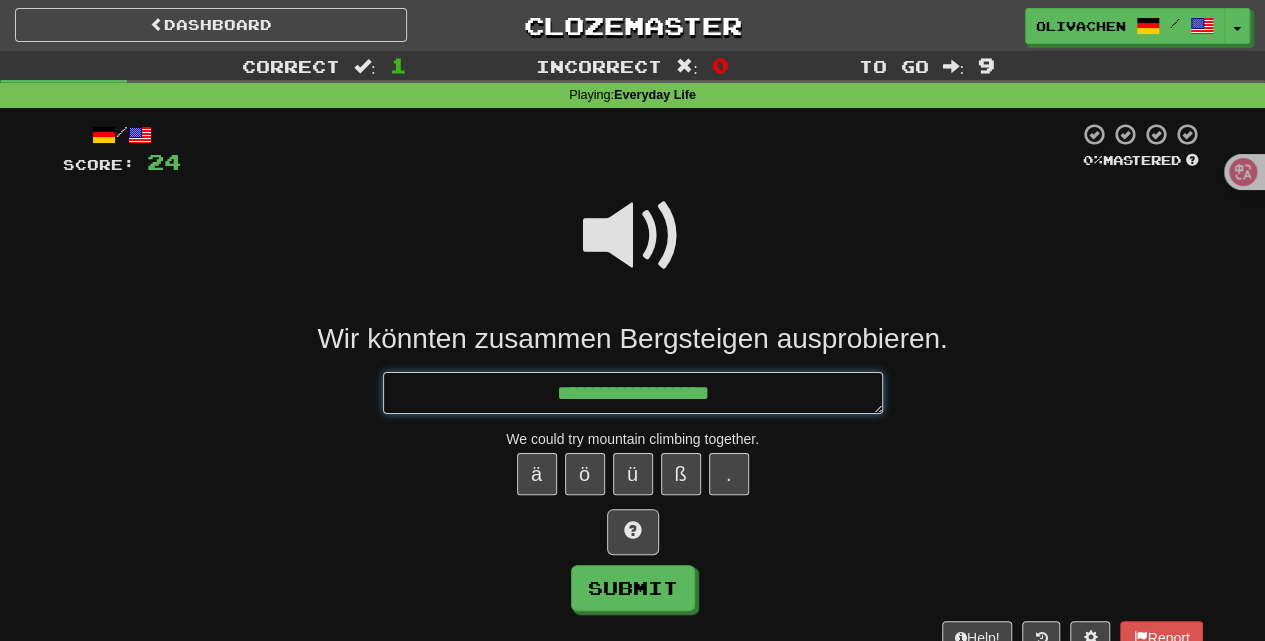 type on "*" 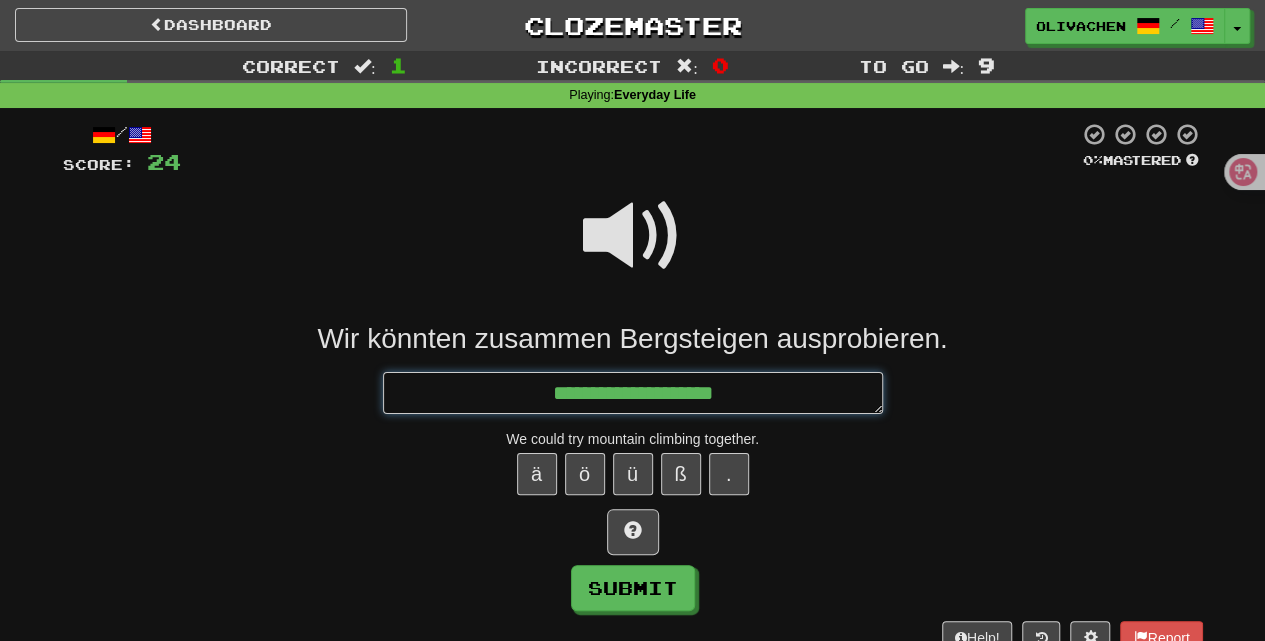 type on "*" 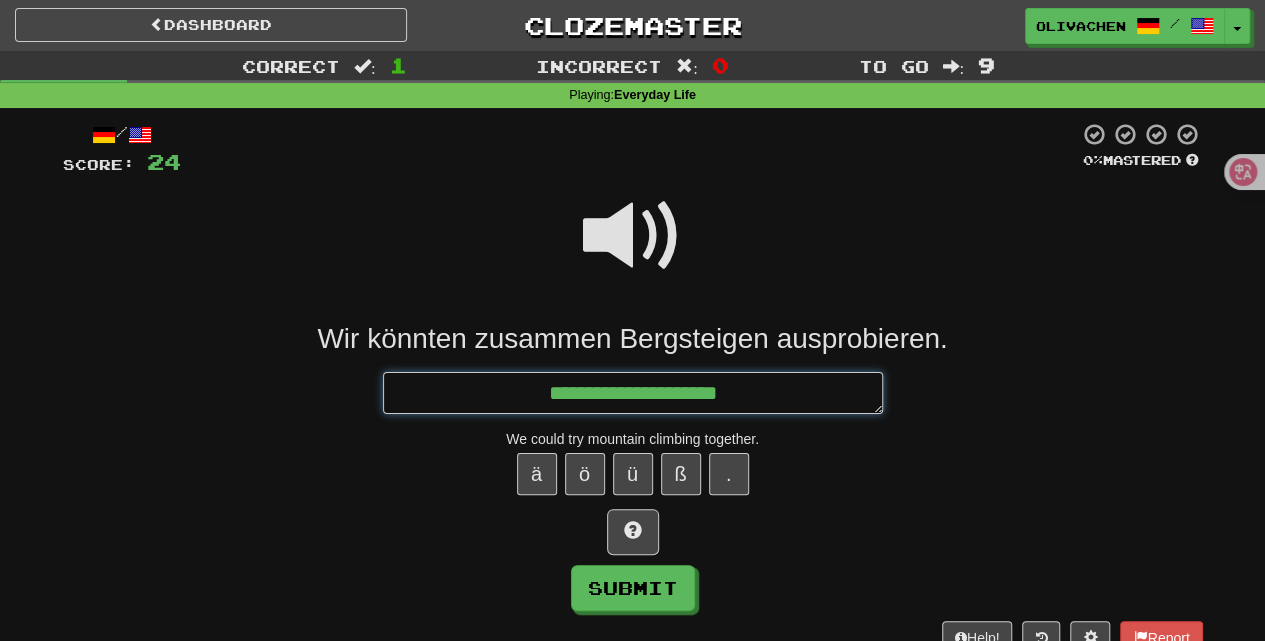 type on "*" 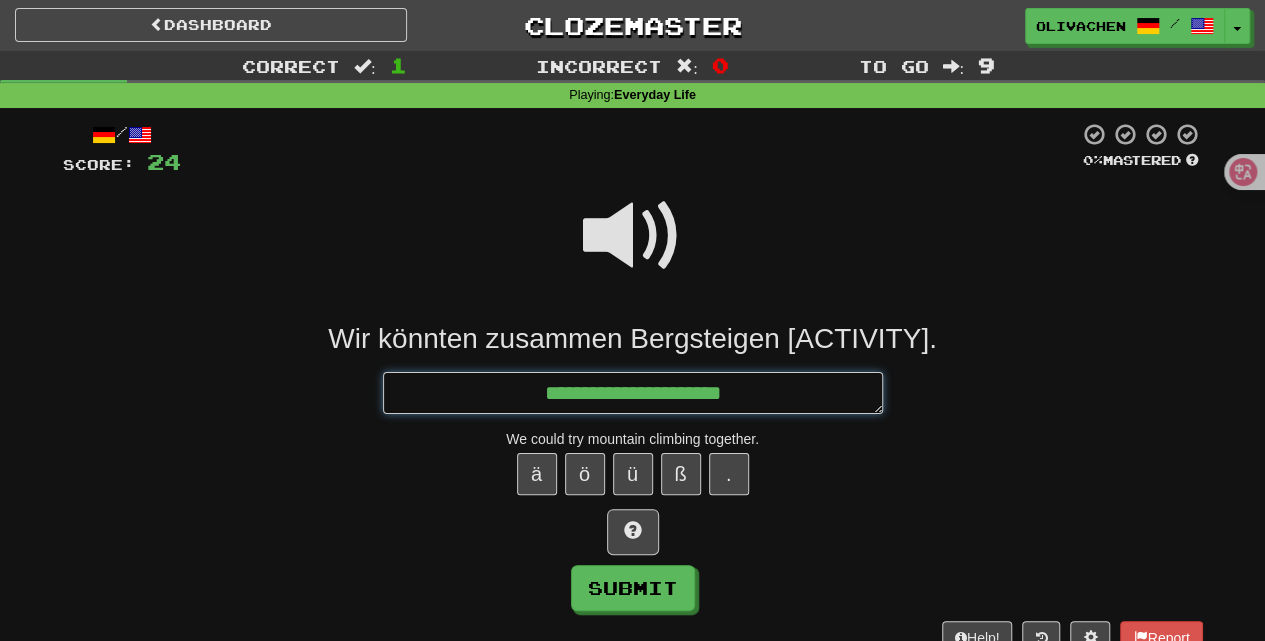 type on "*" 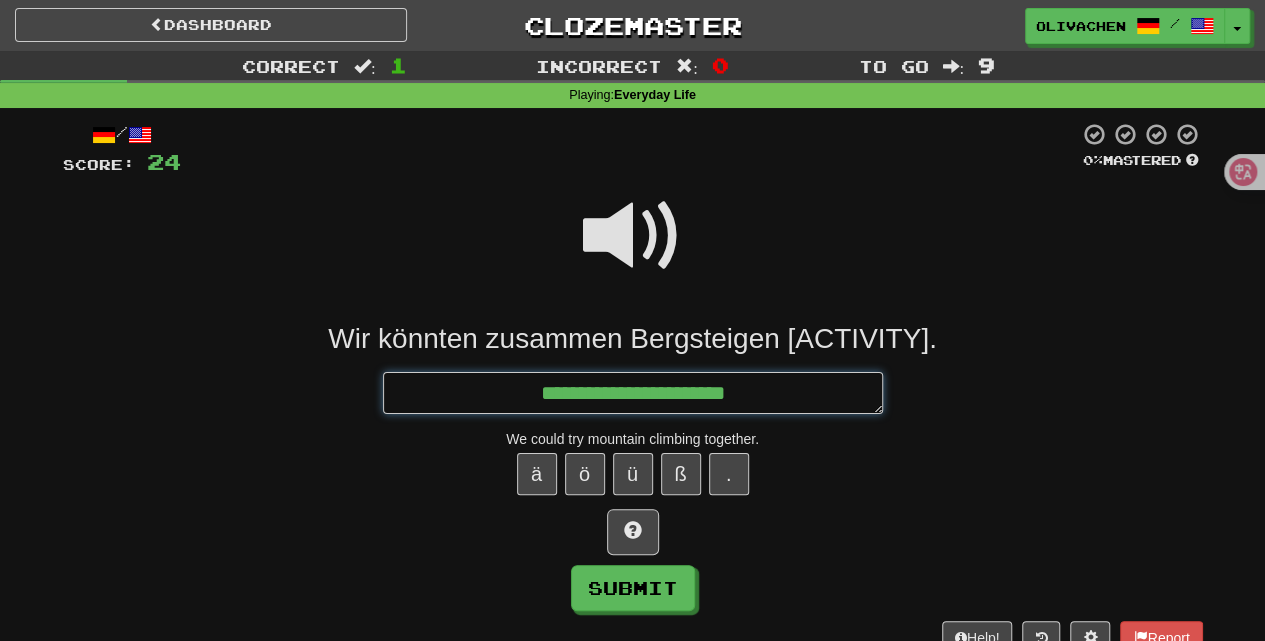 type on "*" 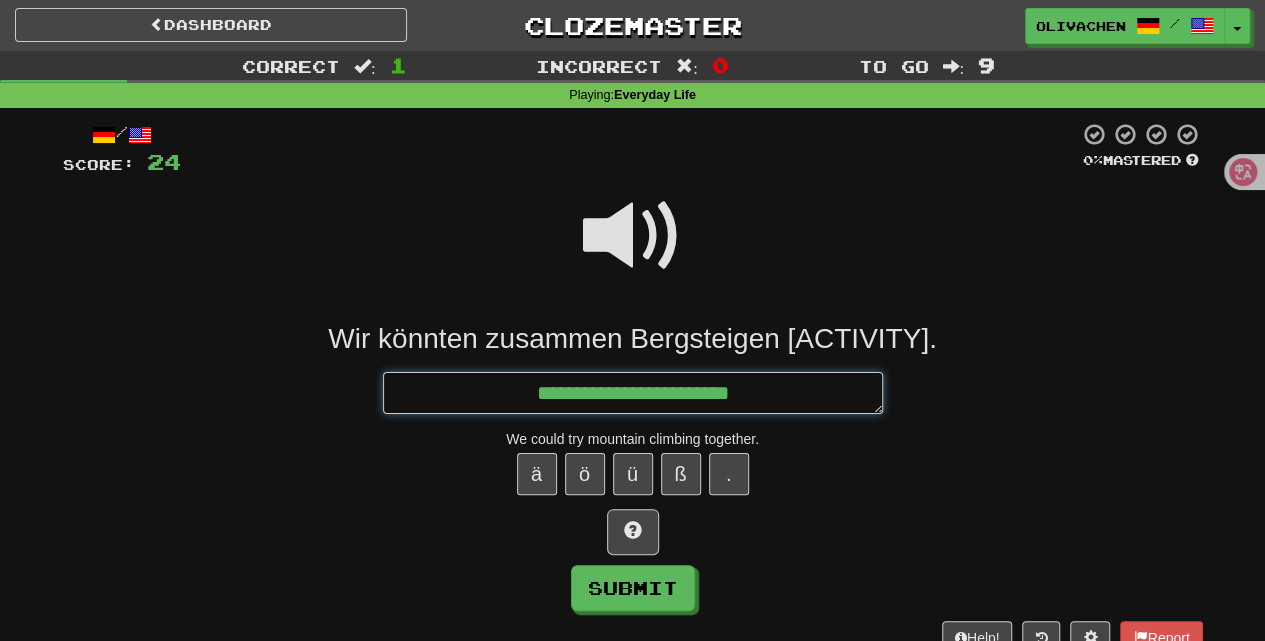 type on "*" 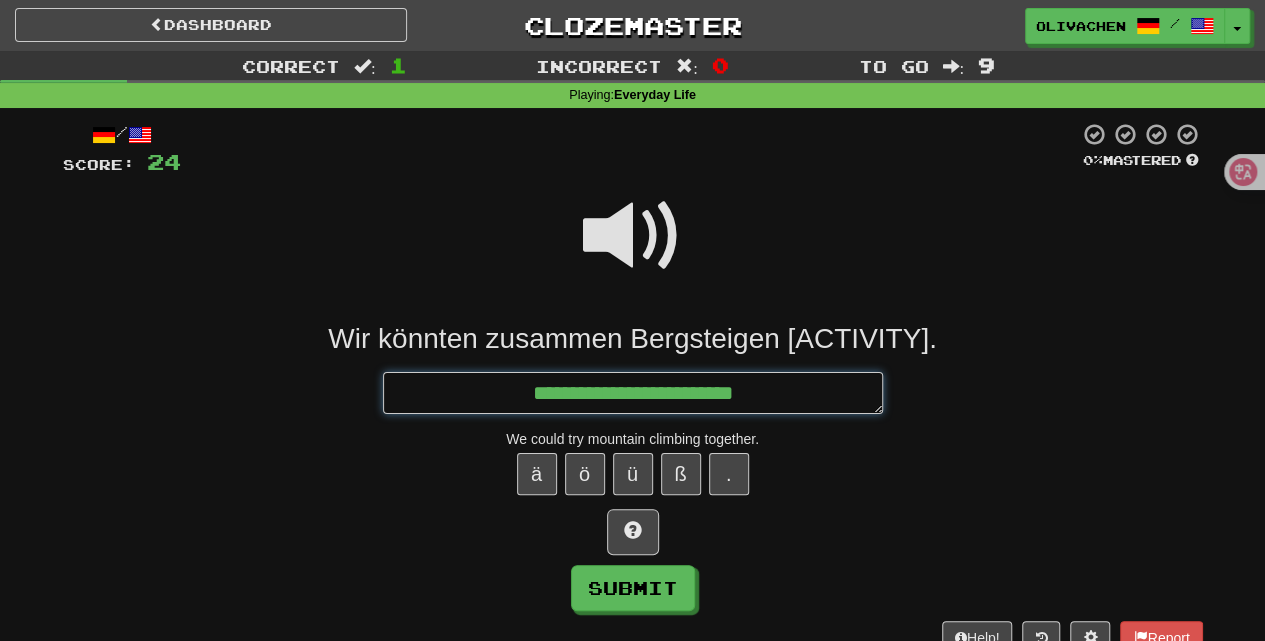 type on "*" 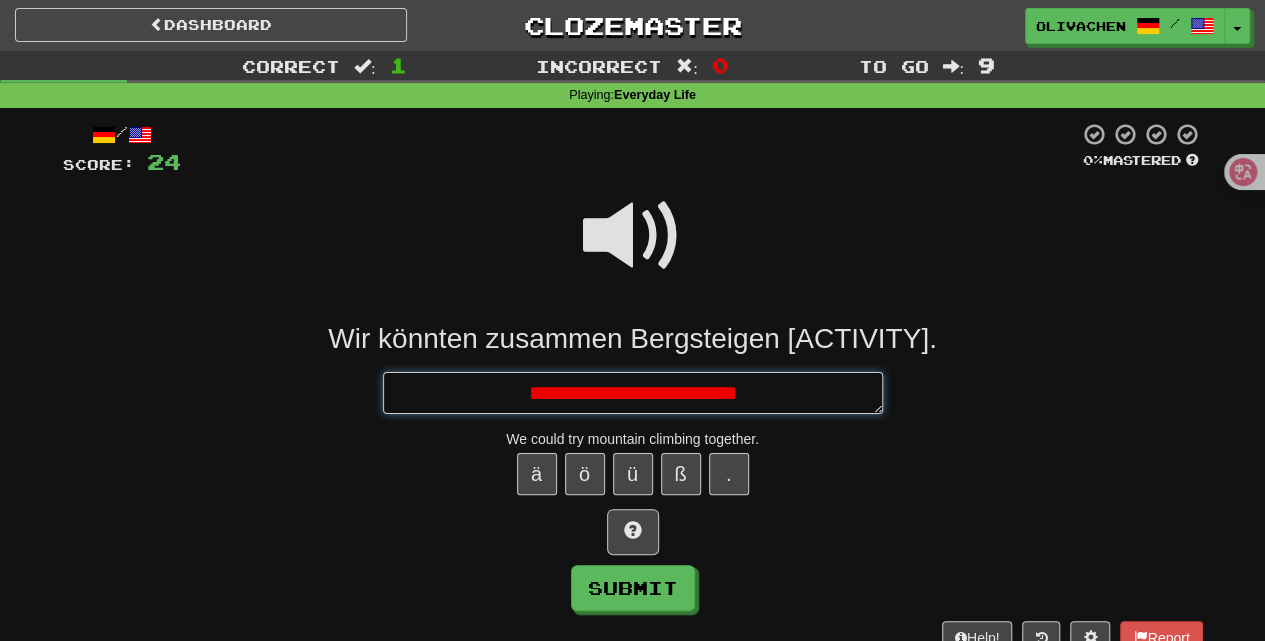 type on "*" 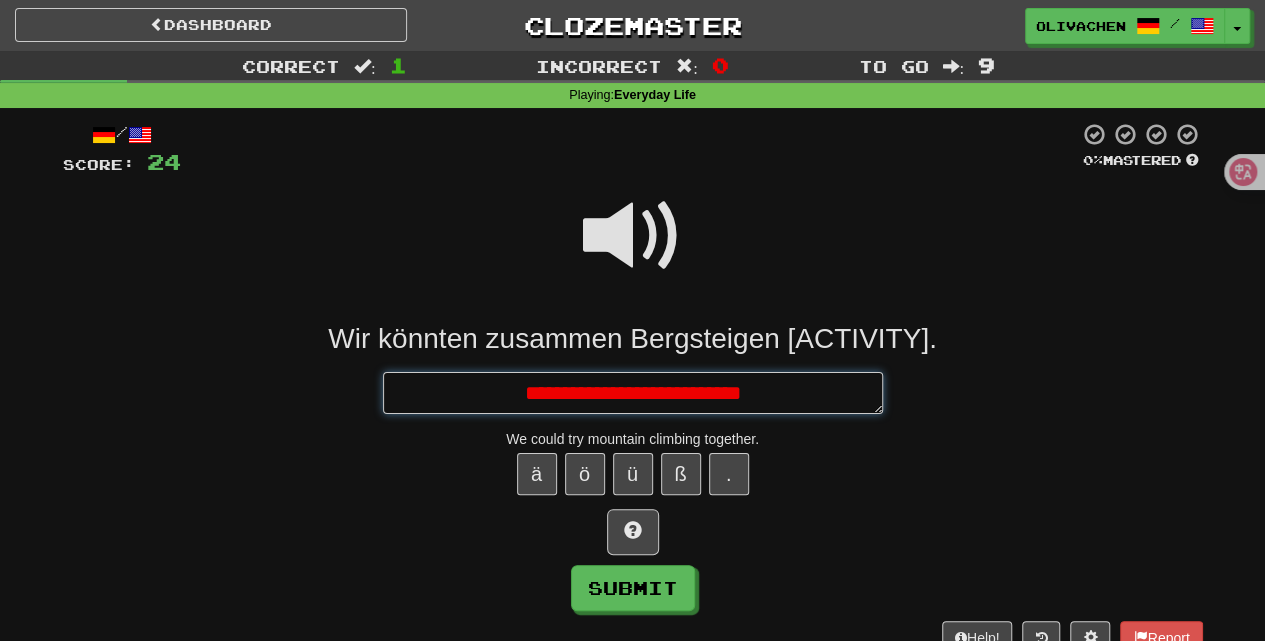 type on "*" 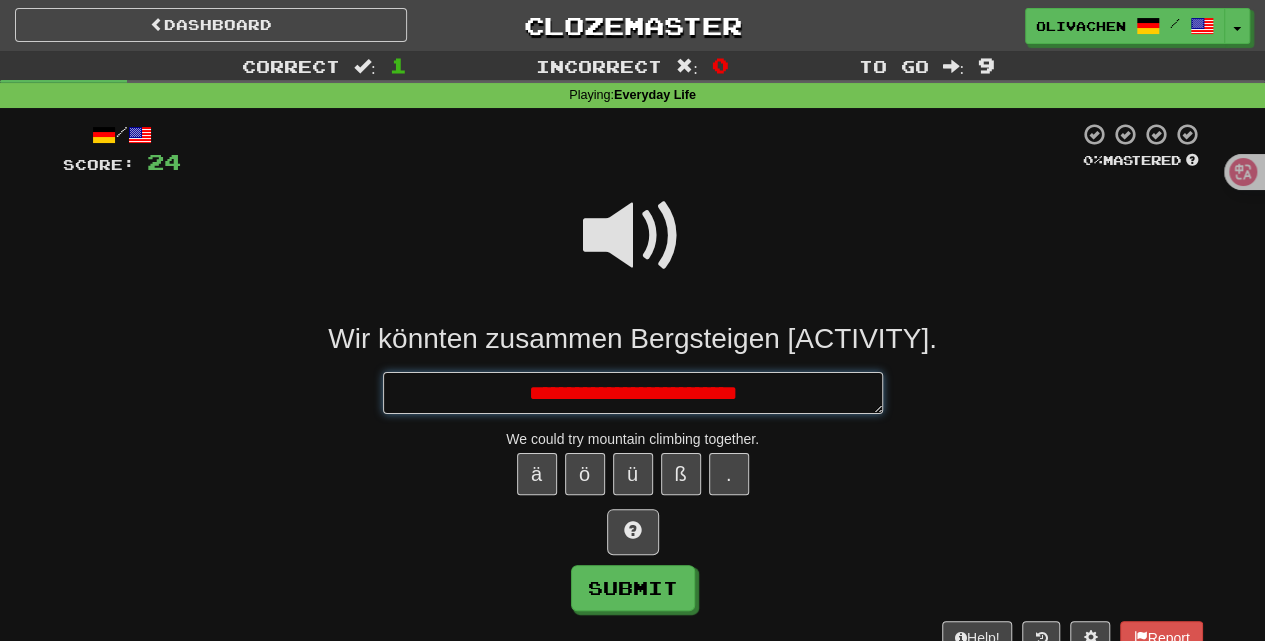 type on "*" 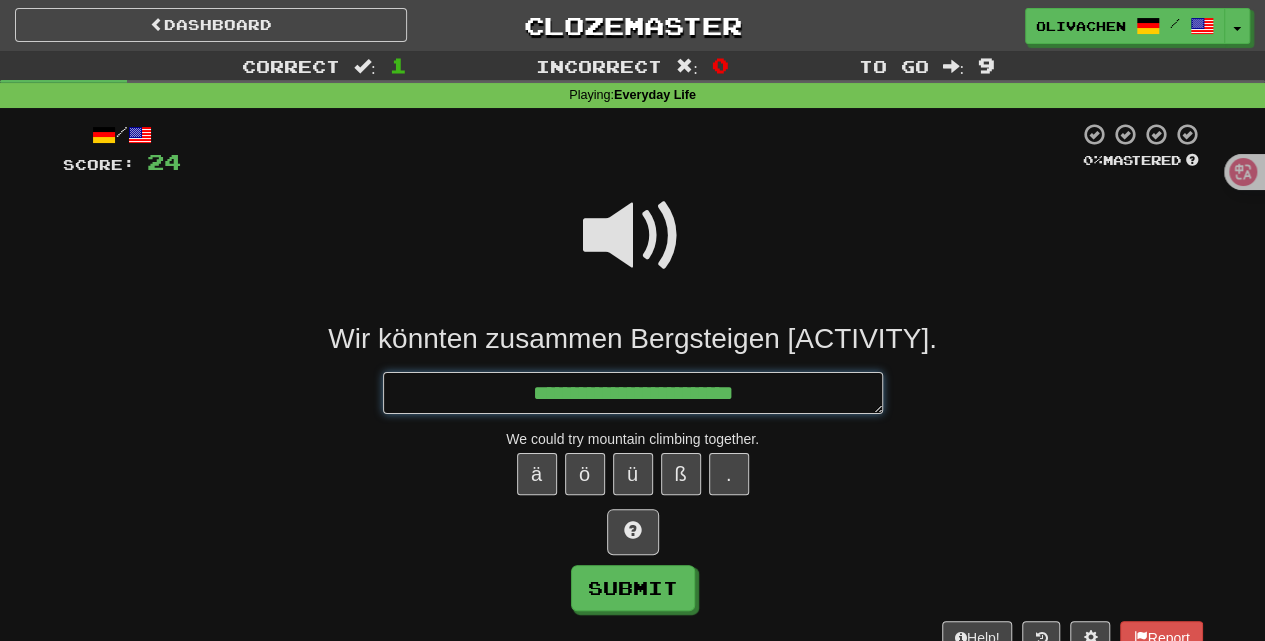 type on "**********" 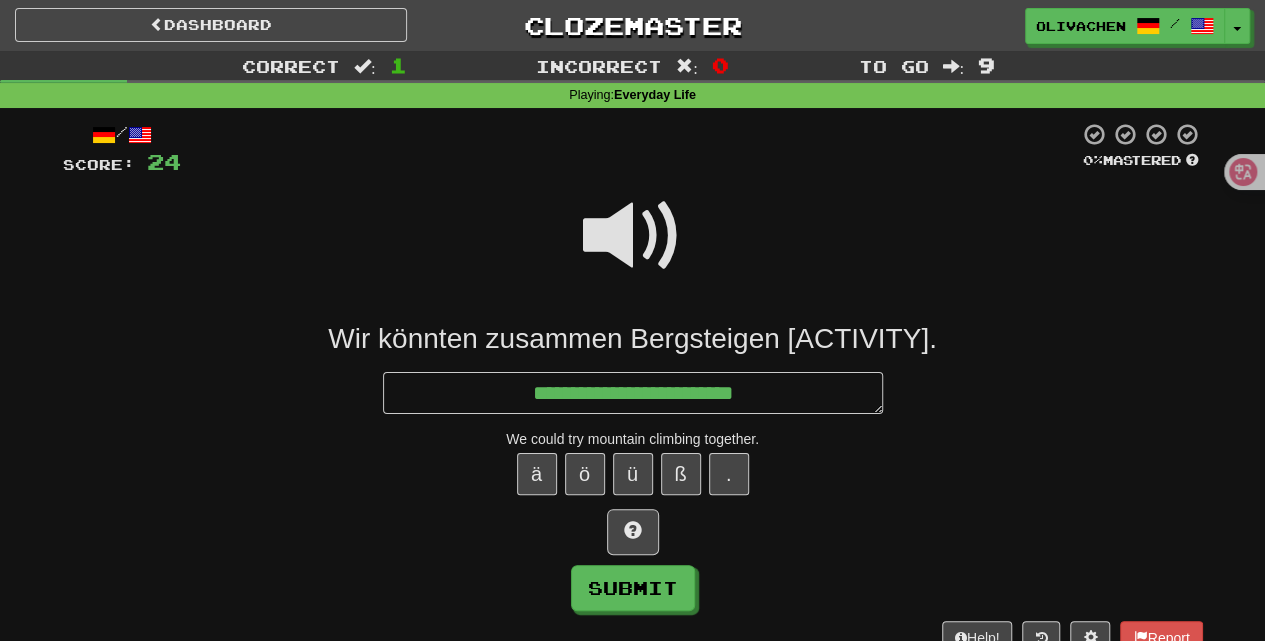 click at bounding box center [633, 236] 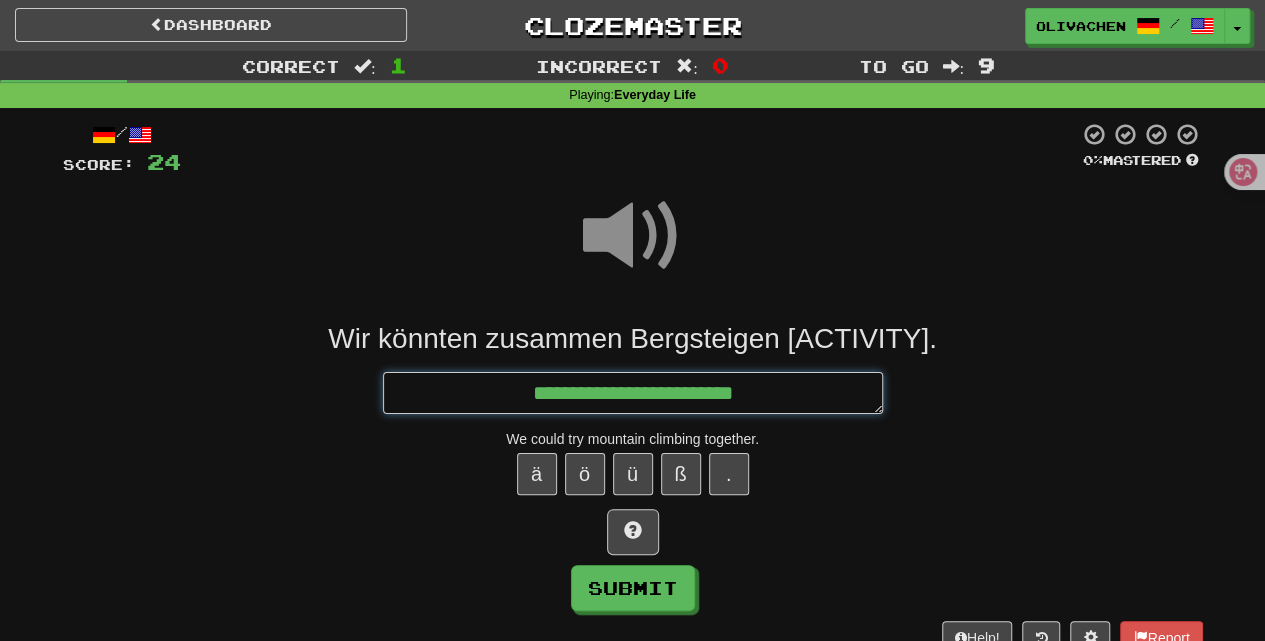 click on "**********" at bounding box center [633, 392] 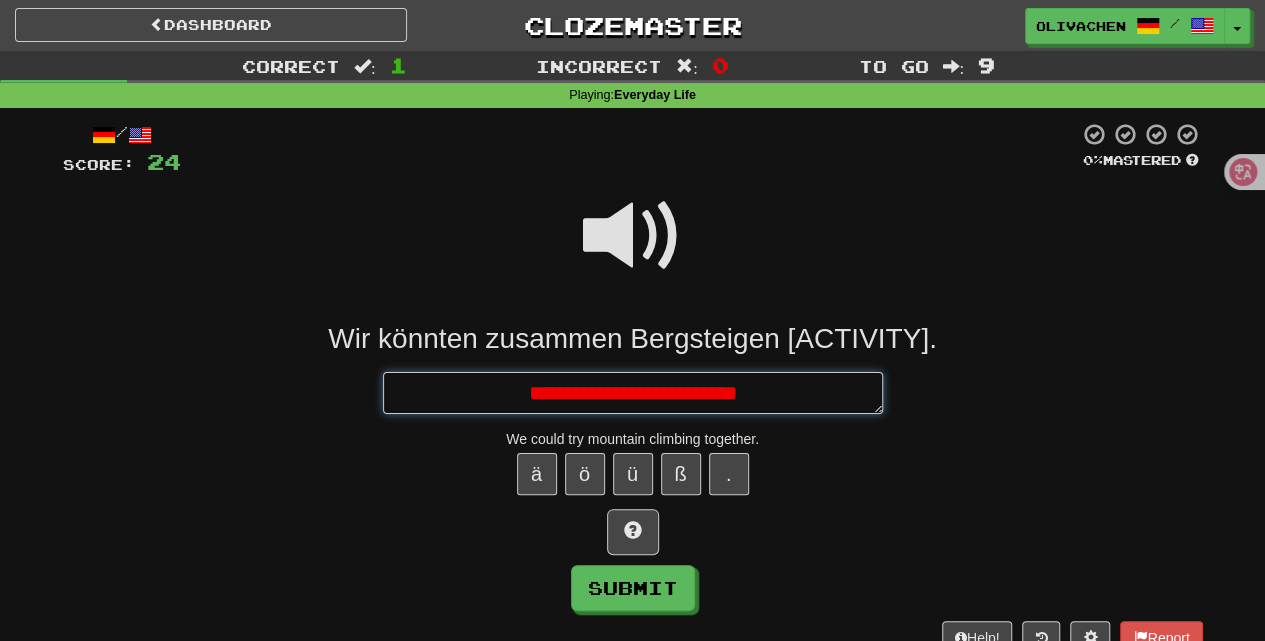 type on "*" 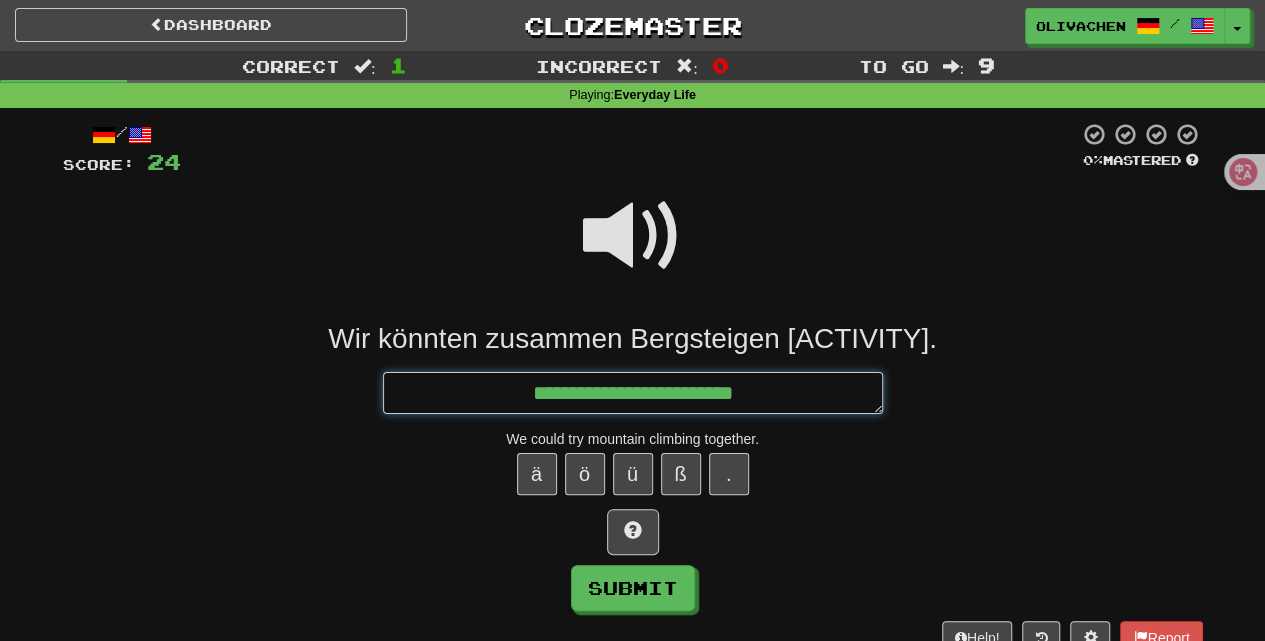 type on "*" 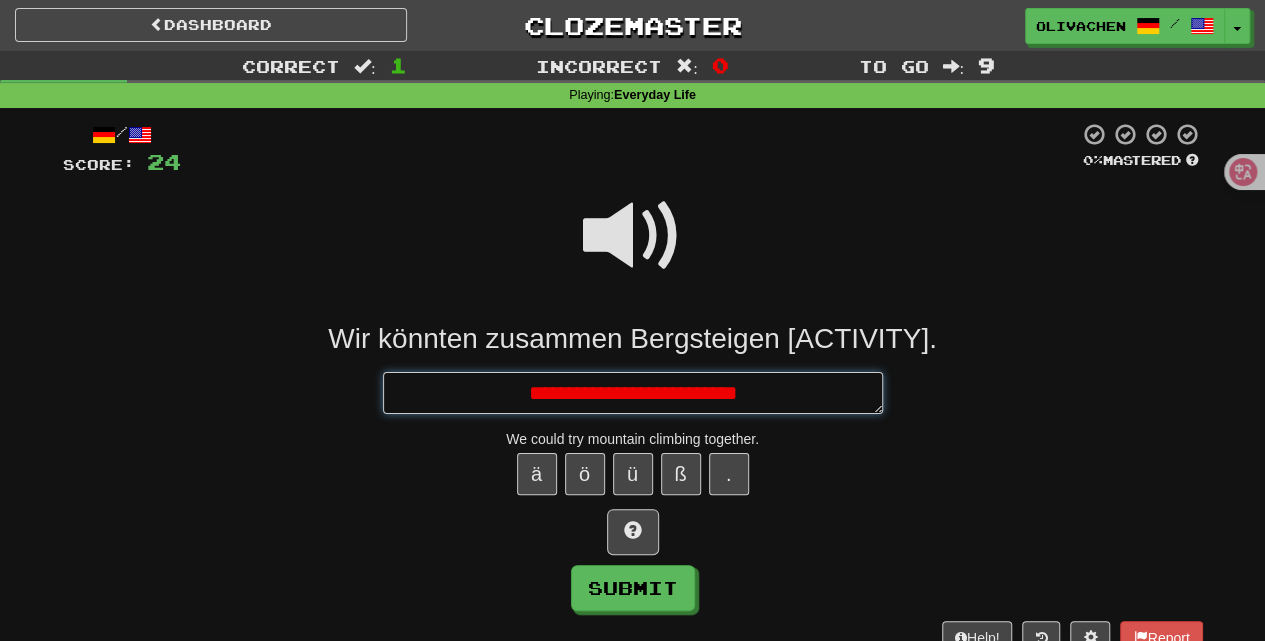 type on "*" 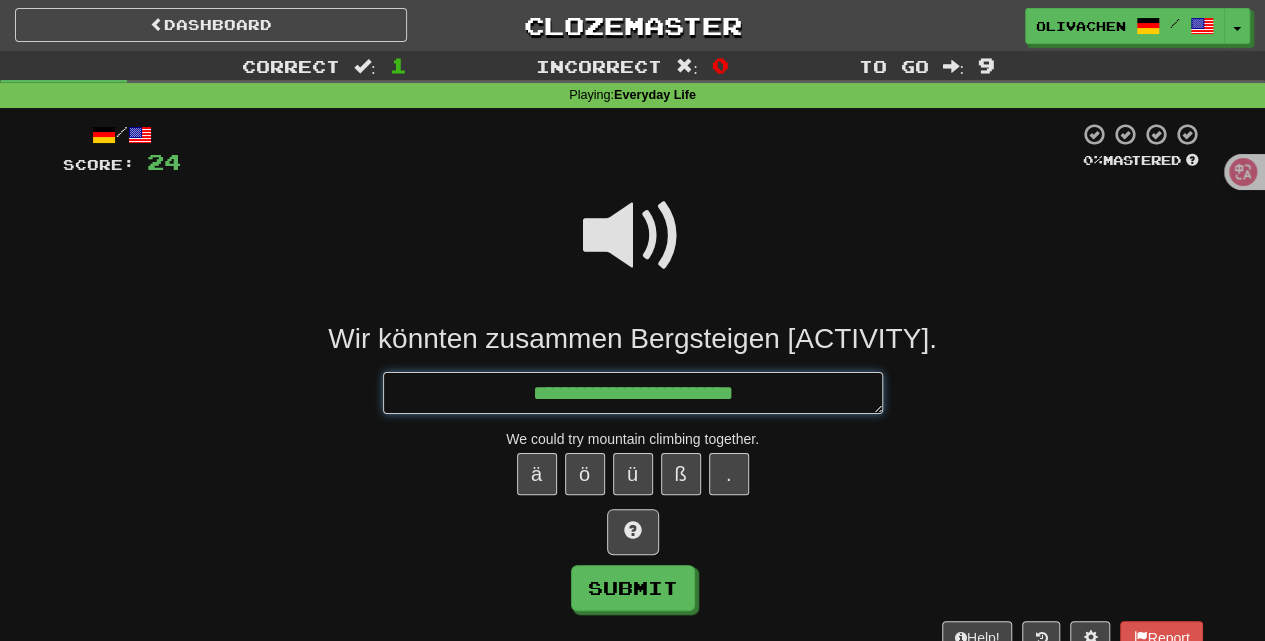 type on "*" 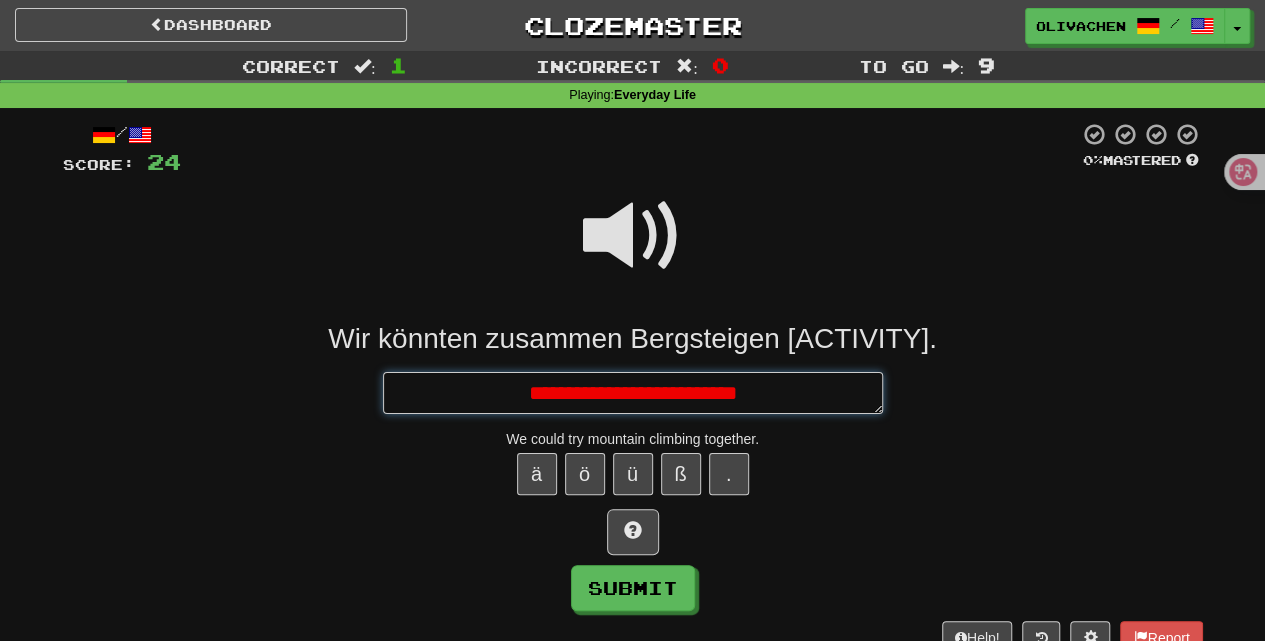 type on "*" 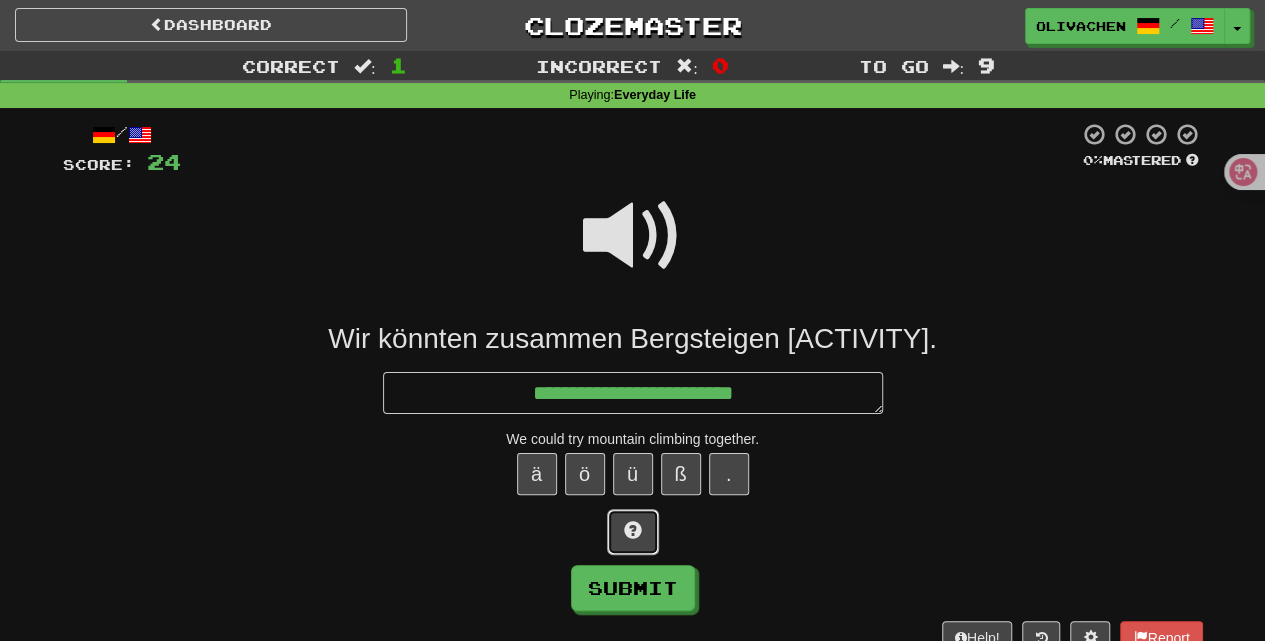 click at bounding box center (633, 530) 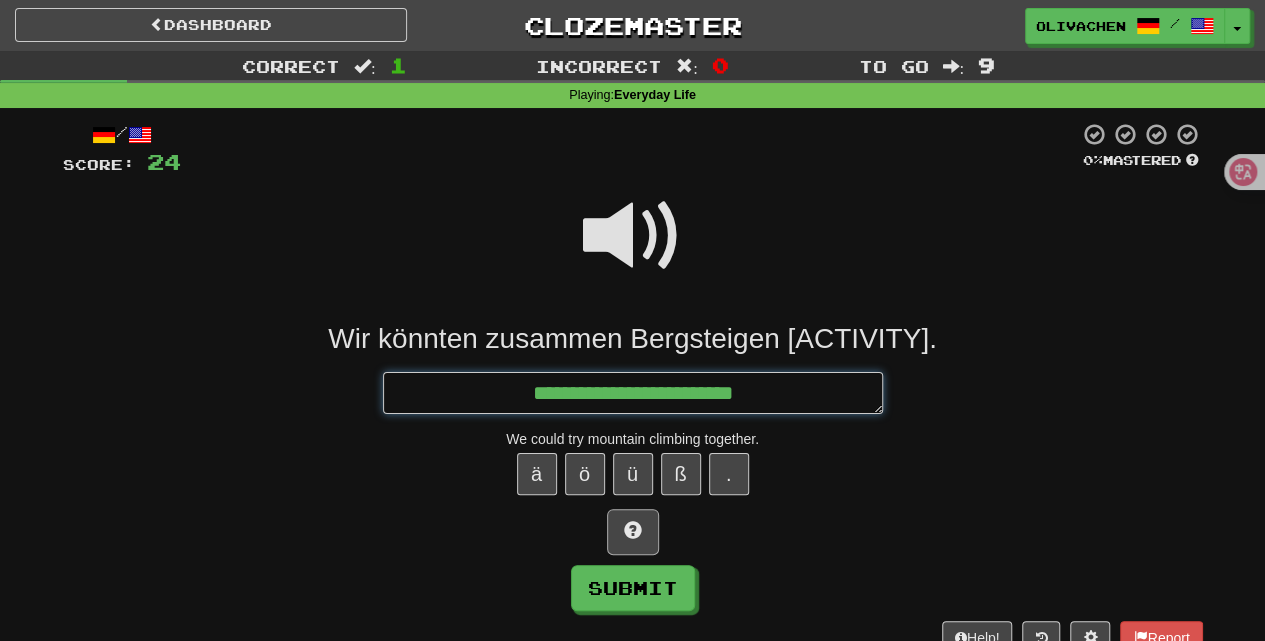 type on "*" 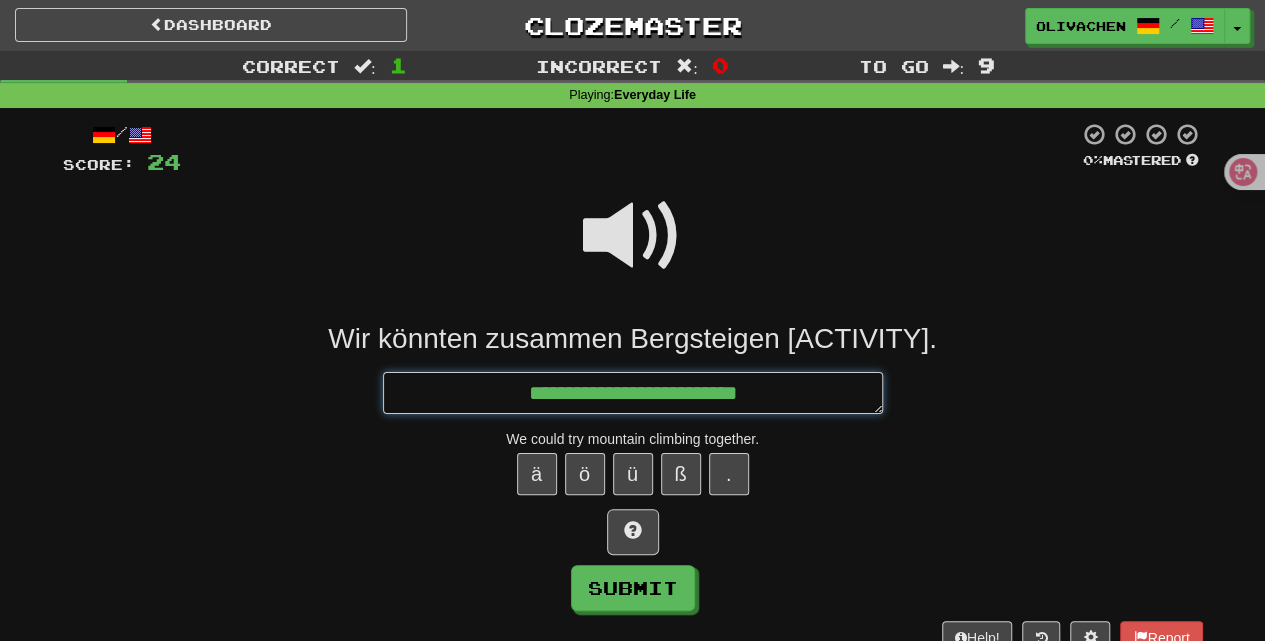click on "**********" at bounding box center [633, 392] 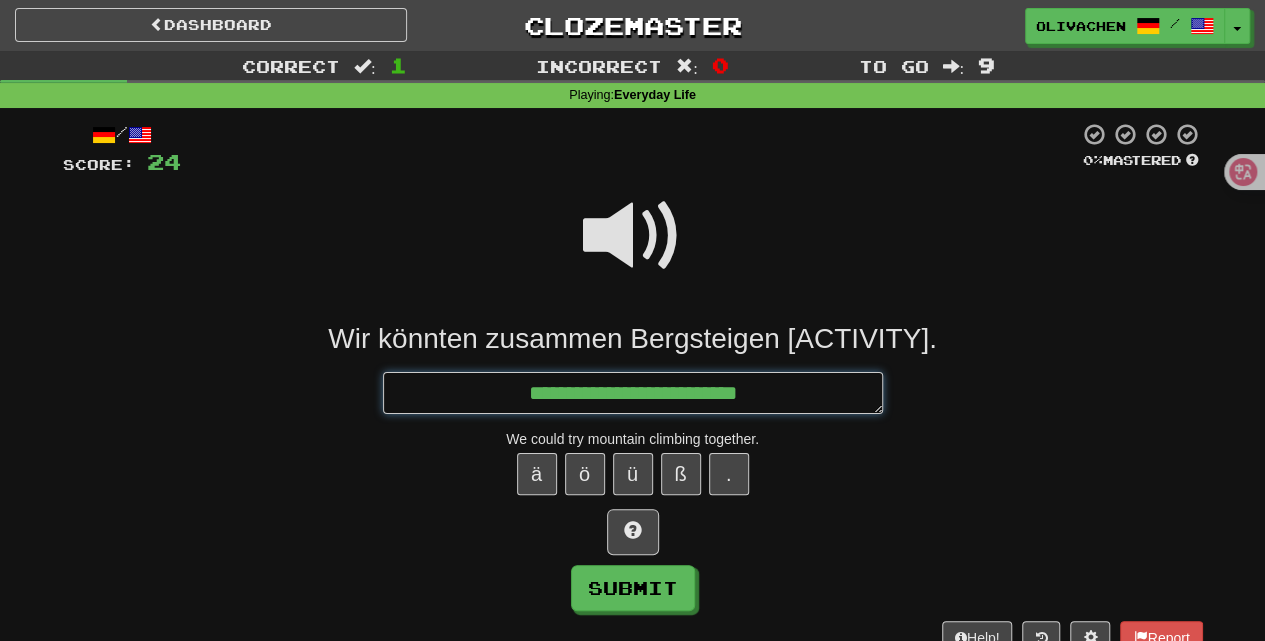 type on "*" 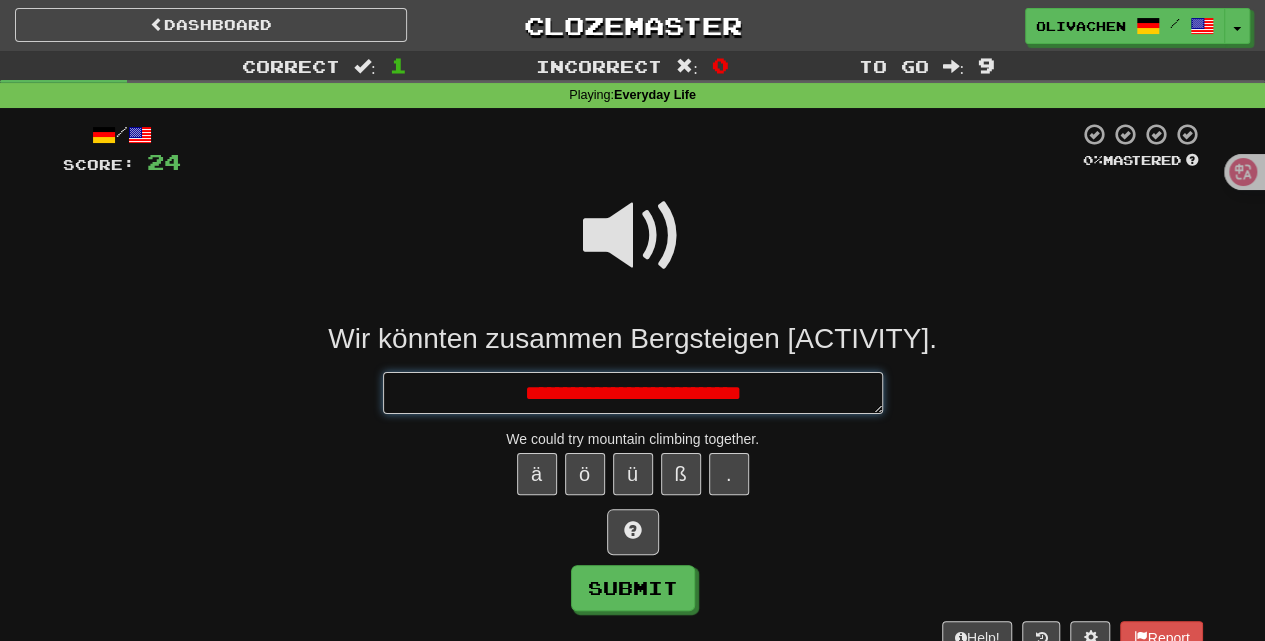 type on "*" 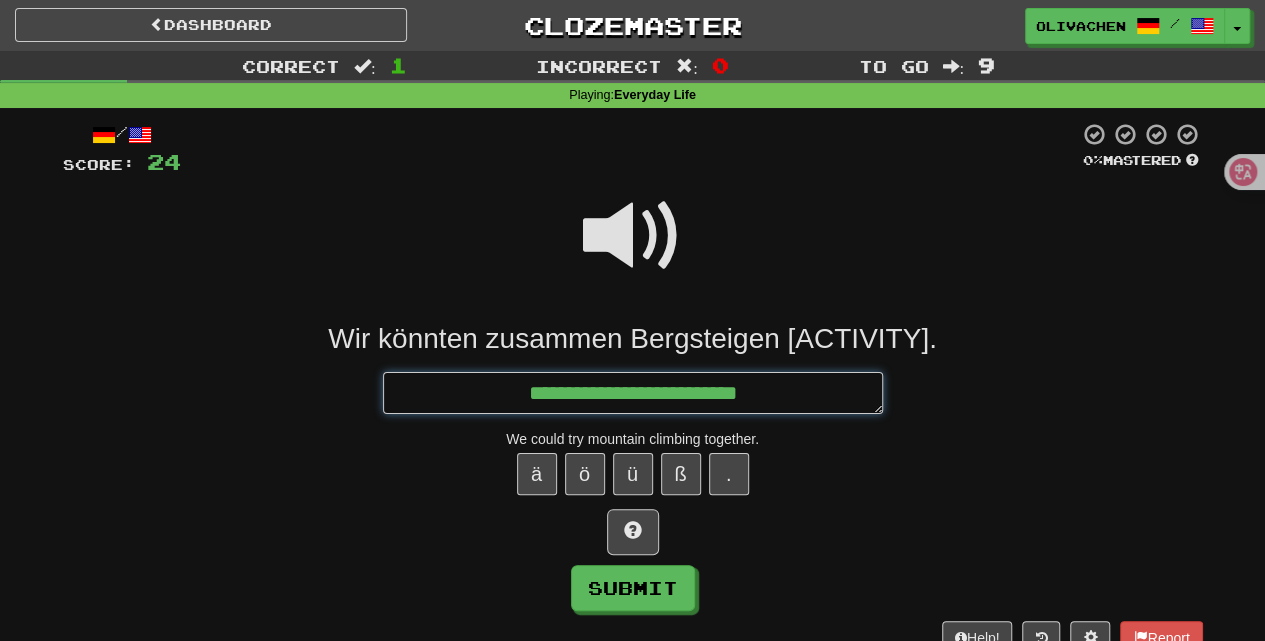type on "*" 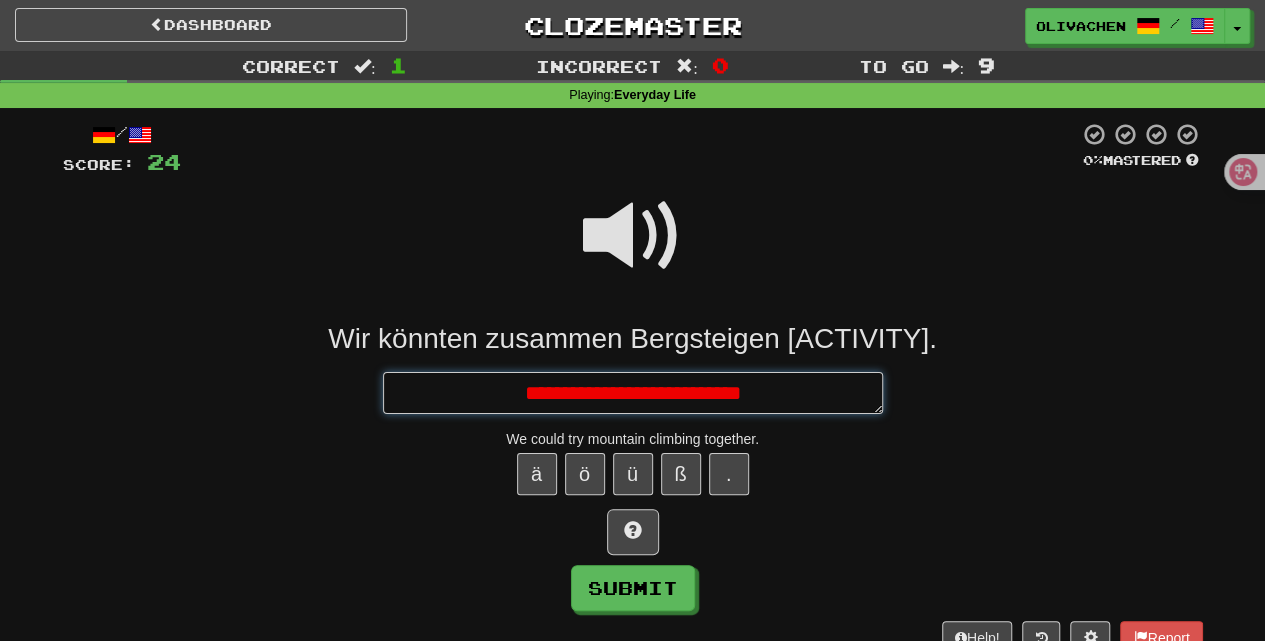 type on "*" 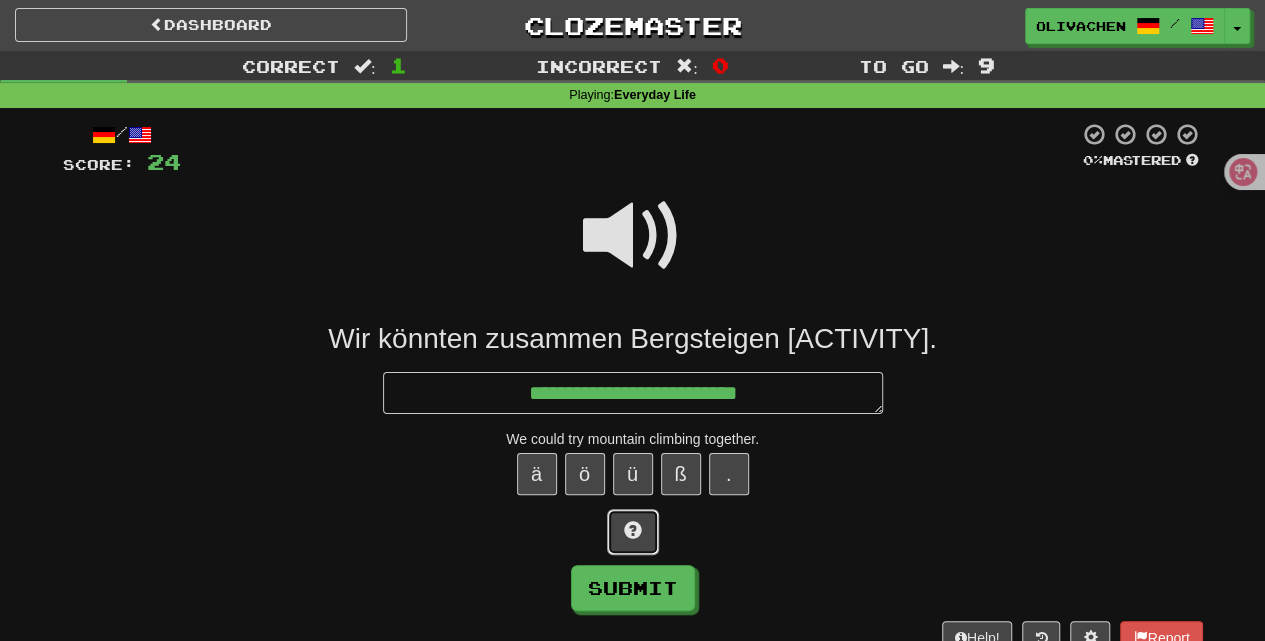 click at bounding box center [633, 532] 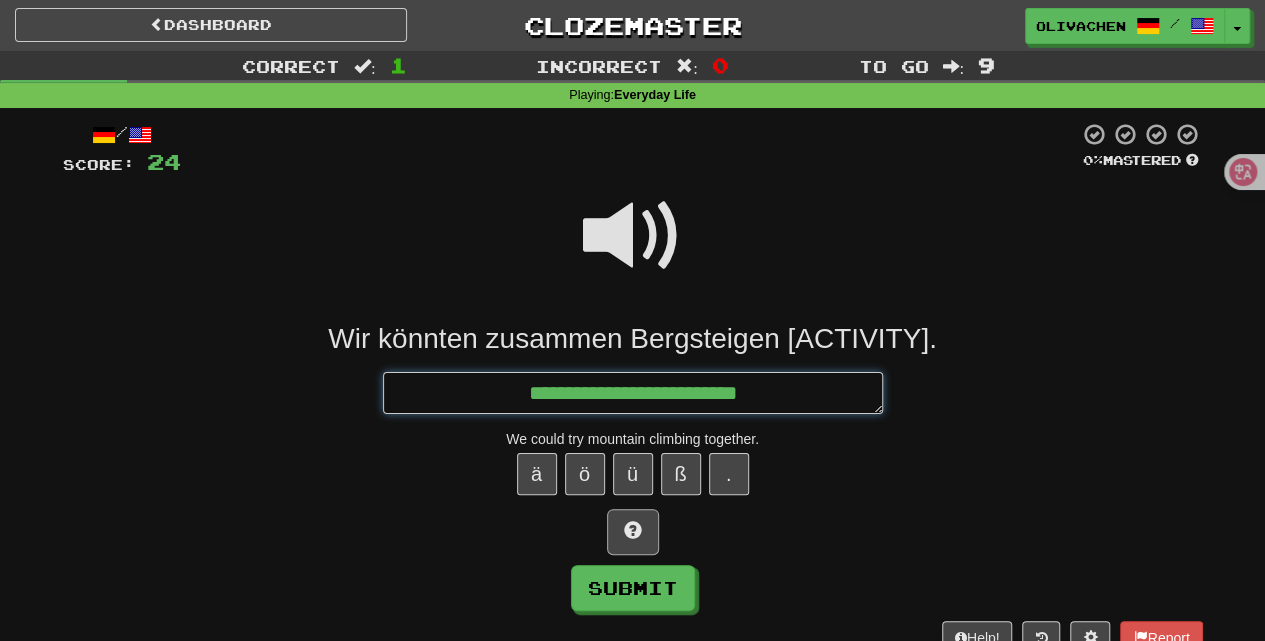 type on "*" 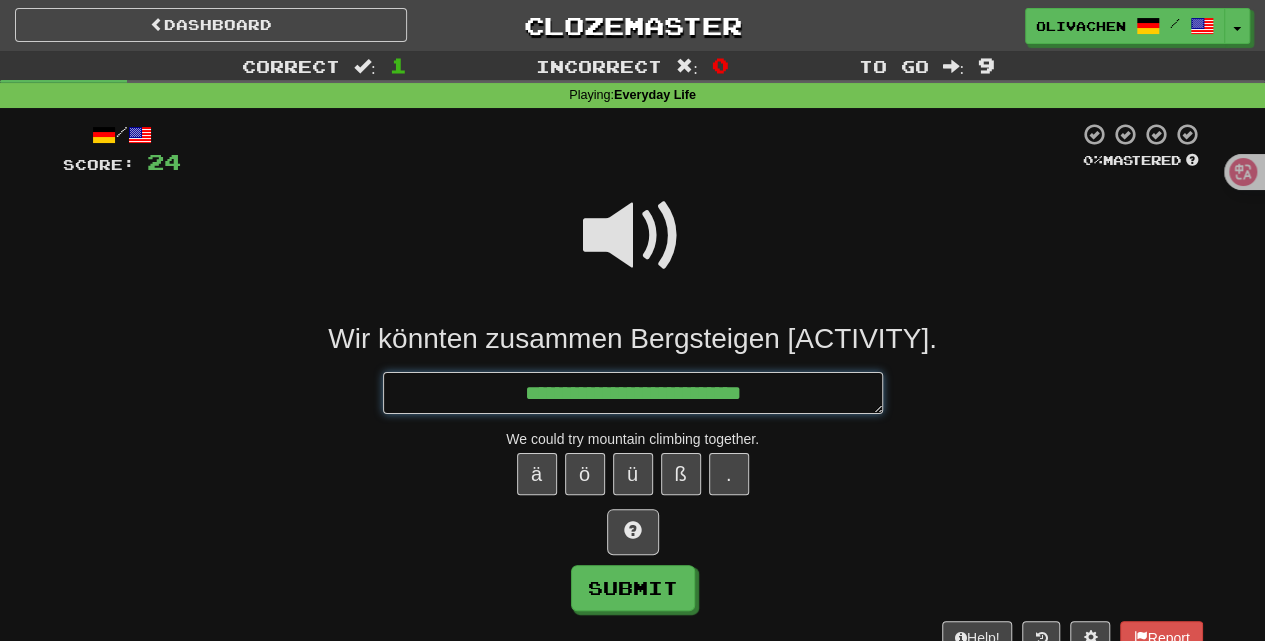 click on "**********" at bounding box center (633, 392) 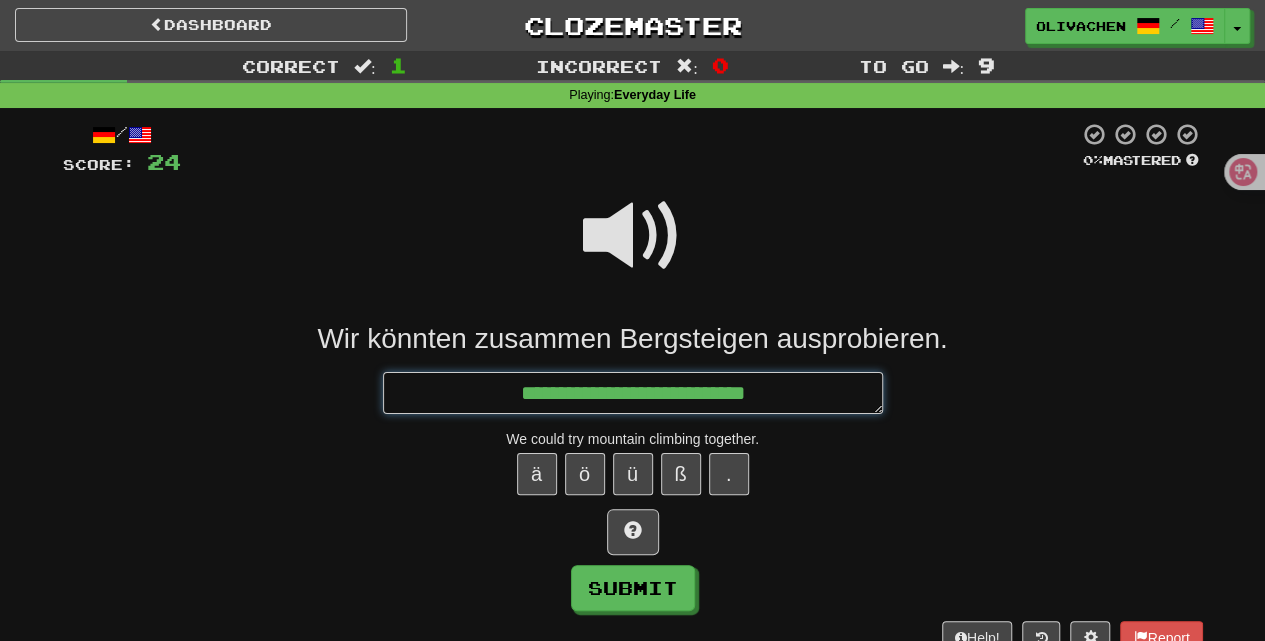 type on "*" 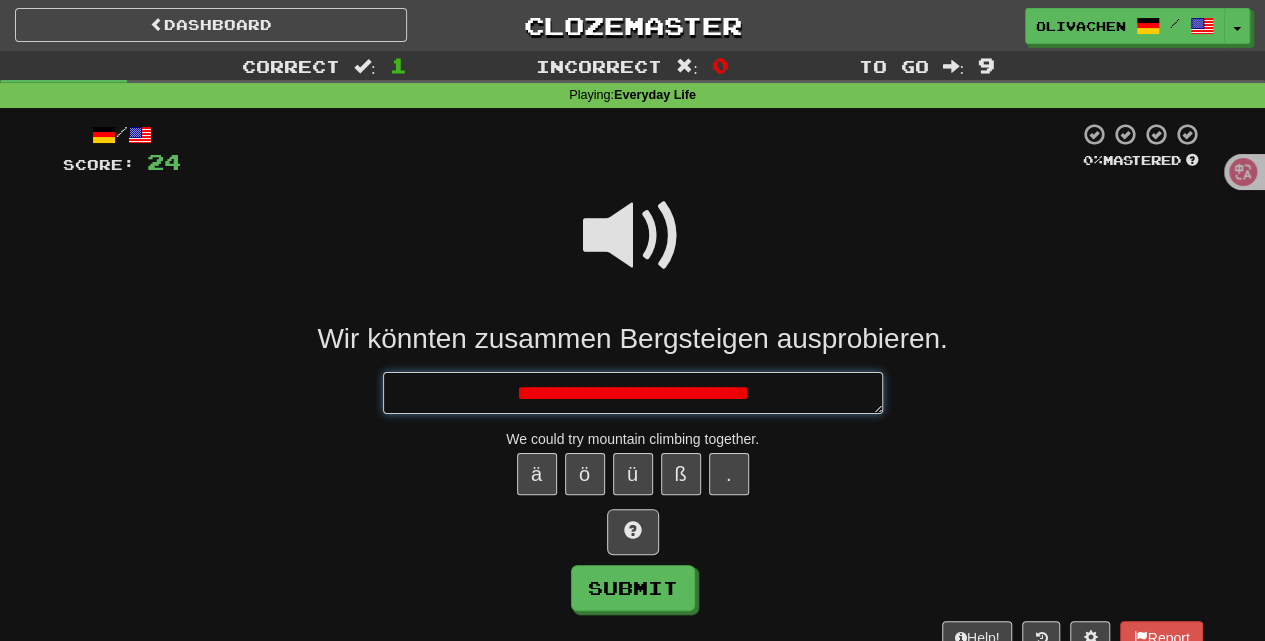 type on "*" 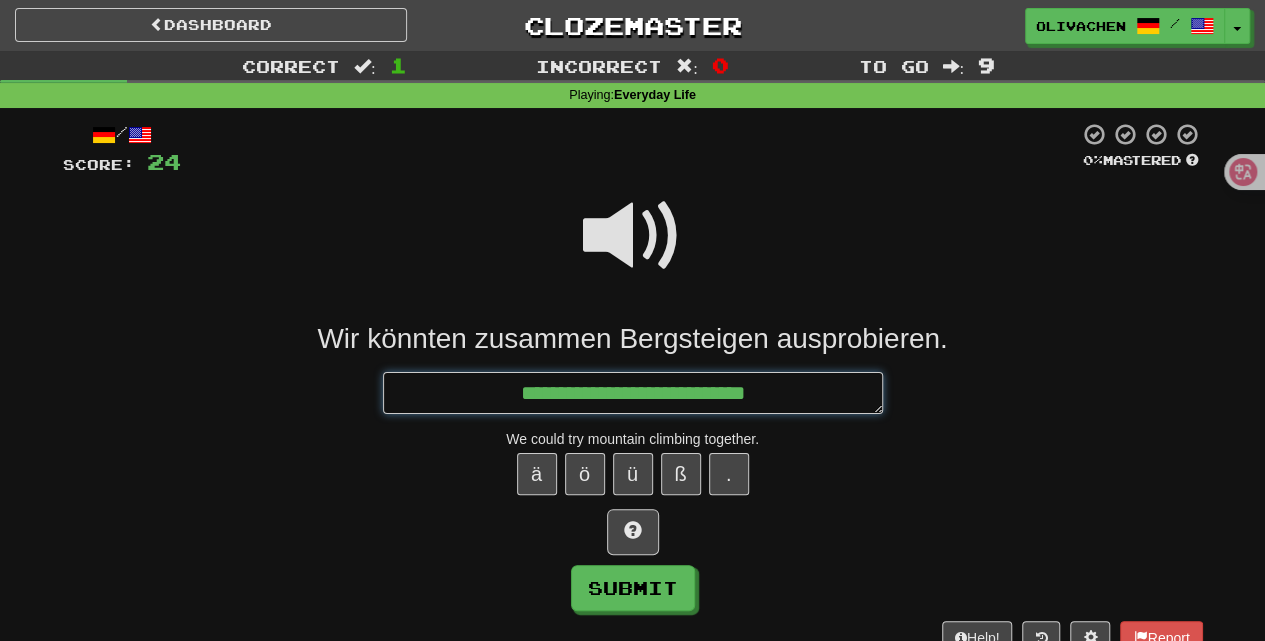 type on "*" 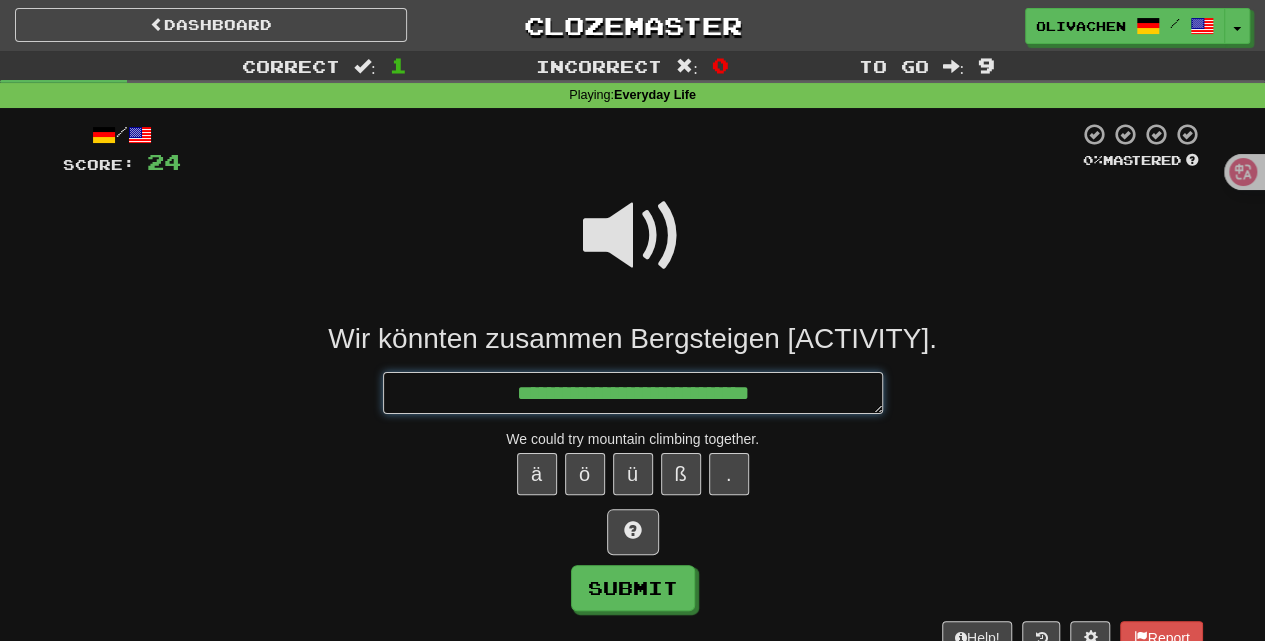 type on "*" 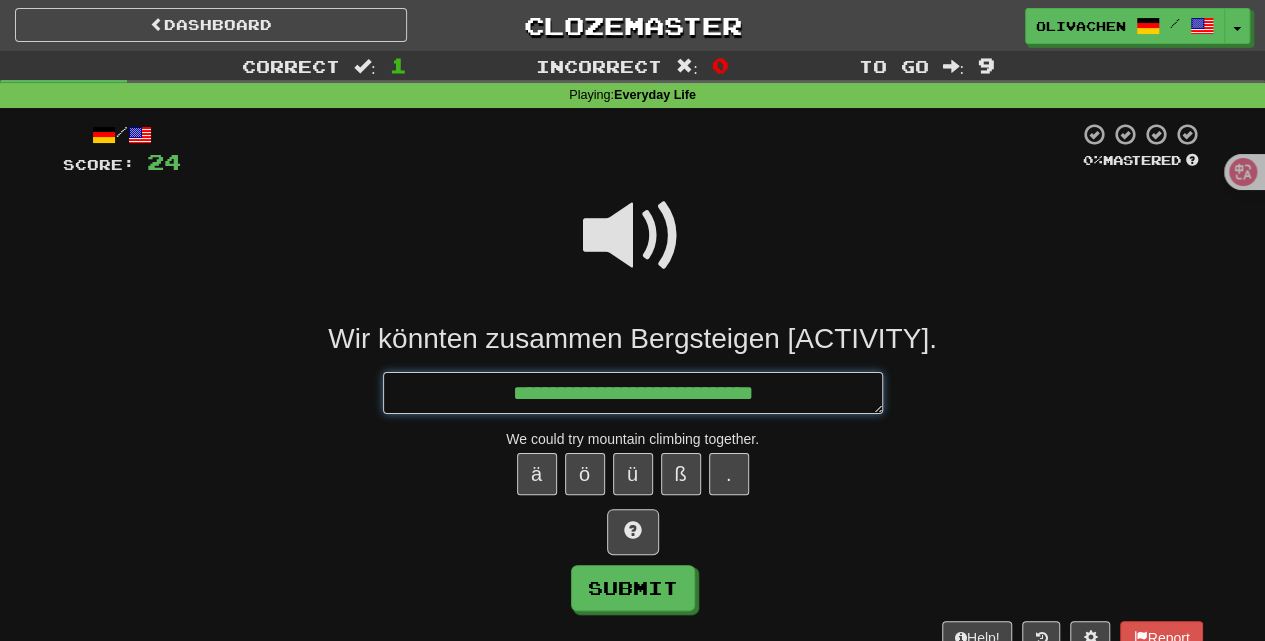 type on "*" 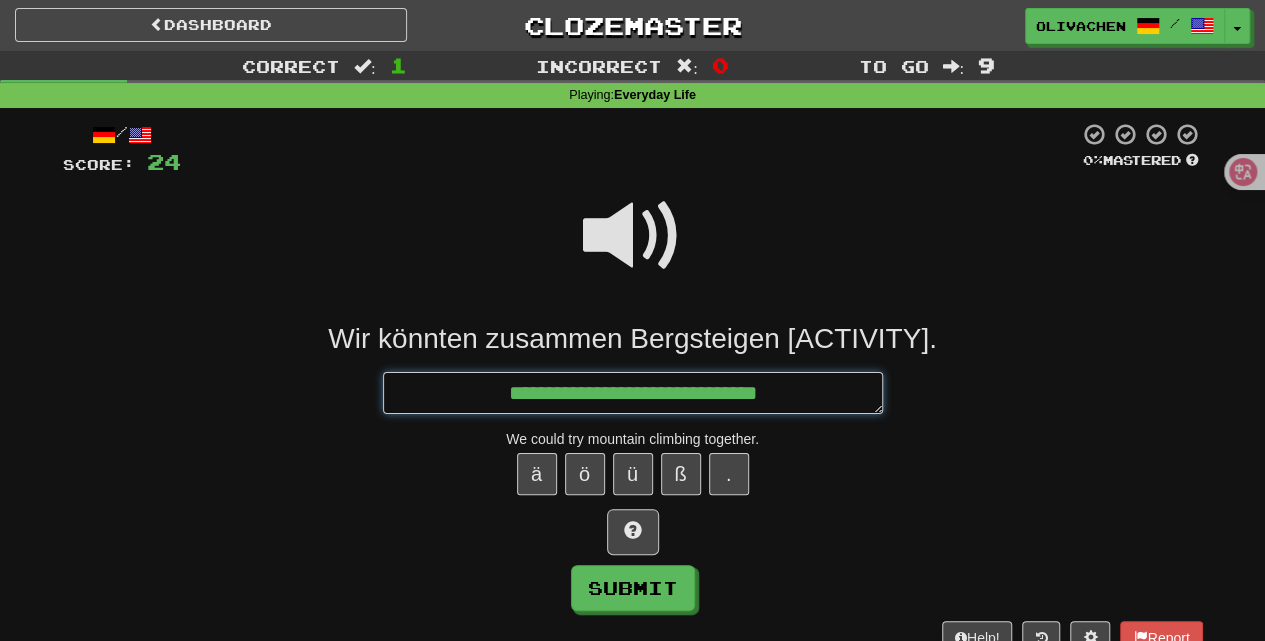 type on "*" 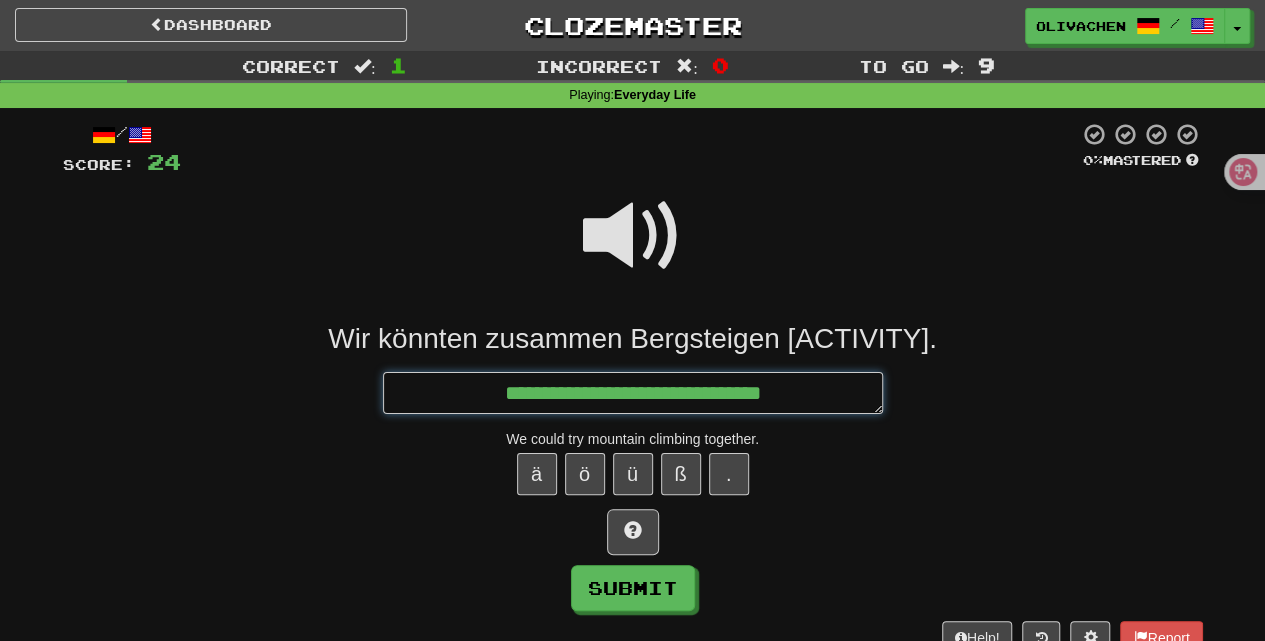 type on "*" 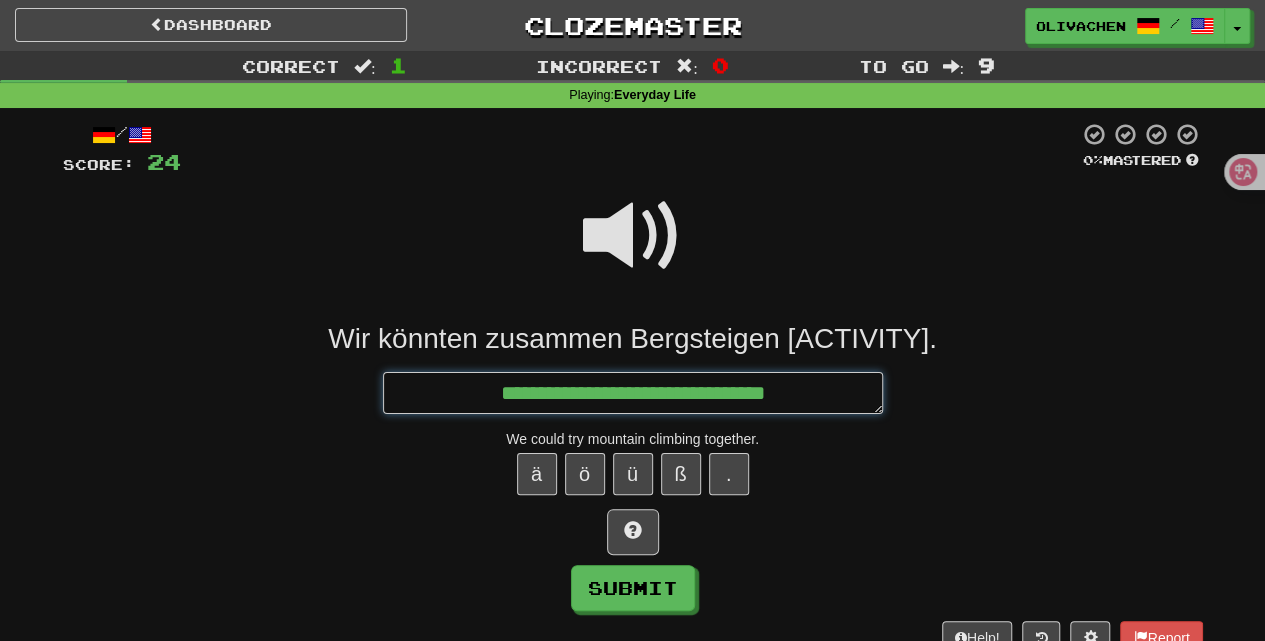 type on "*" 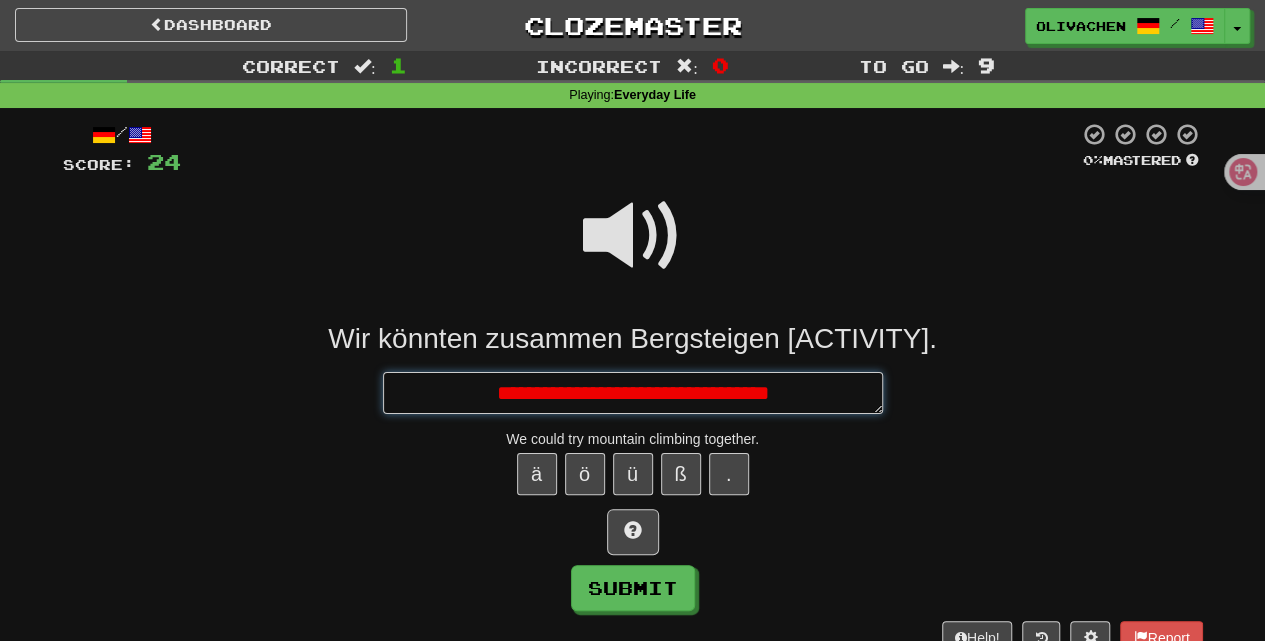 type on "*" 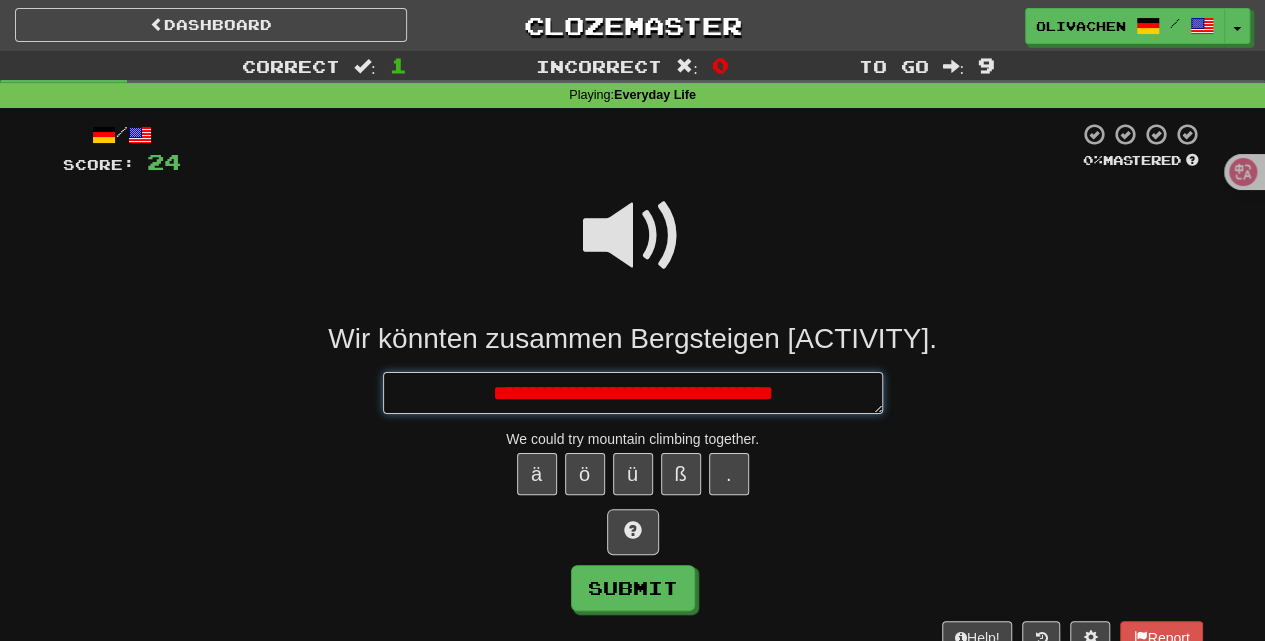 type 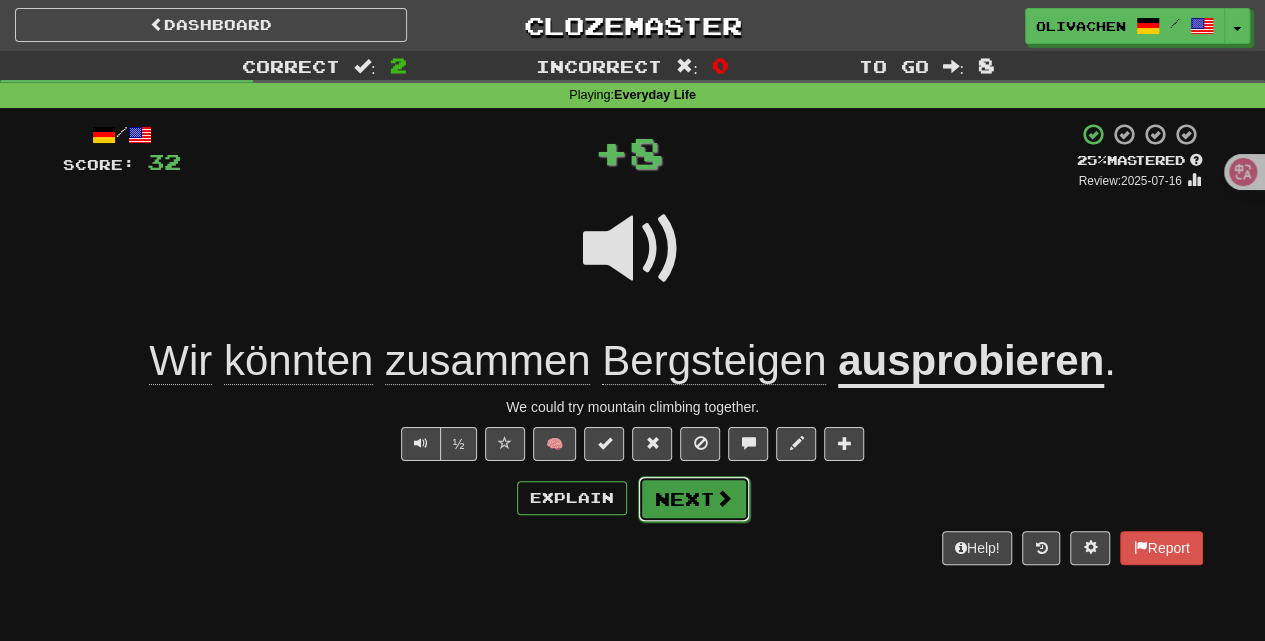 click on "Next" at bounding box center (694, 499) 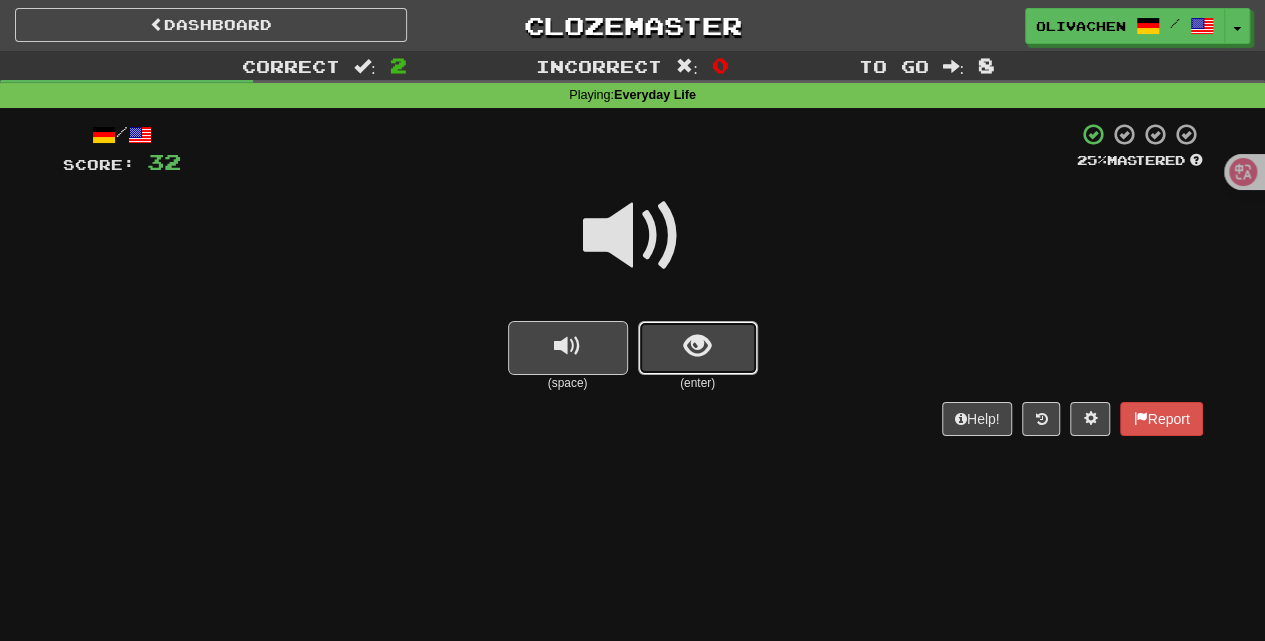 click at bounding box center (698, 348) 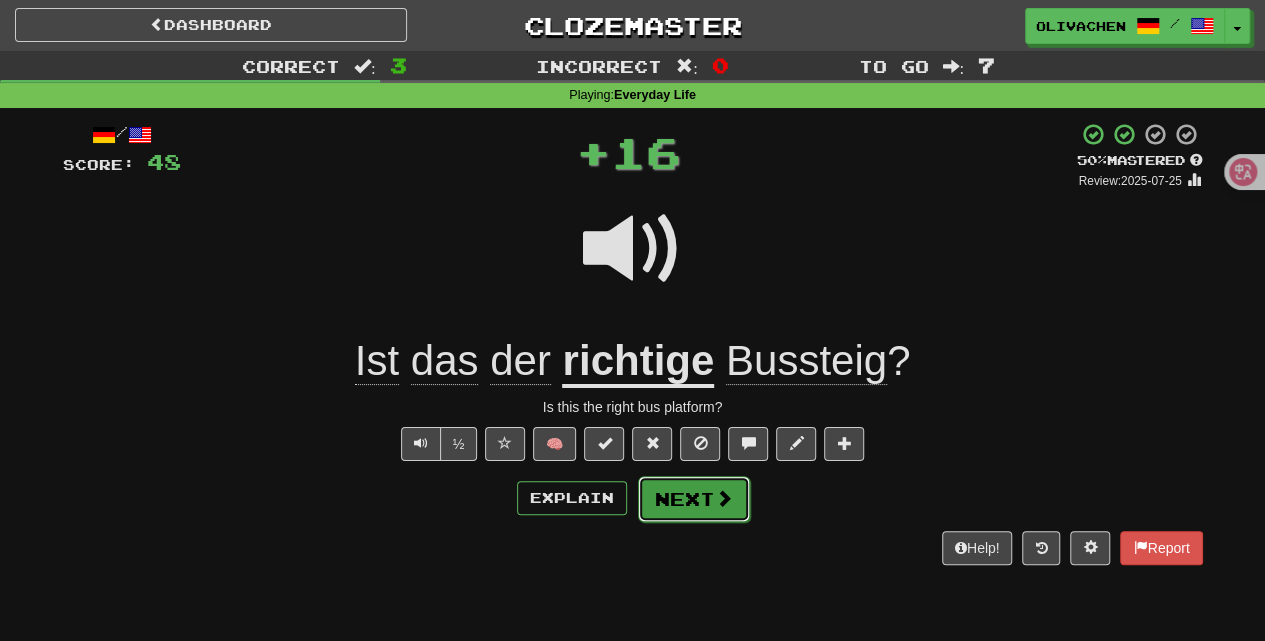 click on "Next" at bounding box center (694, 499) 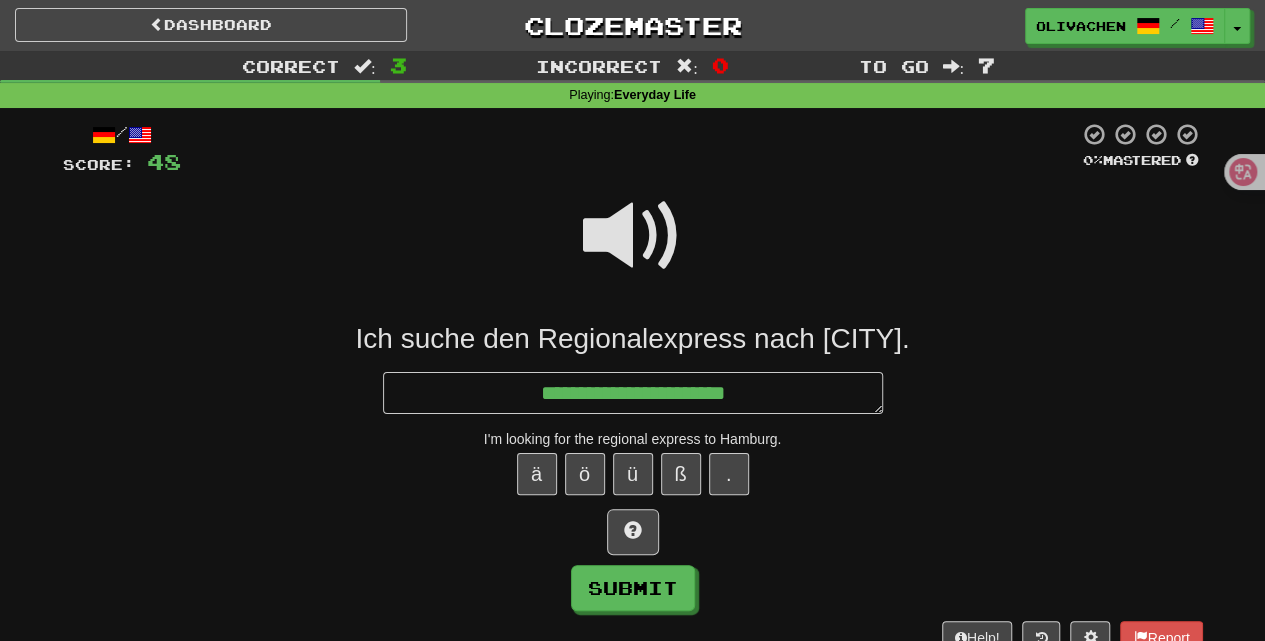 click at bounding box center [633, 236] 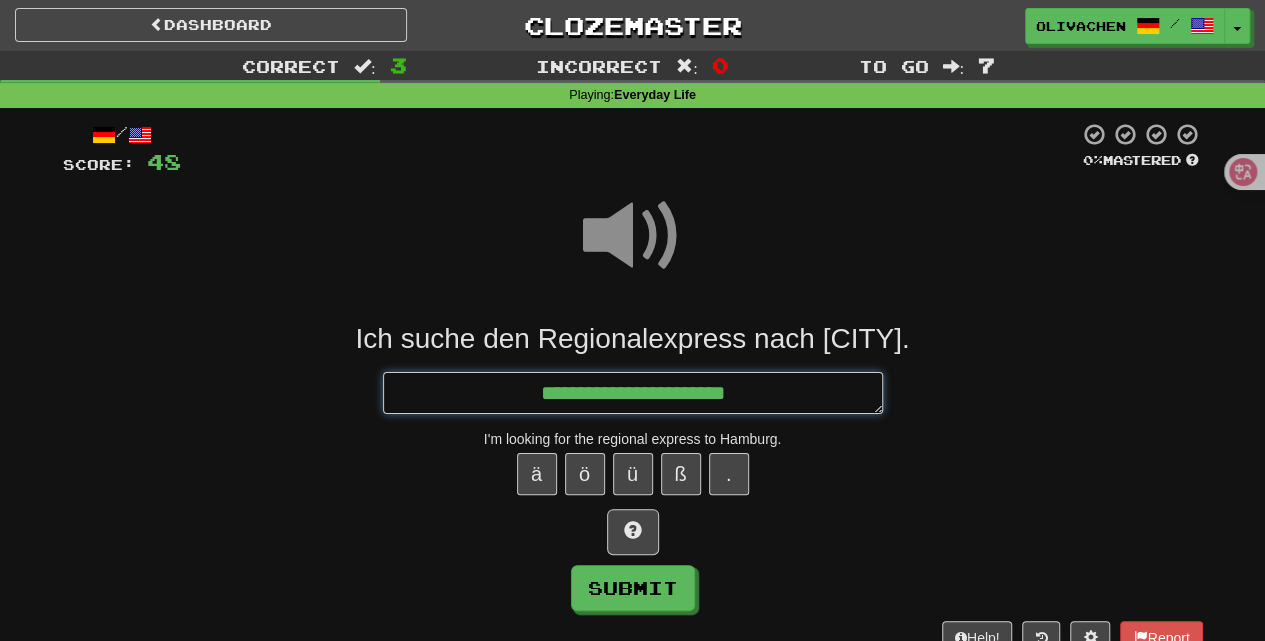 click on "**********" at bounding box center [633, 392] 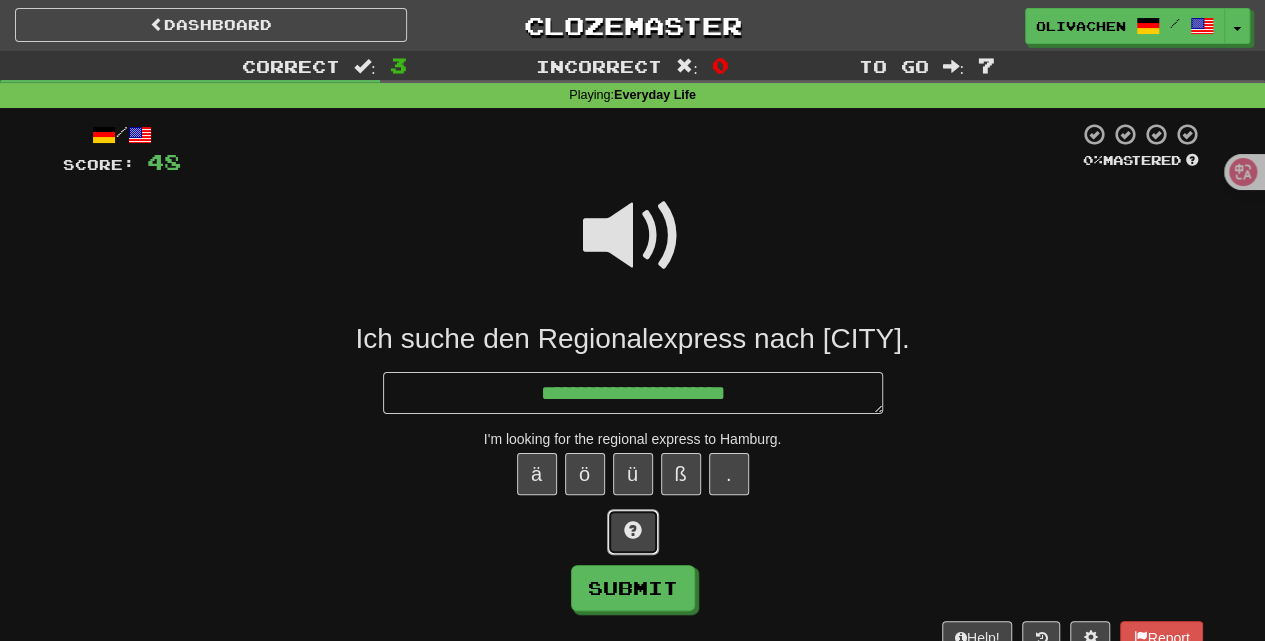 click at bounding box center [633, 532] 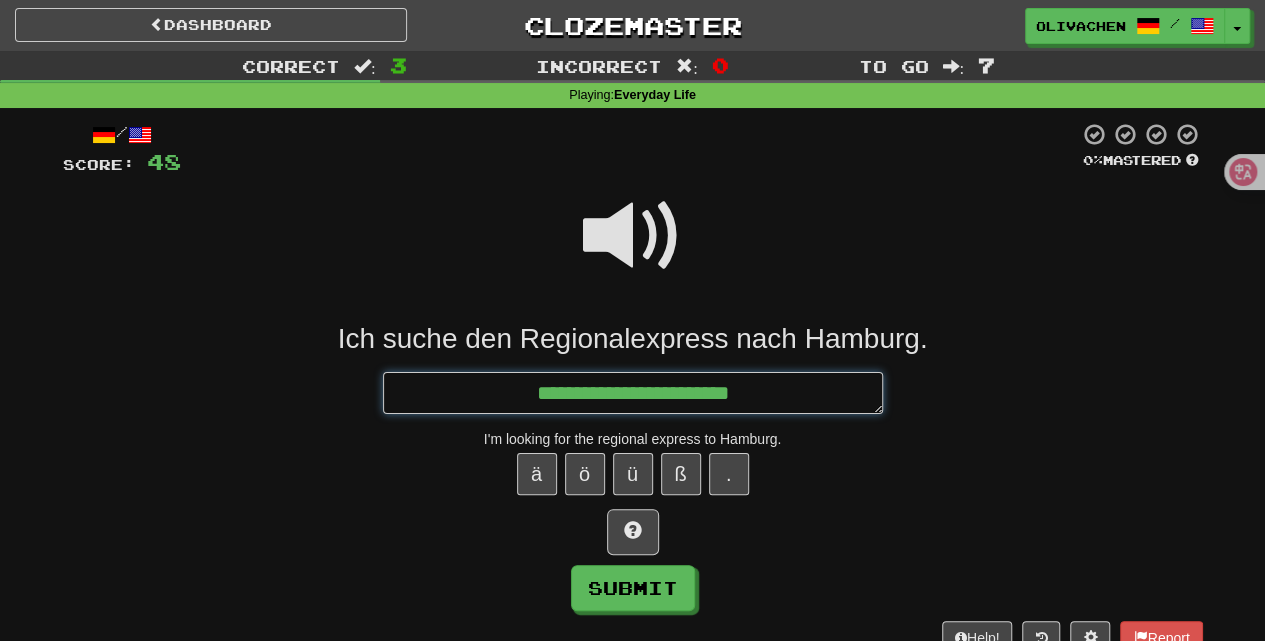 click on "**********" at bounding box center [633, 392] 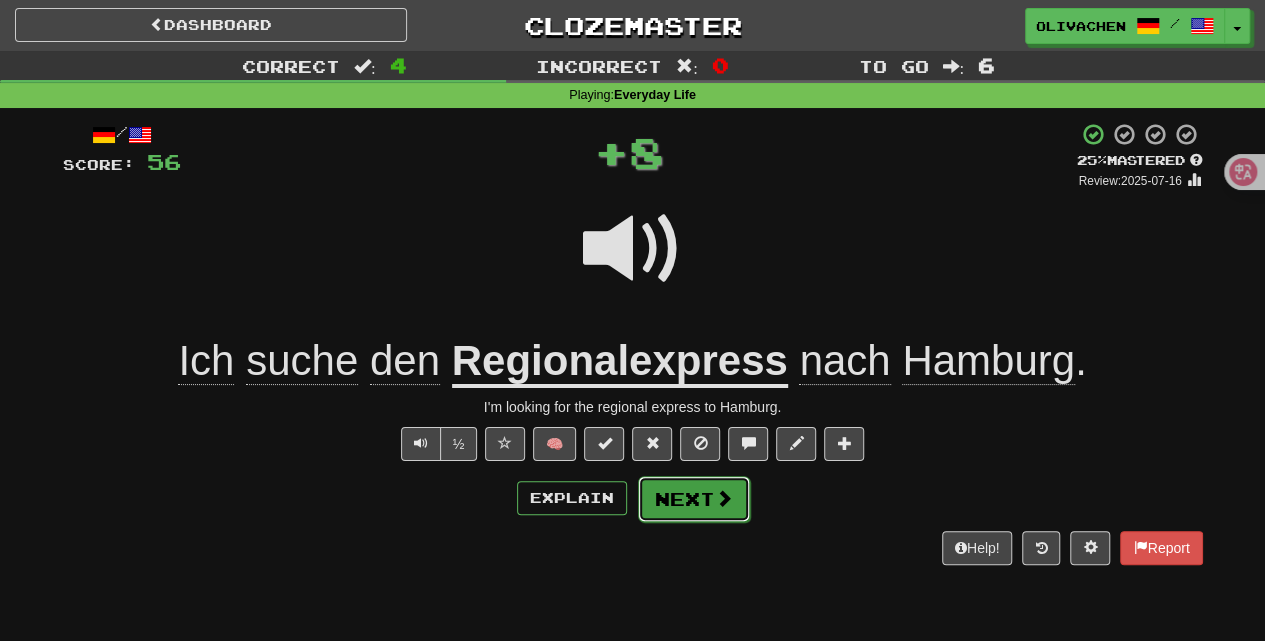 click on "Next" at bounding box center (694, 499) 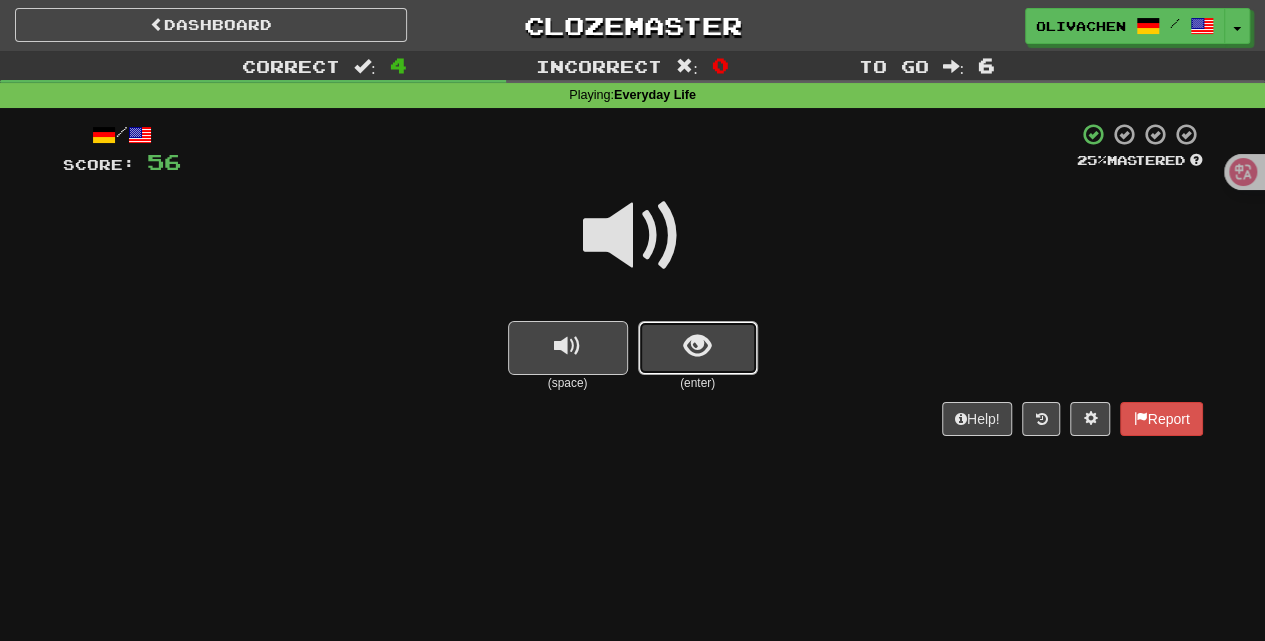click at bounding box center [698, 348] 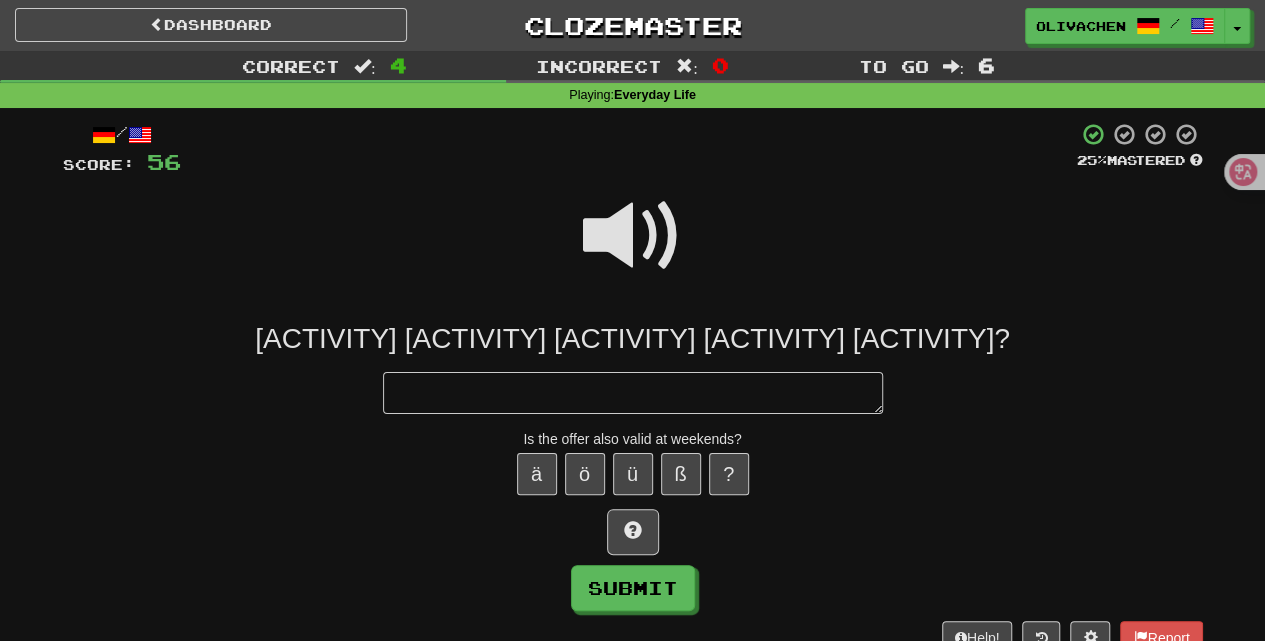 click at bounding box center (633, 236) 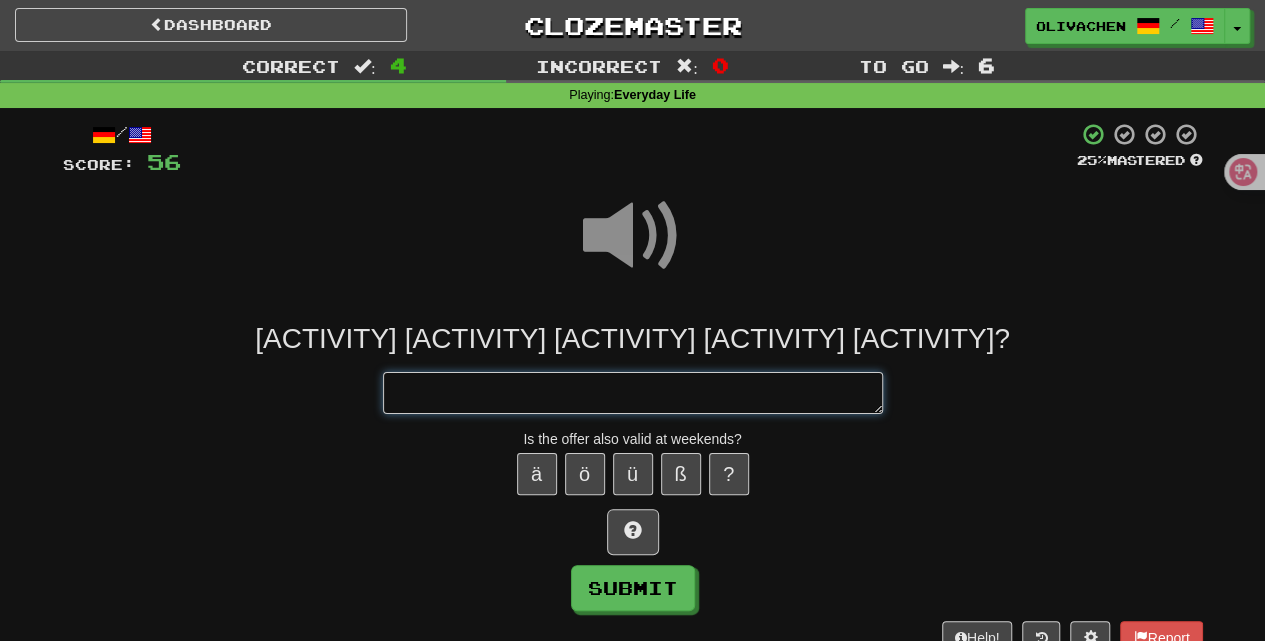 click at bounding box center (633, 392) 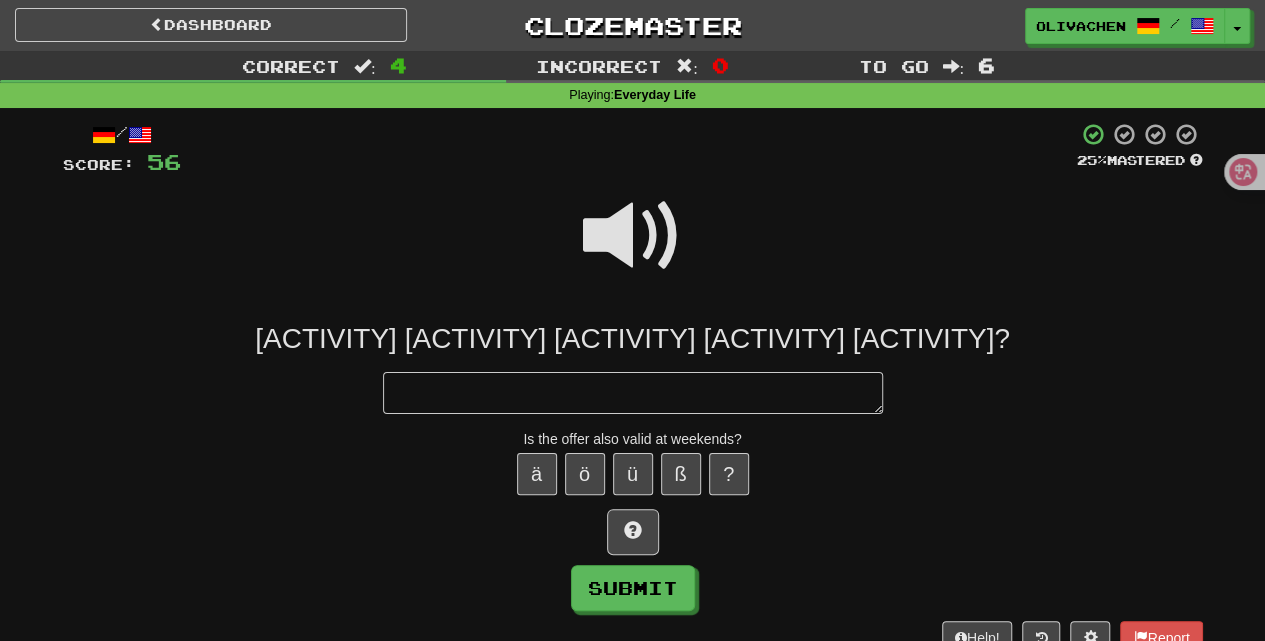 click at bounding box center (633, 236) 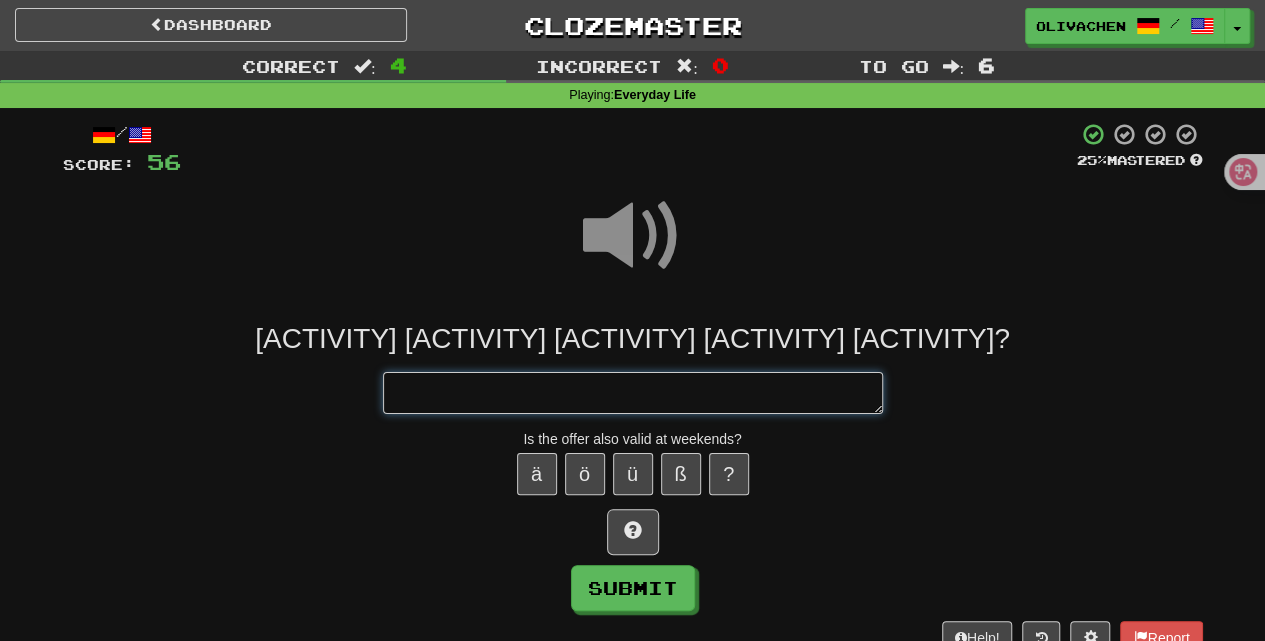 click at bounding box center [633, 392] 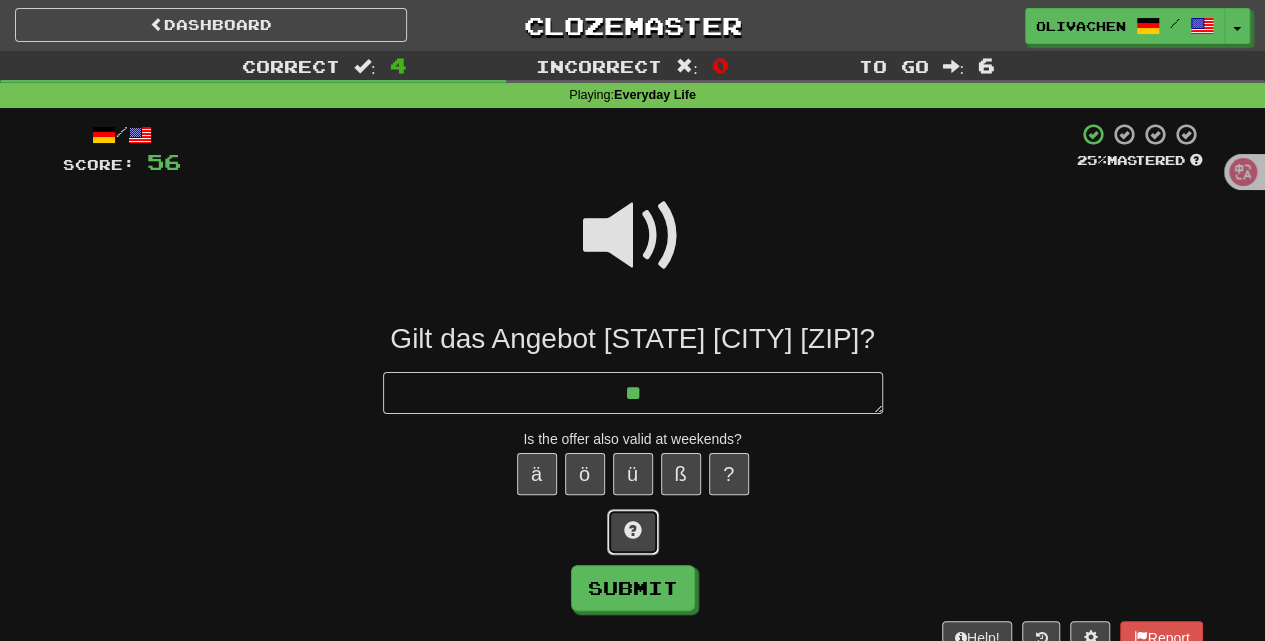 click at bounding box center [633, 532] 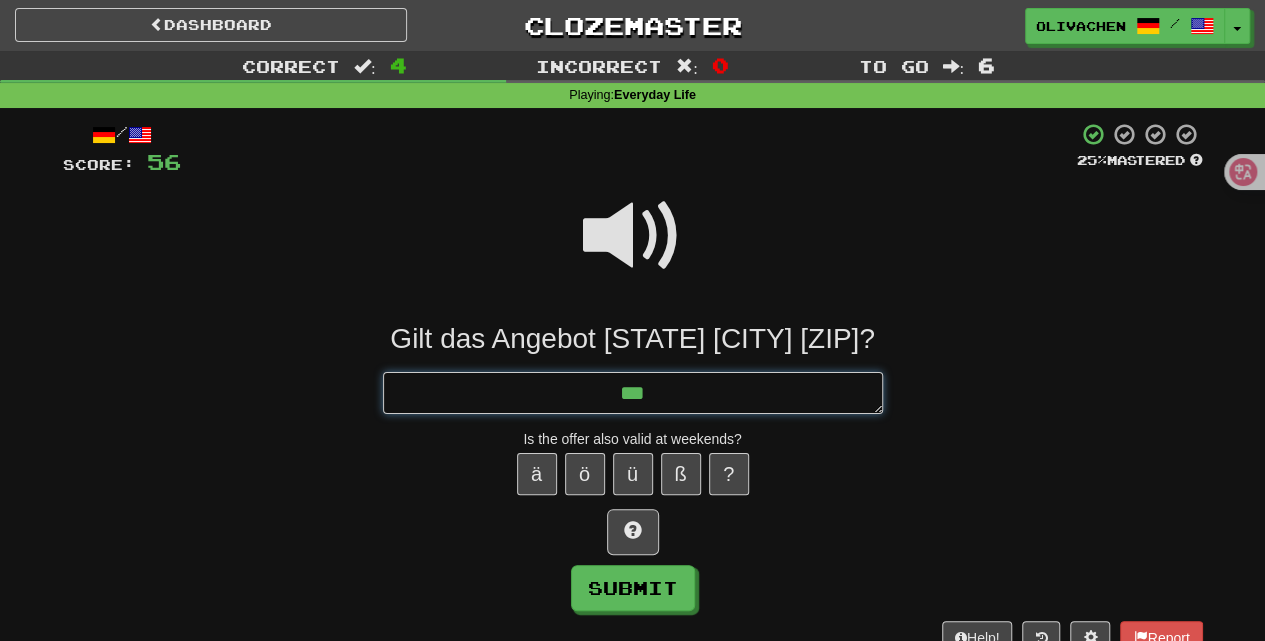 click on "***" at bounding box center [633, 392] 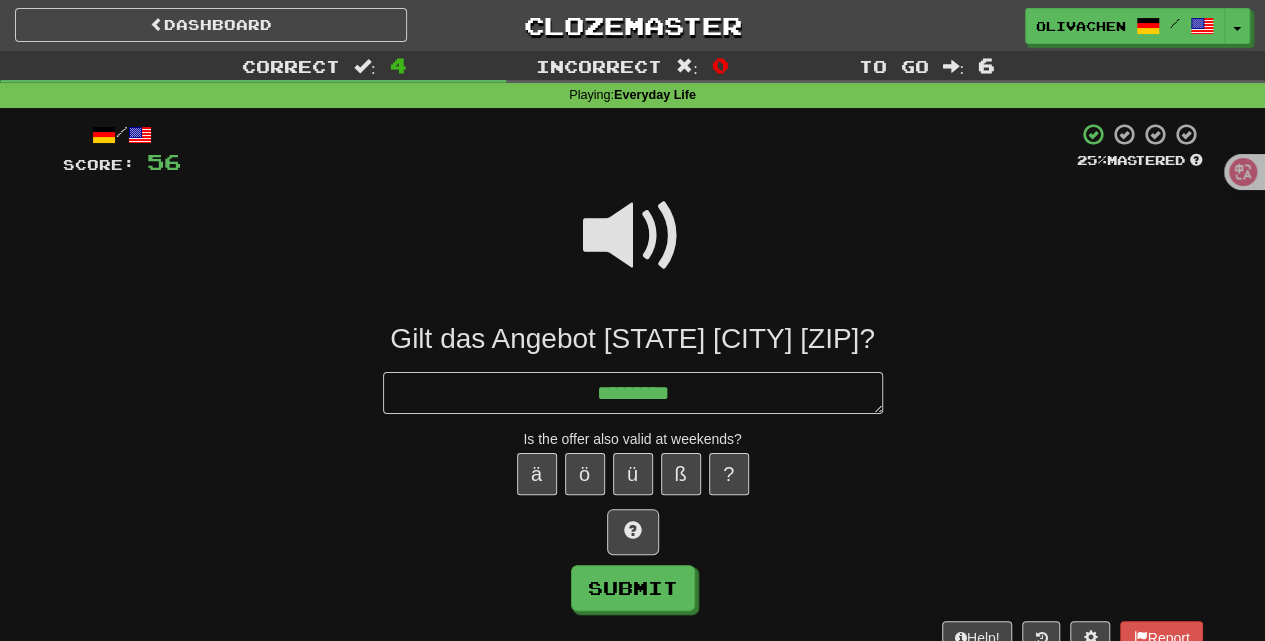 click at bounding box center [633, 236] 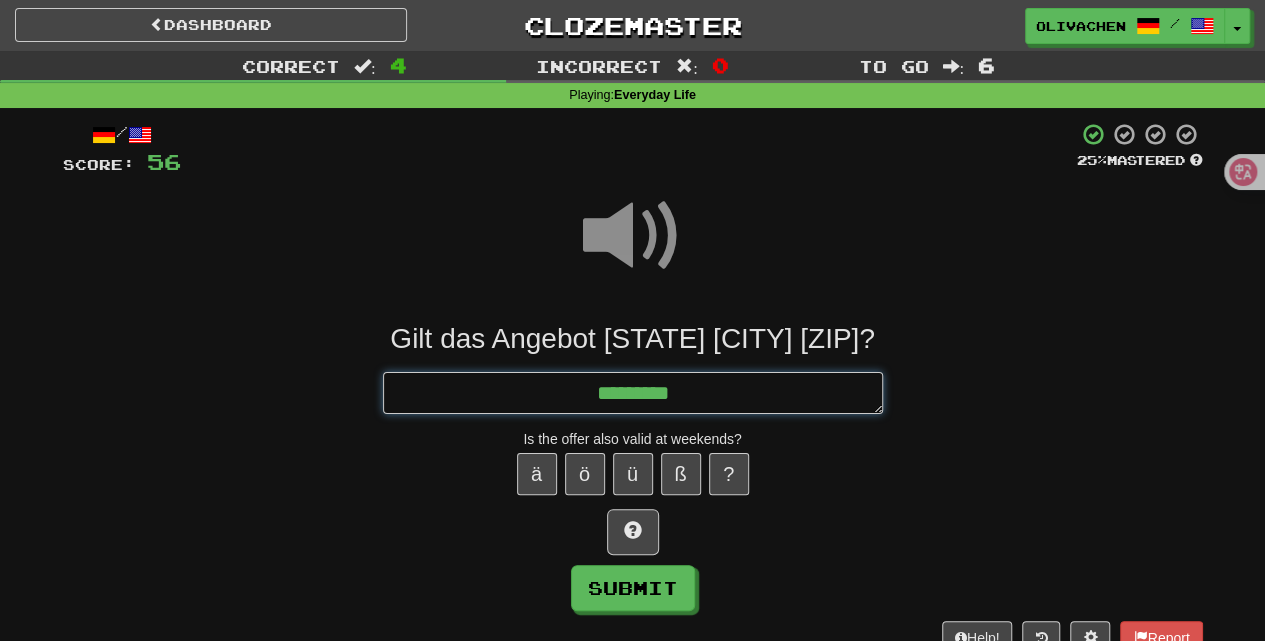 click on "********" at bounding box center [633, 392] 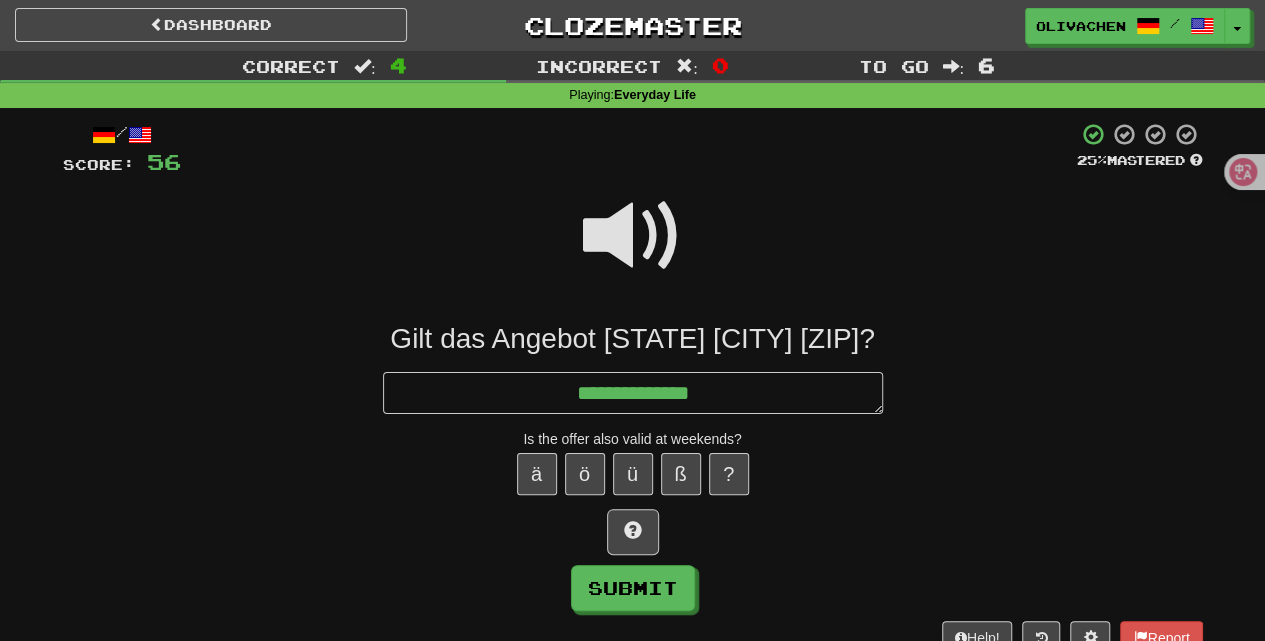 click at bounding box center (633, 236) 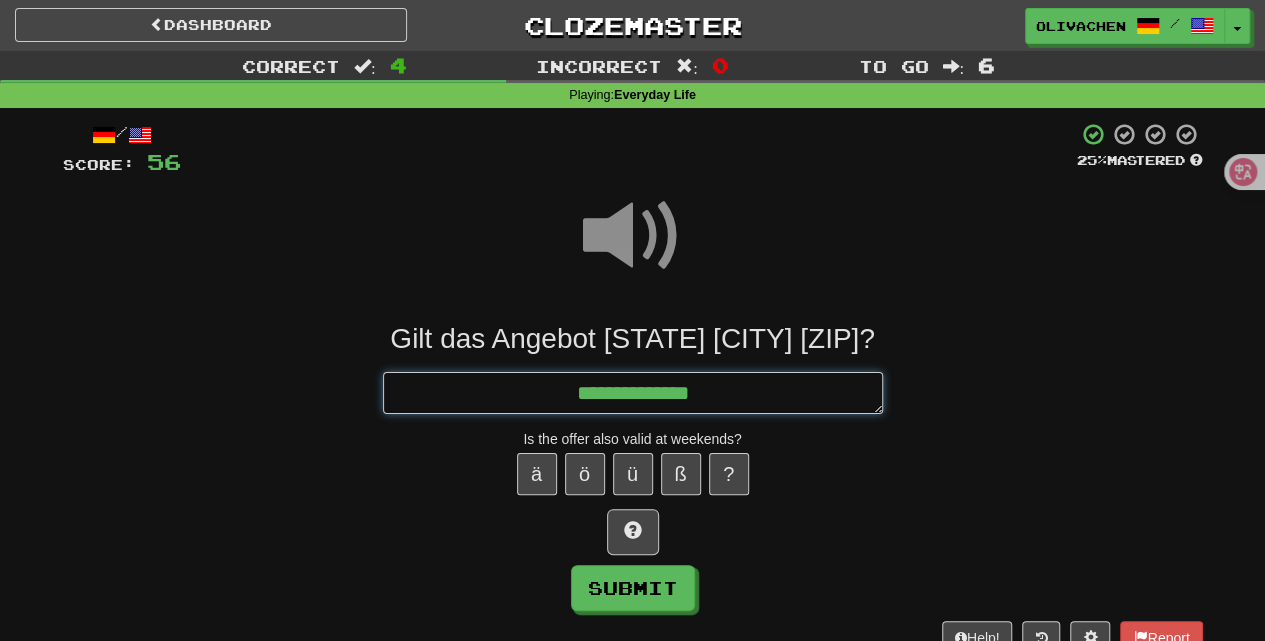 click on "**********" at bounding box center (633, 392) 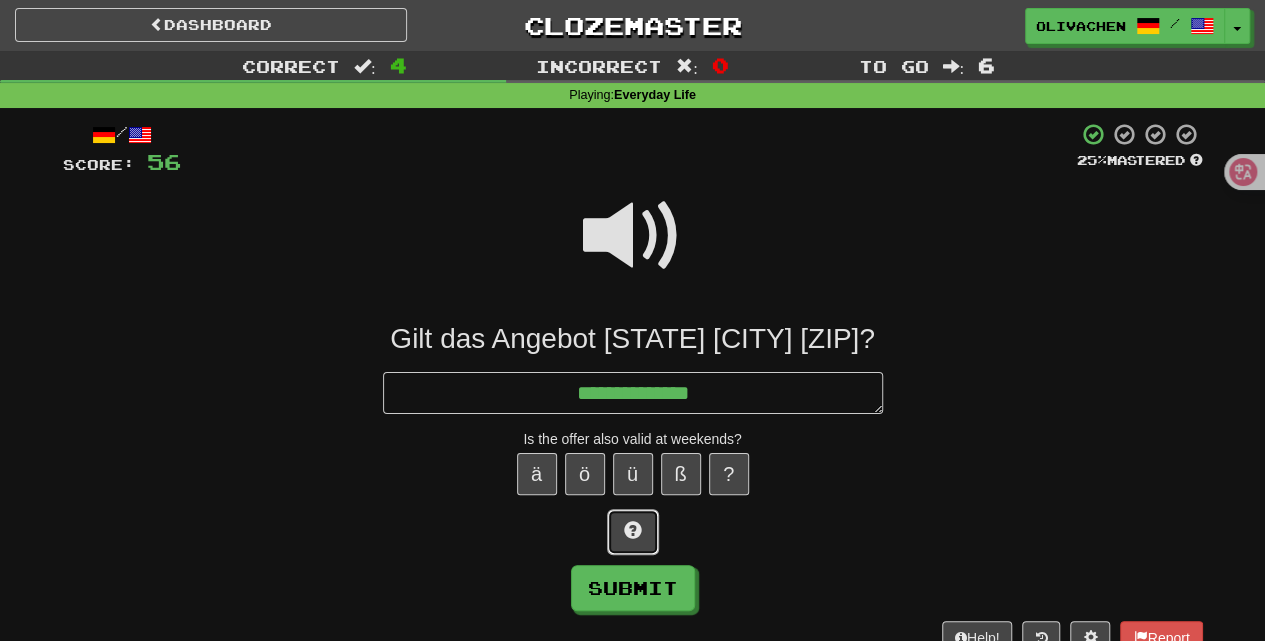 click at bounding box center (633, 530) 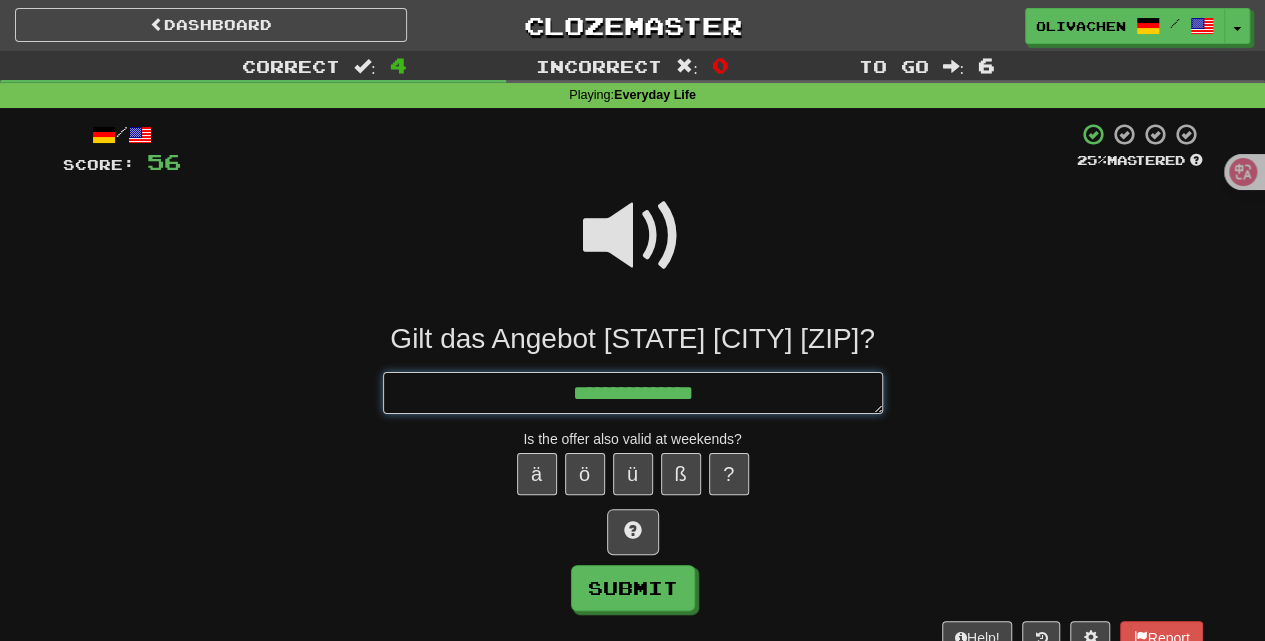 click on "**********" at bounding box center [633, 392] 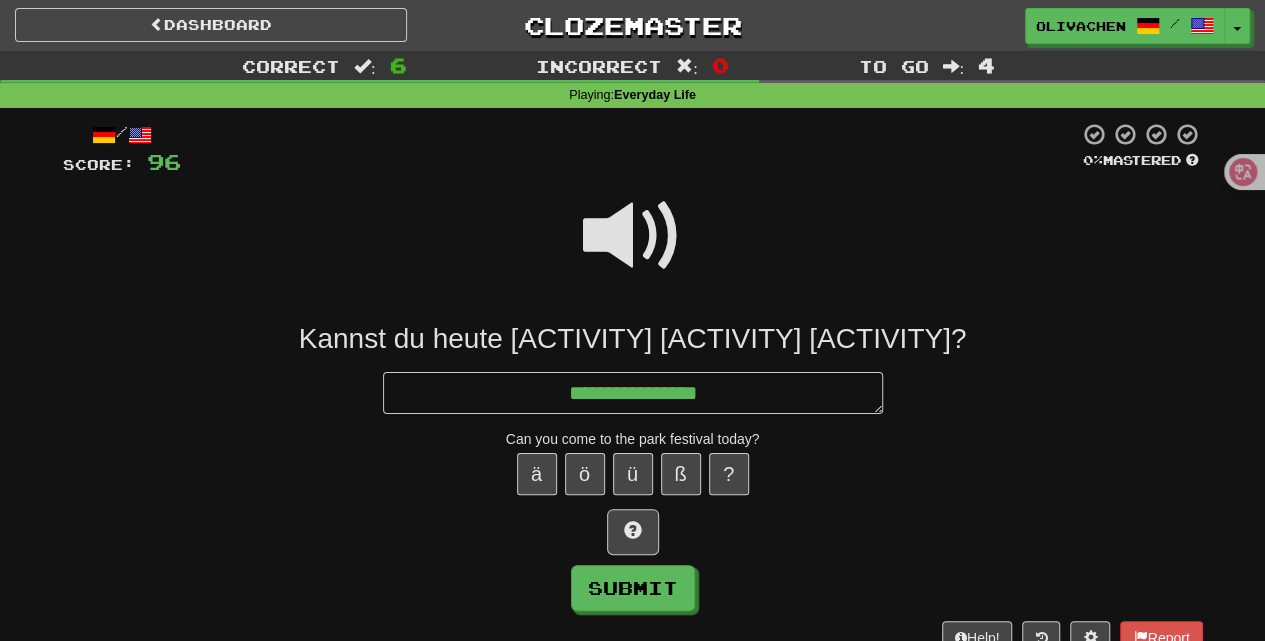 click at bounding box center (633, 236) 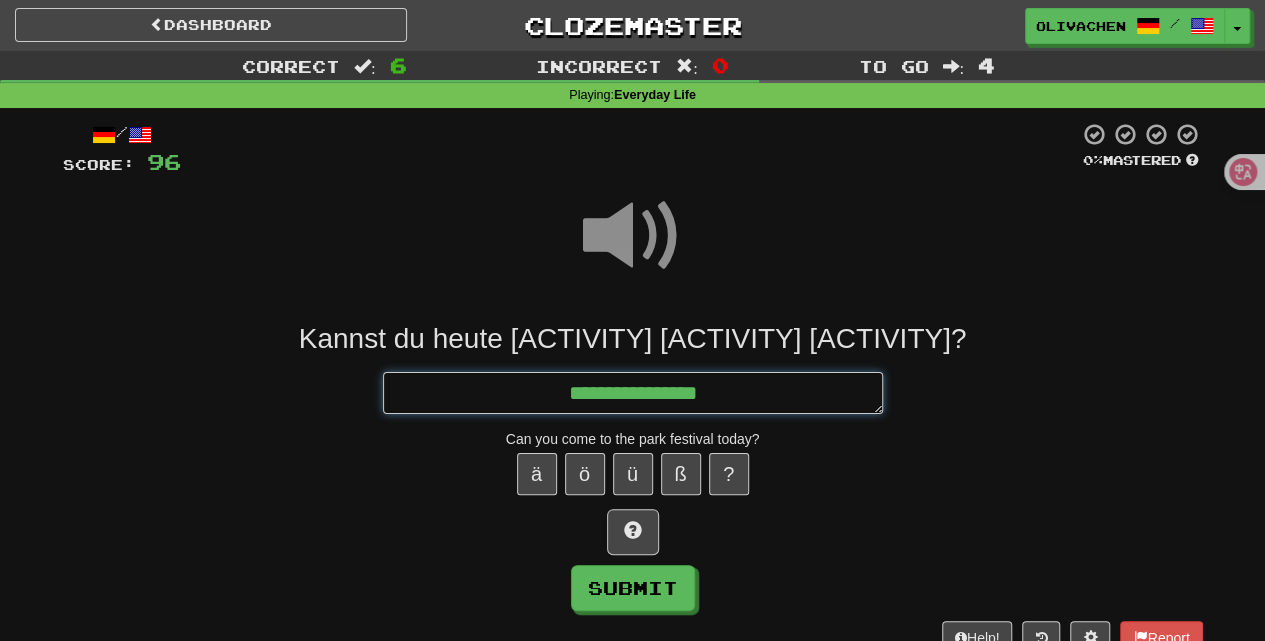 click on "**********" at bounding box center [633, 392] 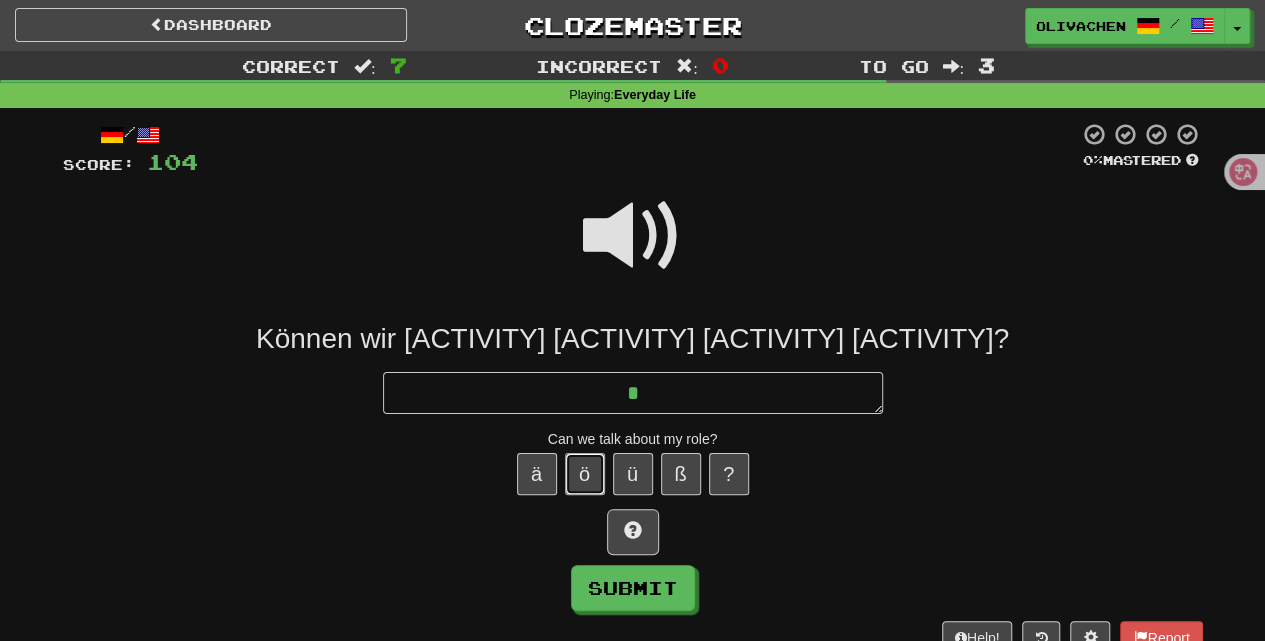 click on "ö" at bounding box center [585, 474] 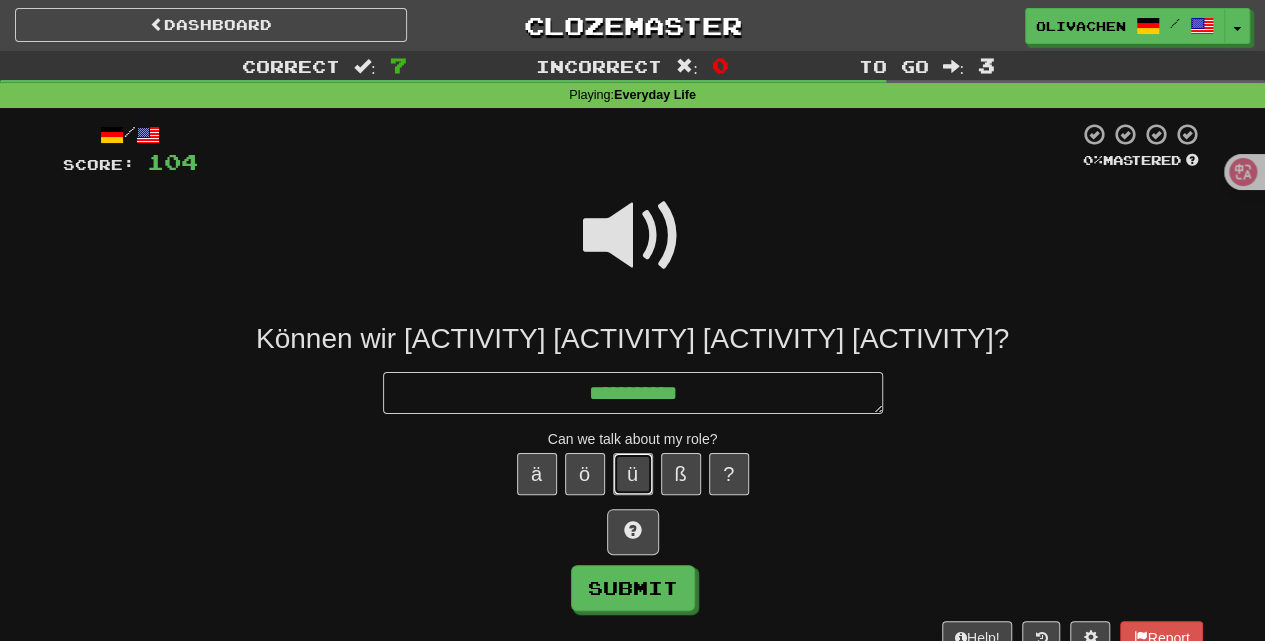 click on "ü" at bounding box center [633, 474] 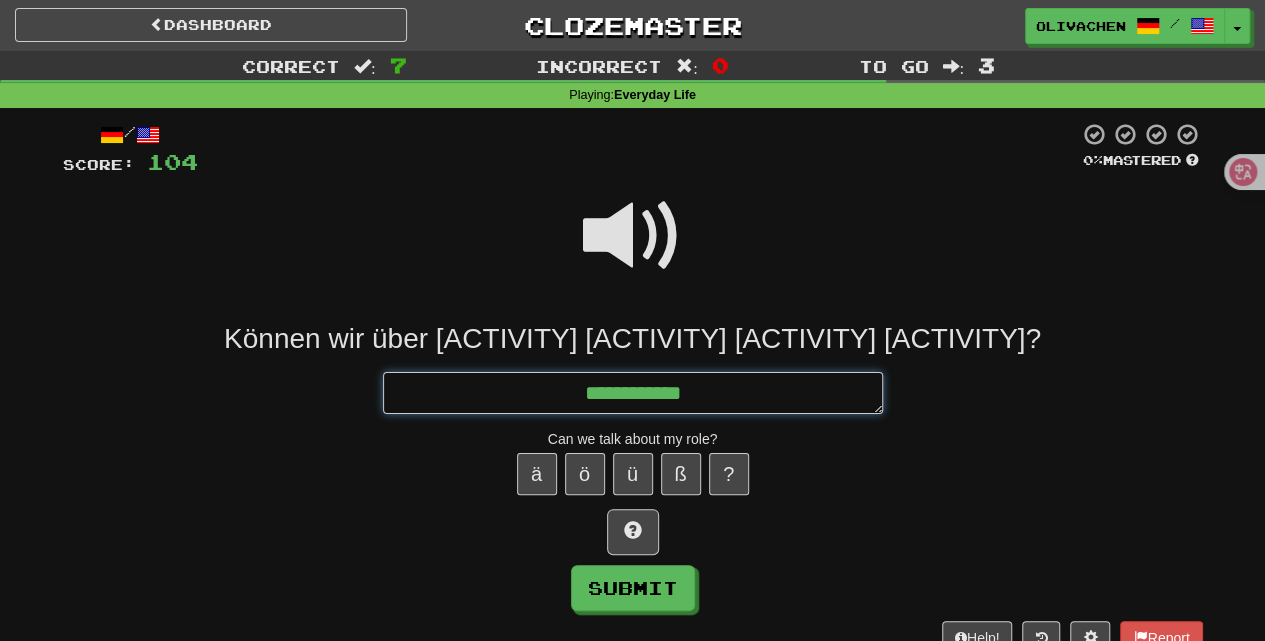 click on "**********" at bounding box center (633, 392) 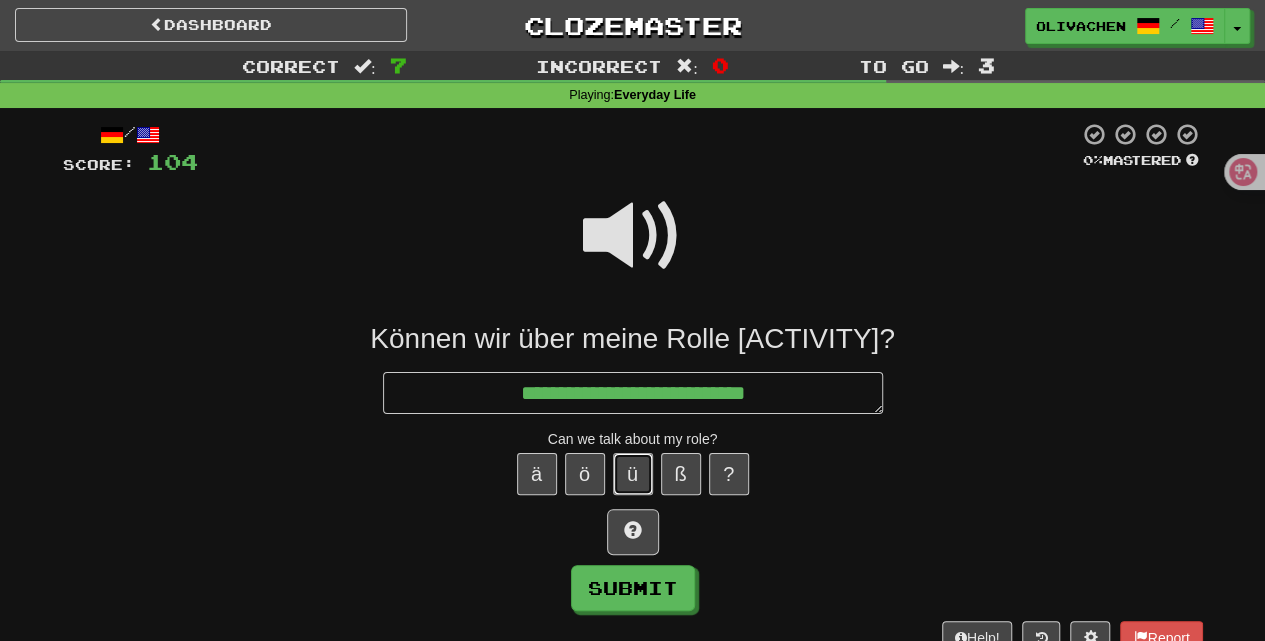 click on "ü" at bounding box center [633, 474] 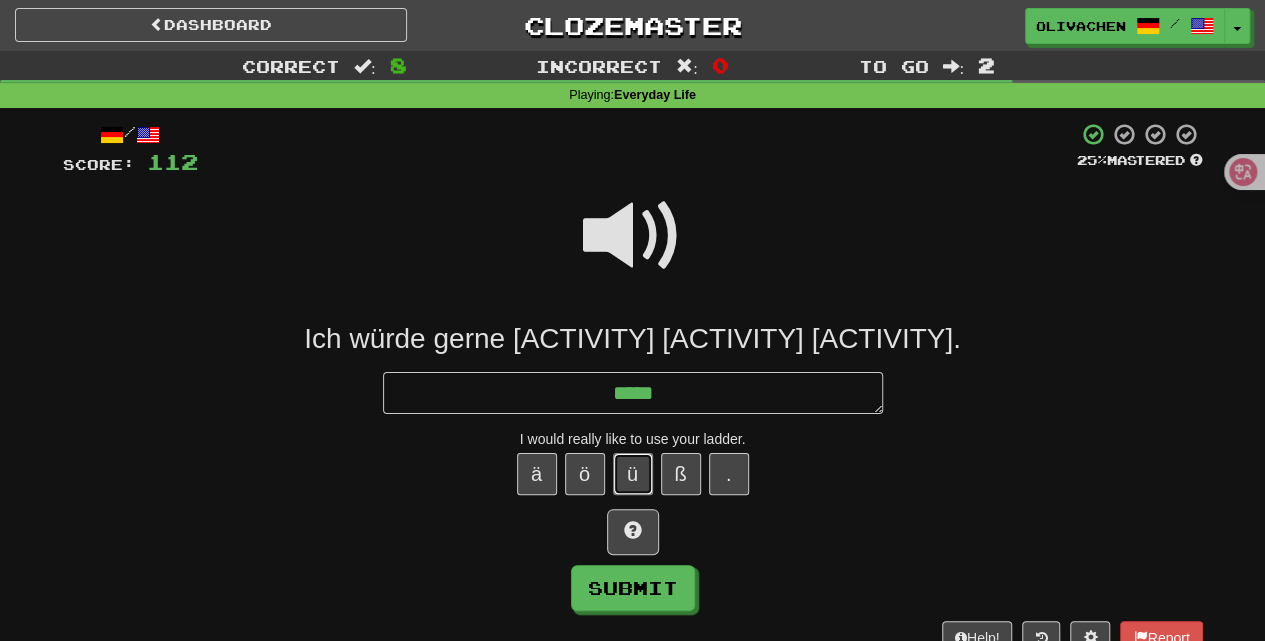click on "ü" at bounding box center [633, 474] 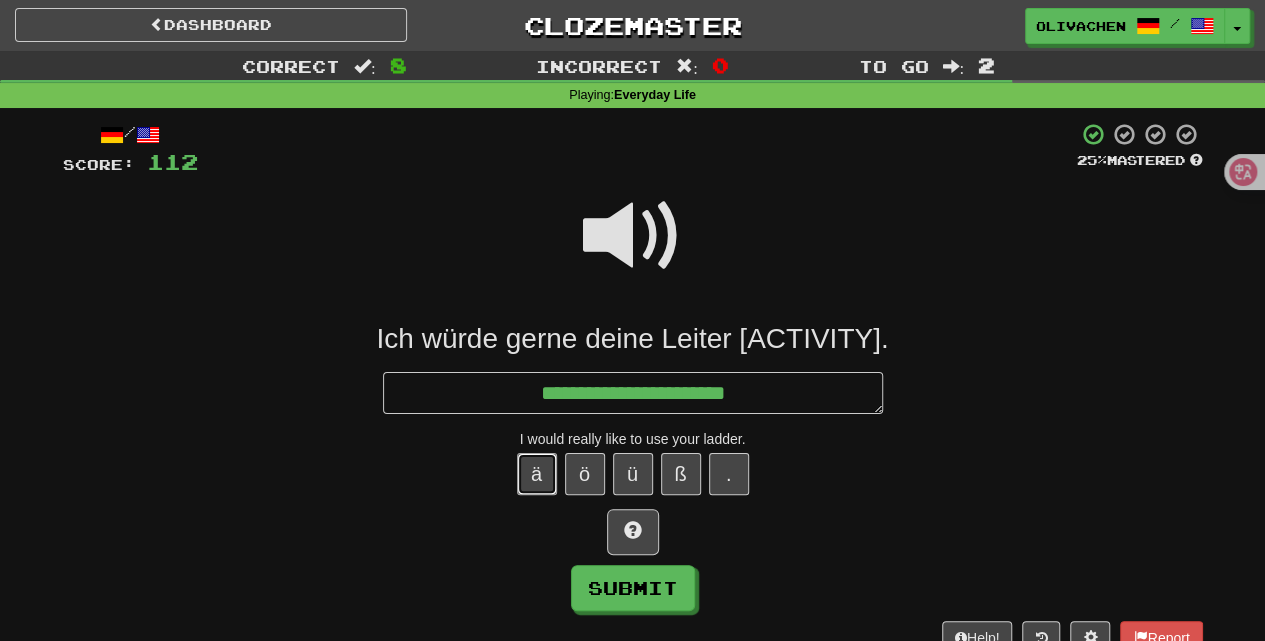 click on "ä" at bounding box center (537, 474) 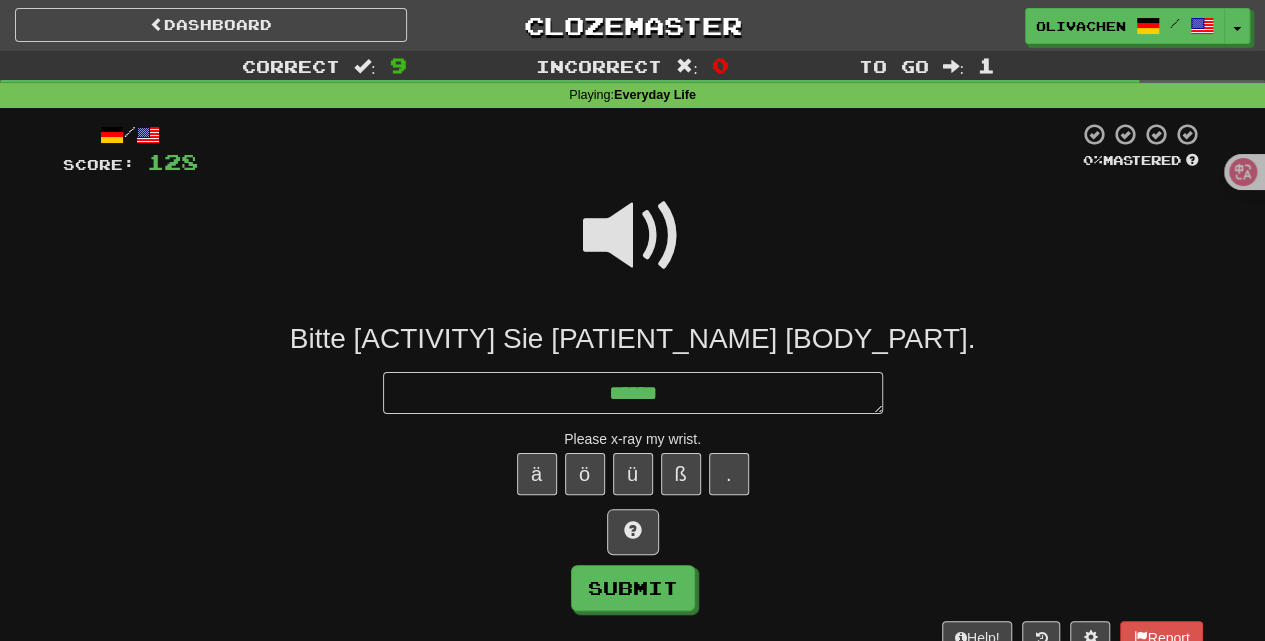 click at bounding box center (633, 236) 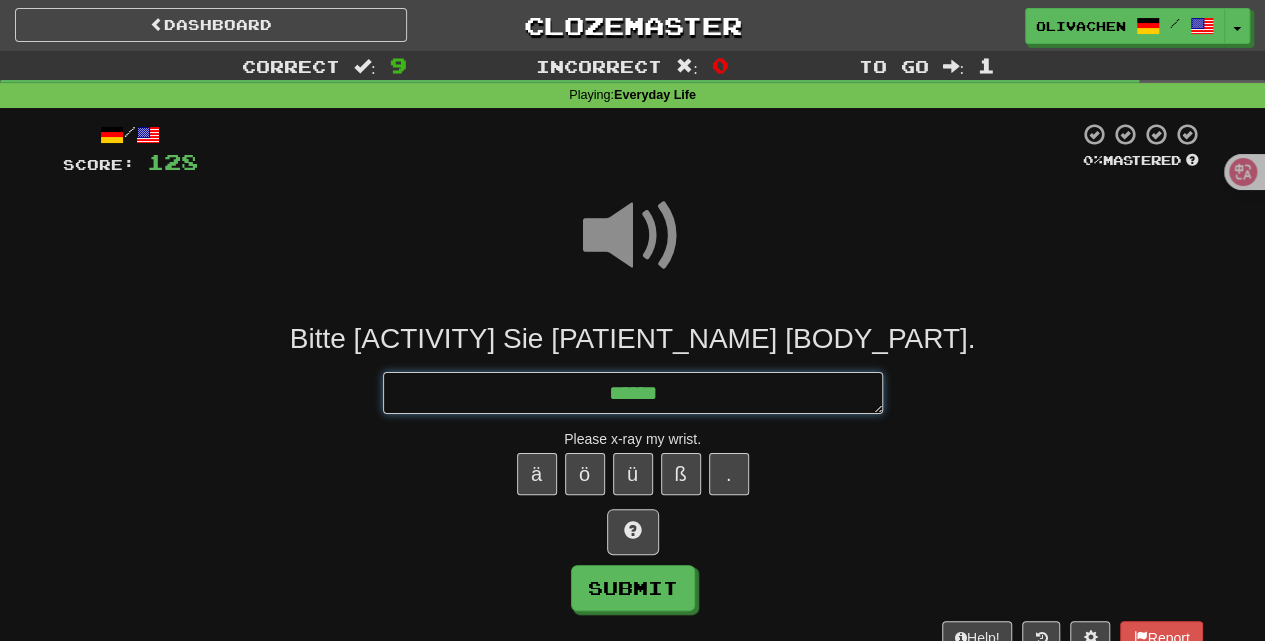 click on "*****" at bounding box center [633, 392] 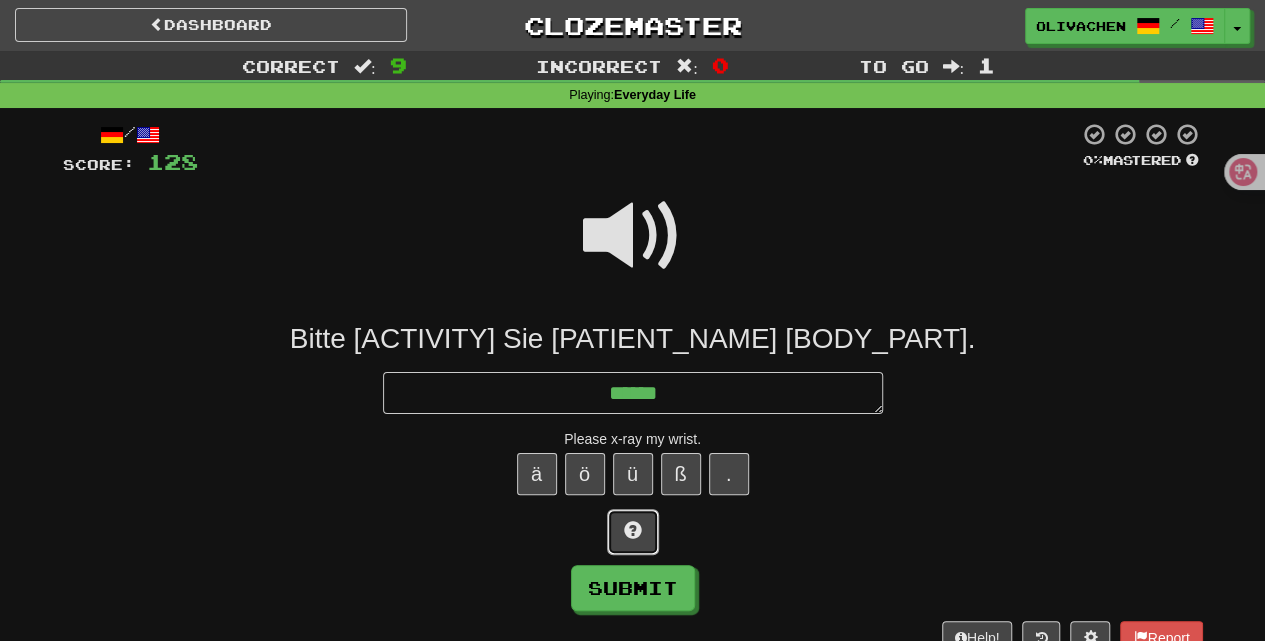 click at bounding box center (633, 530) 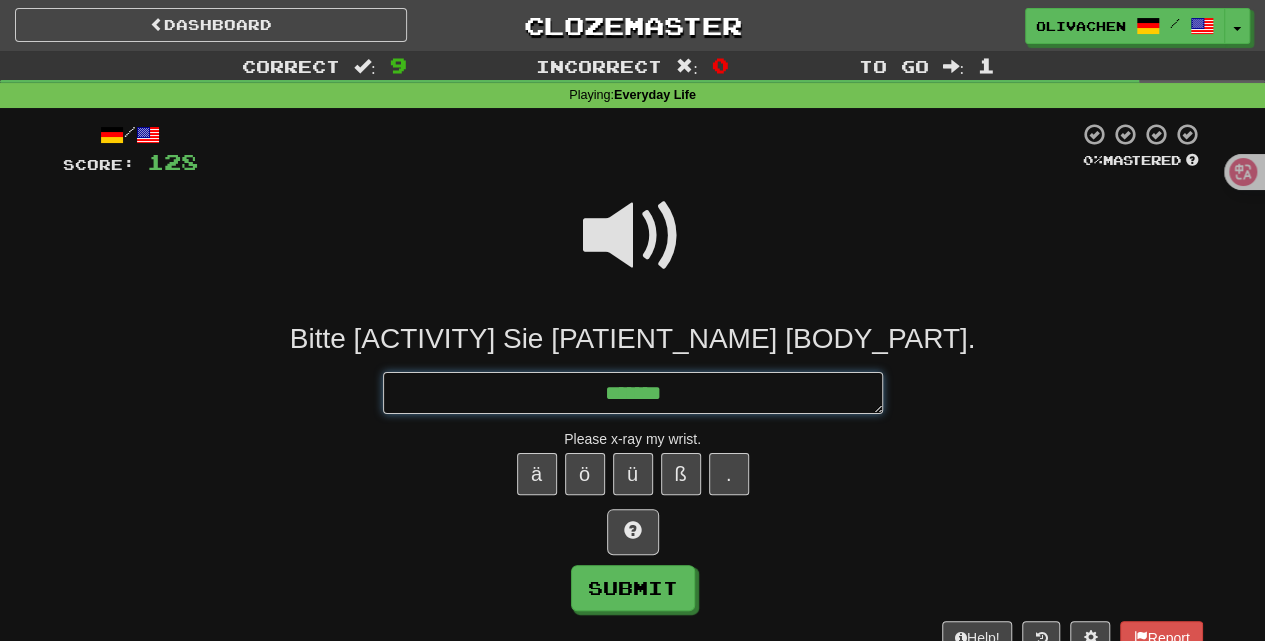 click on "*******" at bounding box center (633, 392) 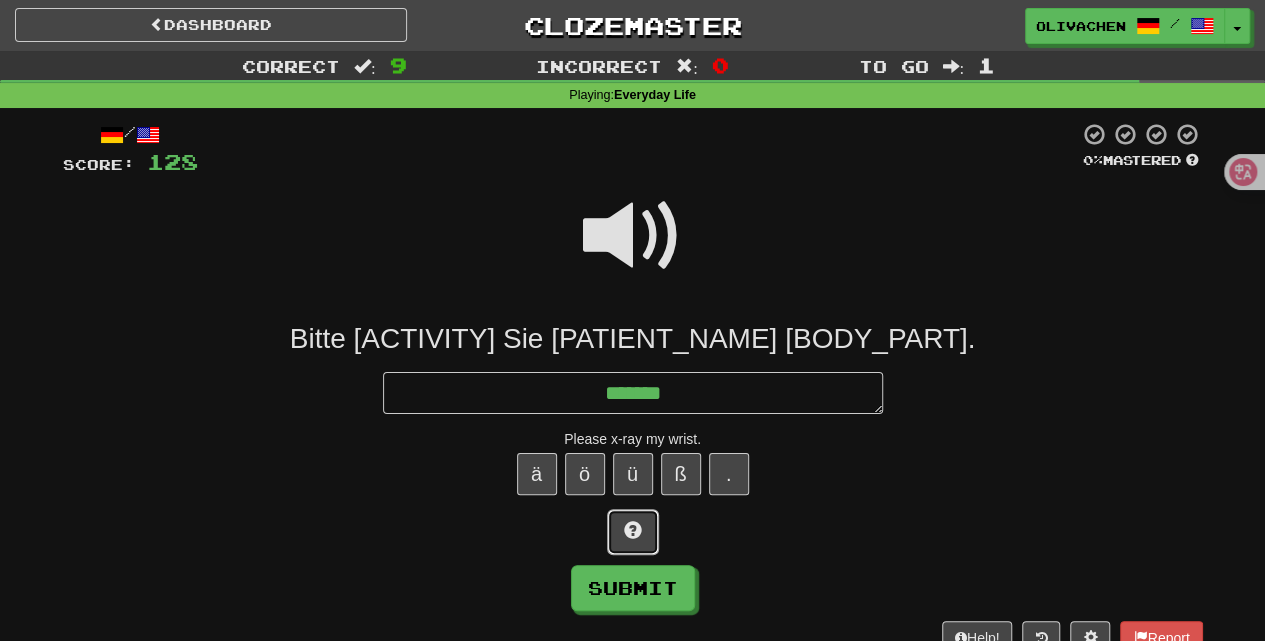 click at bounding box center [633, 532] 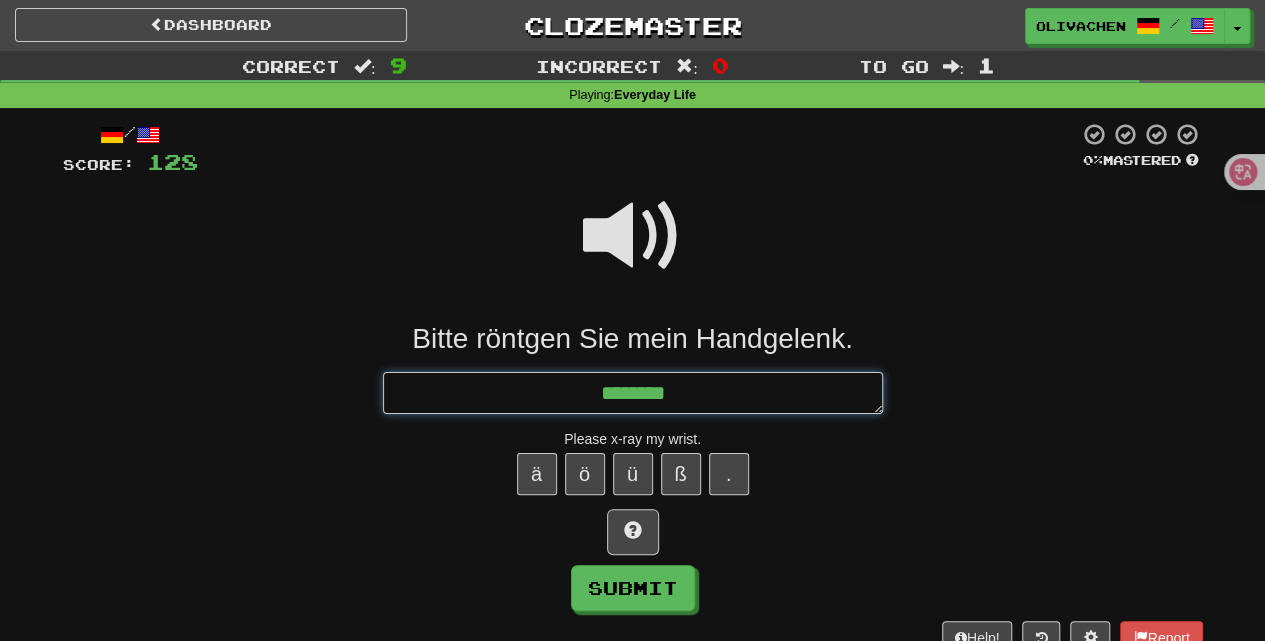 click on "********" at bounding box center [633, 392] 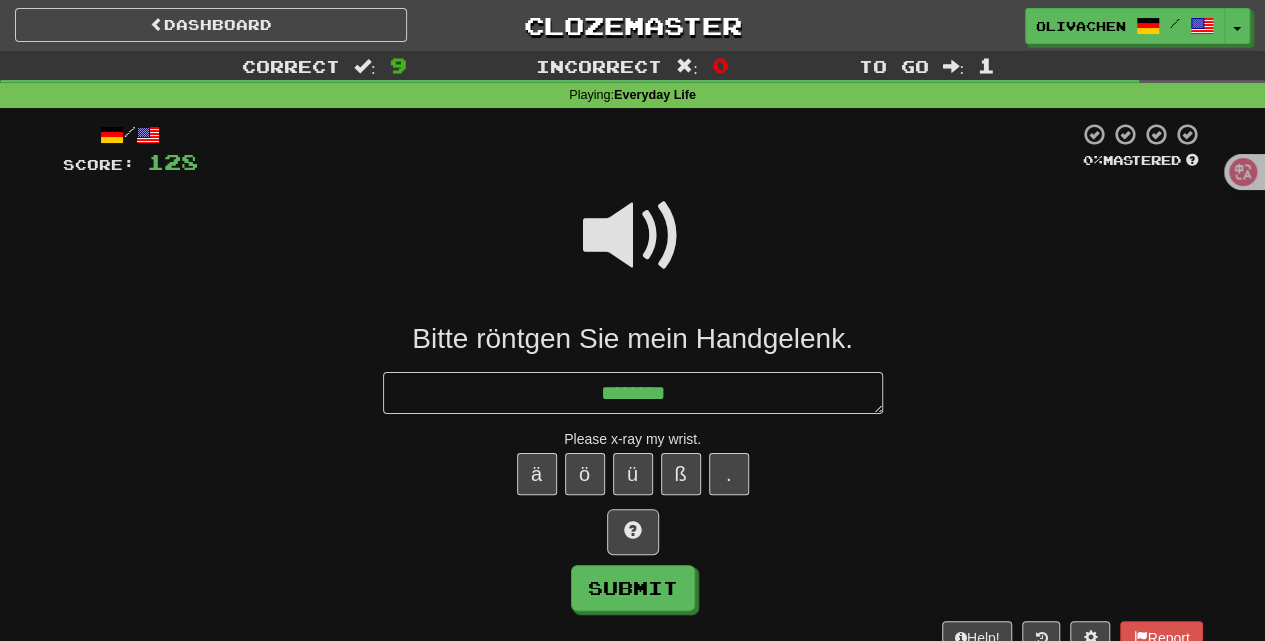 click at bounding box center (633, 236) 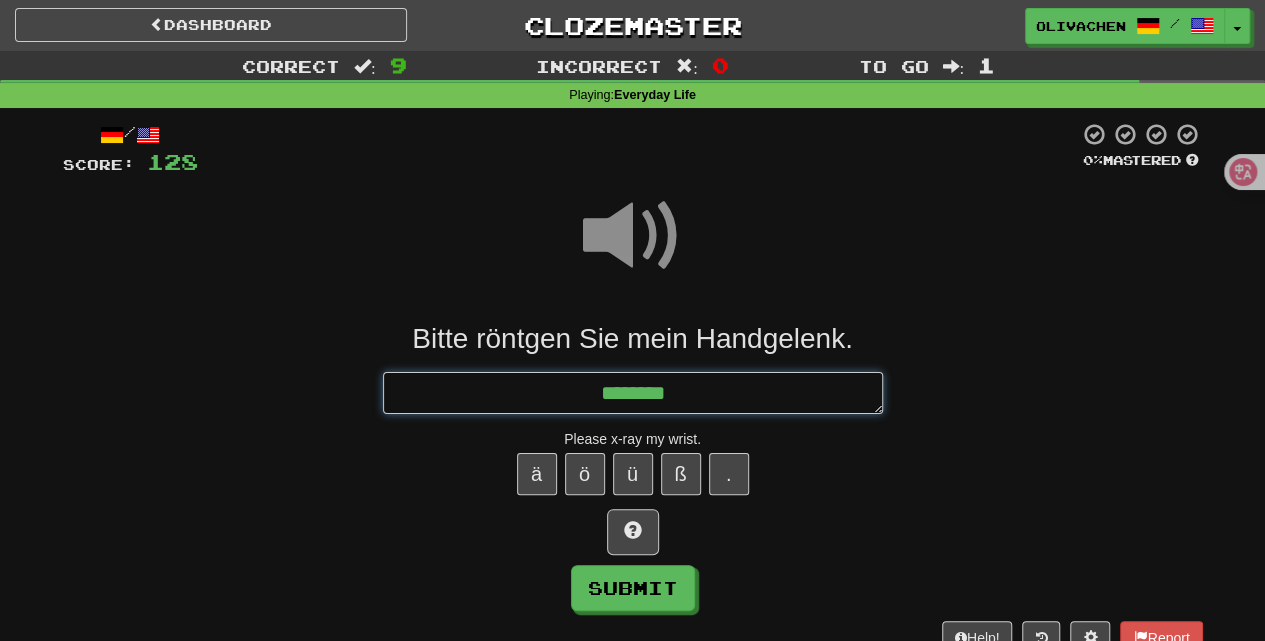 click on "********" at bounding box center (633, 392) 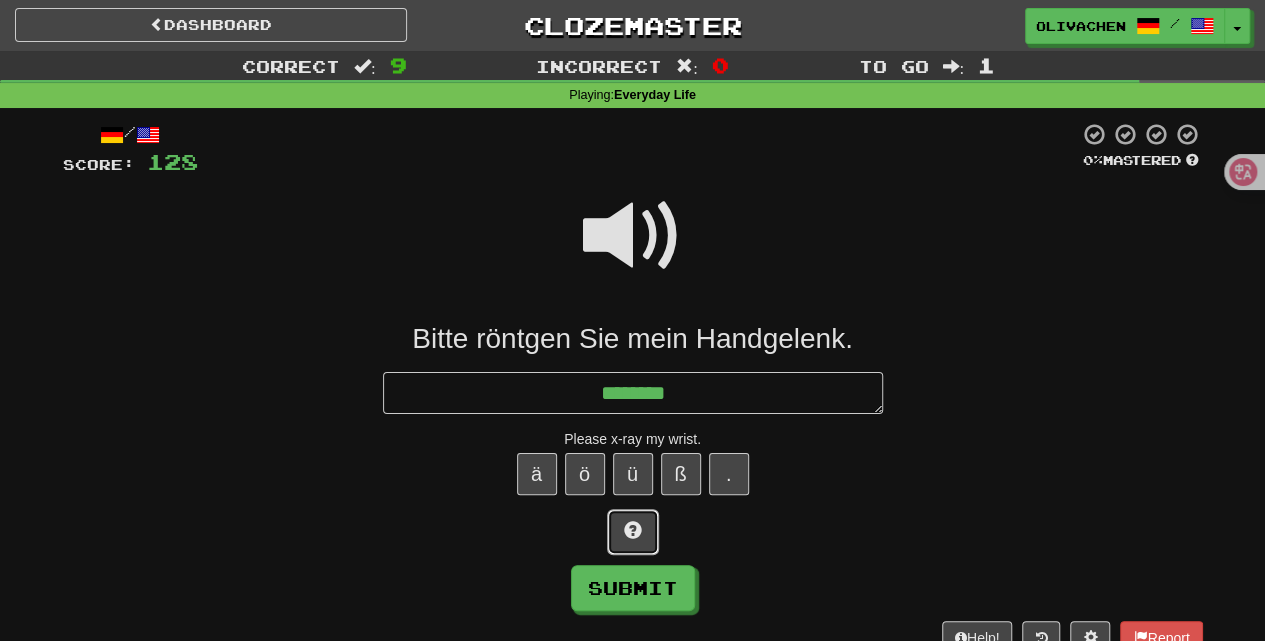 click at bounding box center [633, 530] 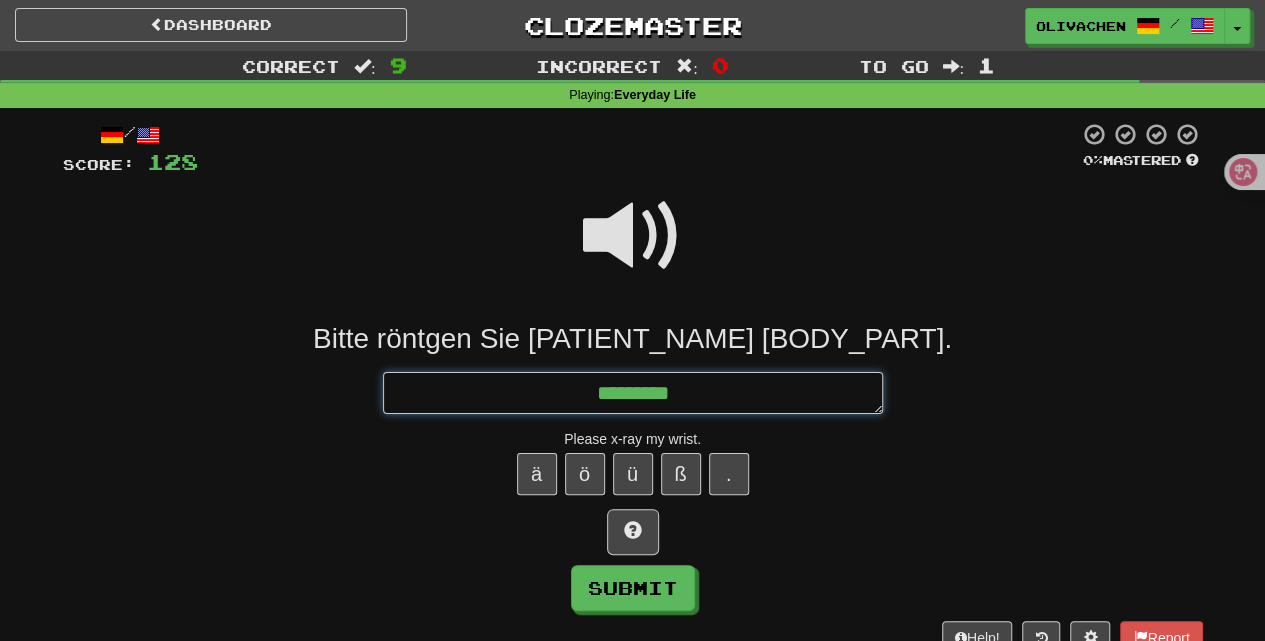 click on "*********" at bounding box center [633, 392] 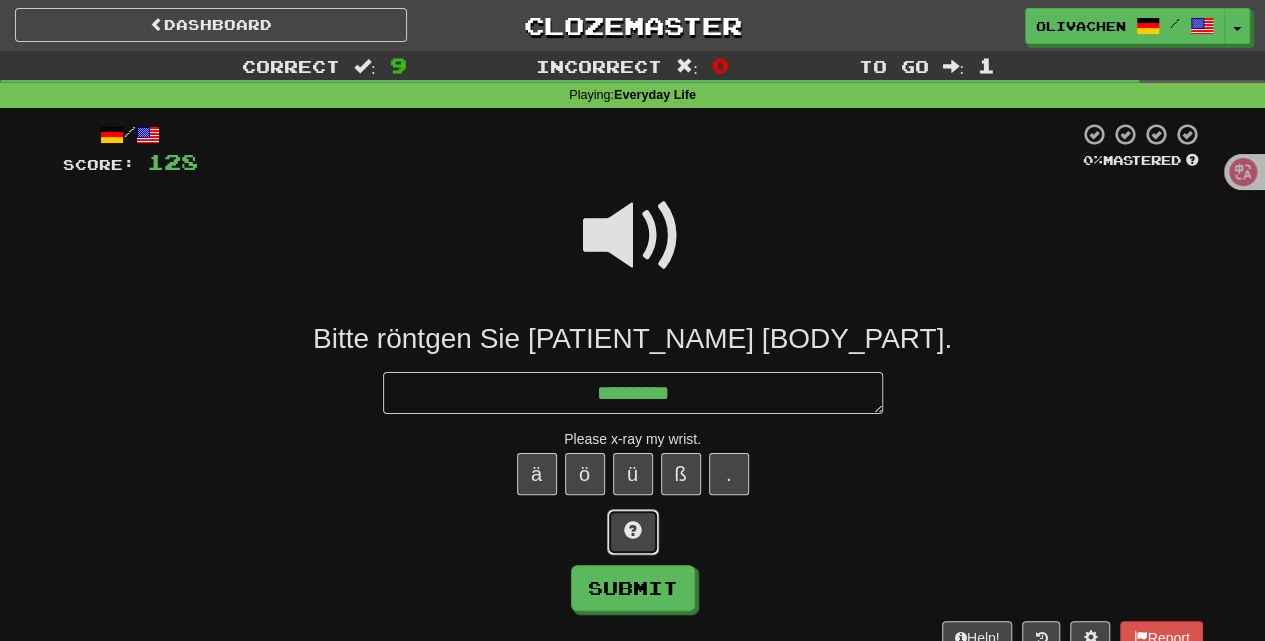 click at bounding box center (633, 532) 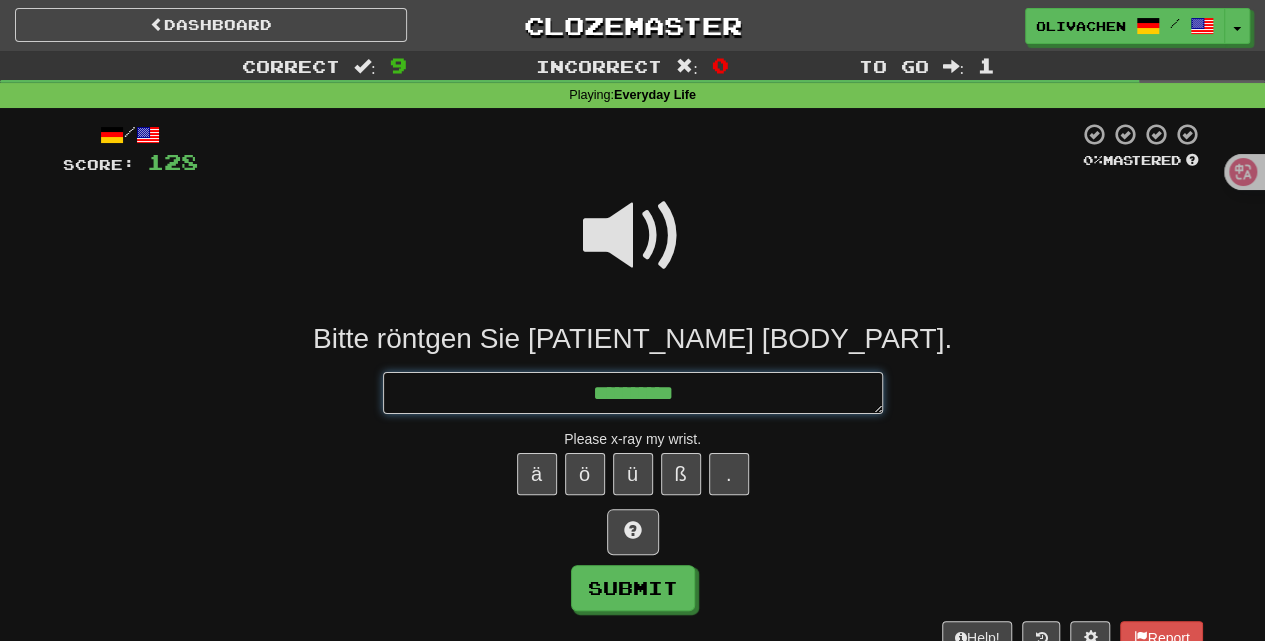 click on "**********" at bounding box center [633, 392] 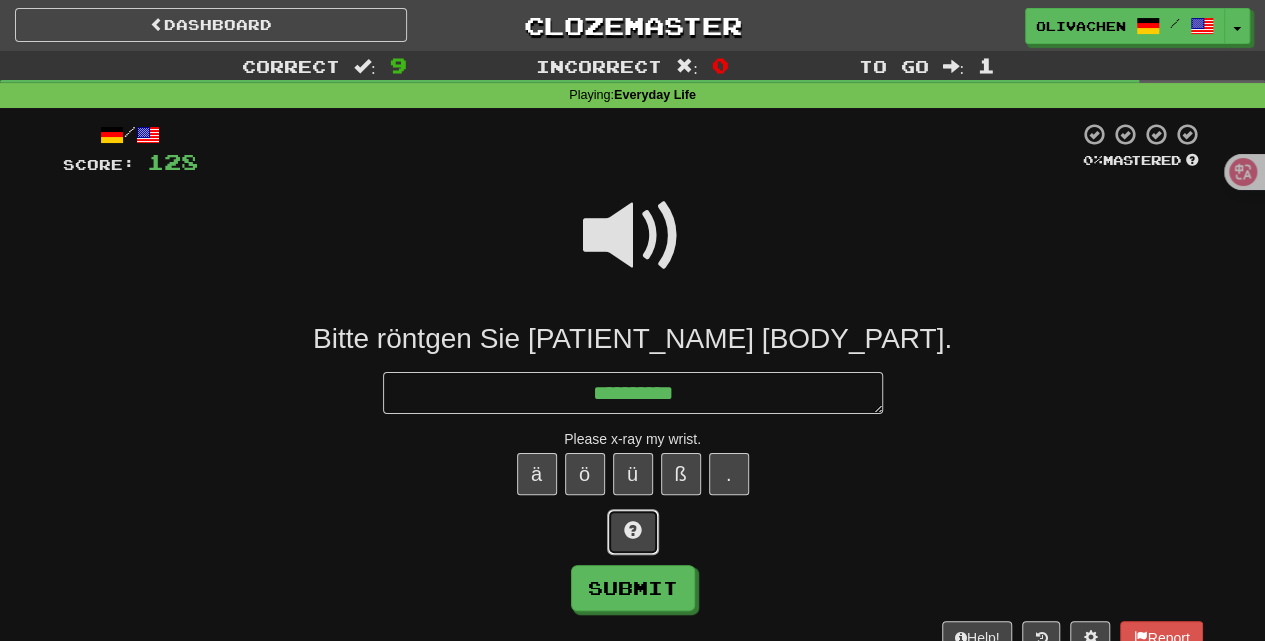 click at bounding box center (633, 532) 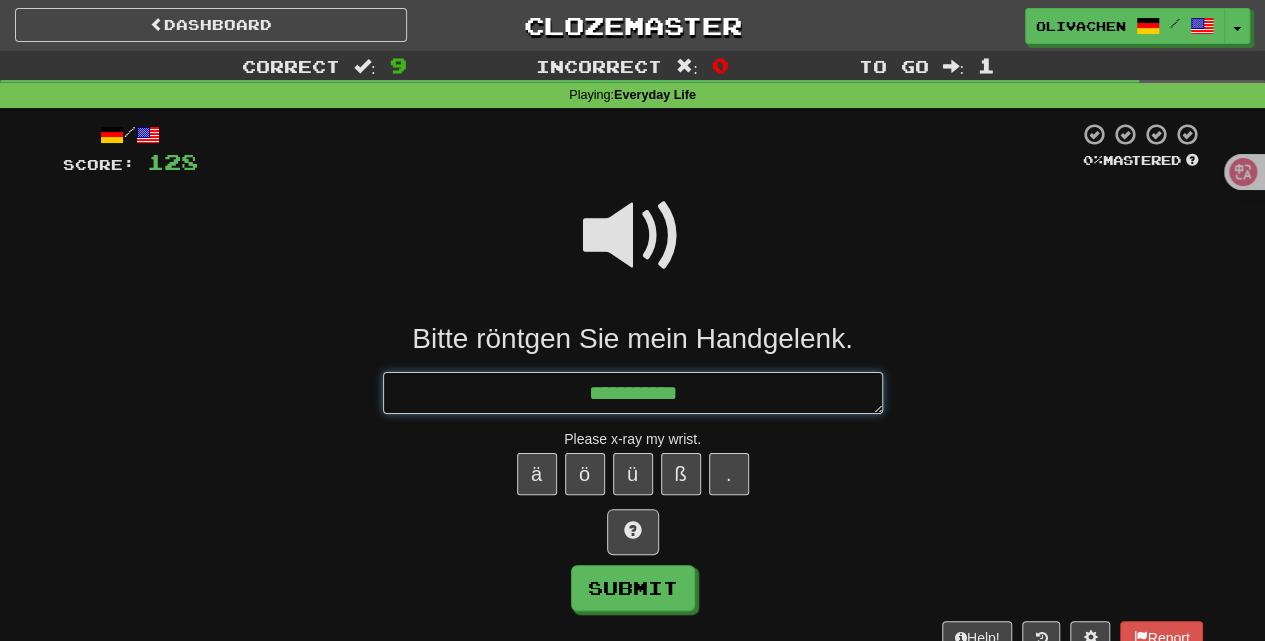 click on "**********" at bounding box center (633, 392) 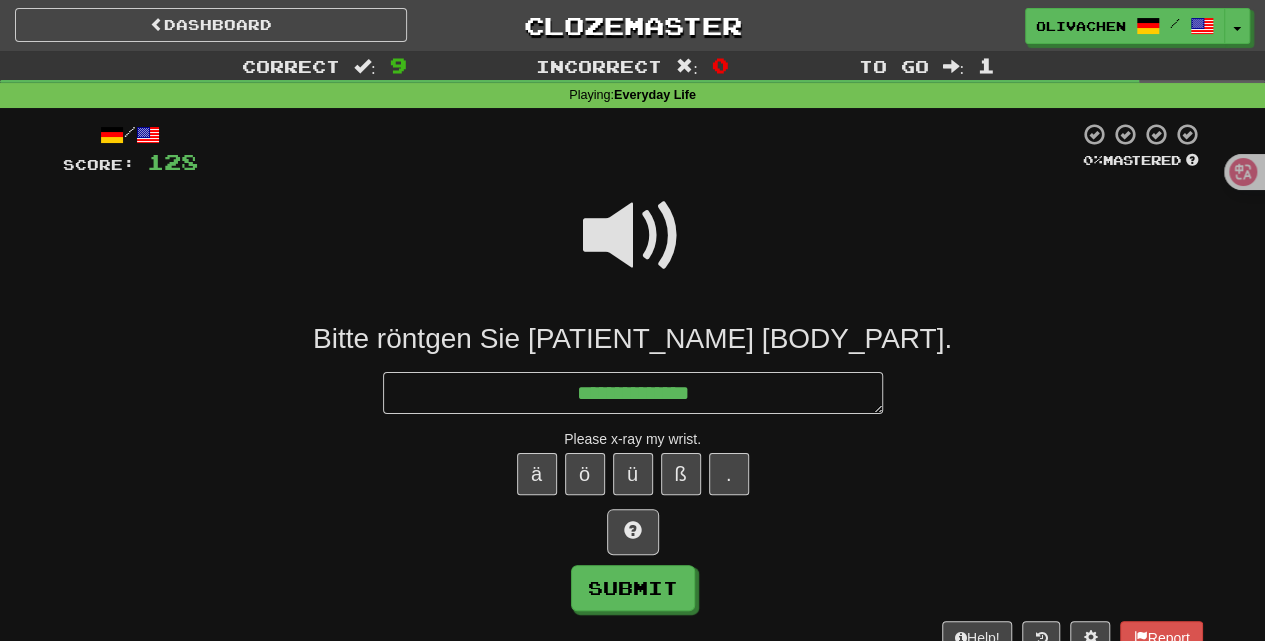 click at bounding box center (633, 236) 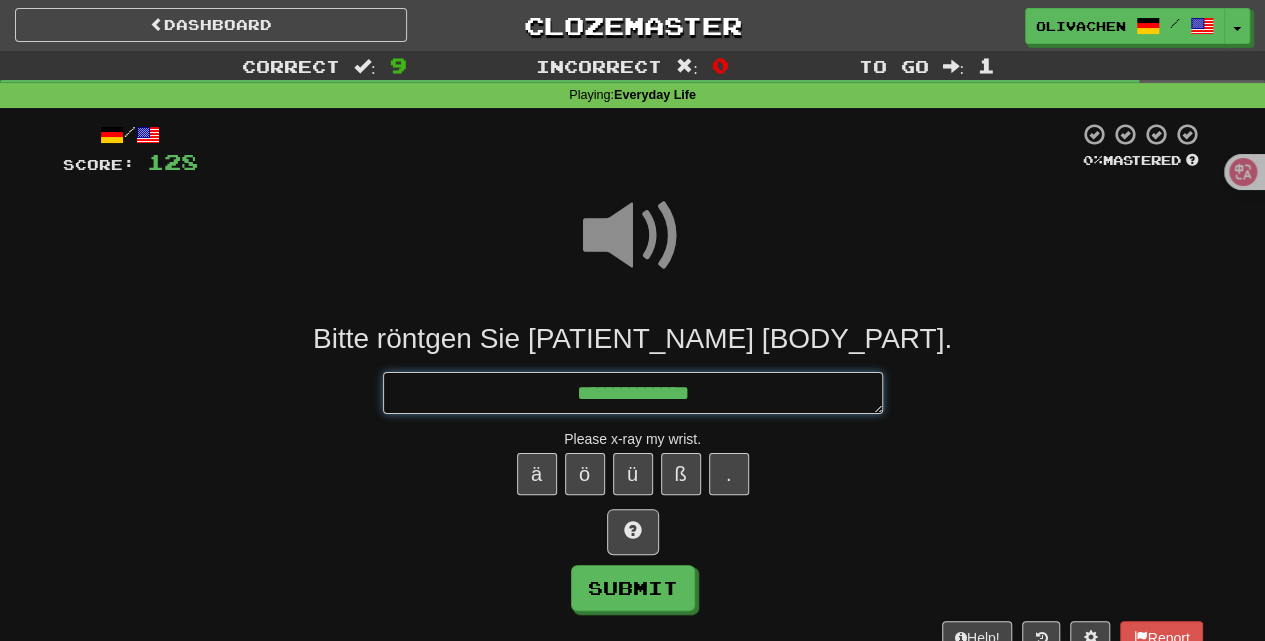 click on "**********" at bounding box center (633, 392) 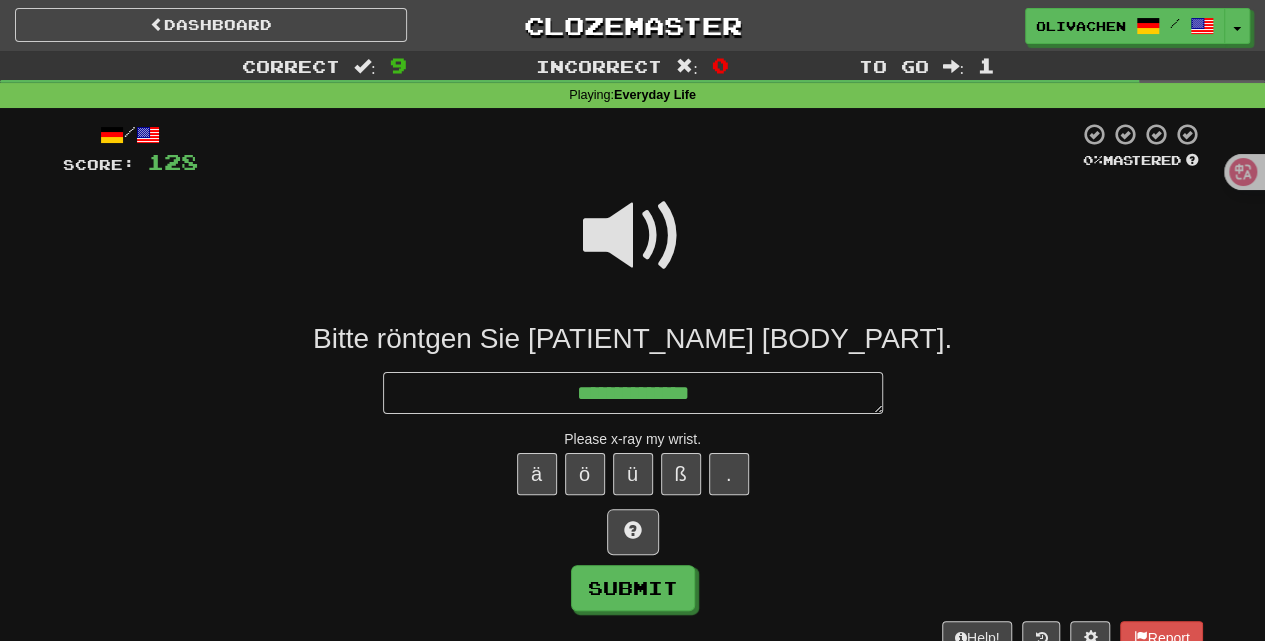 click at bounding box center [633, 236] 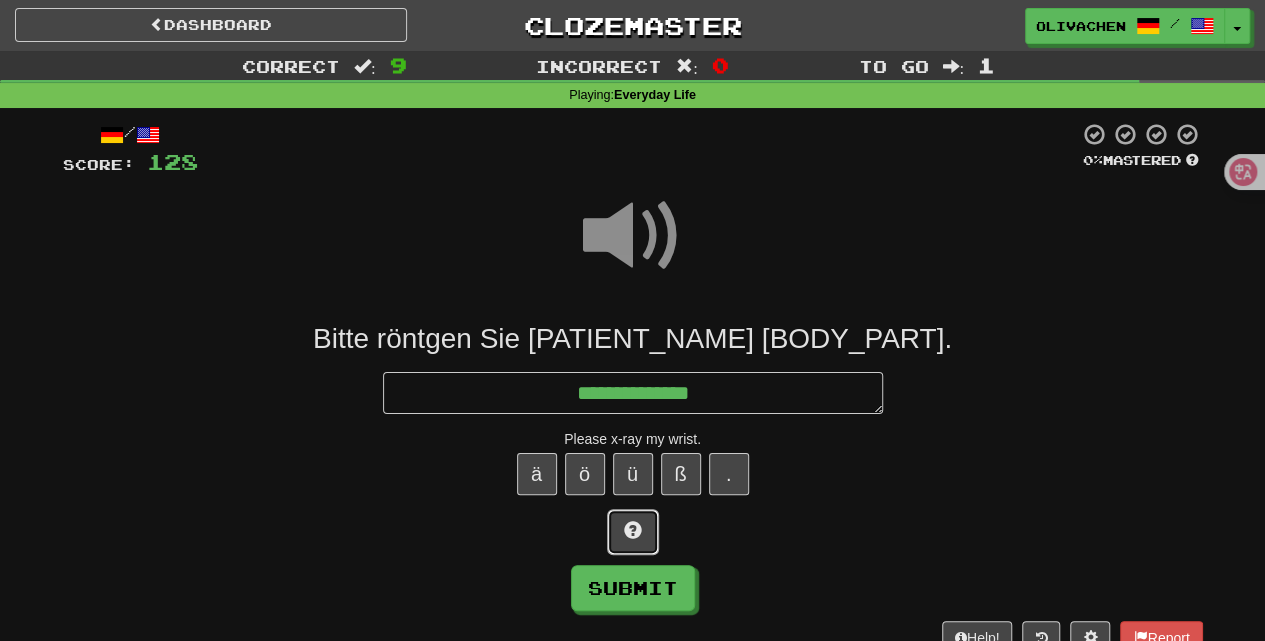 click at bounding box center (633, 530) 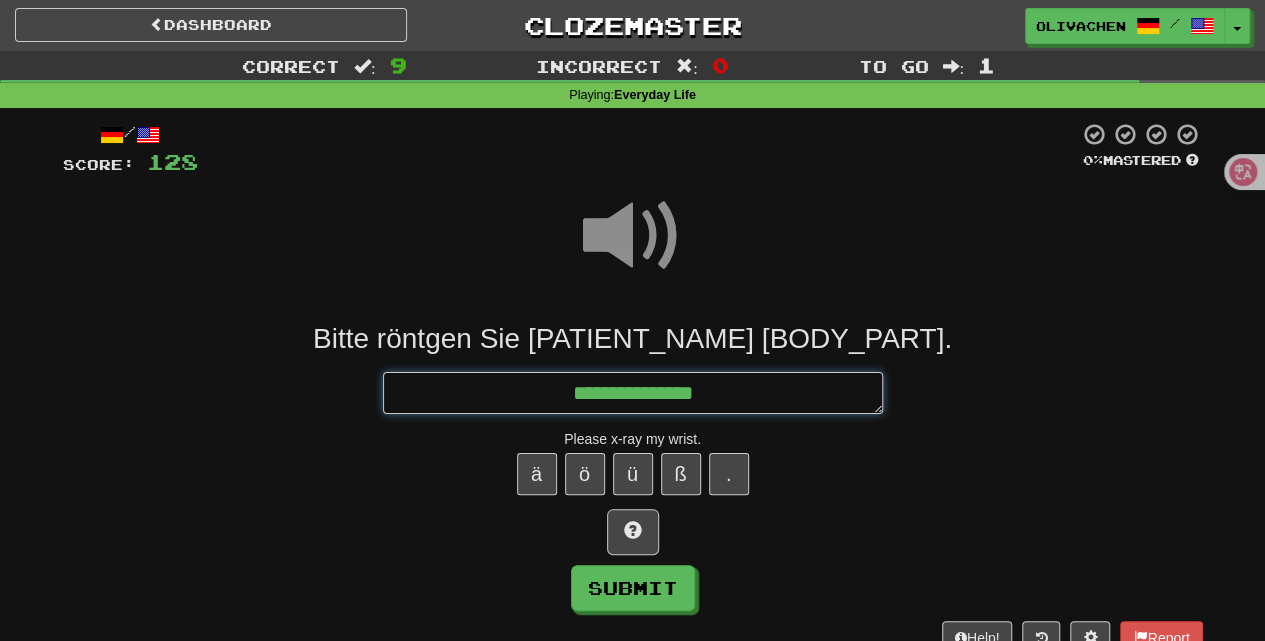 click on "**********" at bounding box center [633, 392] 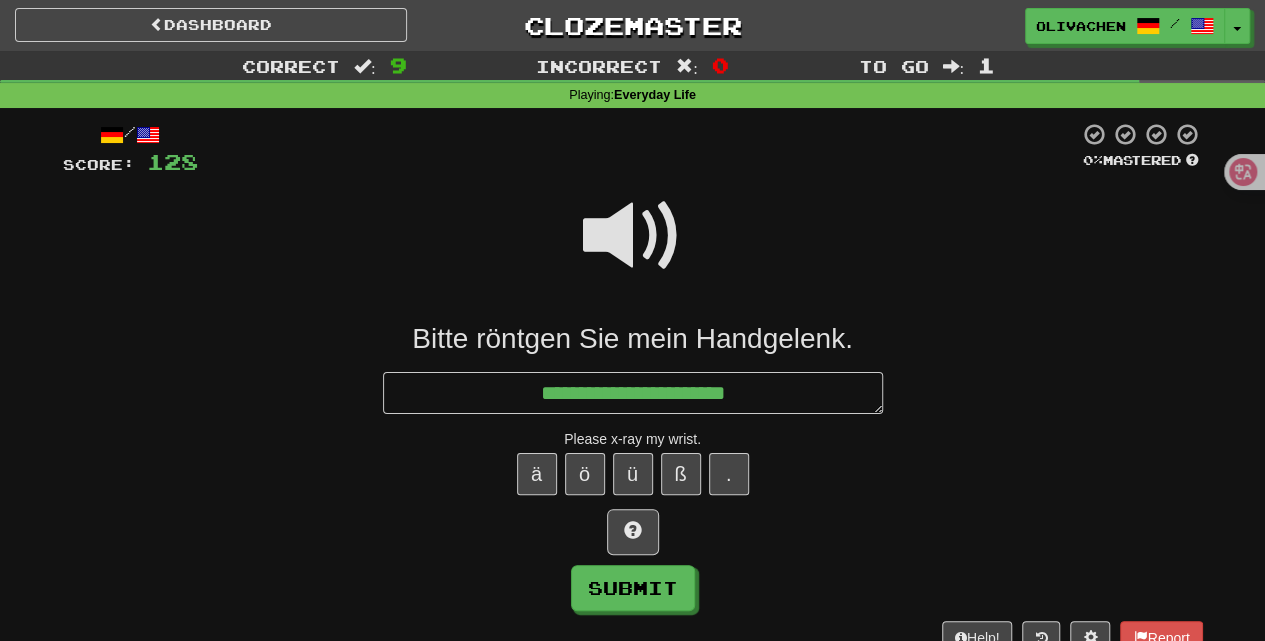 click at bounding box center [633, 236] 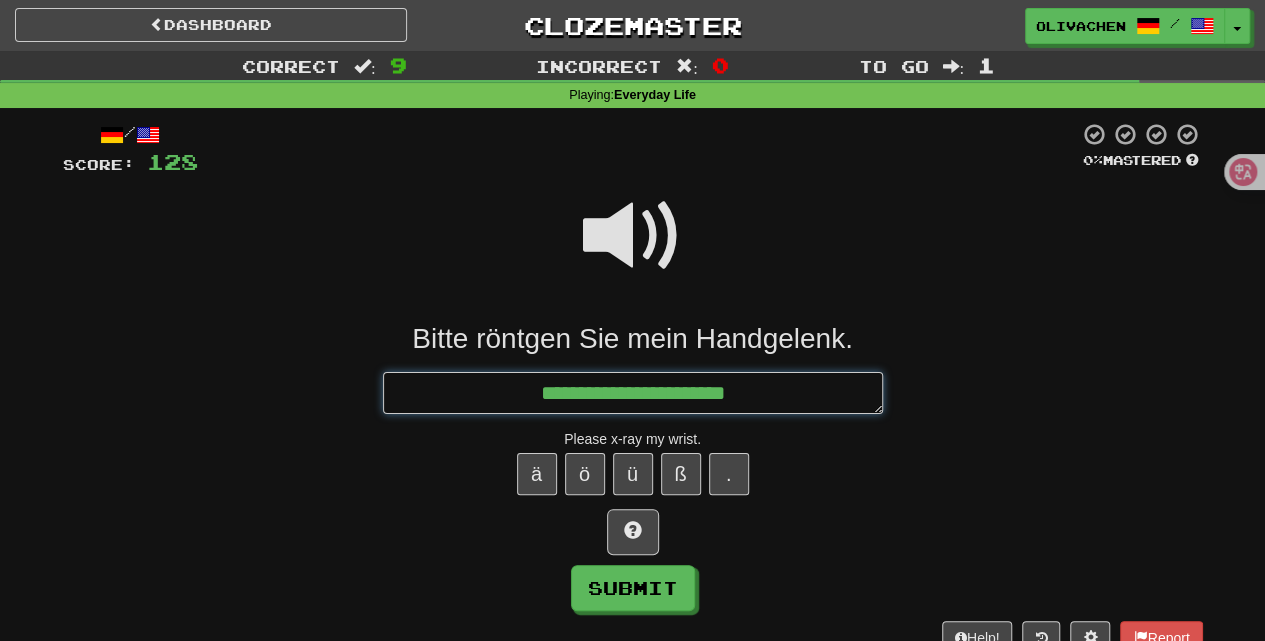 click on "**********" at bounding box center (633, 392) 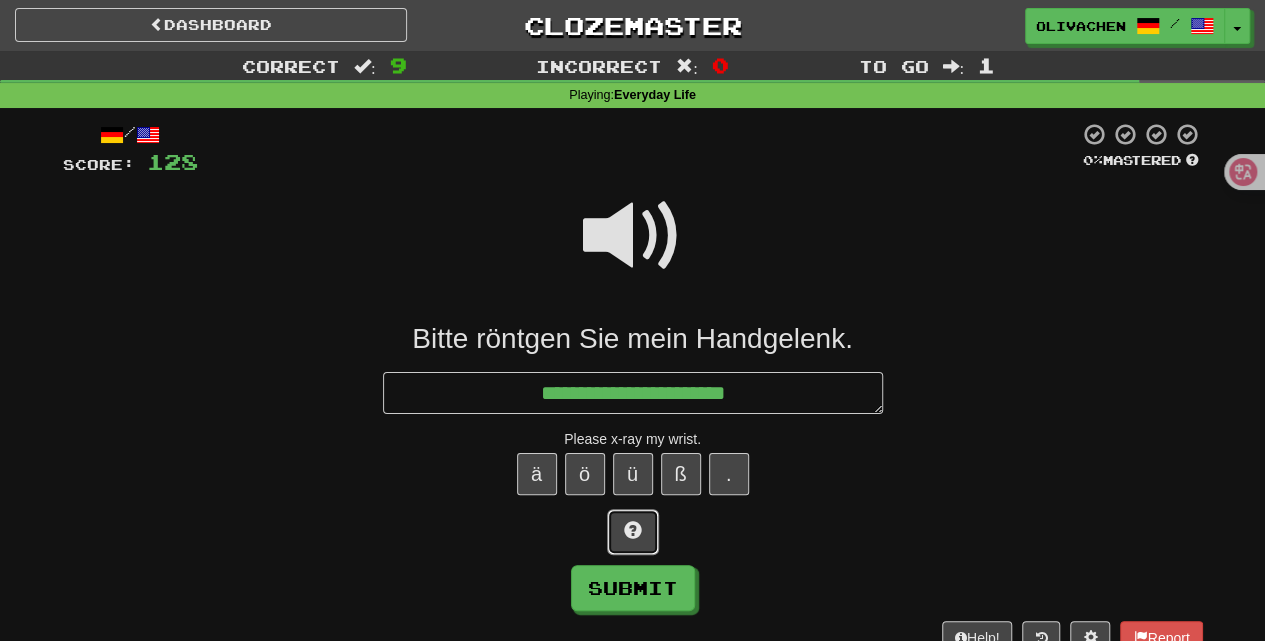 drag, startPoint x: 646, startPoint y: 519, endPoint x: 657, endPoint y: 508, distance: 15.556349 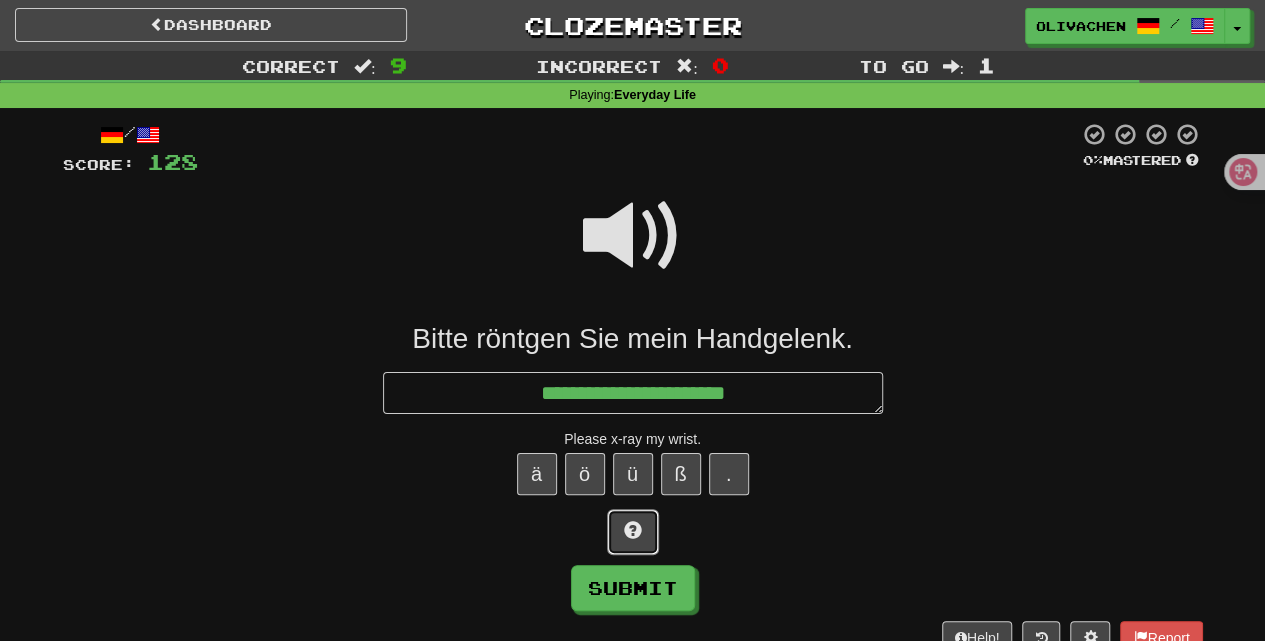 click at bounding box center [633, 532] 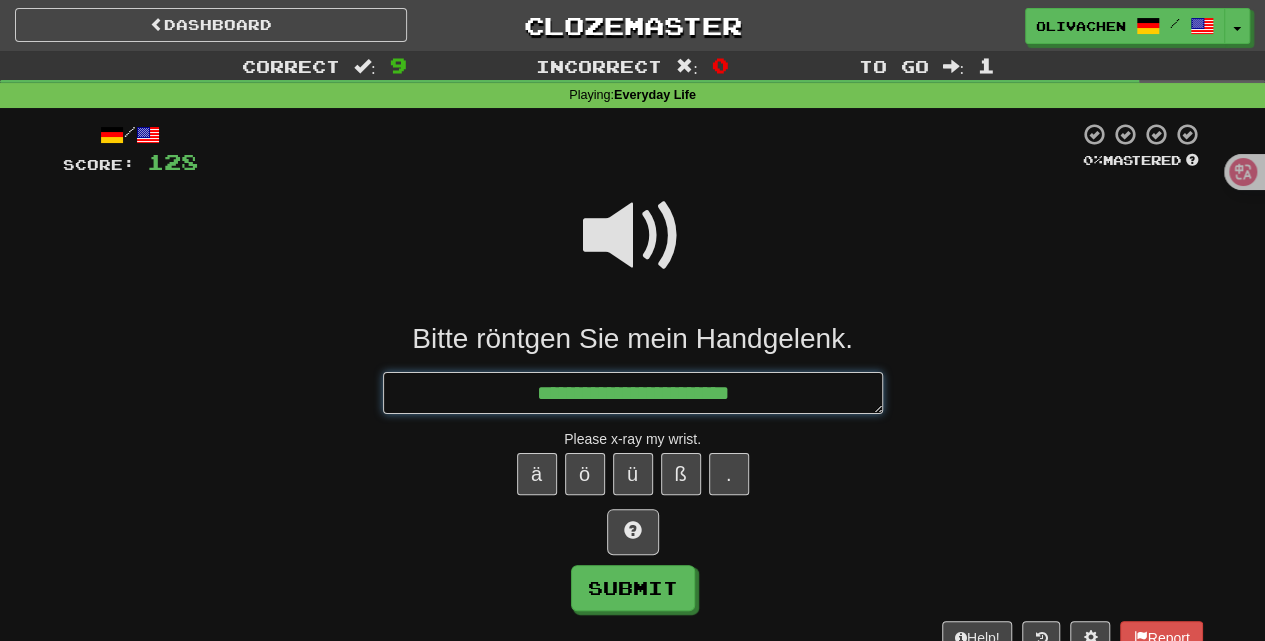 click on "**********" at bounding box center (633, 392) 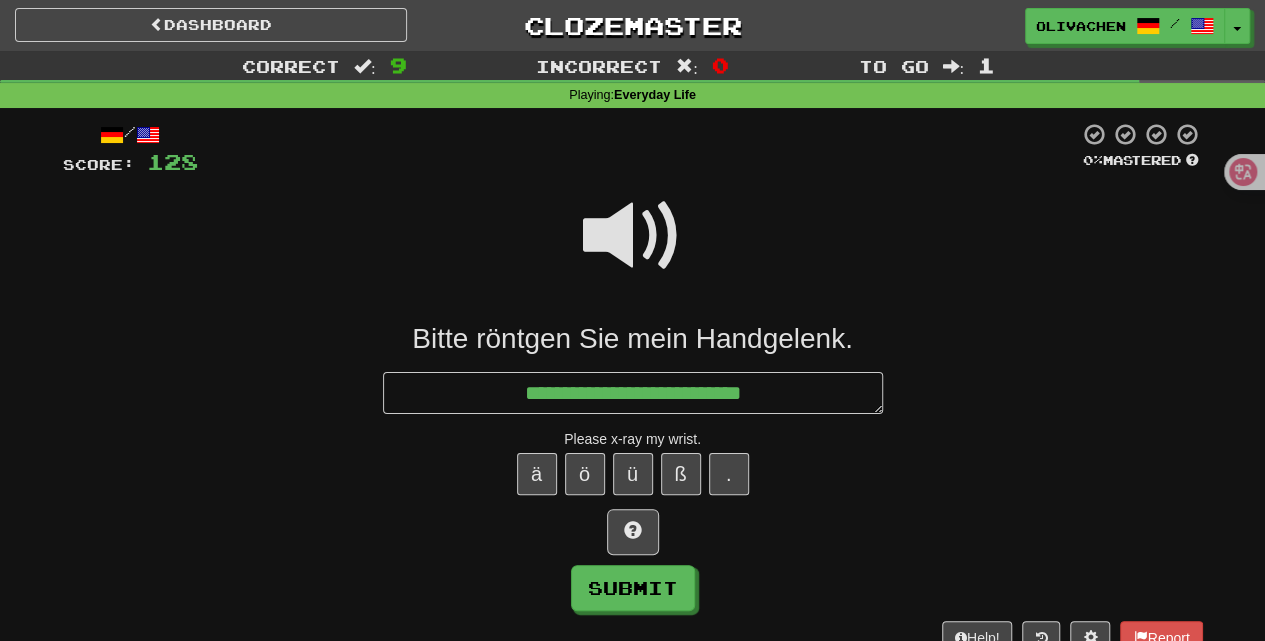 click at bounding box center [633, 236] 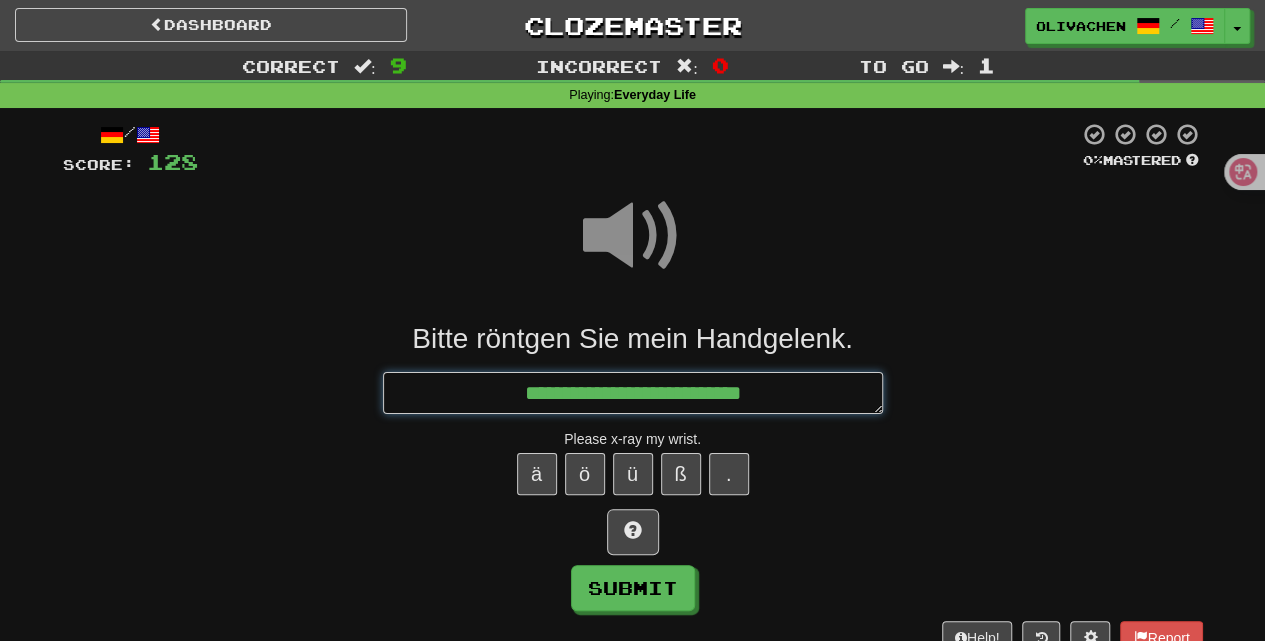 click on "**********" at bounding box center (633, 392) 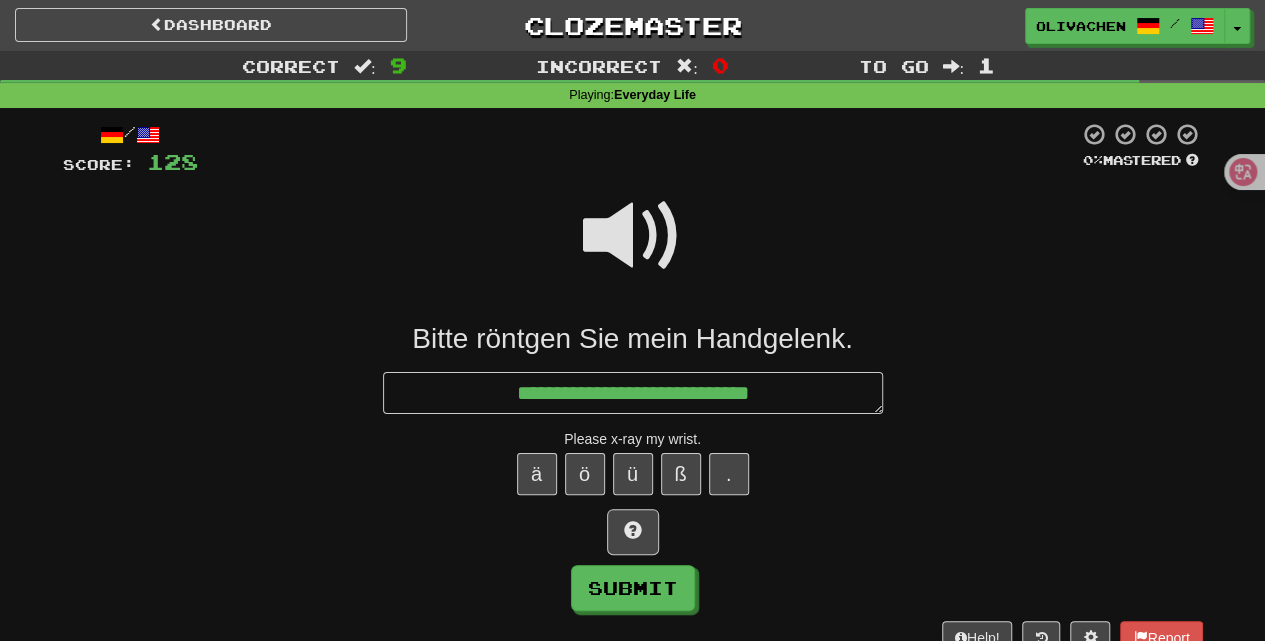 click at bounding box center [633, 236] 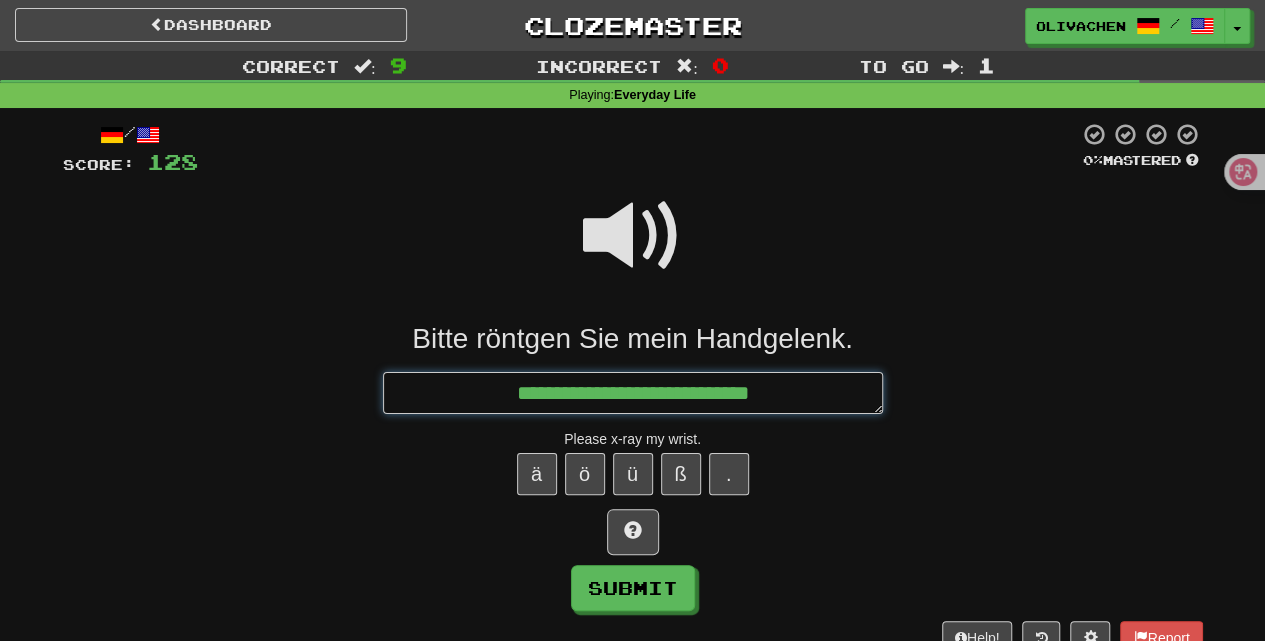click on "**********" at bounding box center [633, 392] 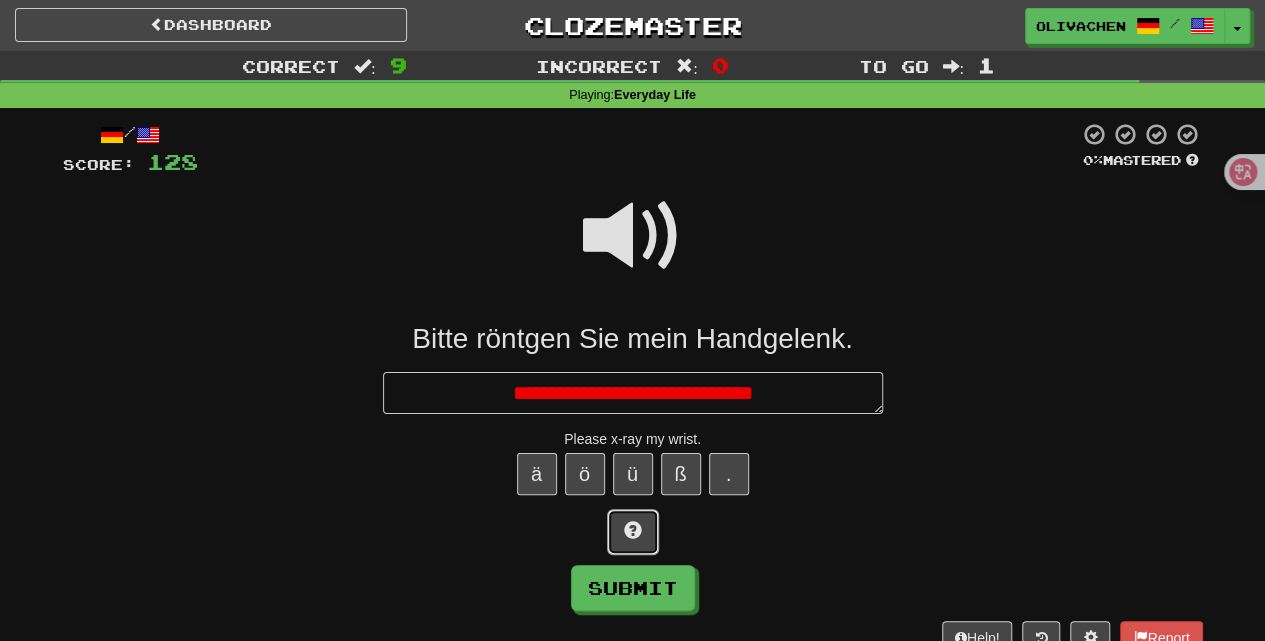 click at bounding box center [633, 530] 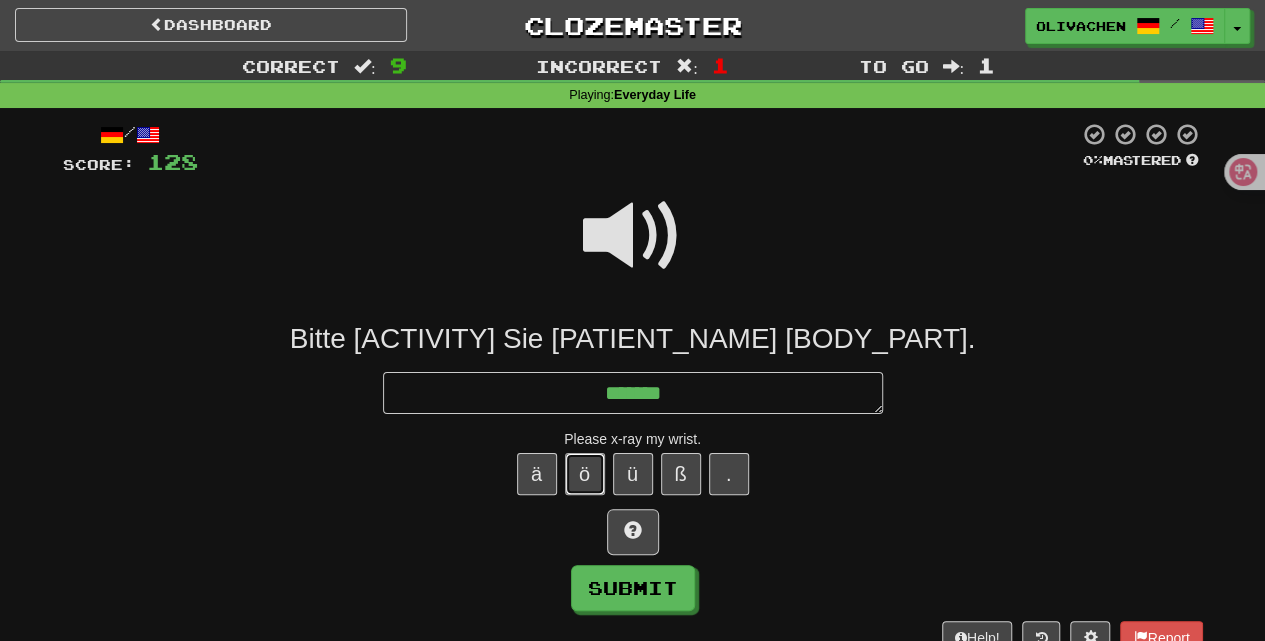 click on "ö" at bounding box center (585, 474) 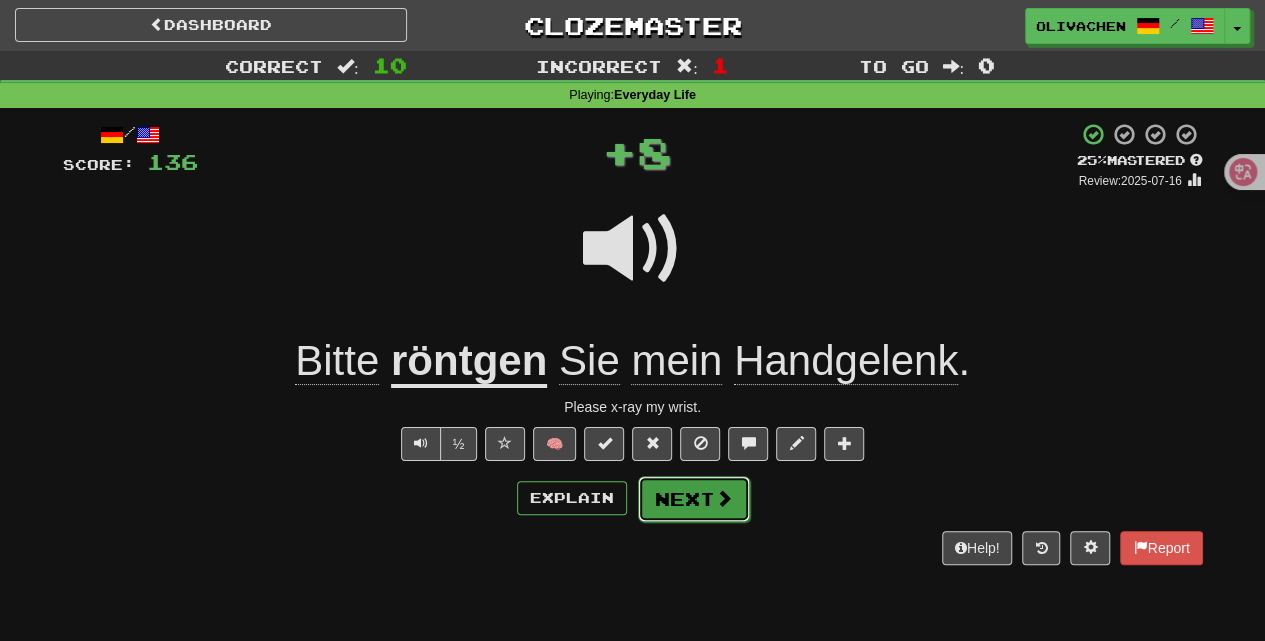 click at bounding box center (724, 498) 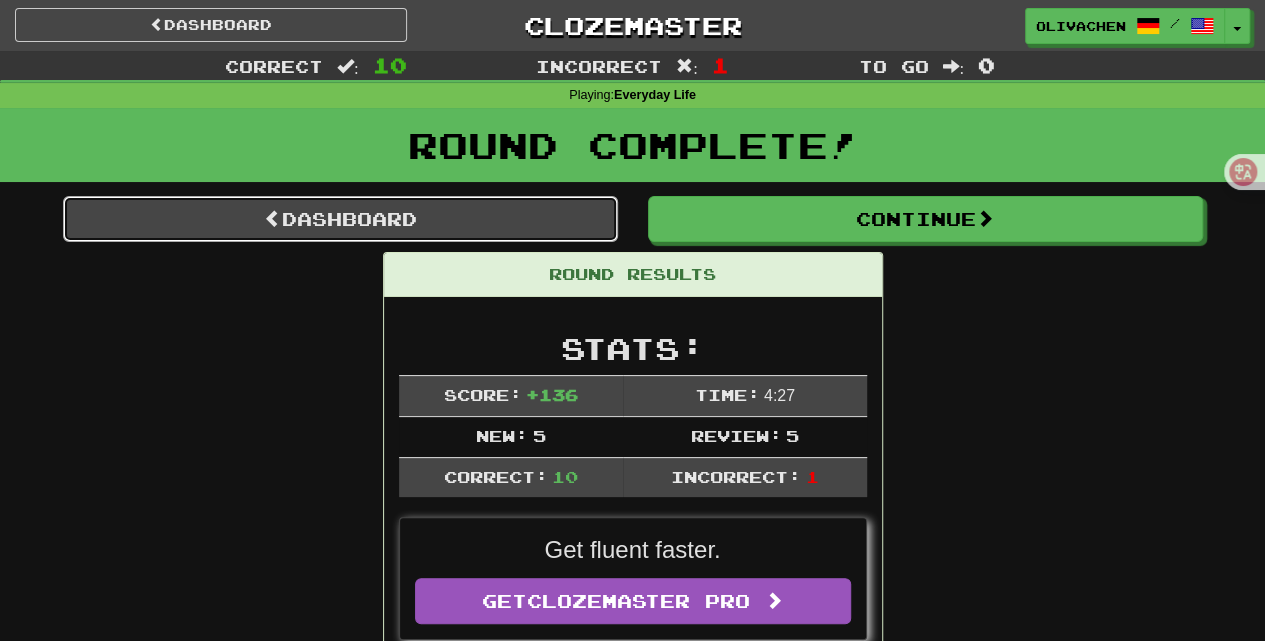 click on "Dashboard" at bounding box center [340, 219] 